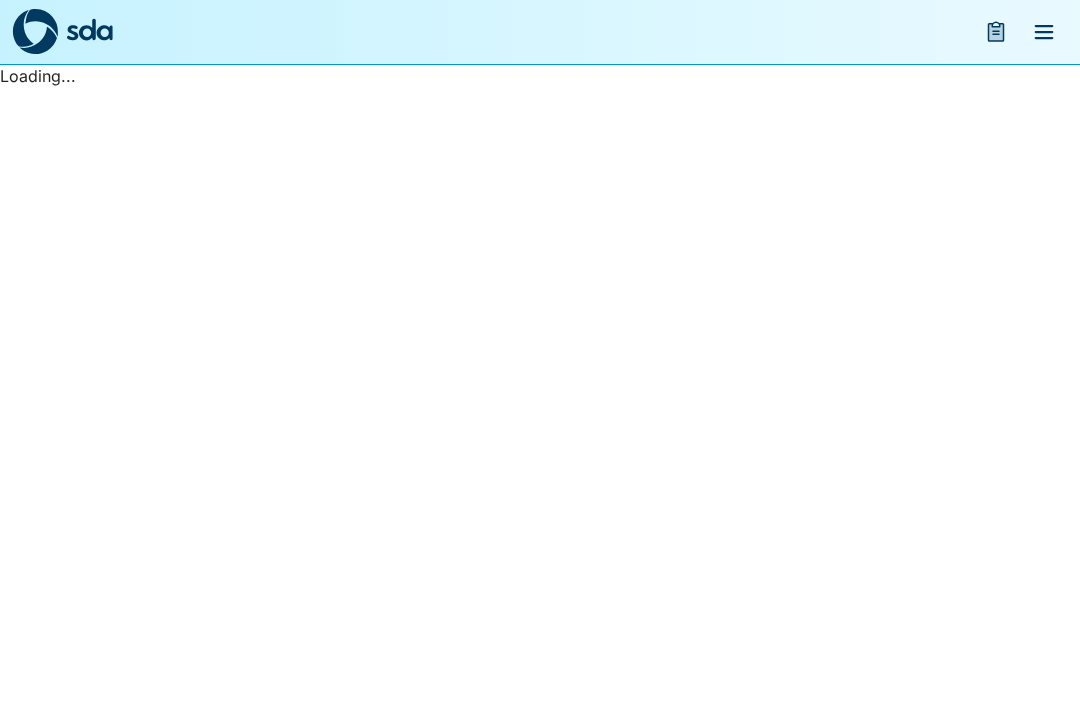 scroll, scrollTop: 0, scrollLeft: 0, axis: both 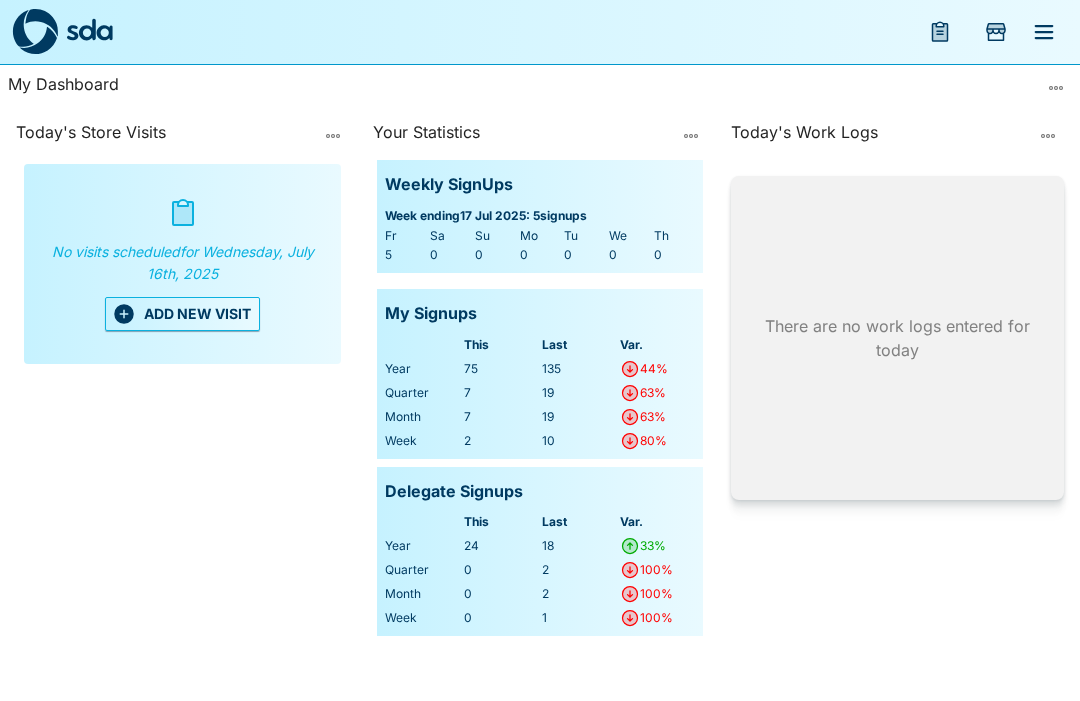 click on "ADD NEW VISIT" at bounding box center [182, 314] 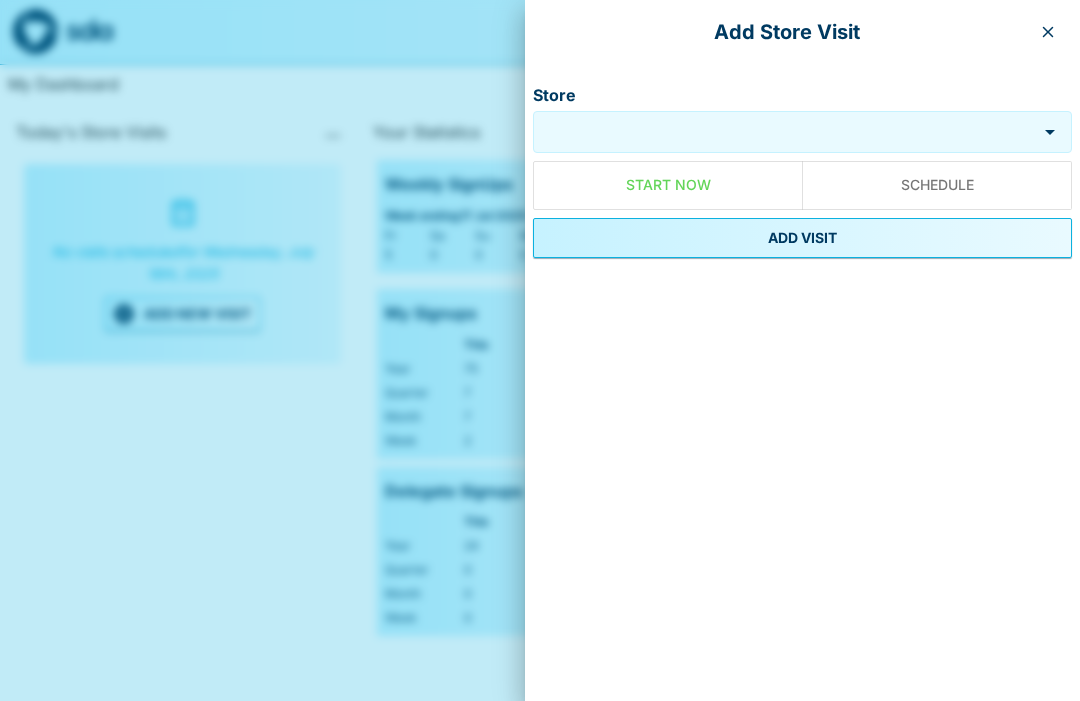 click on "Store" at bounding box center (785, 132) 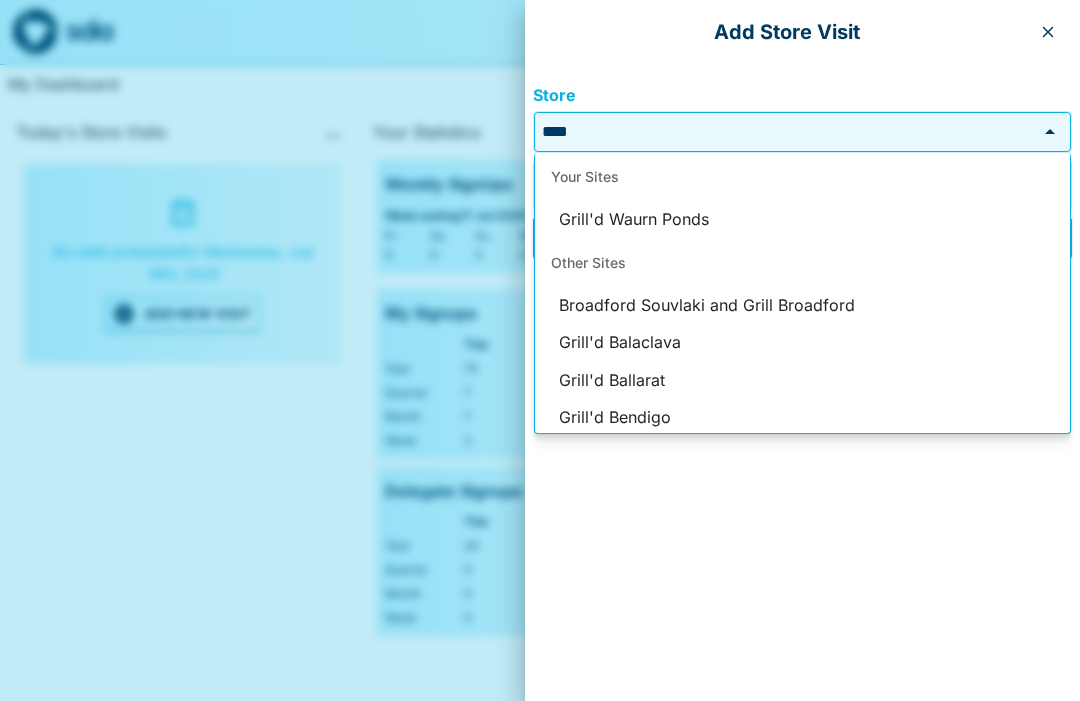 click on "Grill'd Waurn Ponds" at bounding box center [802, 220] 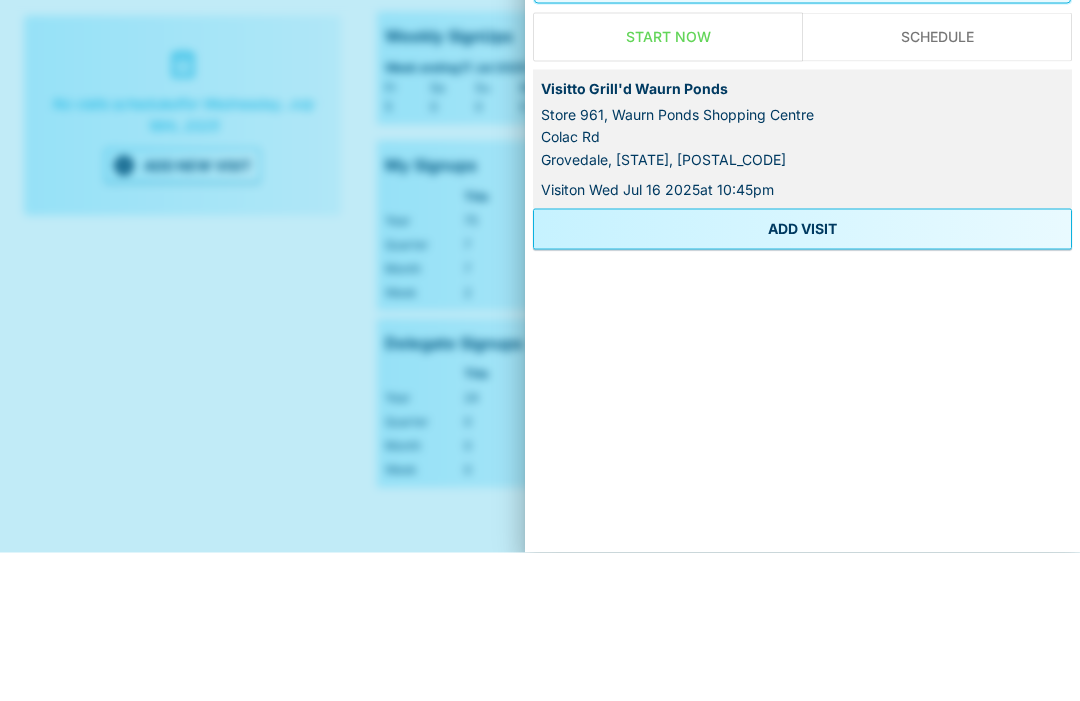 click on "ADD VISIT" at bounding box center (802, 377) 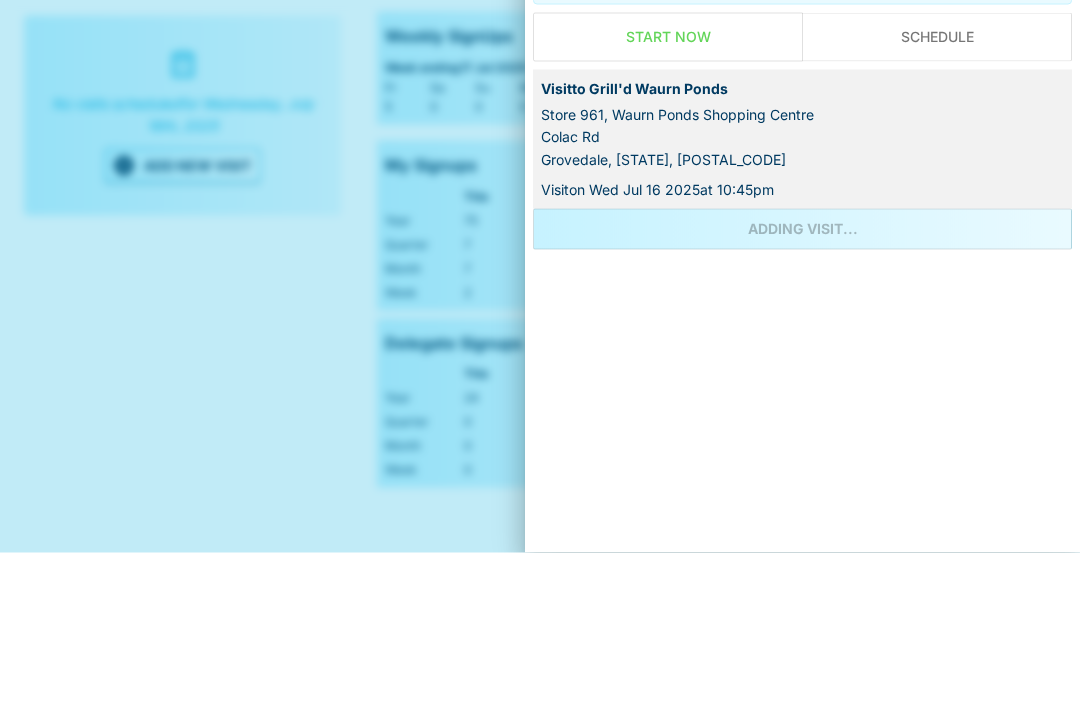 scroll, scrollTop: 67, scrollLeft: 0, axis: vertical 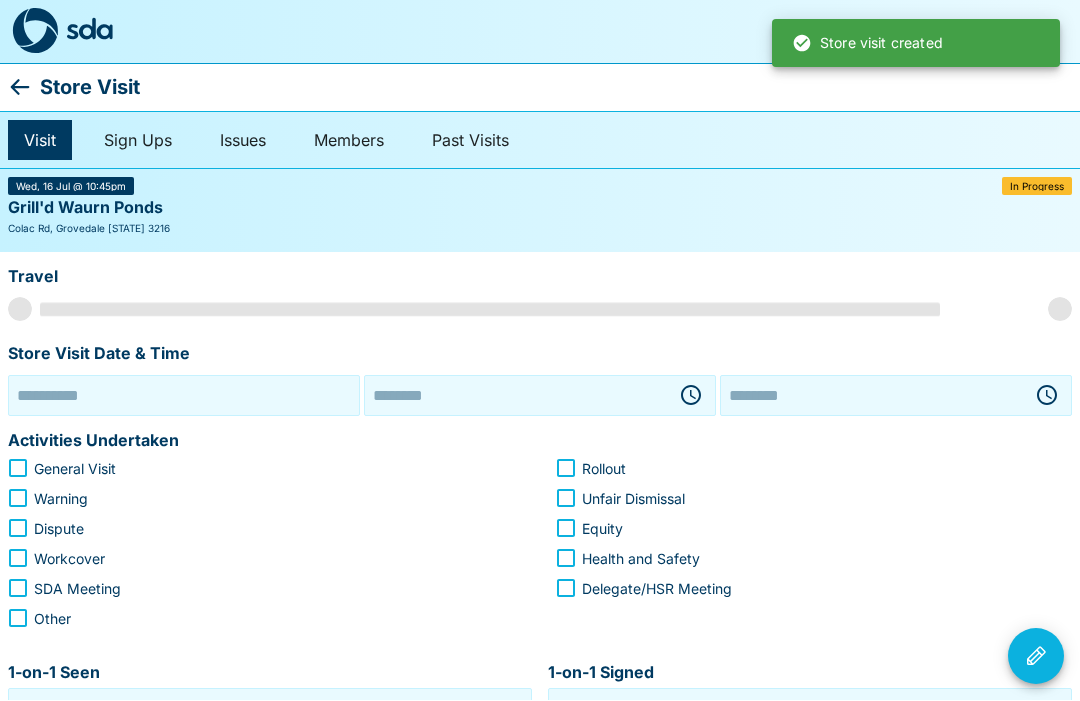 type on "**********" 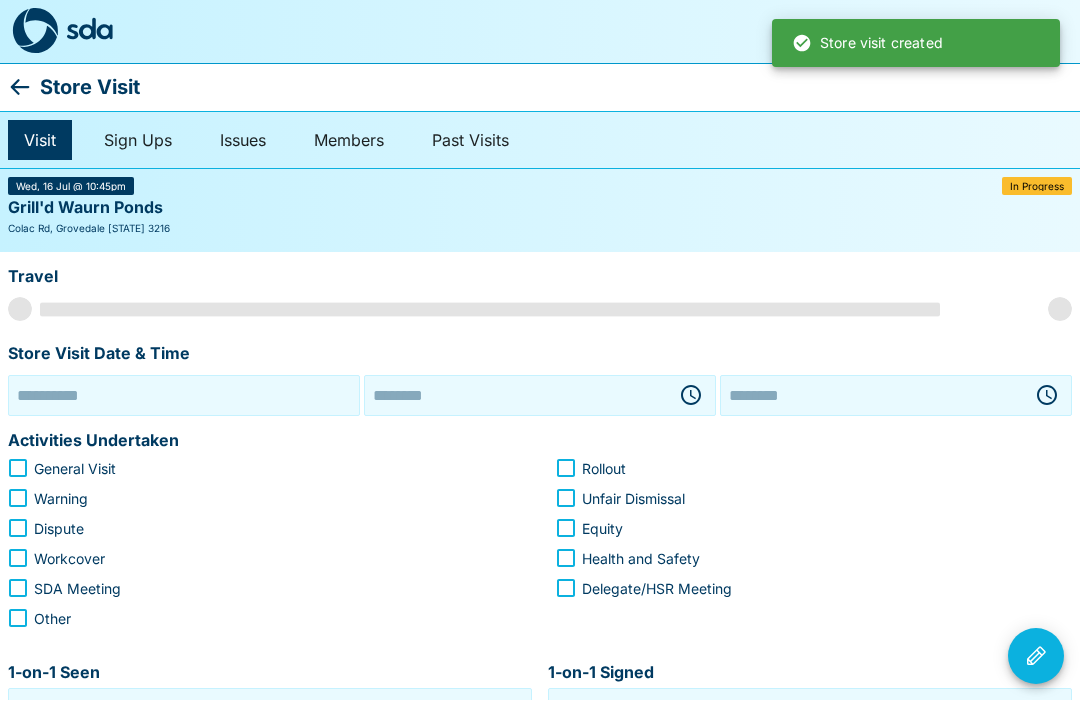 type on "********" 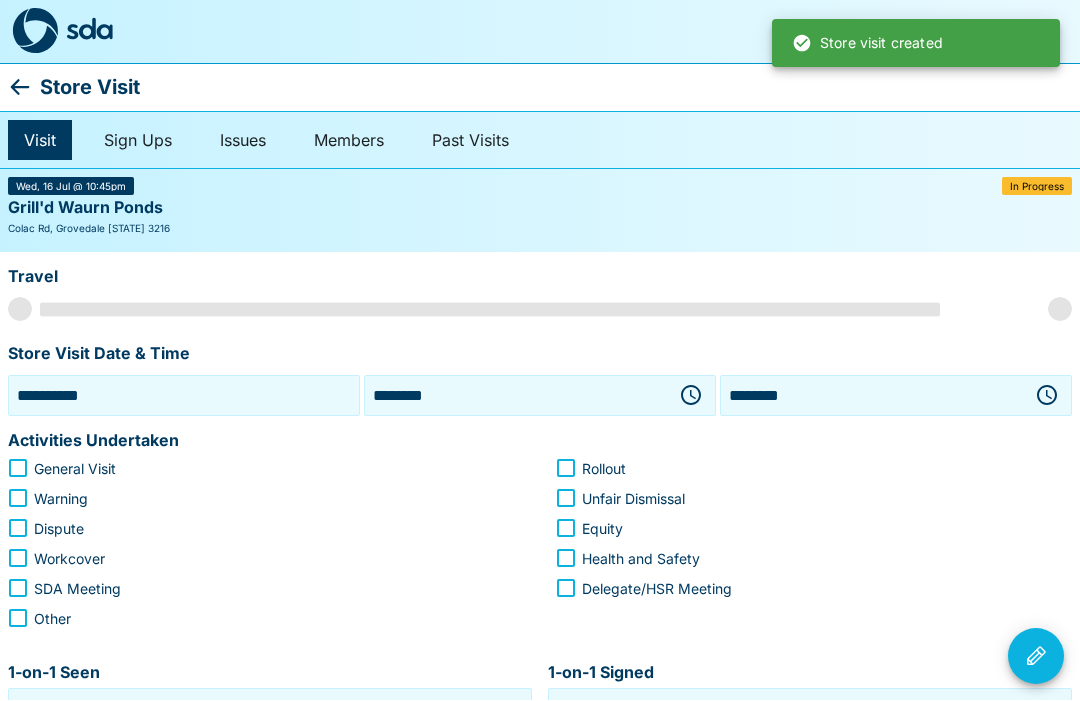 scroll, scrollTop: 1, scrollLeft: 0, axis: vertical 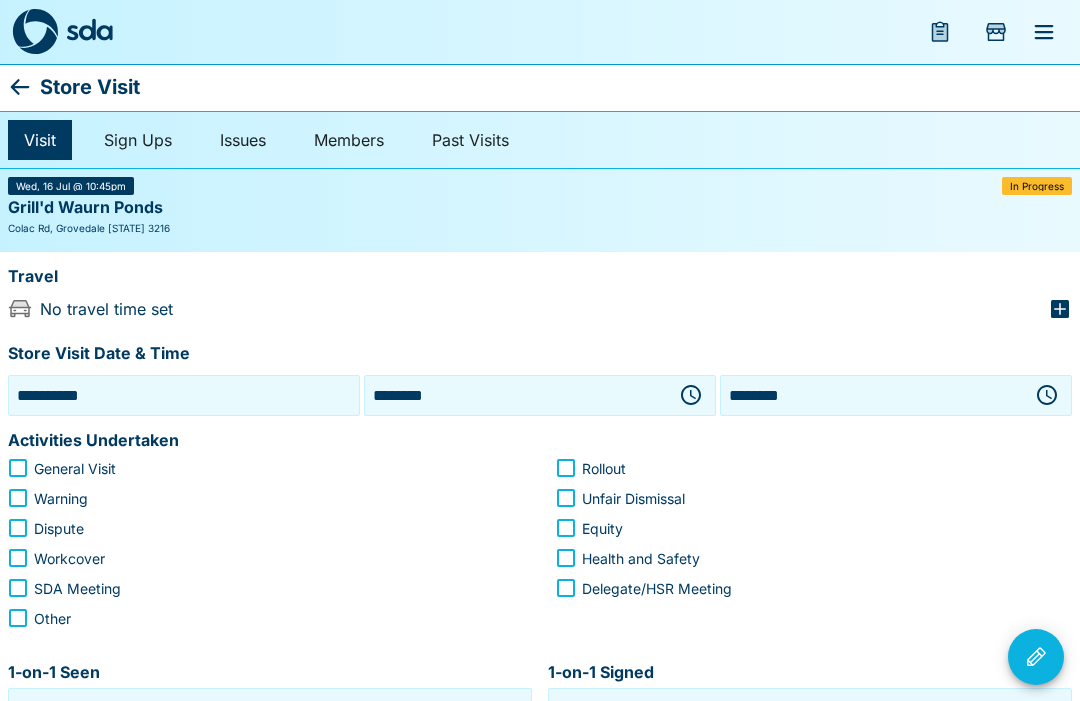 click 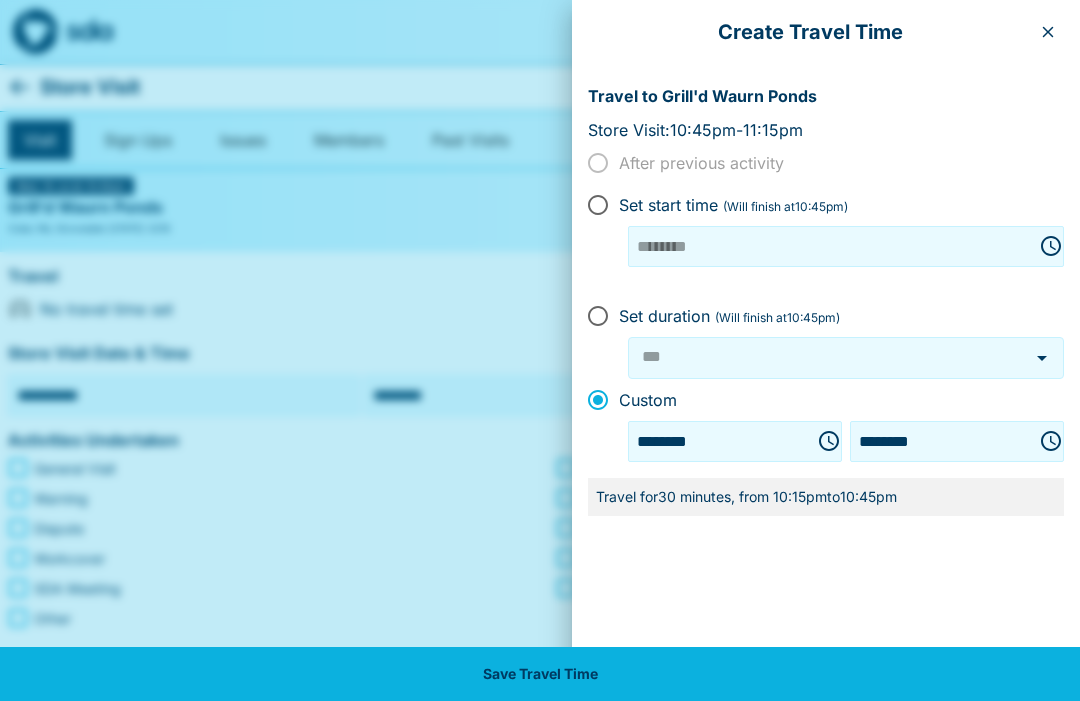 click at bounding box center (829, 441) 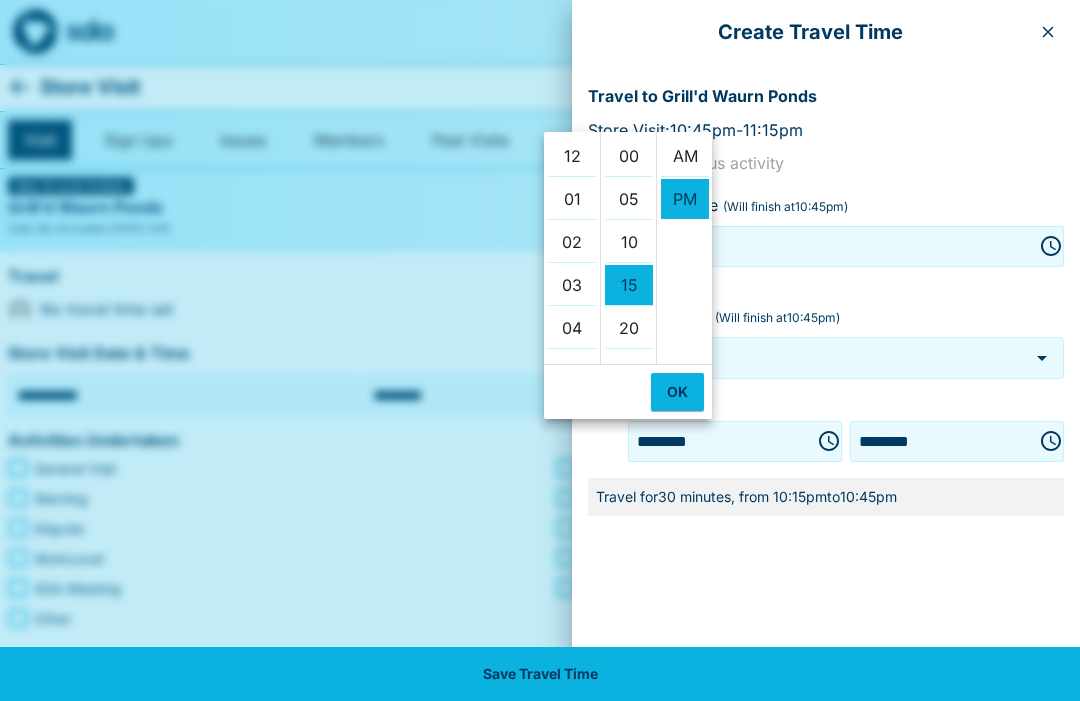 scroll, scrollTop: 430, scrollLeft: 0, axis: vertical 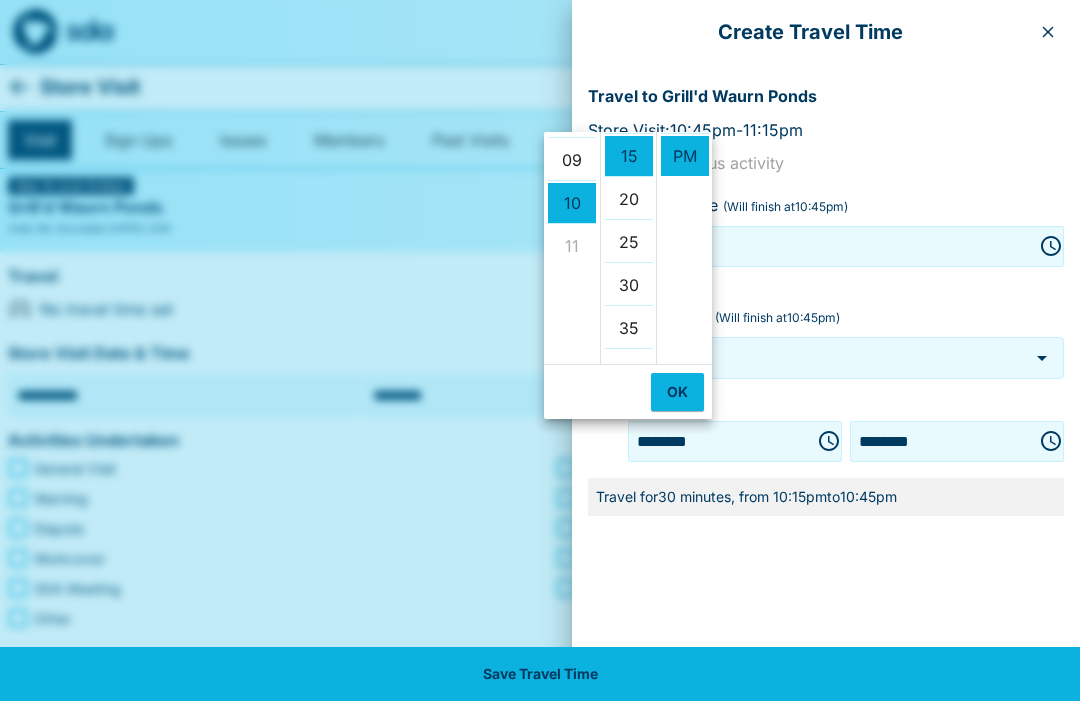 click on "09" at bounding box center (572, 160) 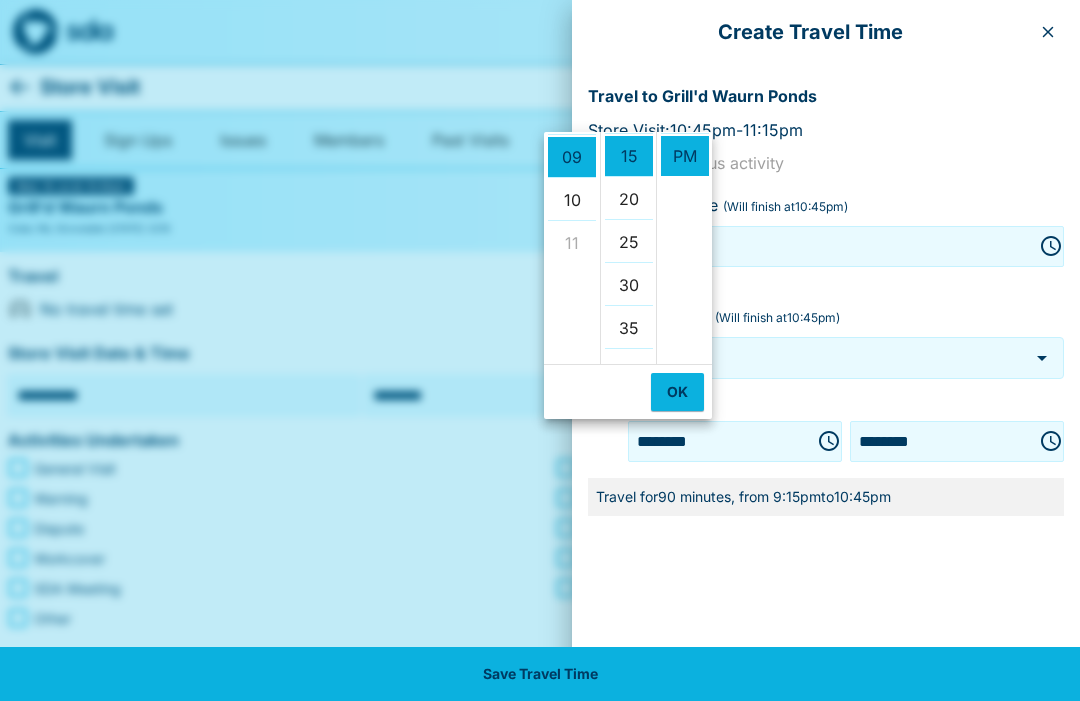 scroll, scrollTop: 387, scrollLeft: 0, axis: vertical 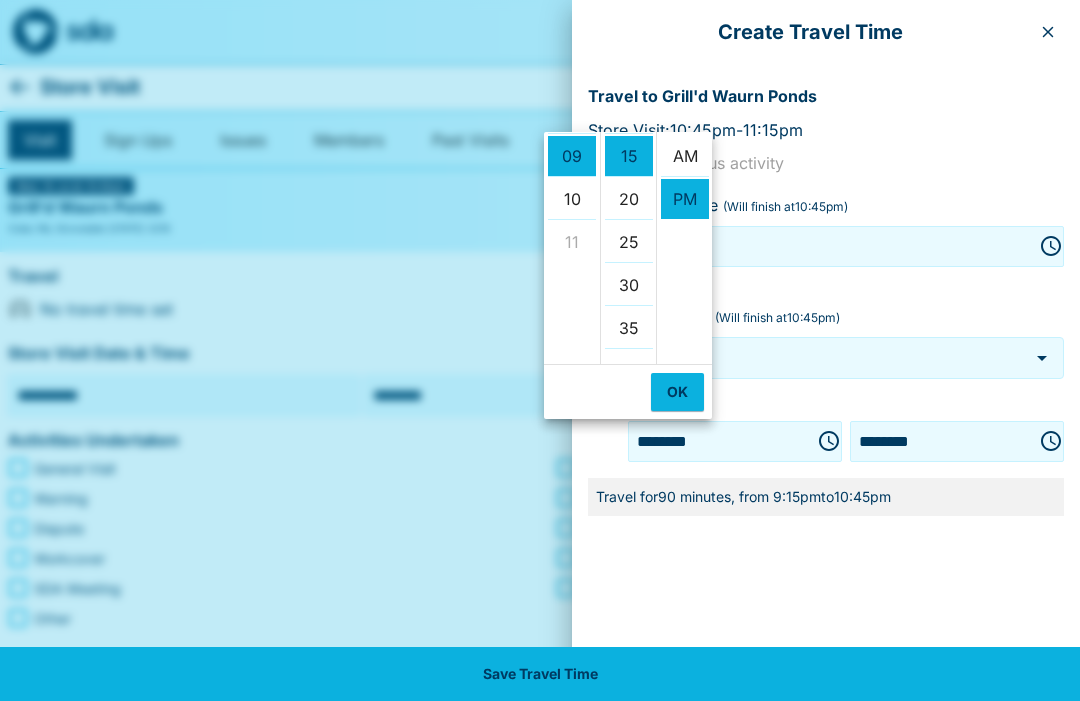 click on "AM" at bounding box center (685, 156) 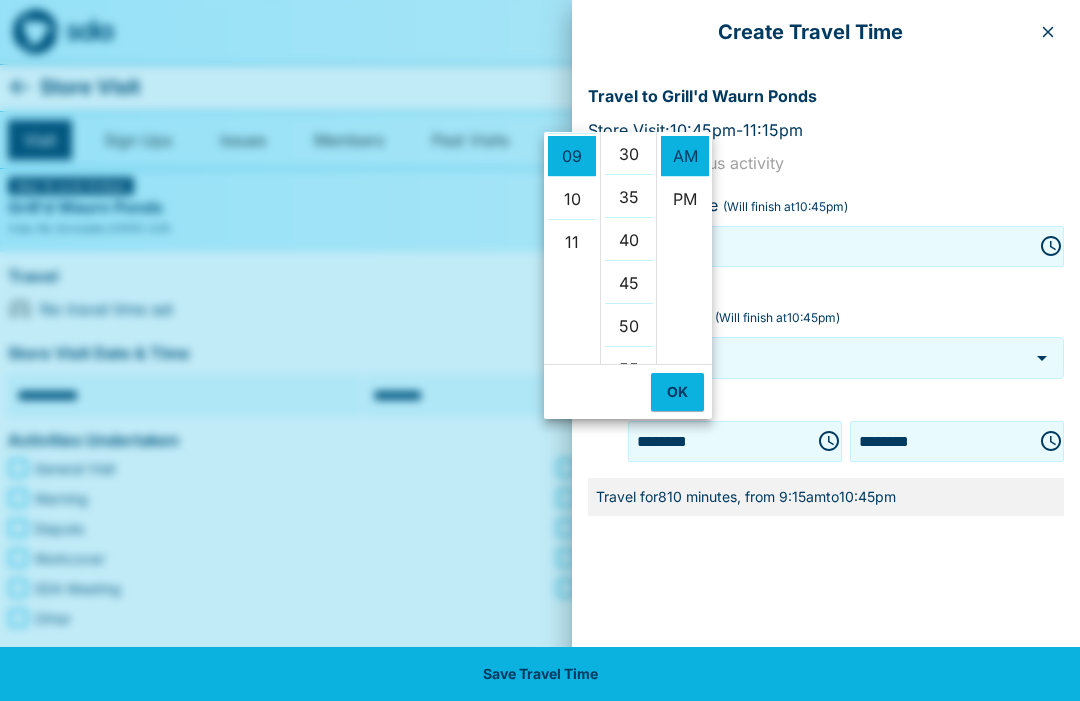 click on "30" at bounding box center (629, 154) 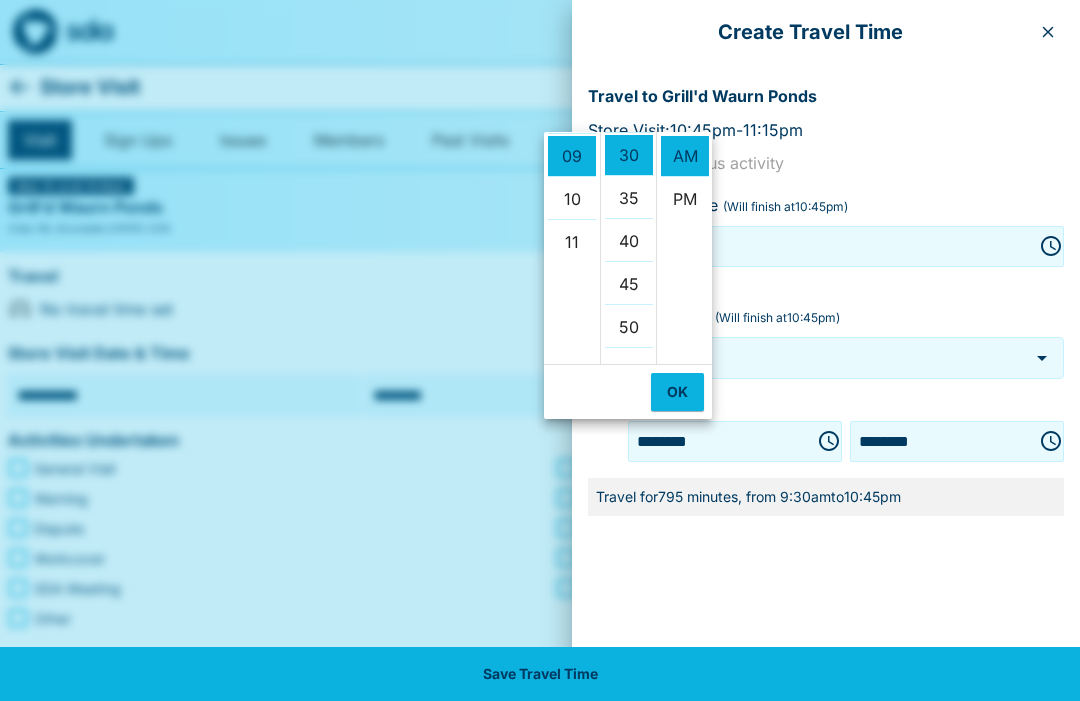 scroll, scrollTop: 258, scrollLeft: 0, axis: vertical 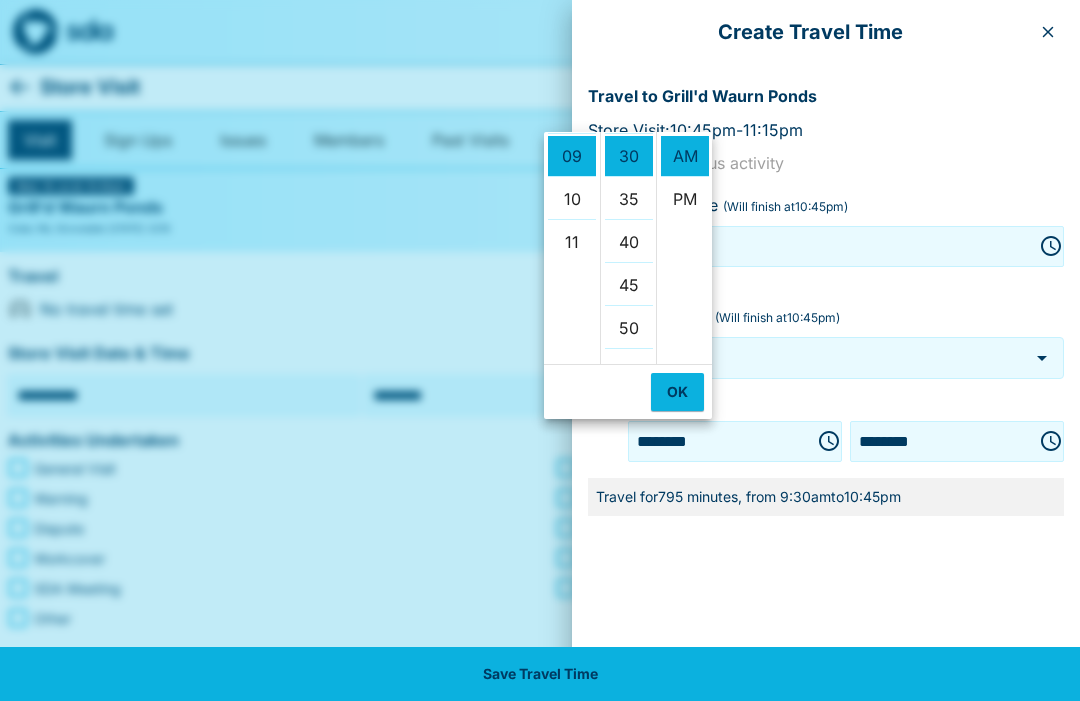 click on "OK" at bounding box center [677, 392] 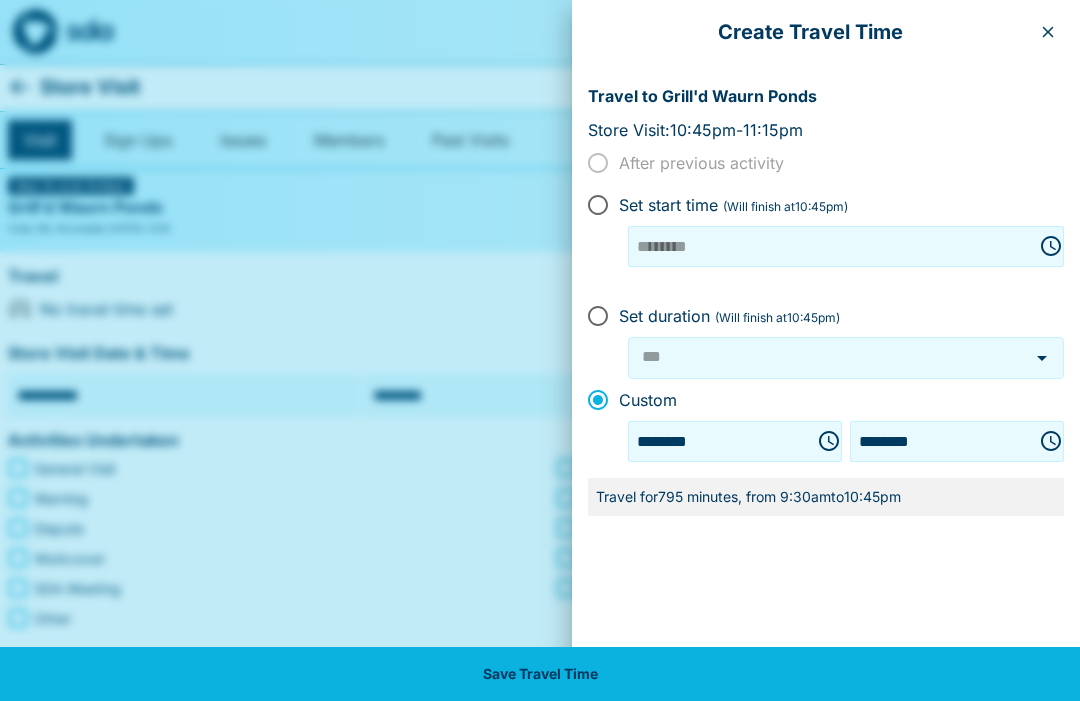 click 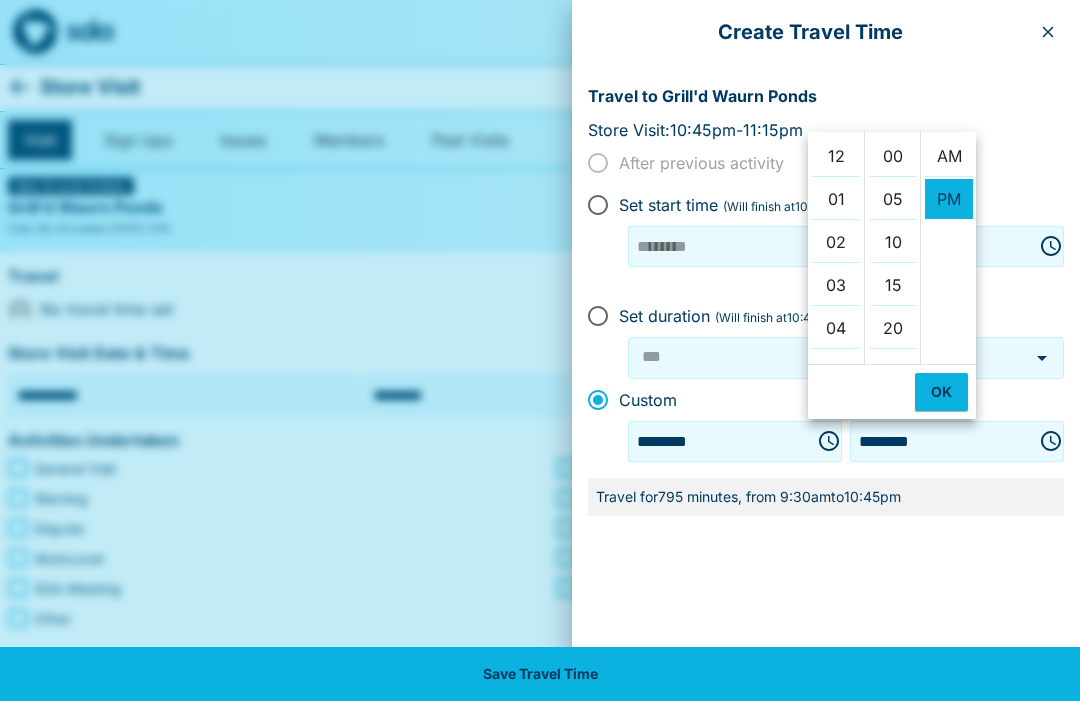 scroll, scrollTop: 430, scrollLeft: 0, axis: vertical 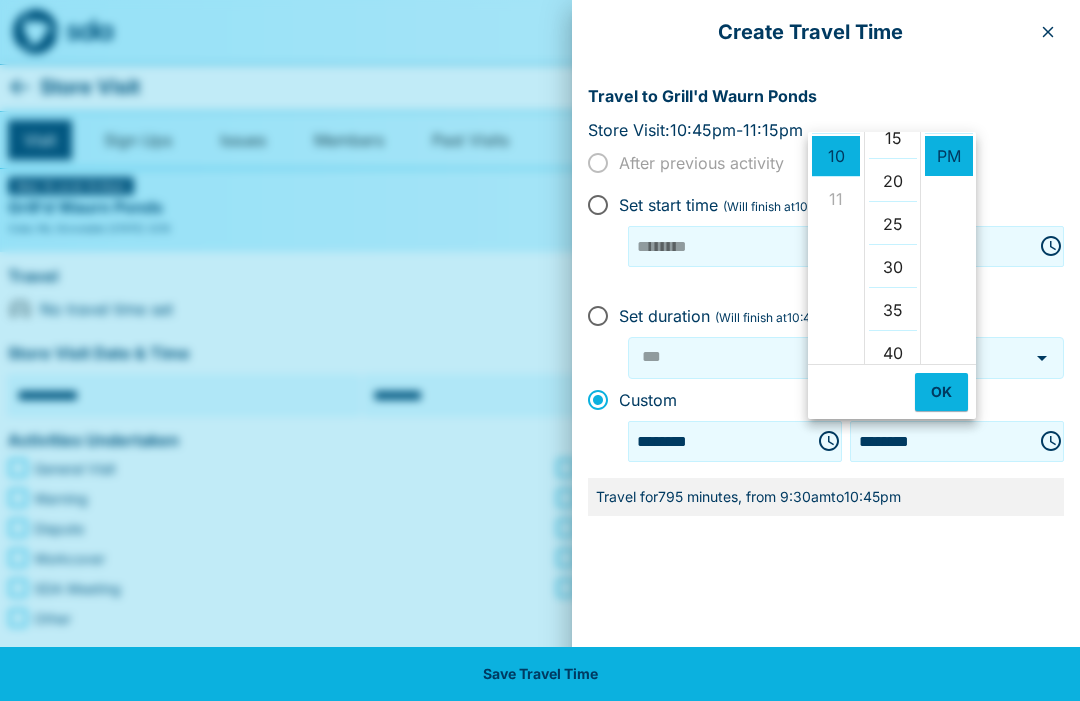 click on "00 05 10 15 20 25 30 35 40 45 50 55" at bounding box center [892, 248] 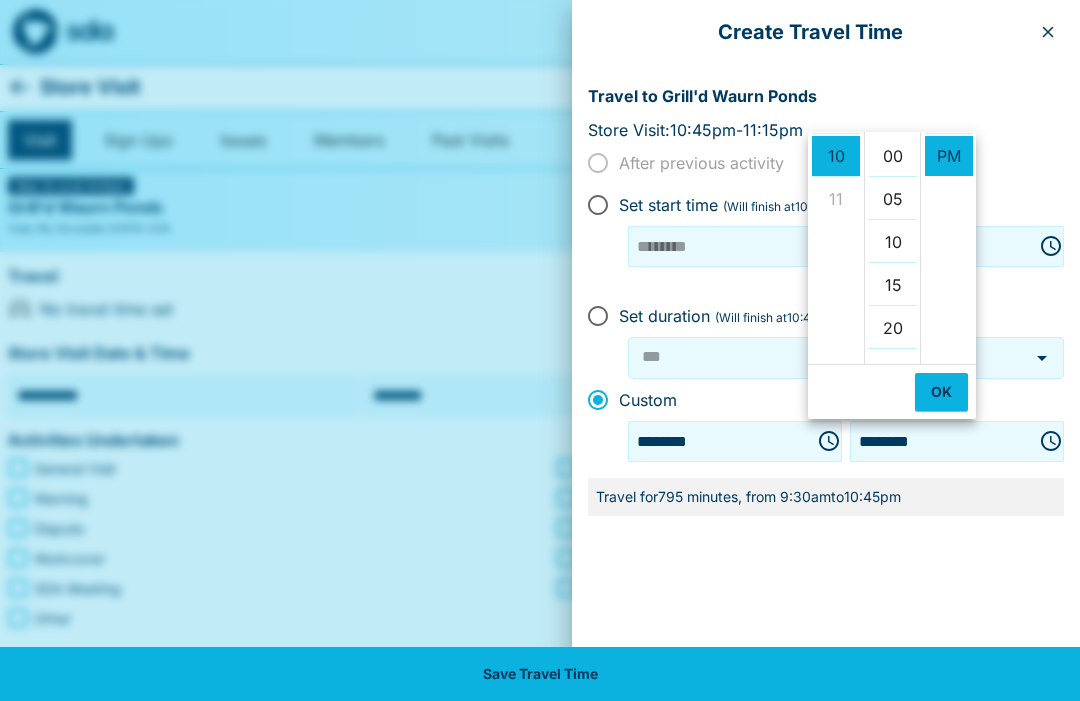 scroll, scrollTop: 0, scrollLeft: 0, axis: both 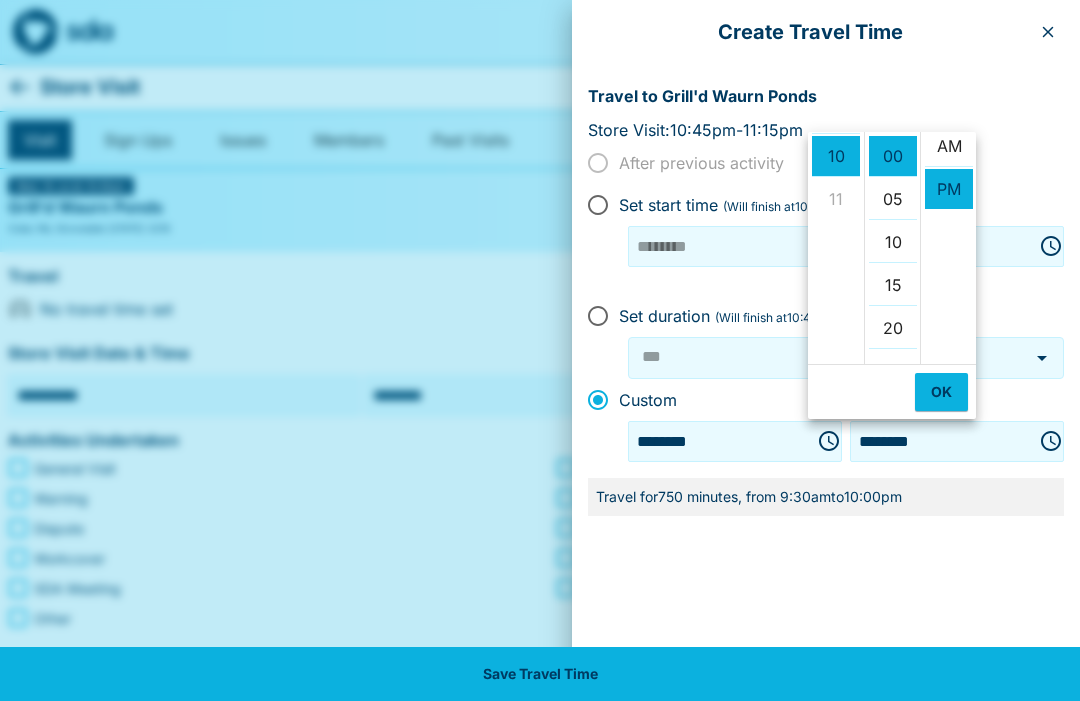 click on "AM" at bounding box center (949, 146) 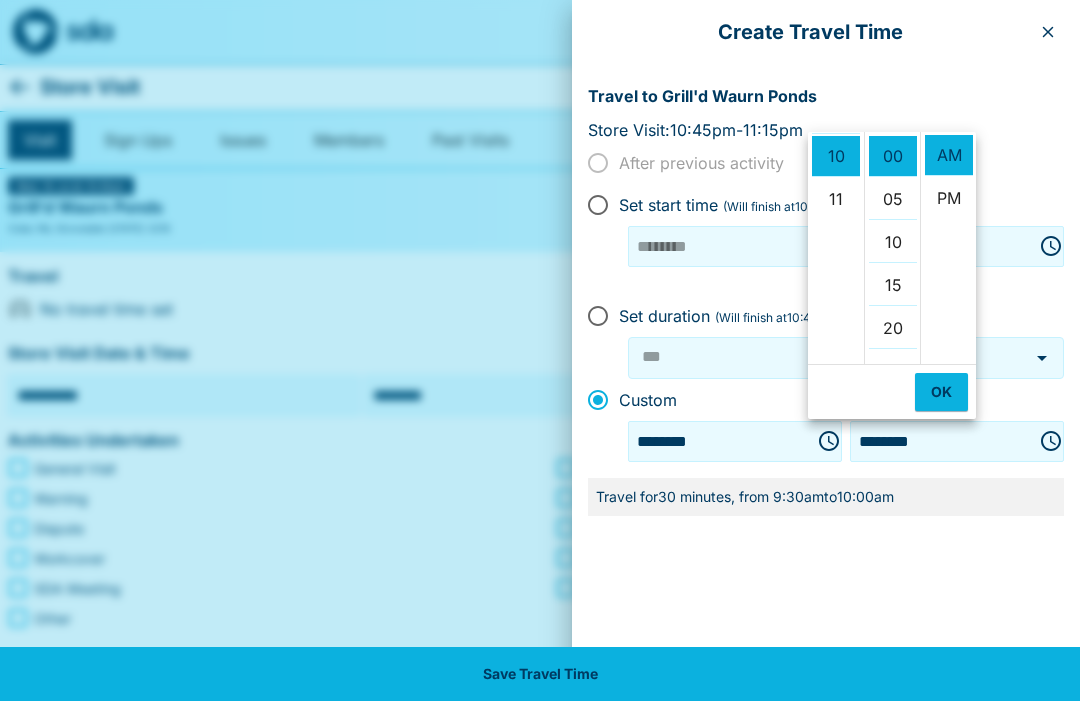 scroll, scrollTop: 0, scrollLeft: 0, axis: both 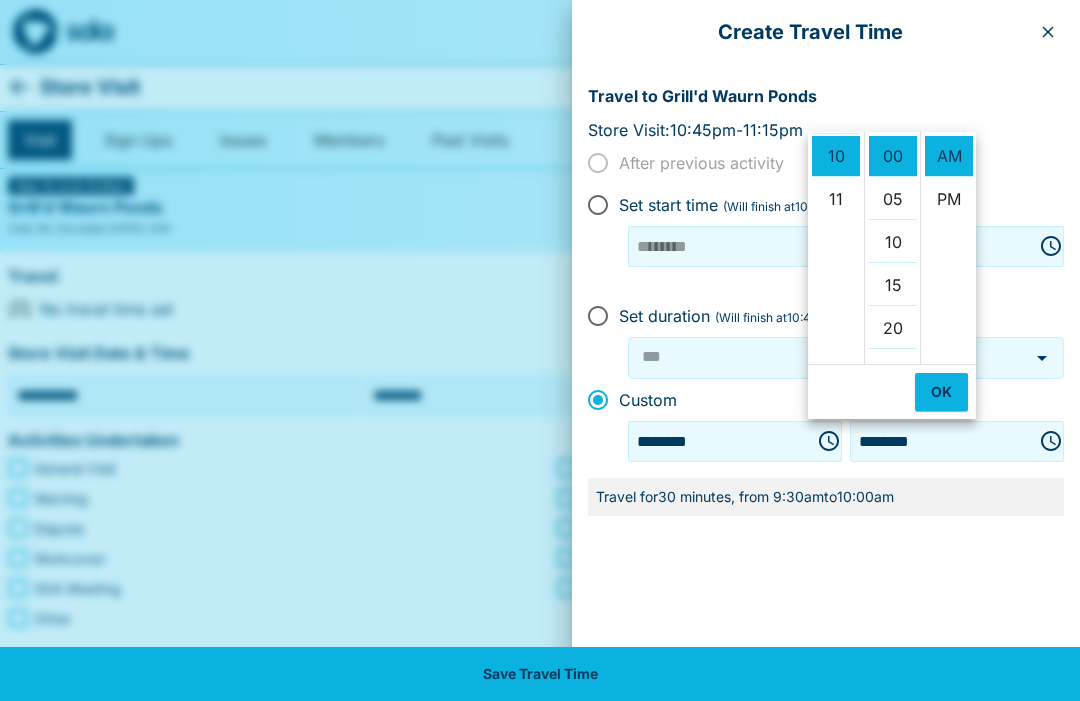 click on "OK" at bounding box center (941, 392) 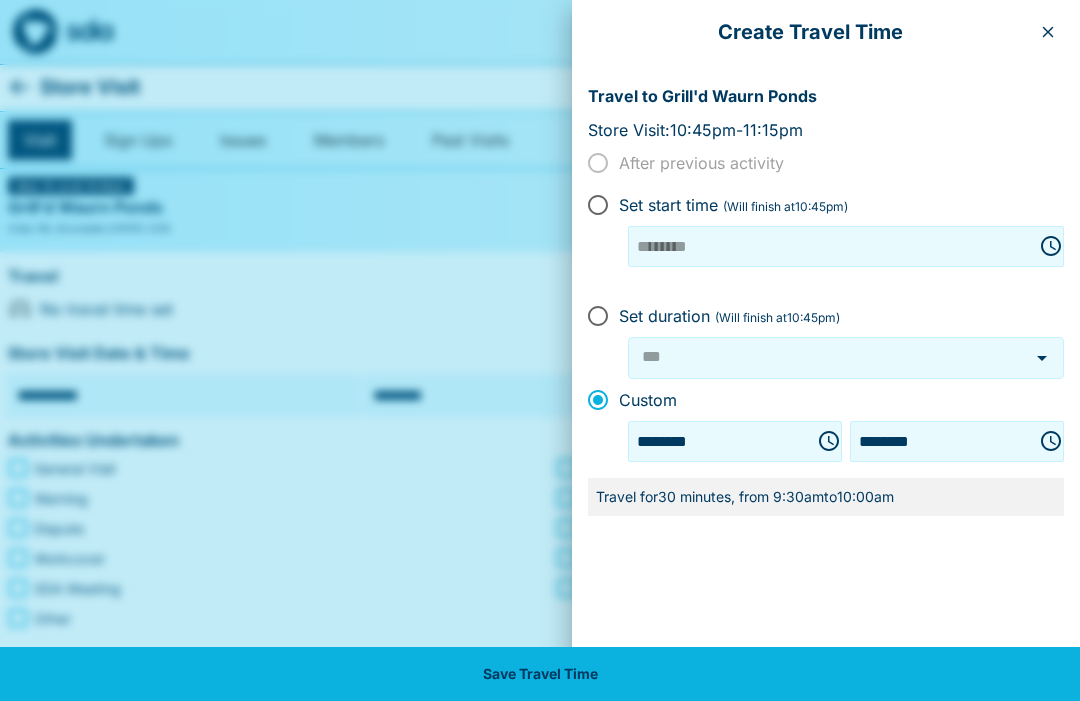 click on "Save Travel Time" at bounding box center (540, 674) 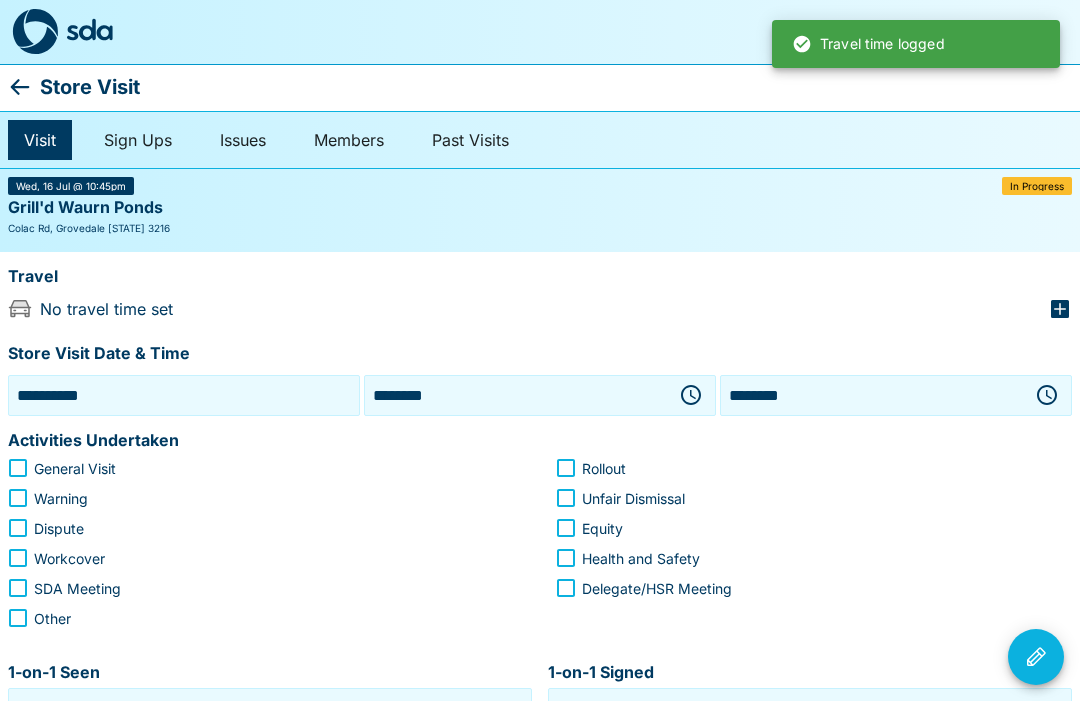 type on "***" 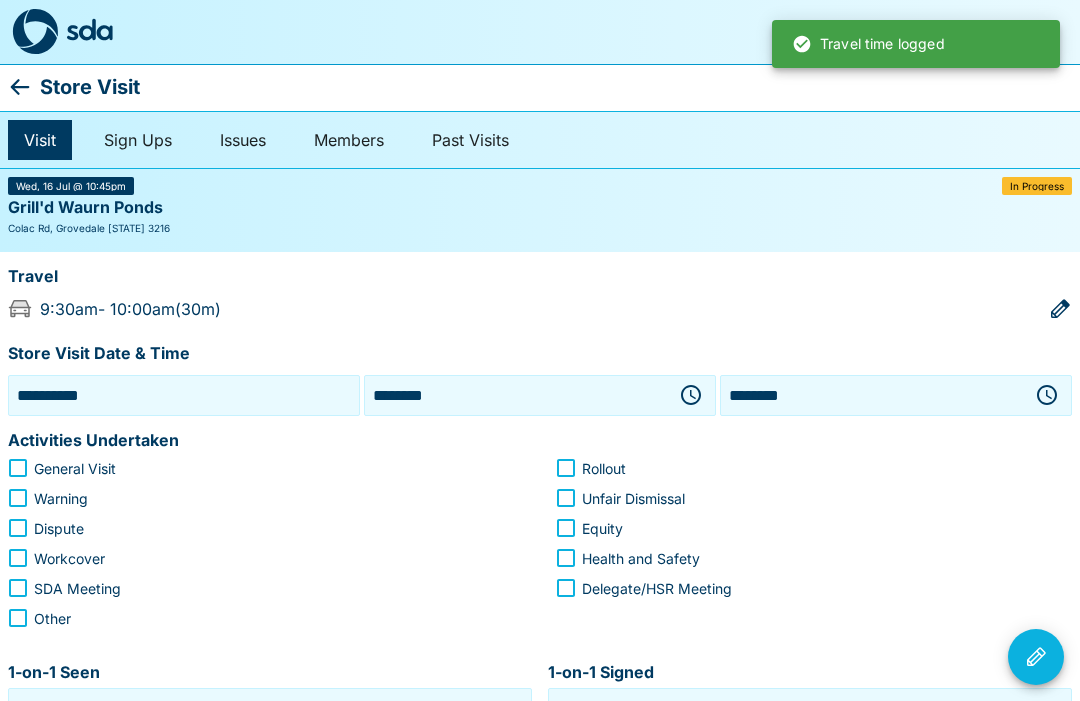 click 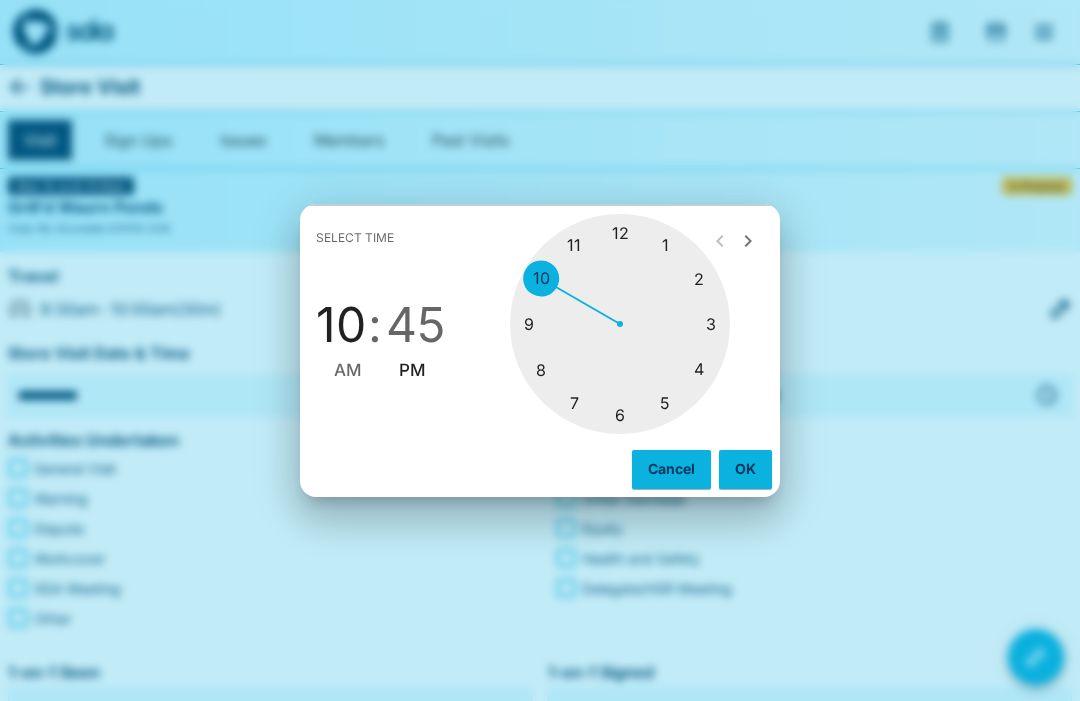 click at bounding box center [620, 324] 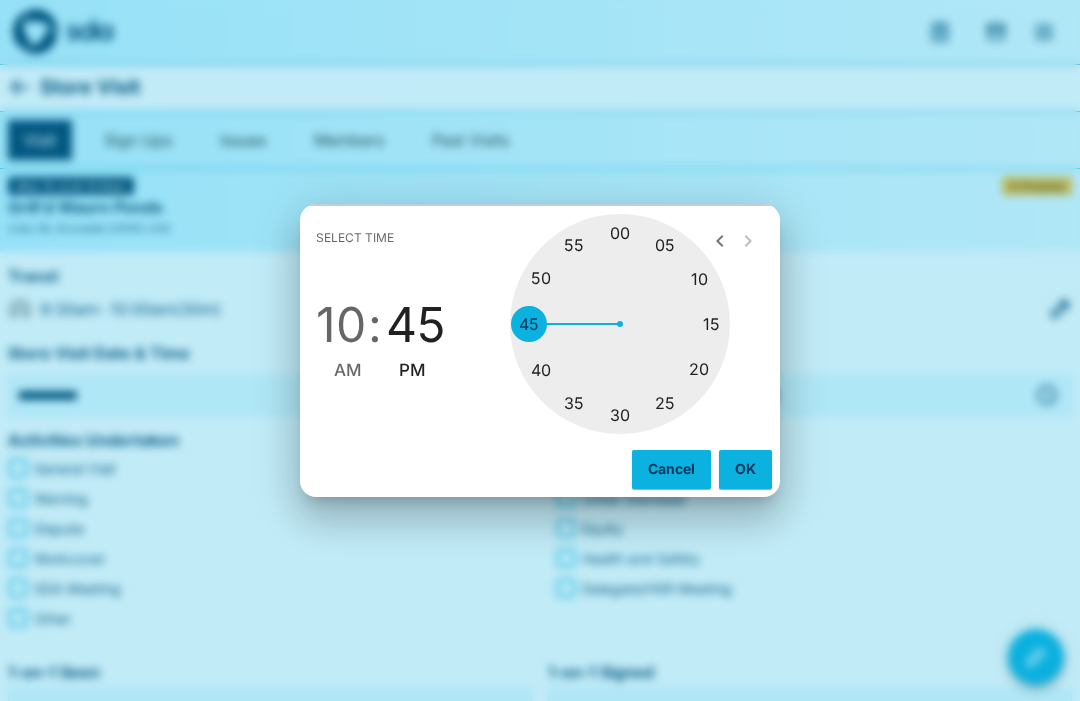 click on "AM" at bounding box center [348, 370] 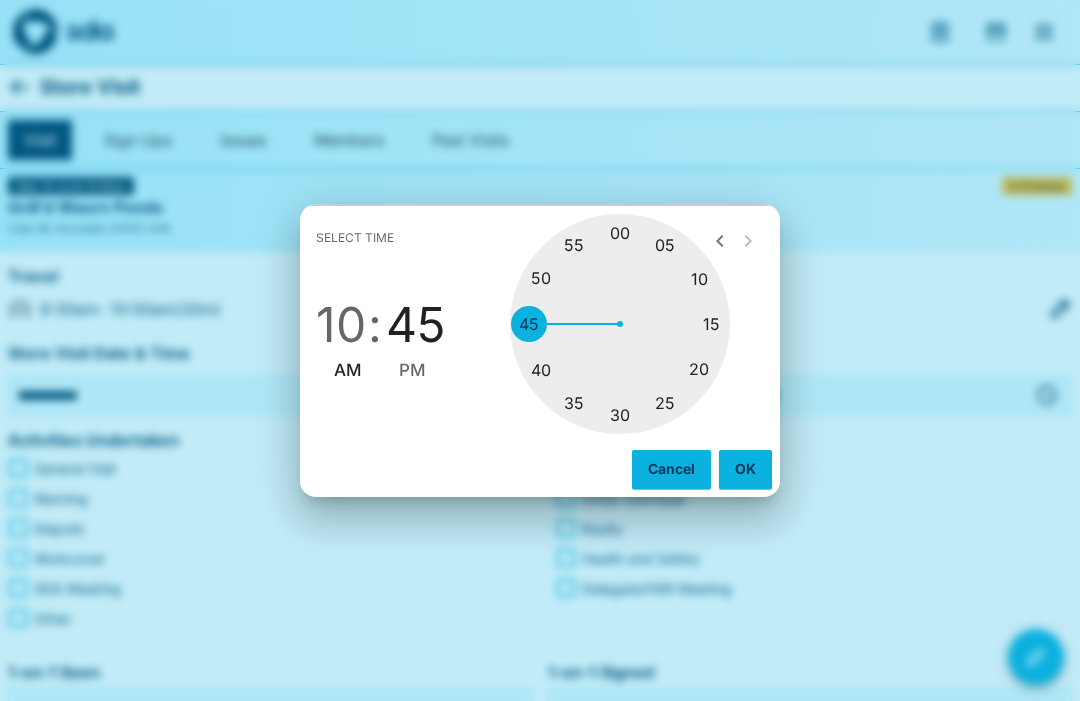click at bounding box center [620, 324] 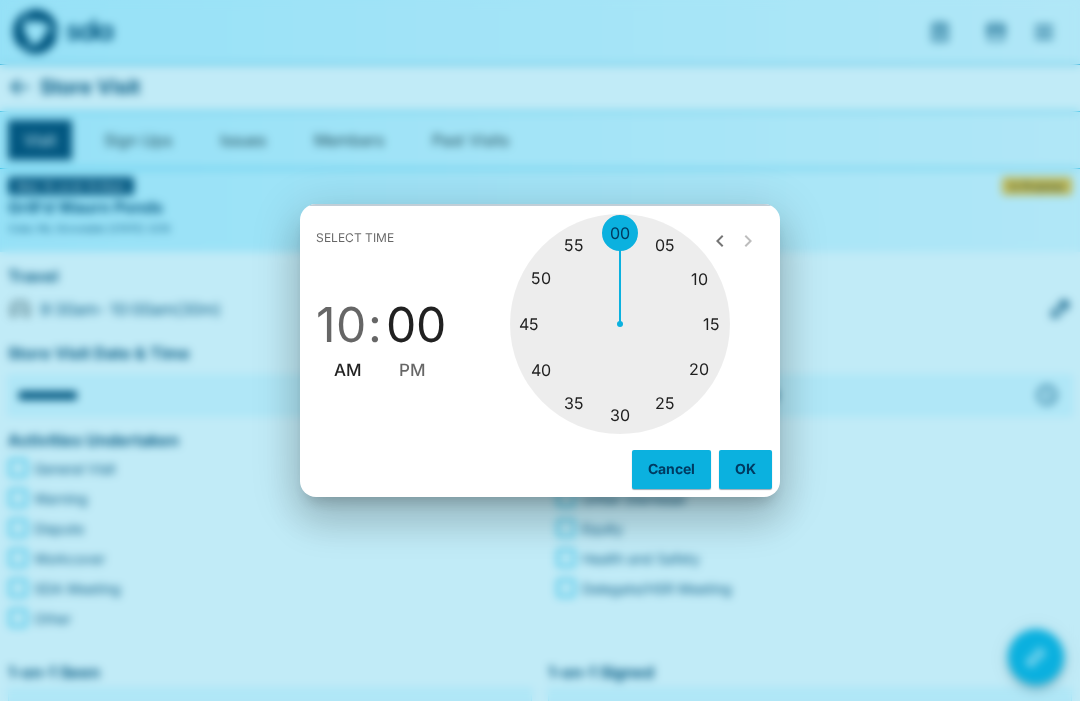 click on "OK" at bounding box center (745, 469) 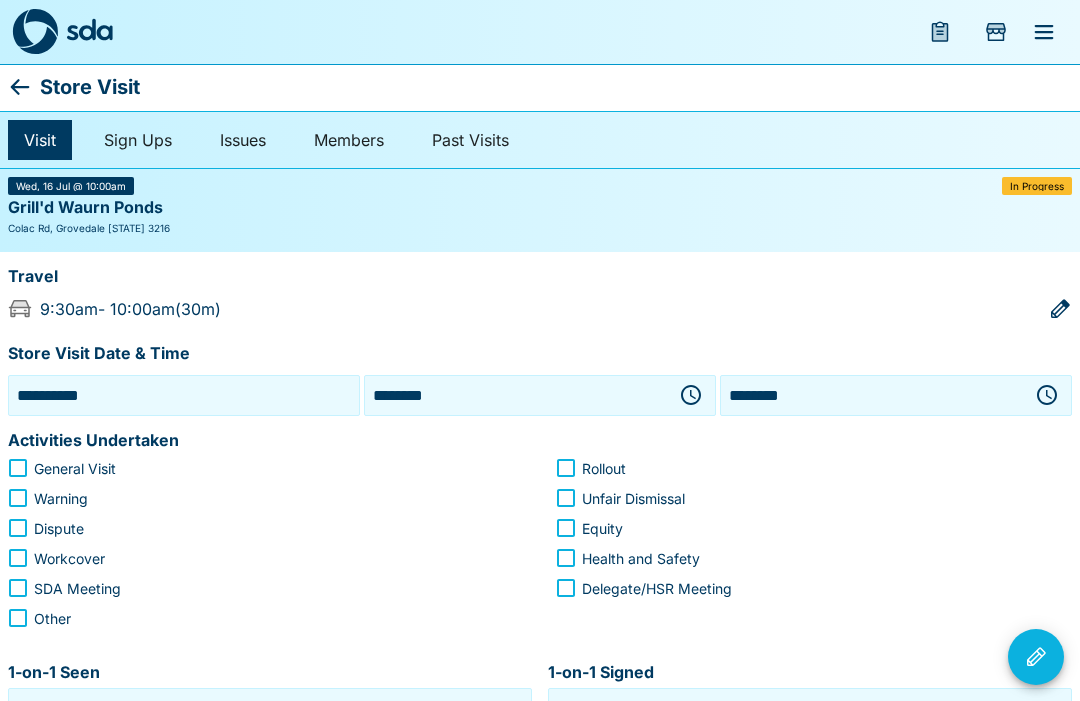 click 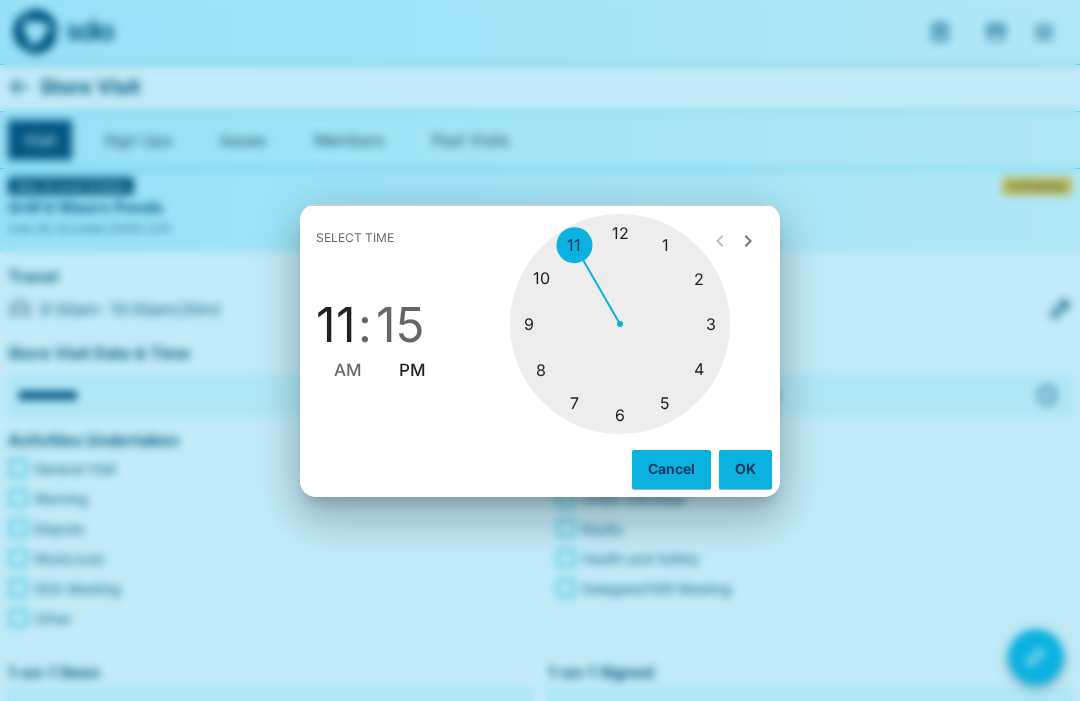 click at bounding box center (620, 324) 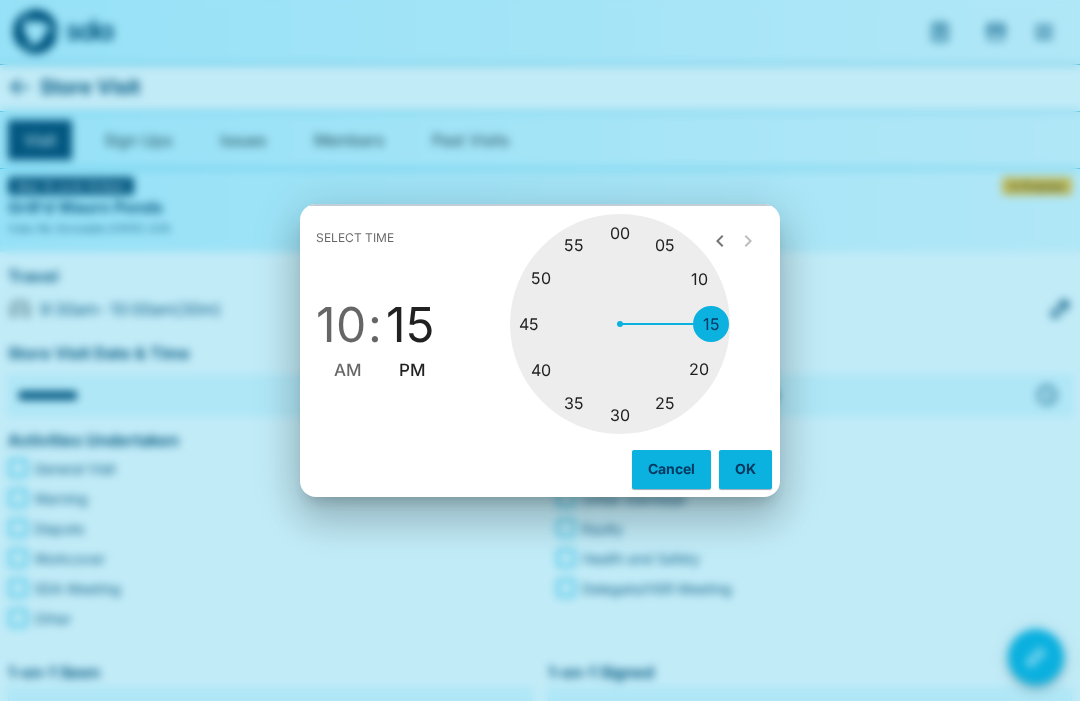 click at bounding box center (620, 324) 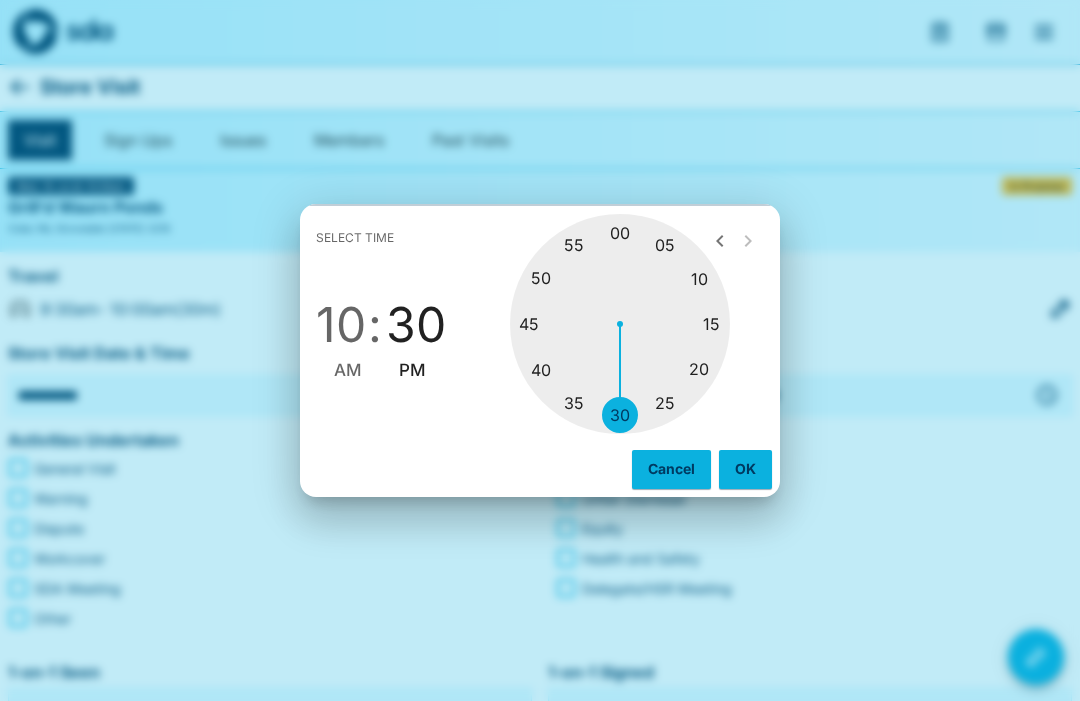 click on "AM" at bounding box center (348, 370) 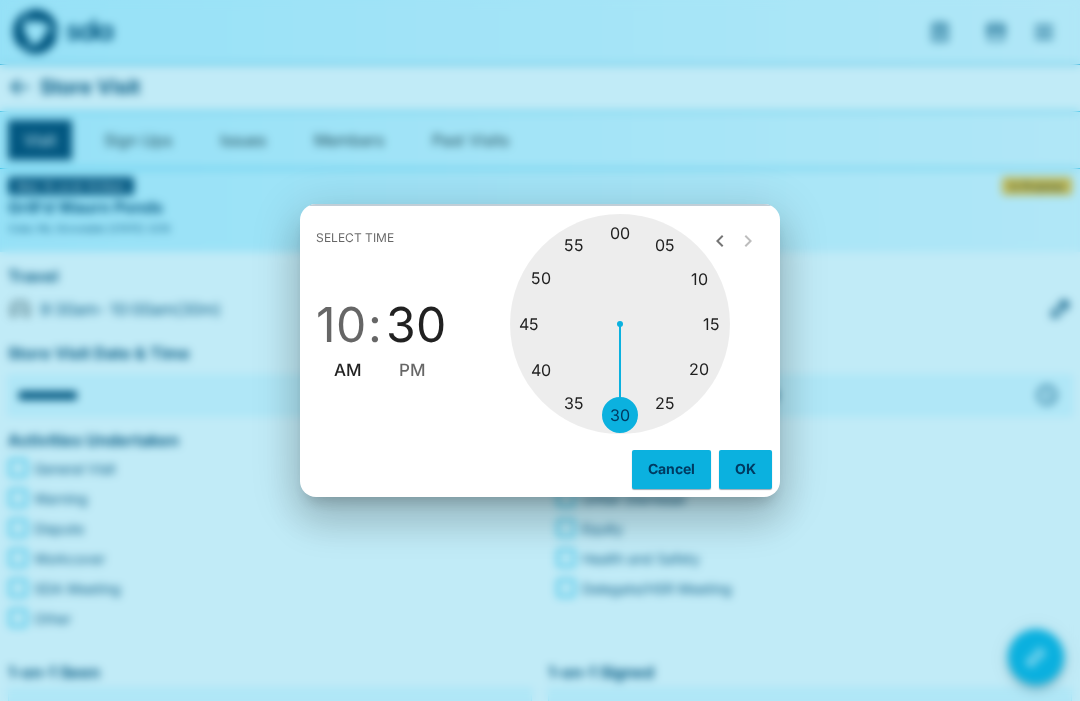 click on "OK" at bounding box center (745, 469) 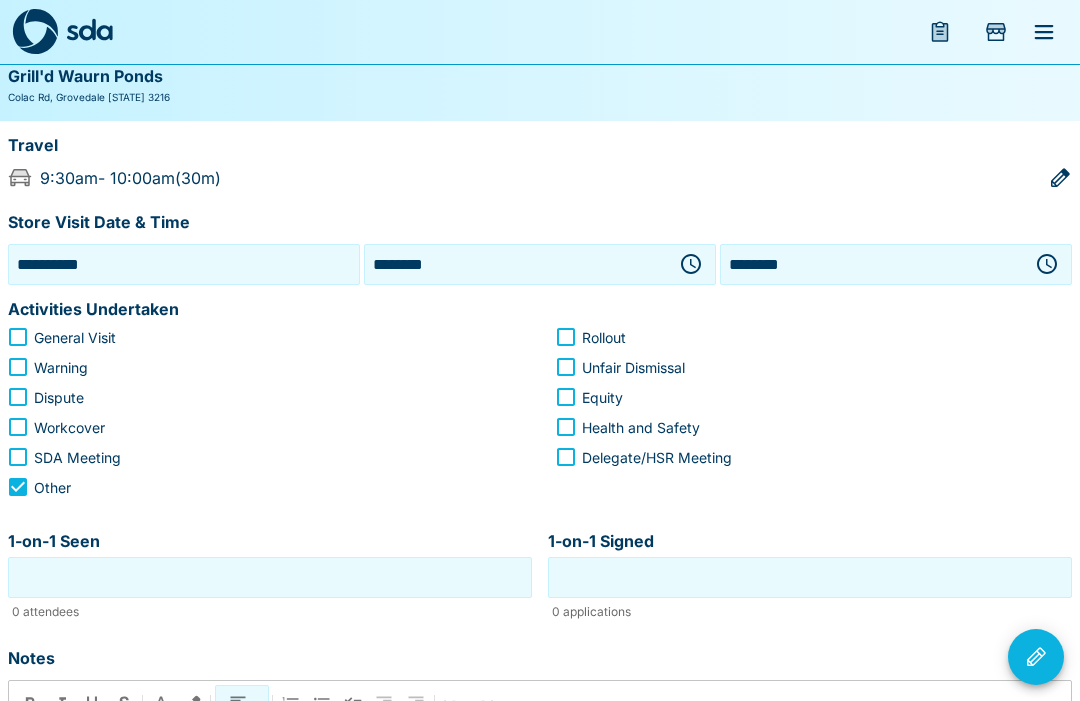 click on "1-on-1 Seen" at bounding box center [270, 577] 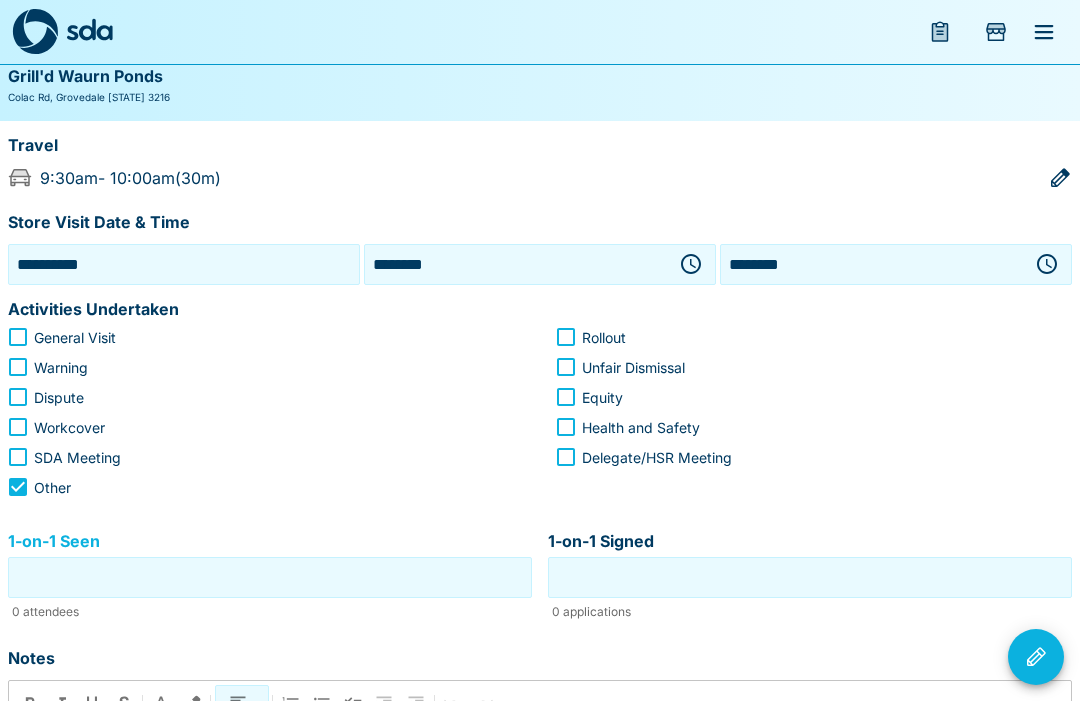 scroll, scrollTop: 146, scrollLeft: 0, axis: vertical 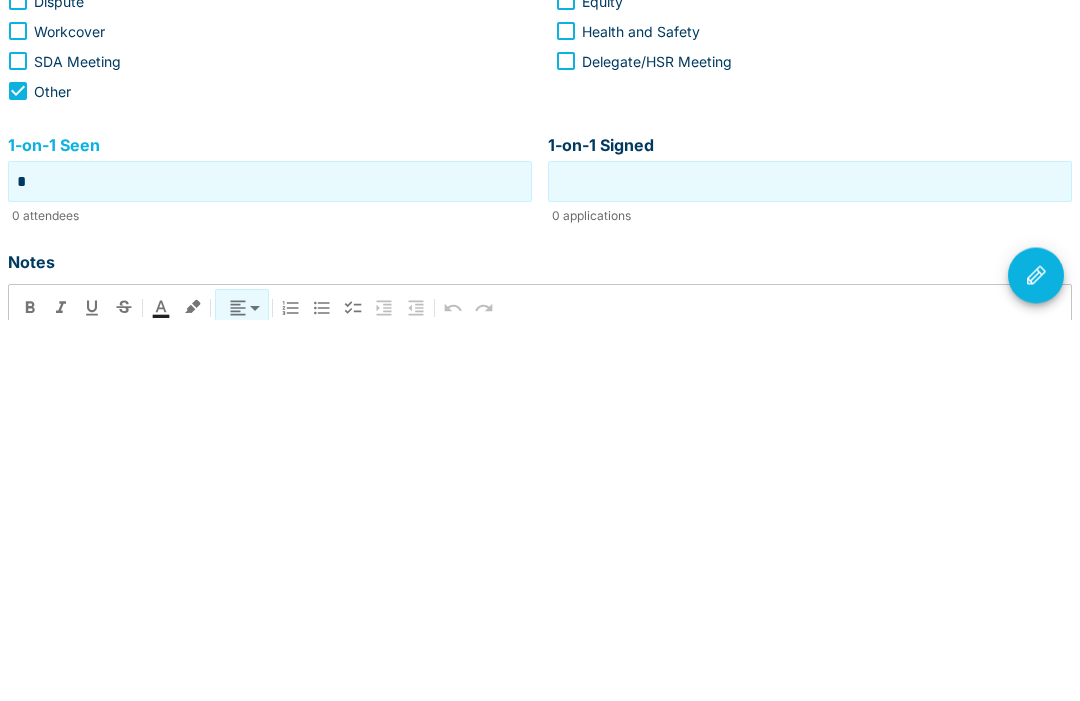 type on "*" 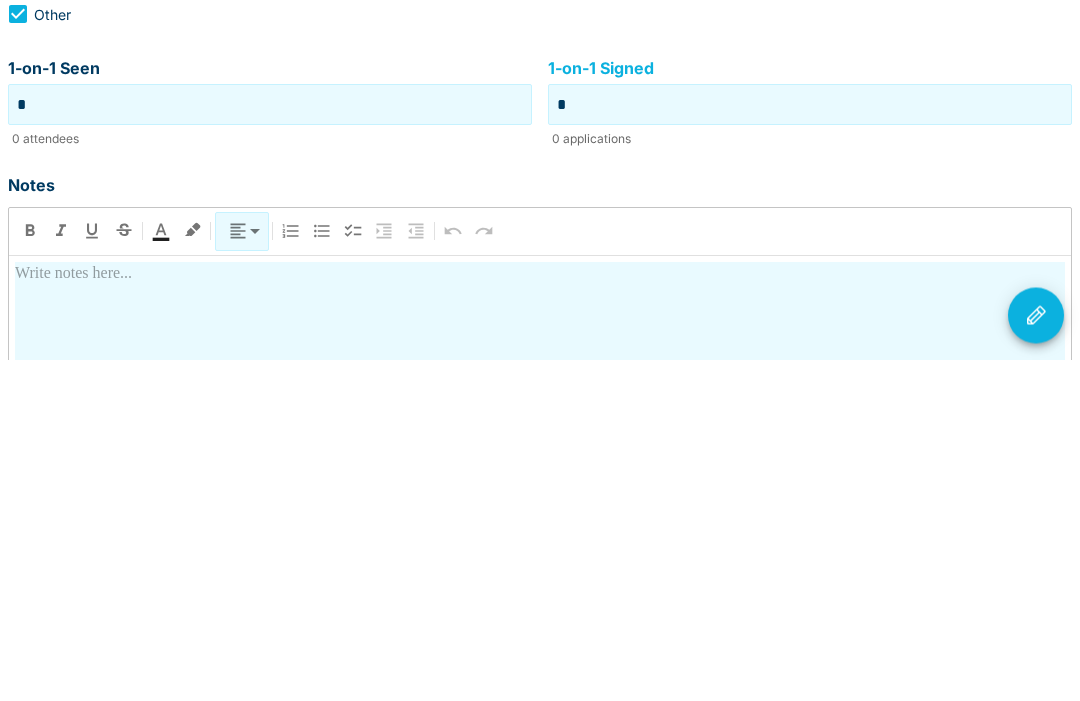 scroll, scrollTop: 283, scrollLeft: 0, axis: vertical 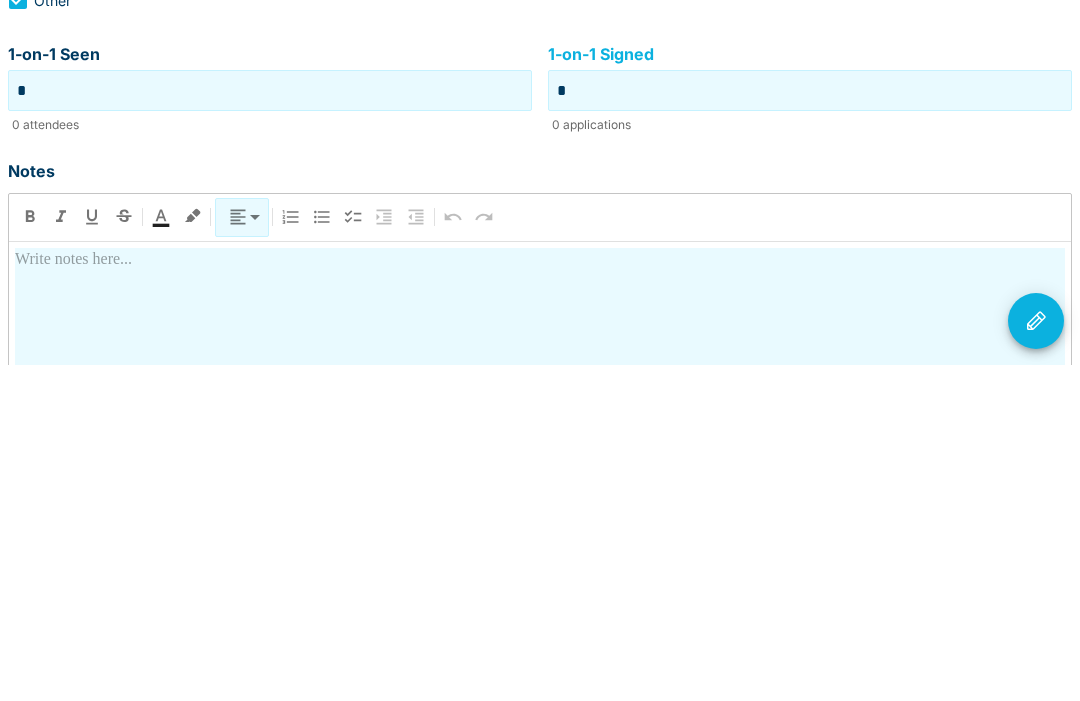 type on "*" 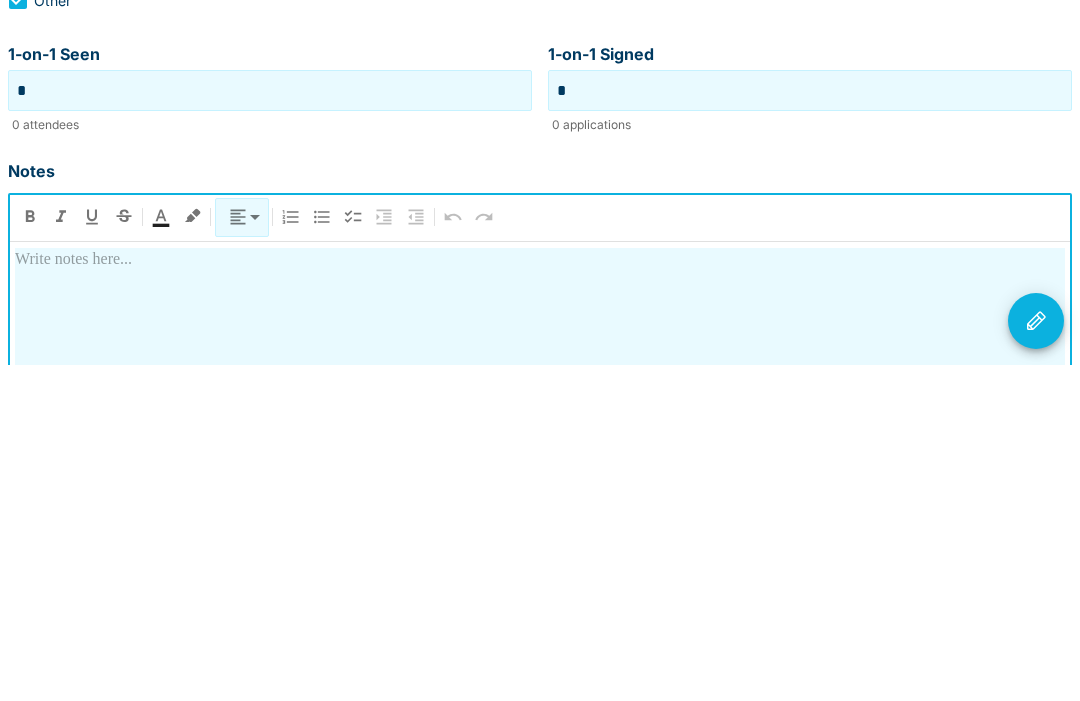 type 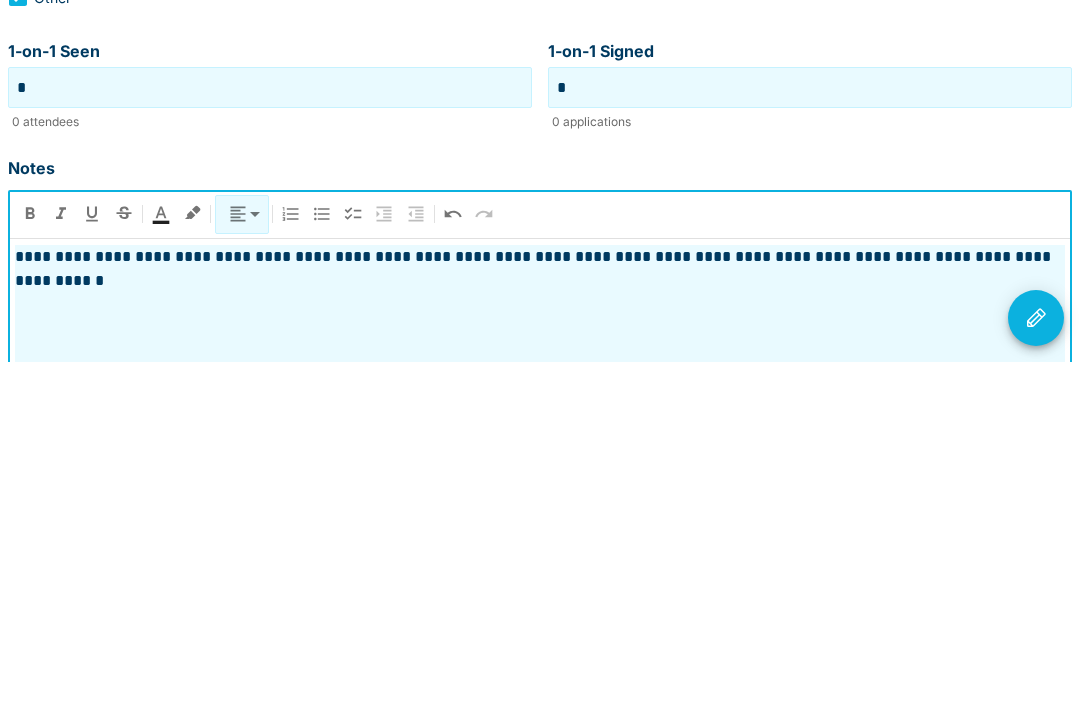 scroll, scrollTop: 473, scrollLeft: 0, axis: vertical 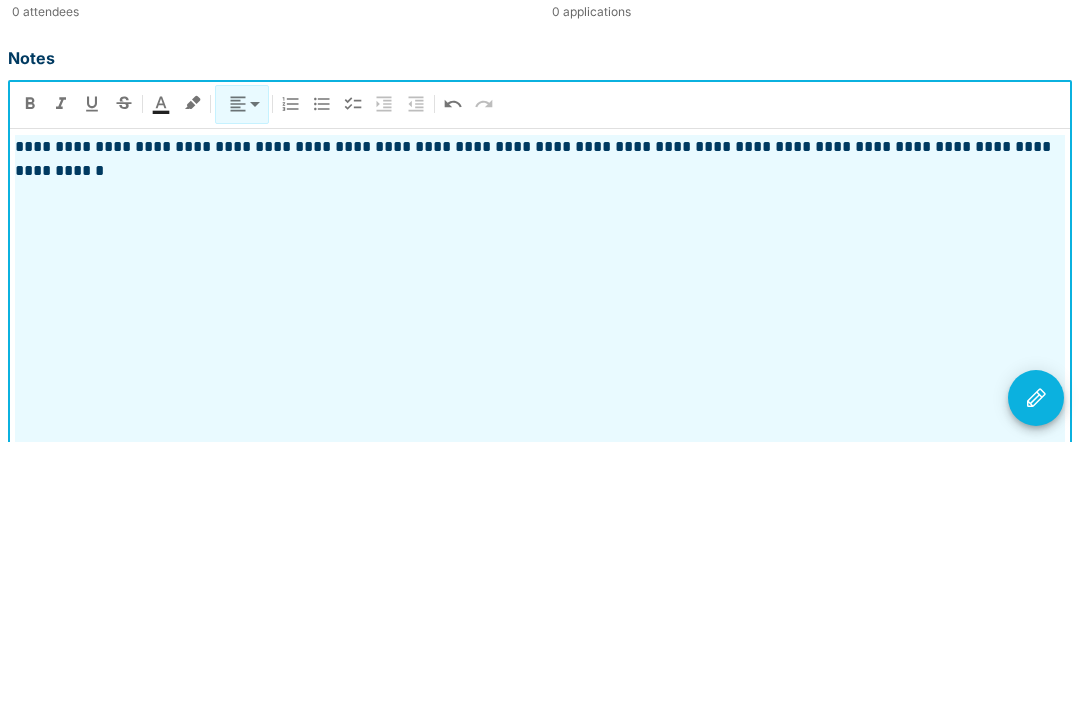 click on "**********" at bounding box center (540, 418) 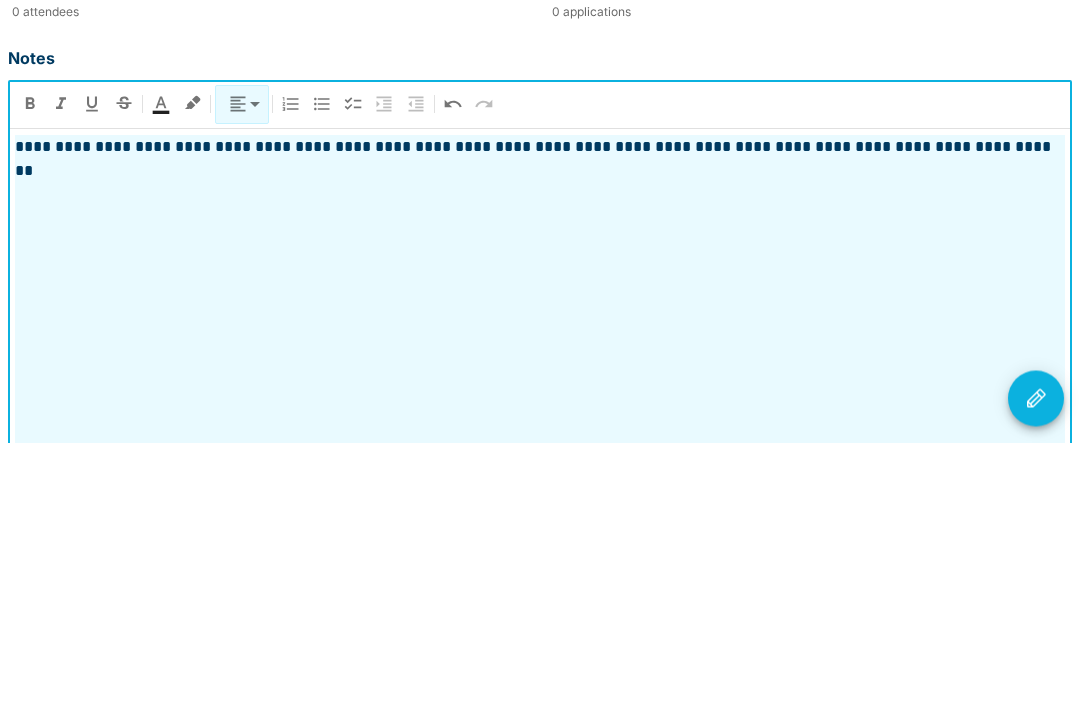 click on "**********" at bounding box center (540, 406) 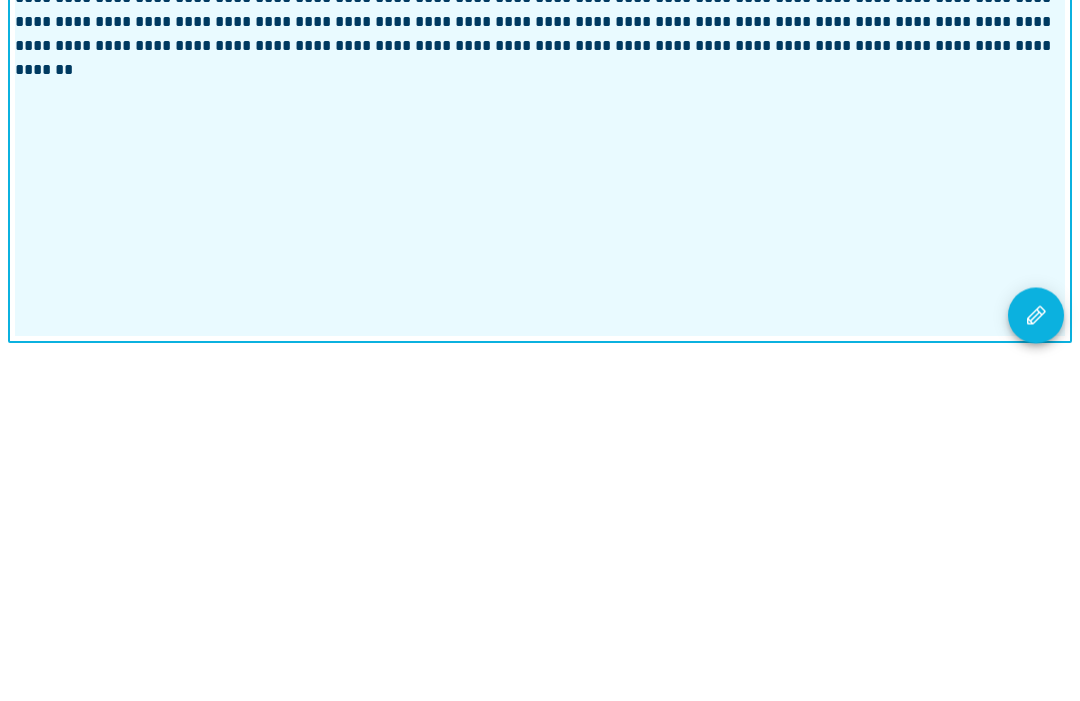click 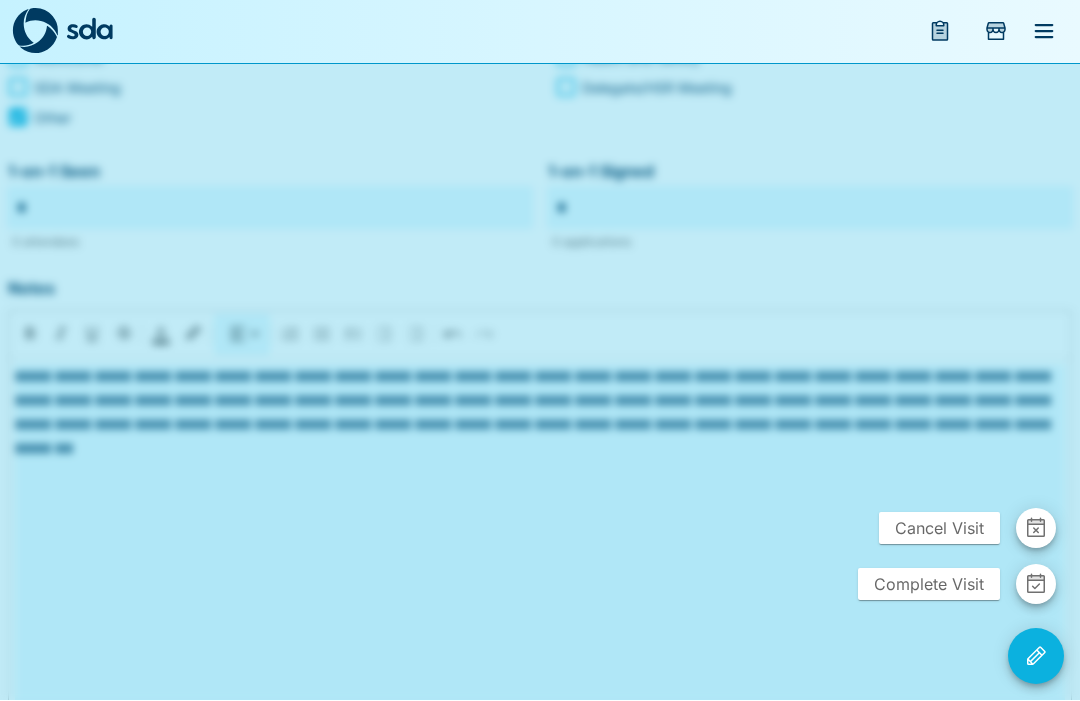 click on "Complete Visit" at bounding box center [929, 585] 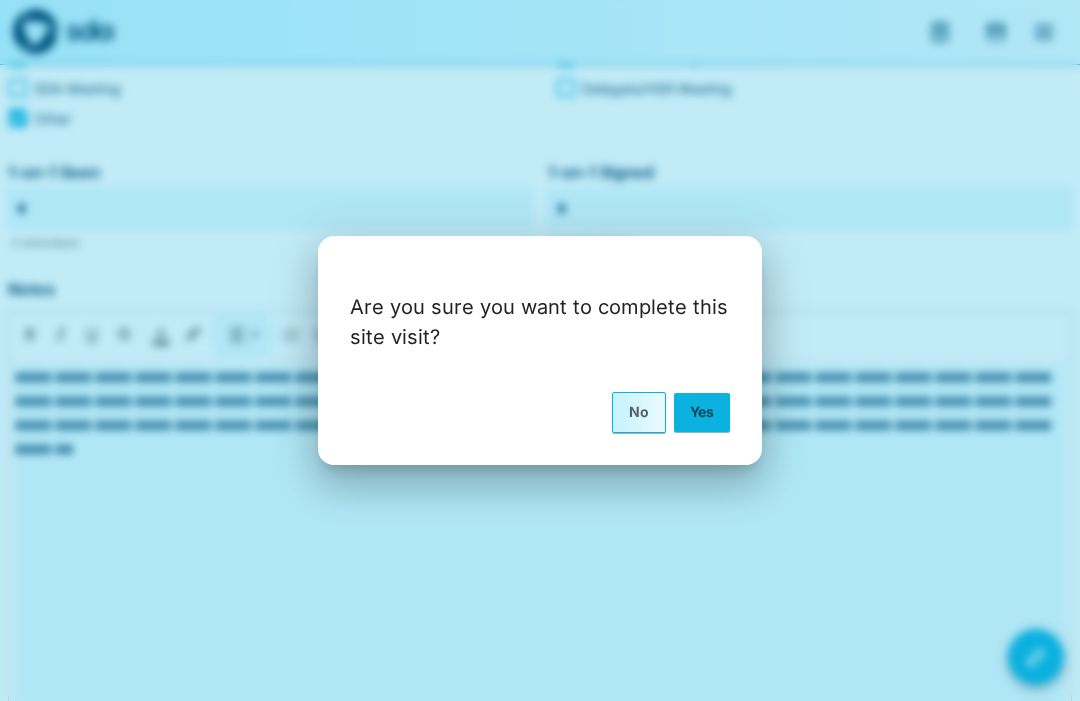 click on "Yes" at bounding box center [702, 412] 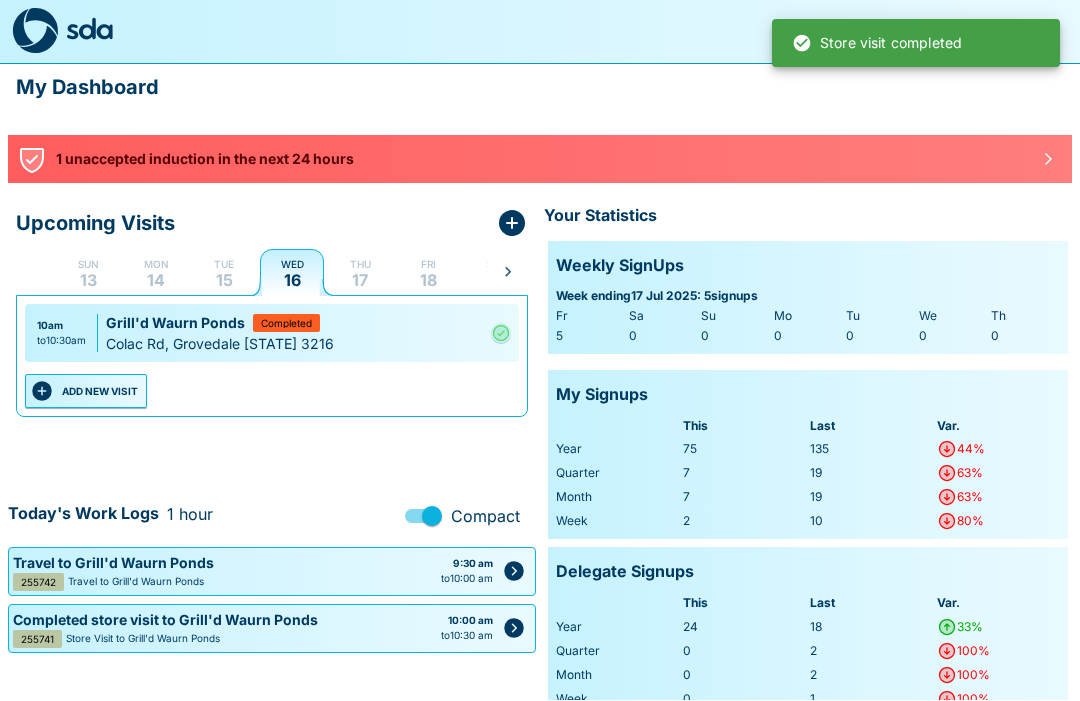scroll, scrollTop: 1, scrollLeft: 0, axis: vertical 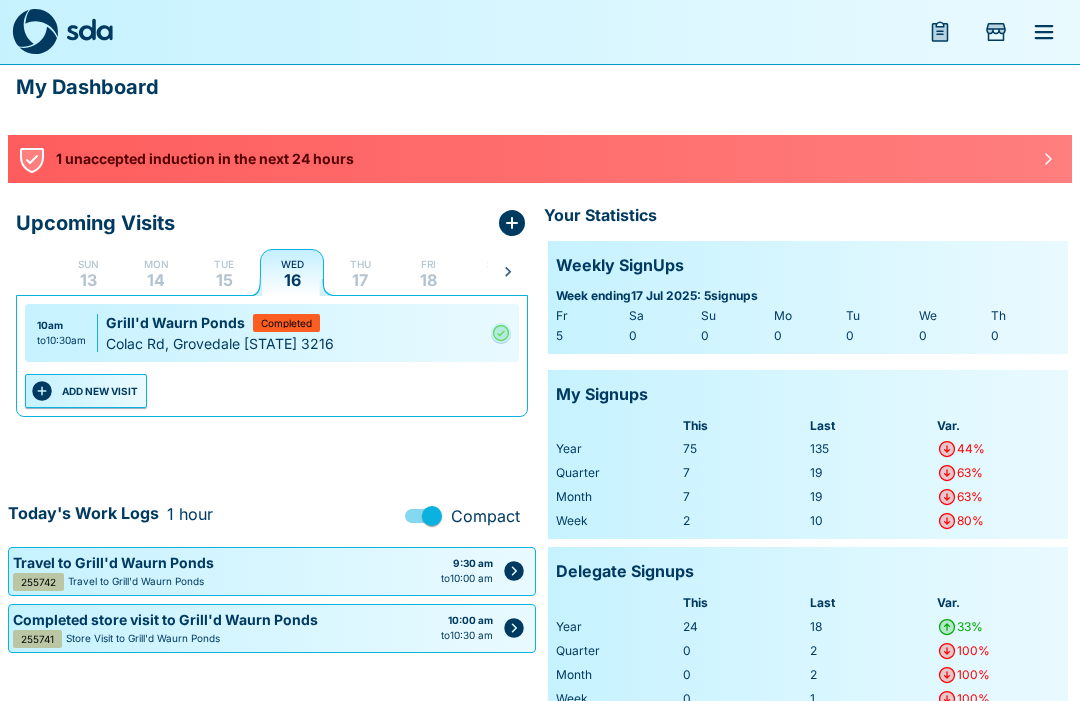 click 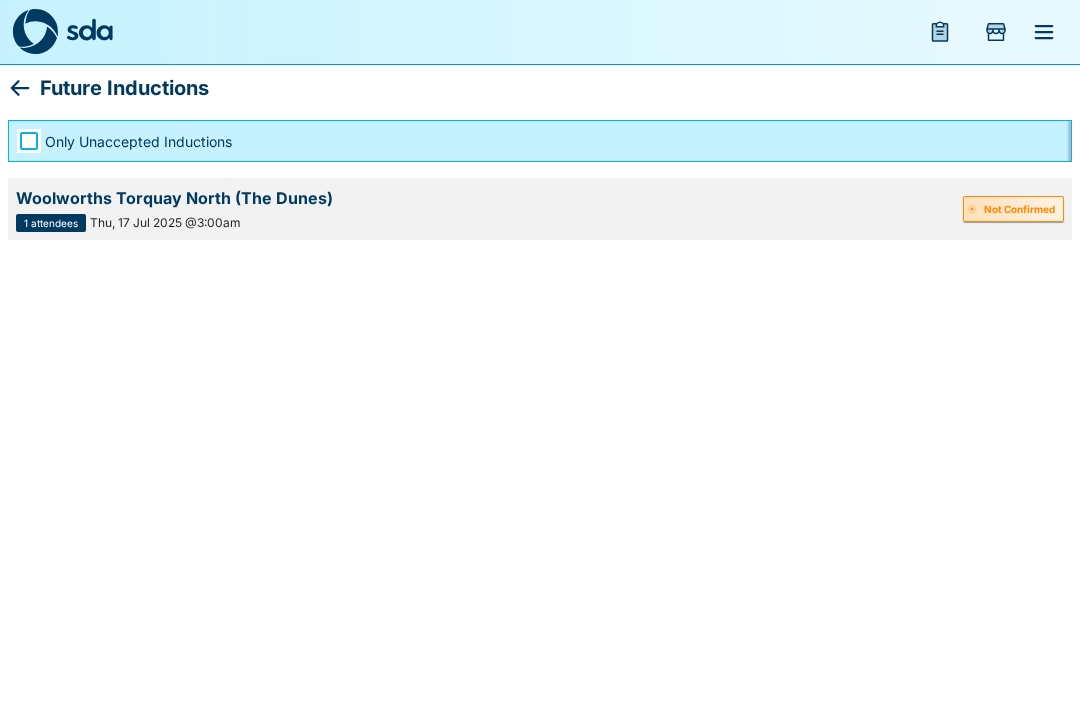 click on "Not Confirmed" at bounding box center [1013, 209] 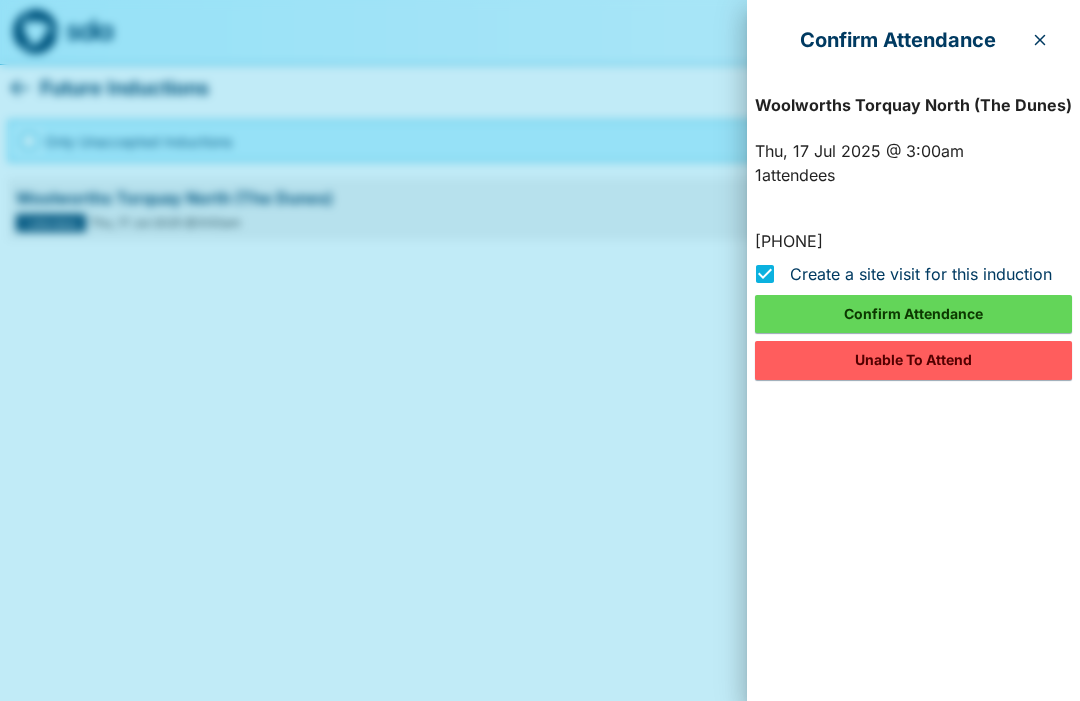 click on "Unable To Attend" at bounding box center [913, 360] 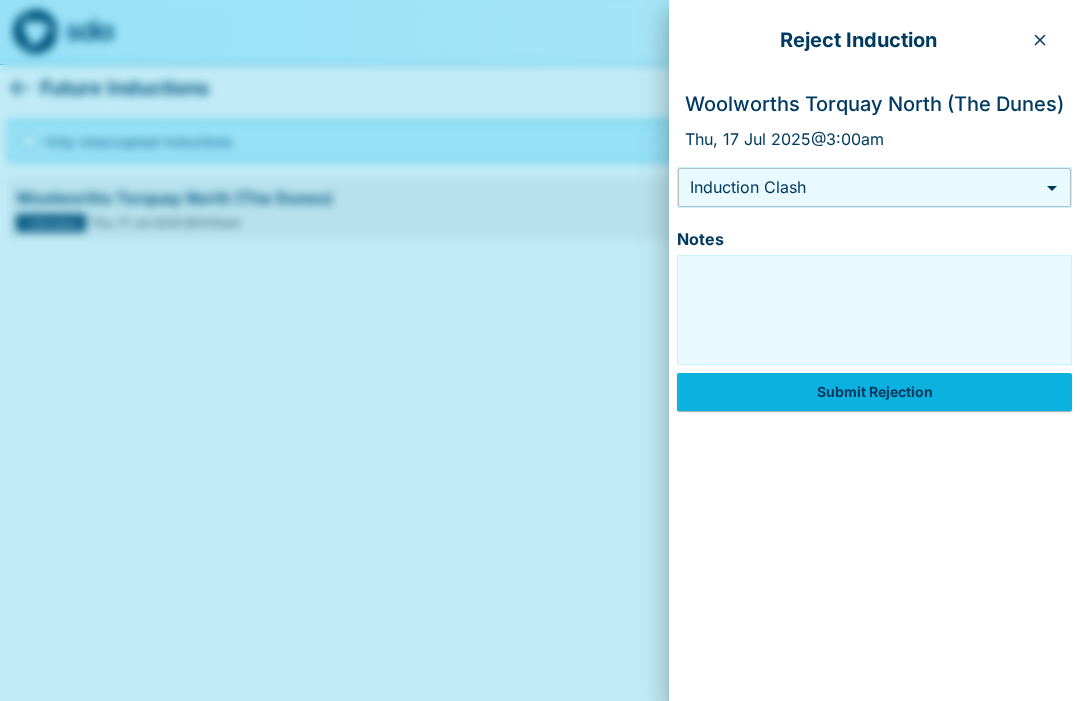 click on "Future Inductions Only Unaccepted Inductions Woolworths Torquay North (The Dunes) 1 attendees Thu, 17 Jul 2025 @3:00am Not Confirmed
Reject Induction Woolworths Torquay North (The Dunes) Thu, 17 Jul 2025  @  3:00am Induction Clash * ​ Notes * Notes Submit Rejection" at bounding box center (540, 124) 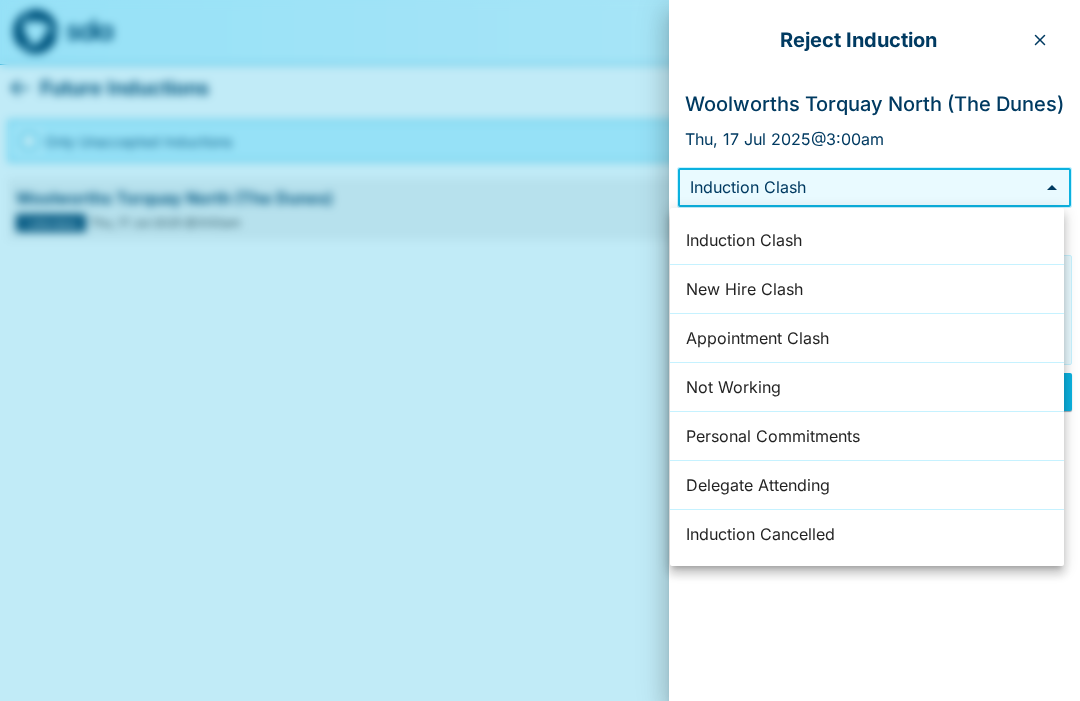 click on "Delegate Attending" at bounding box center (867, 485) 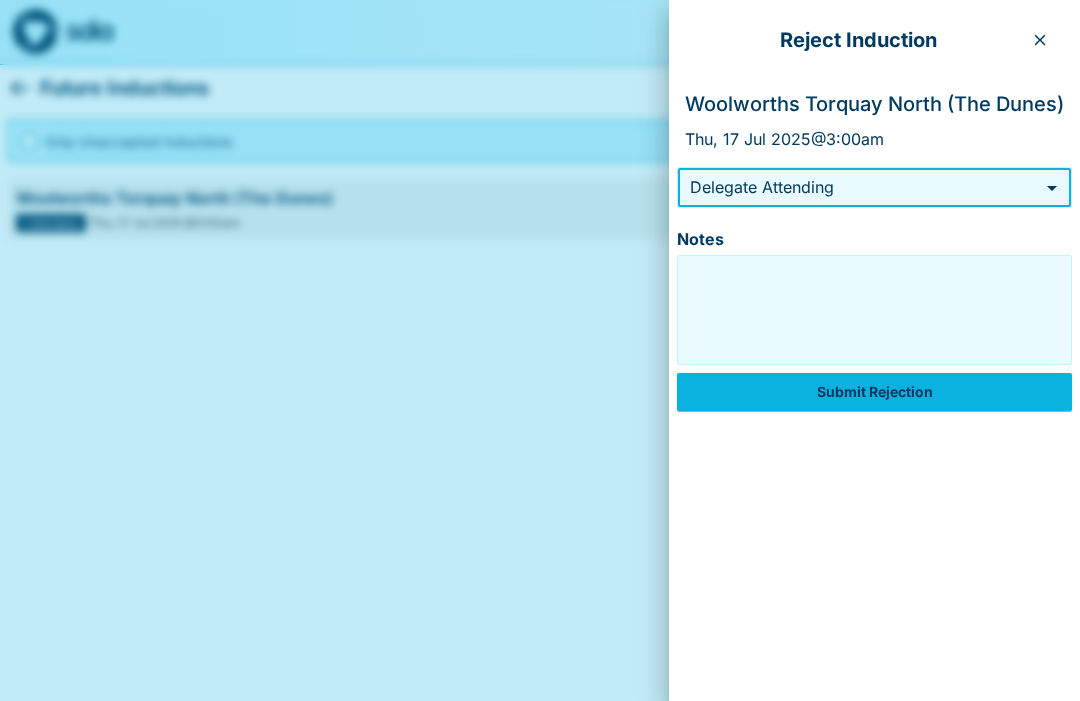 click on "Submit Rejection" at bounding box center [874, 392] 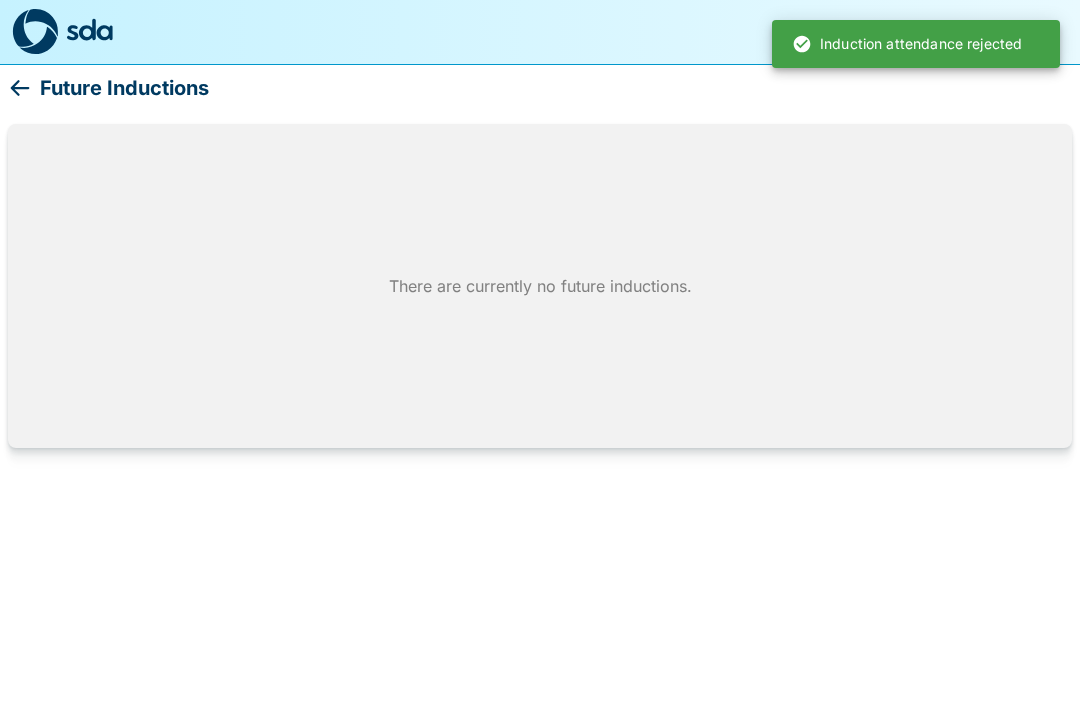 click on "Future Inductions There are currently no future inductions. Induction attendance rejected" at bounding box center (540, 230) 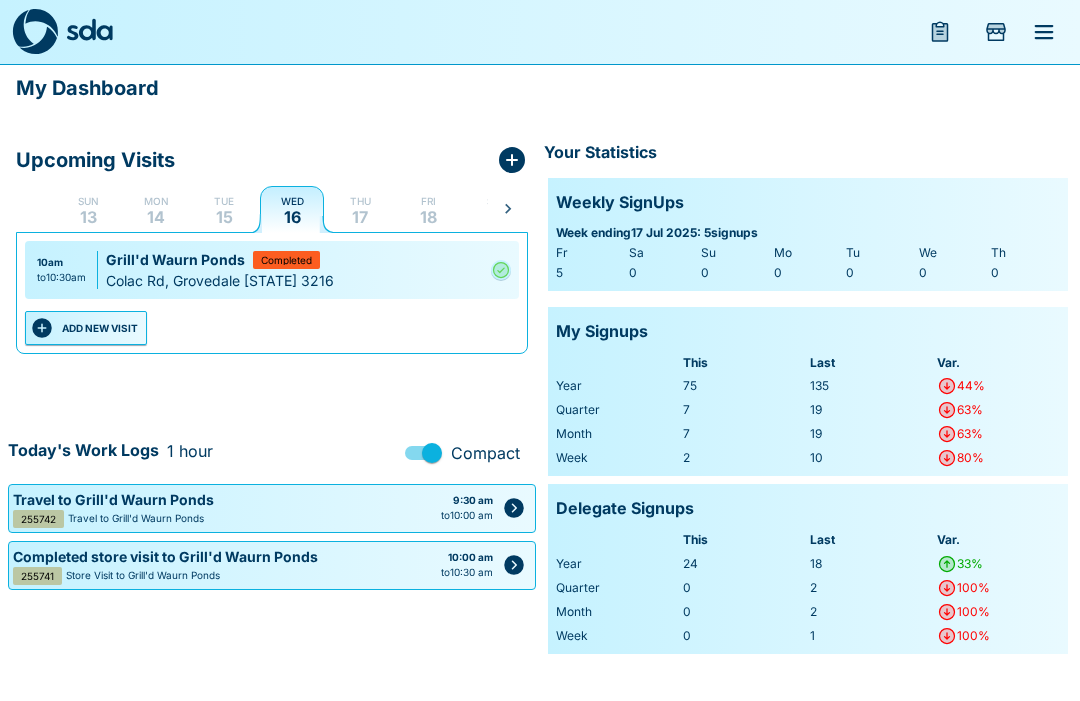 click on "ADD NEW VISIT" at bounding box center [86, 328] 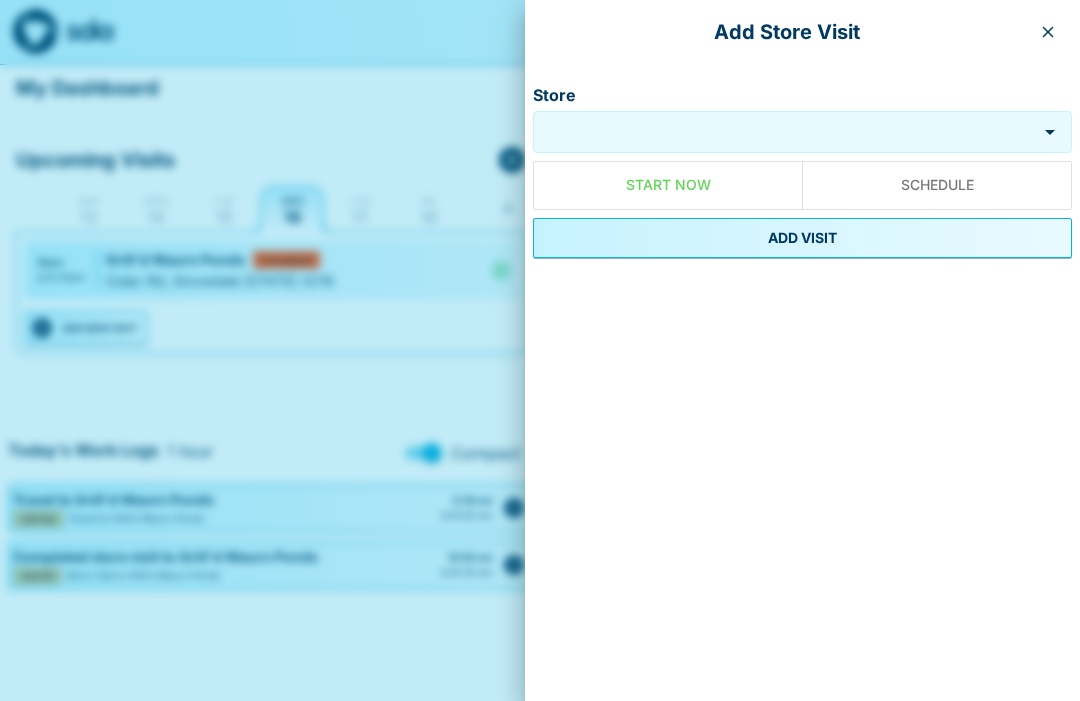 click on "Store" at bounding box center [785, 132] 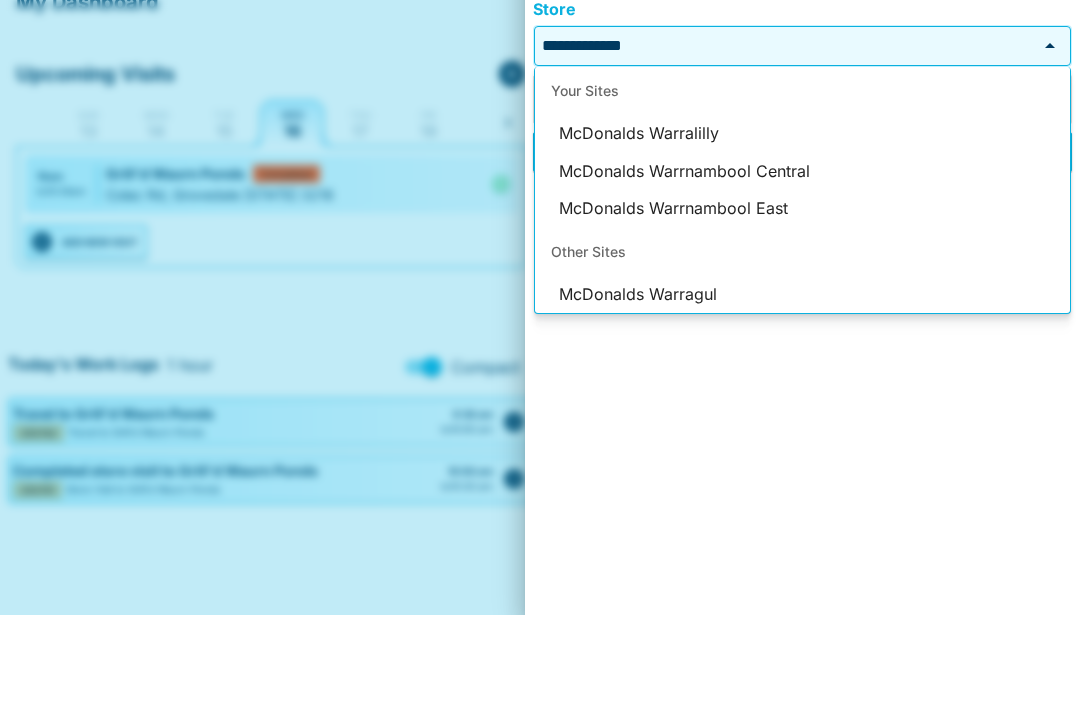 click on "McDonalds Warrnambool East" at bounding box center [802, 295] 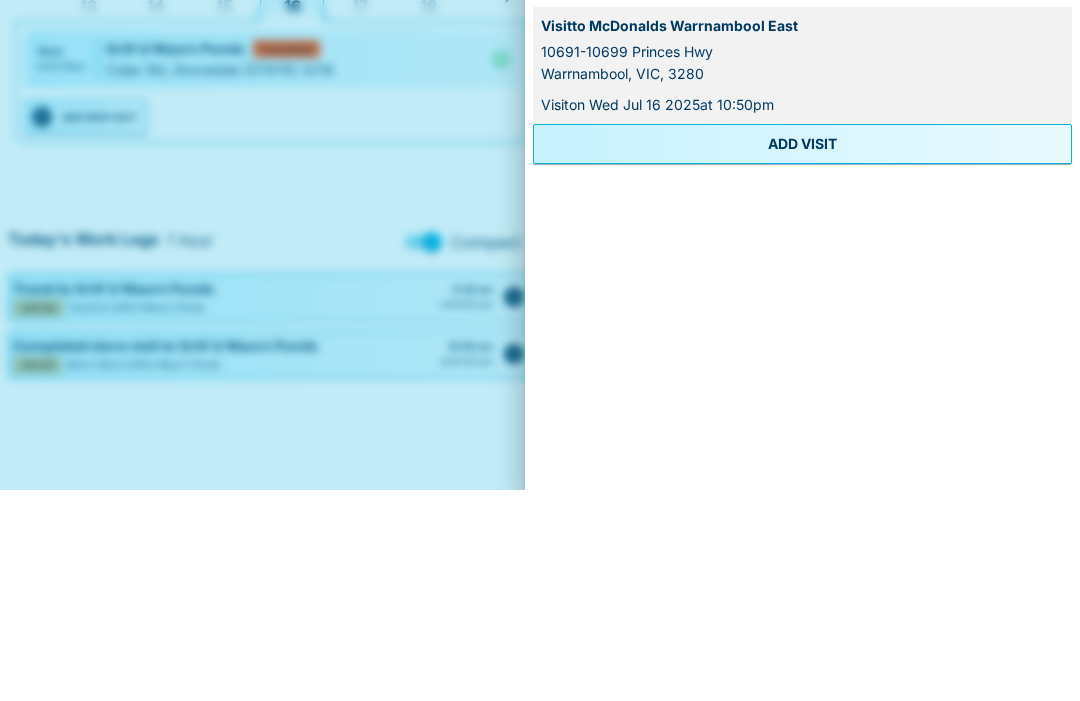 click on "ADD VISIT" at bounding box center [802, 355] 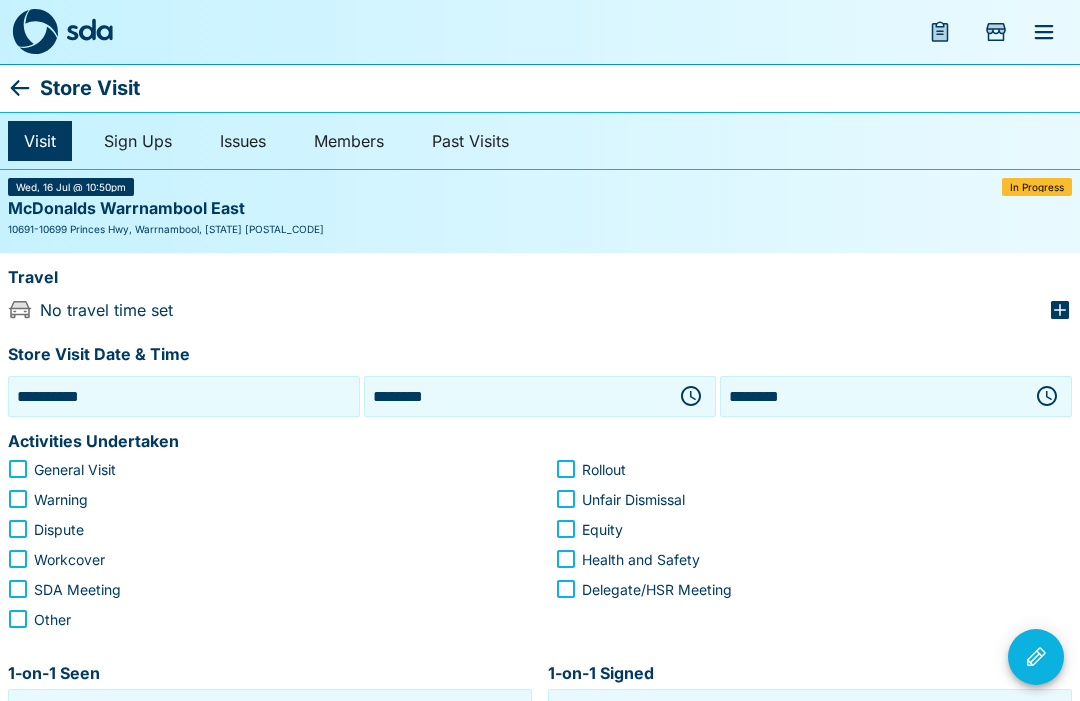 click 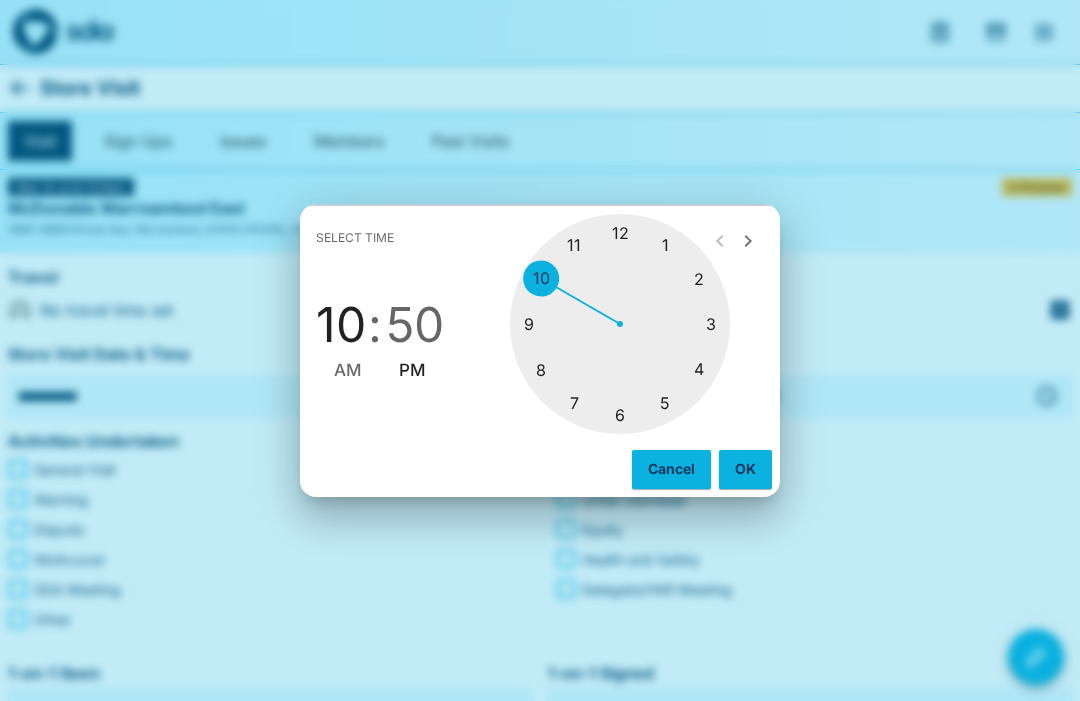 click at bounding box center (620, 324) 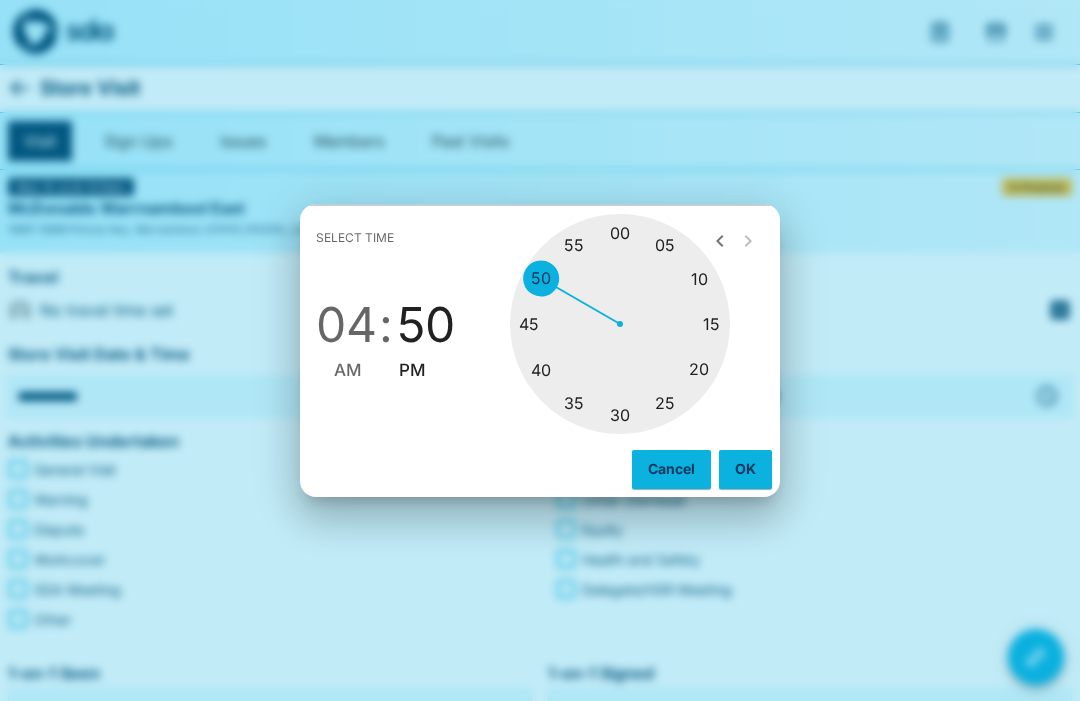 click at bounding box center [620, 324] 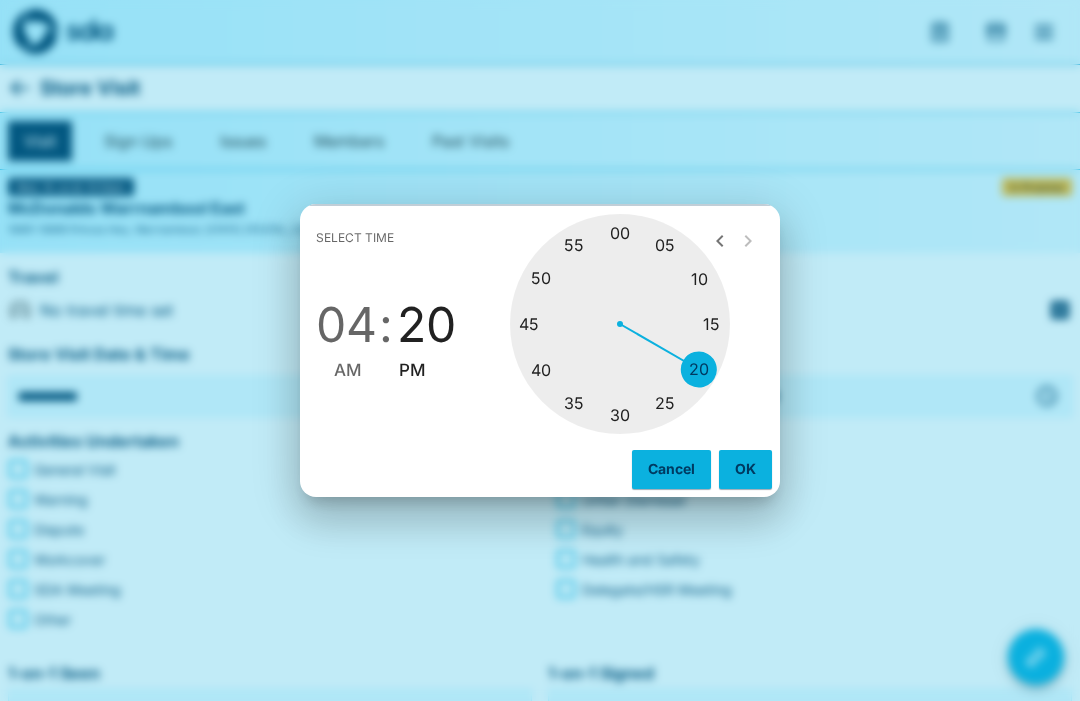 click on "OK" at bounding box center (745, 469) 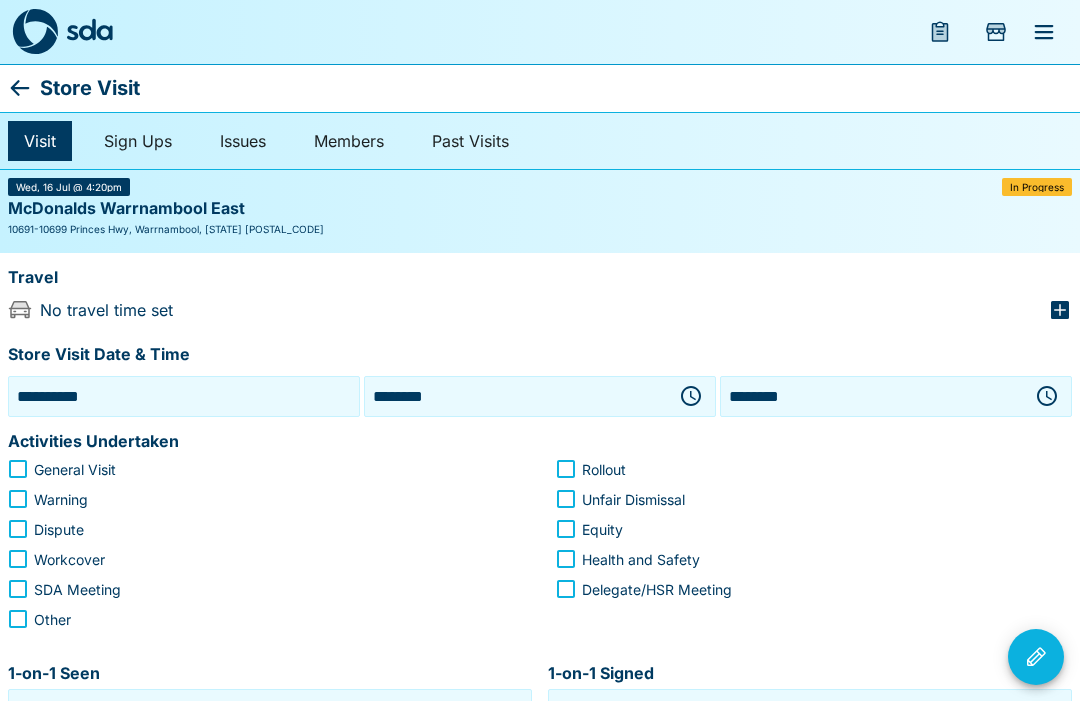 click 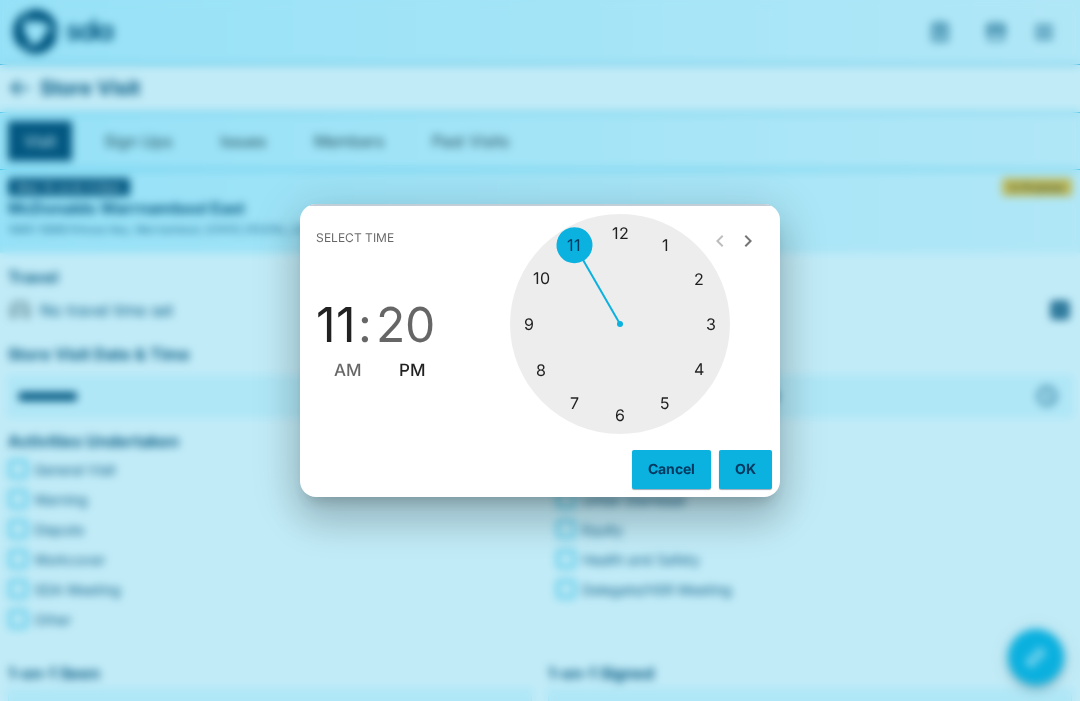 click at bounding box center [620, 324] 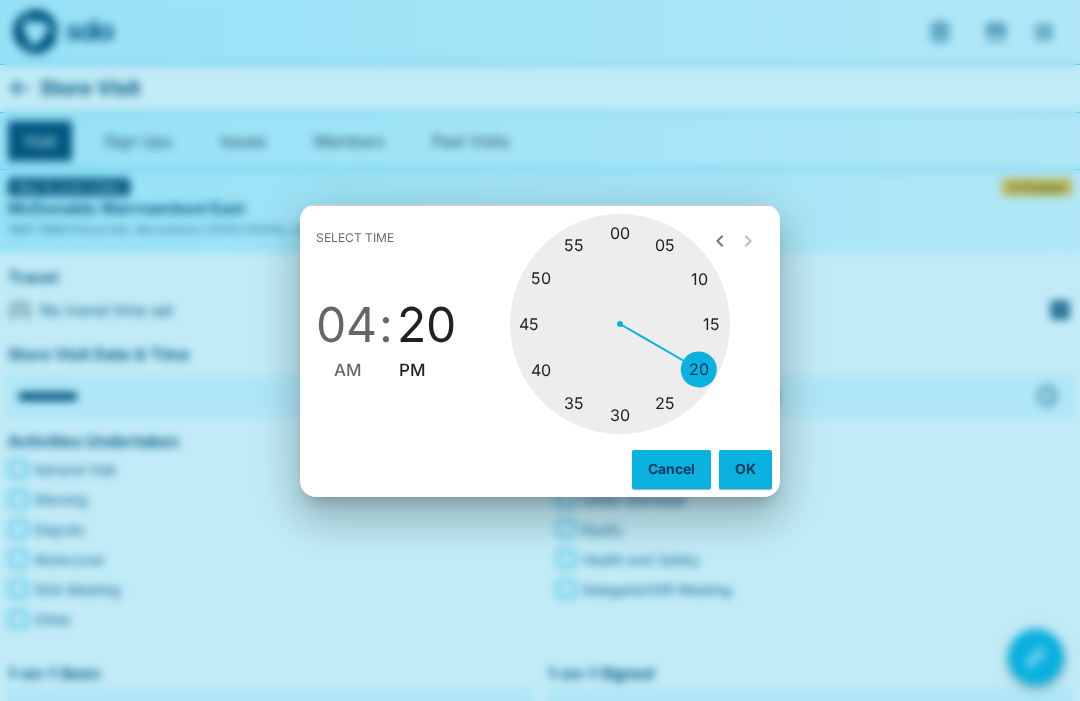 click at bounding box center (620, 324) 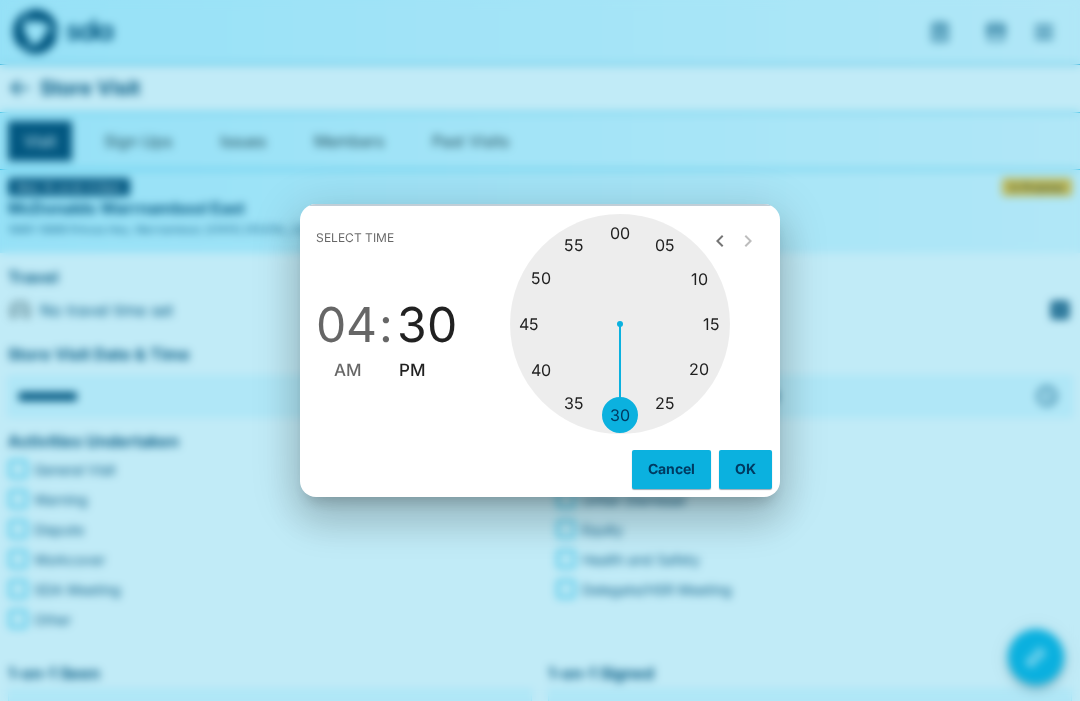 click on "OK" at bounding box center (745, 469) 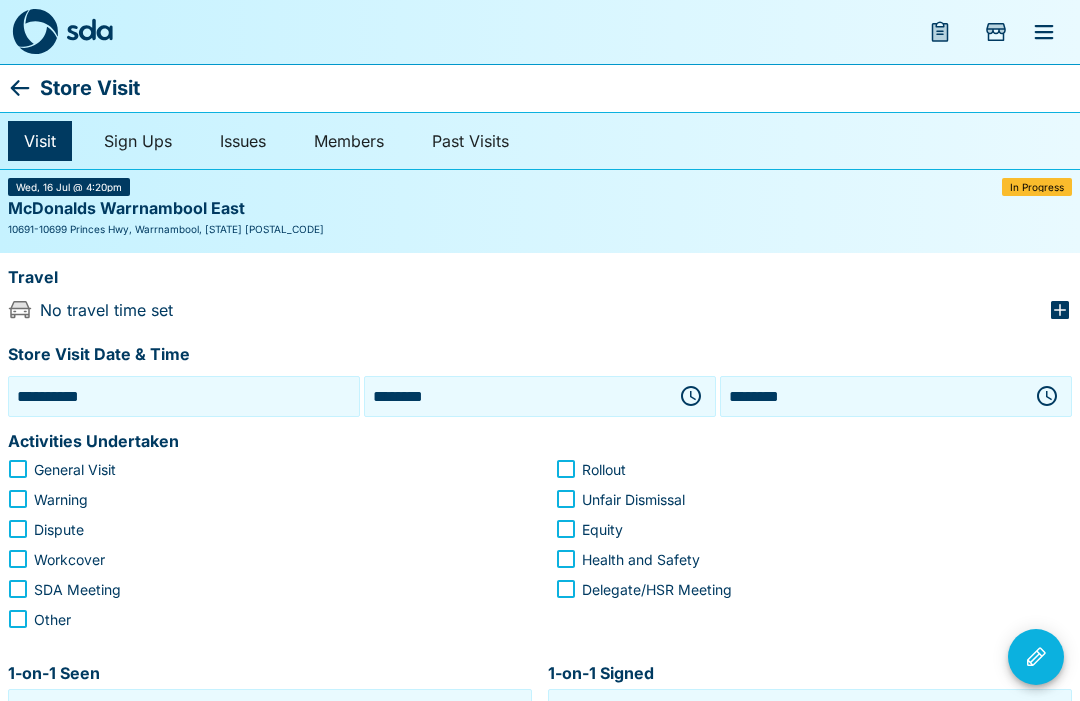 click 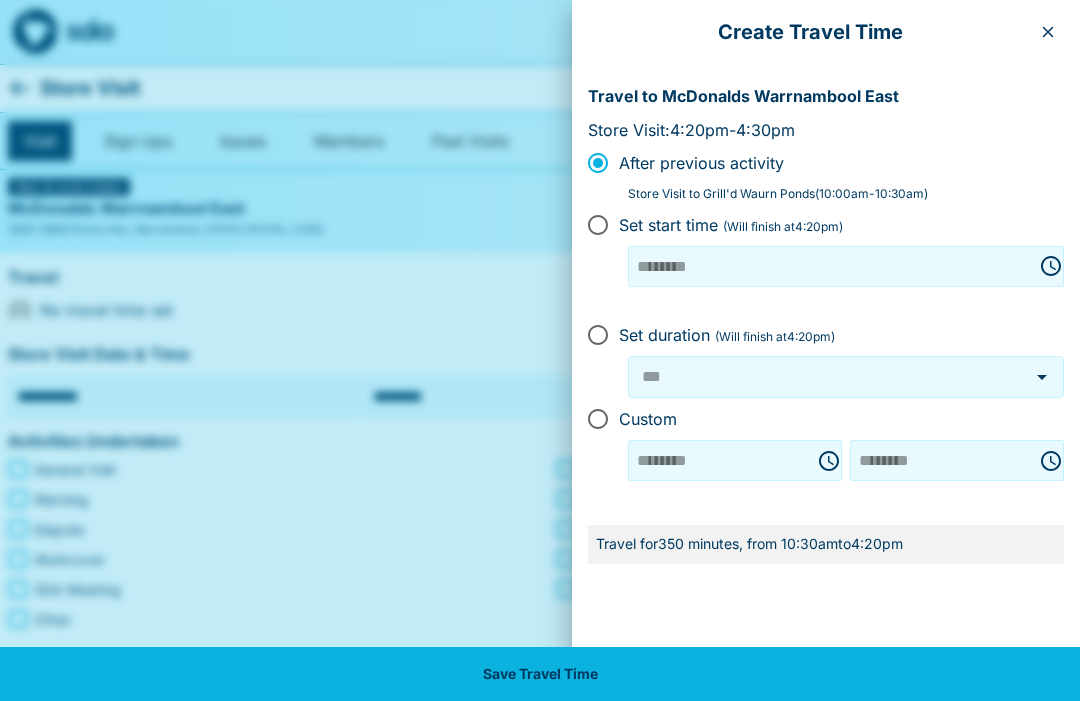 click at bounding box center (823, 461) 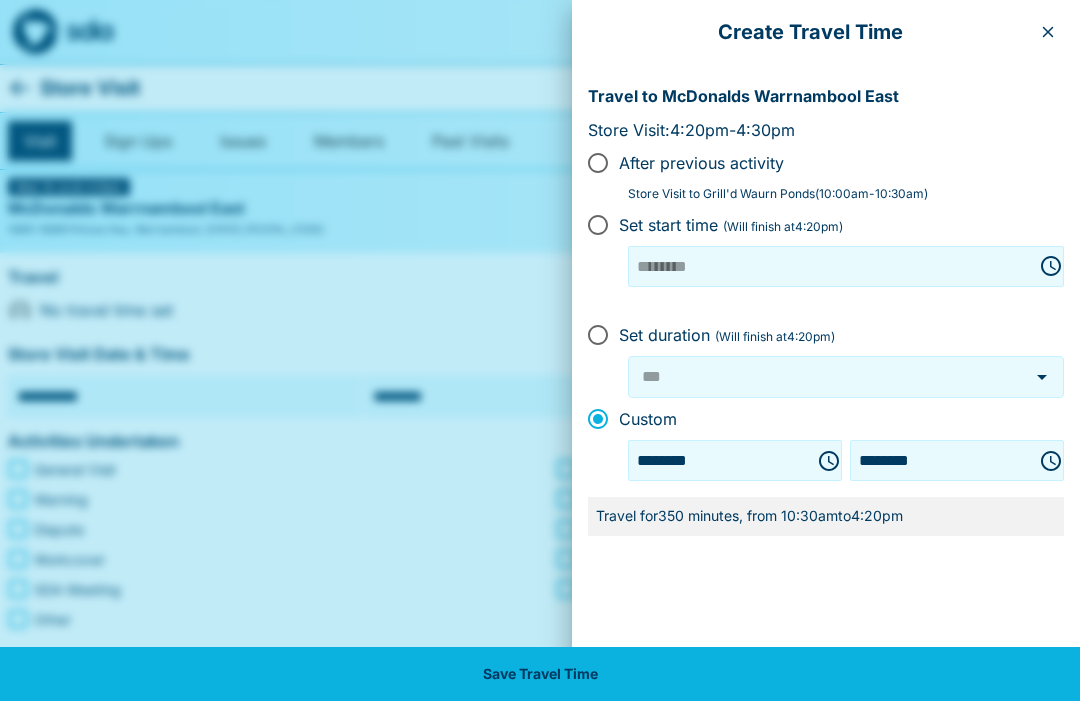click 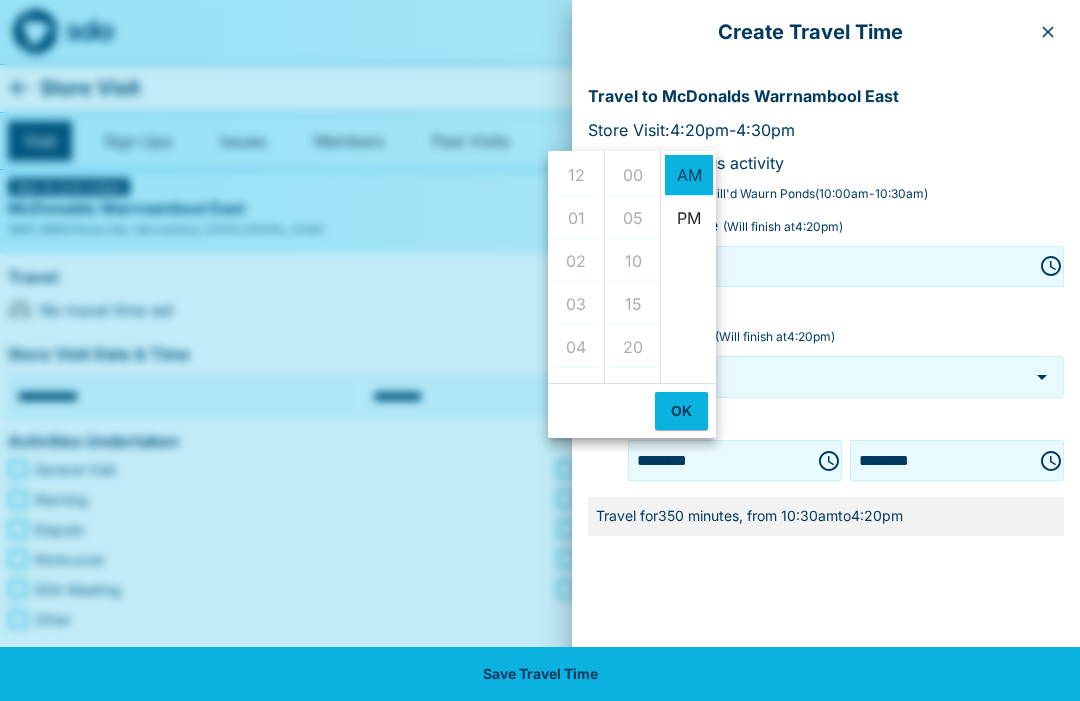 scroll, scrollTop: 430, scrollLeft: 0, axis: vertical 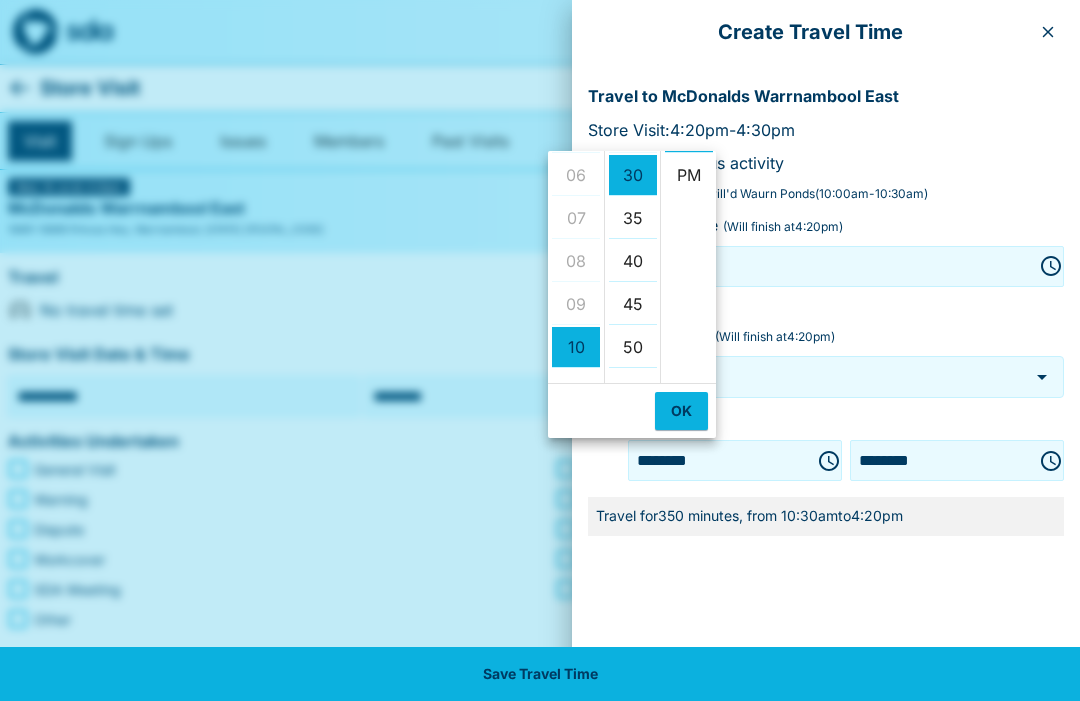 click on "PM" at bounding box center [689, 175] 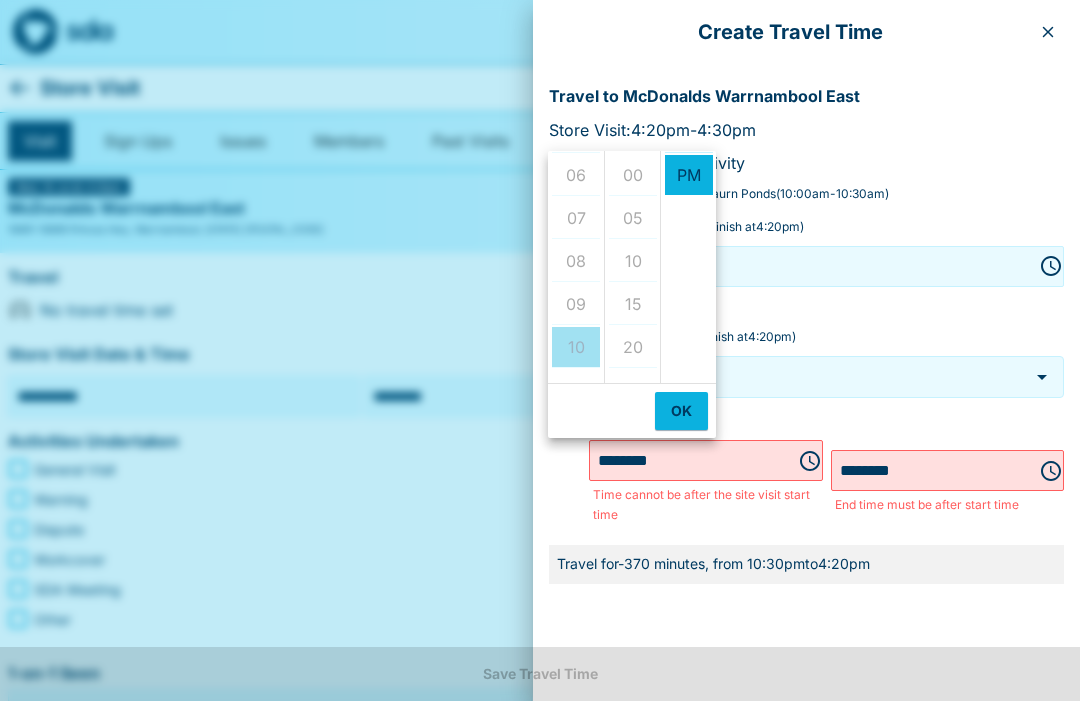 scroll, scrollTop: 0, scrollLeft: 0, axis: both 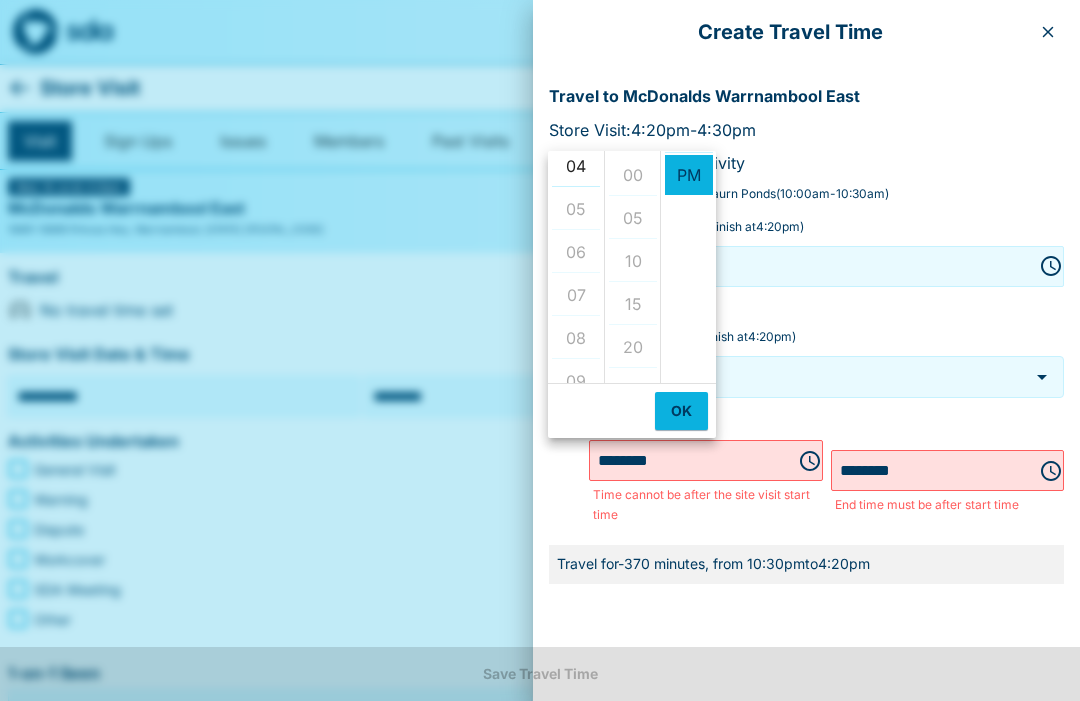 click on "04" at bounding box center (576, 166) 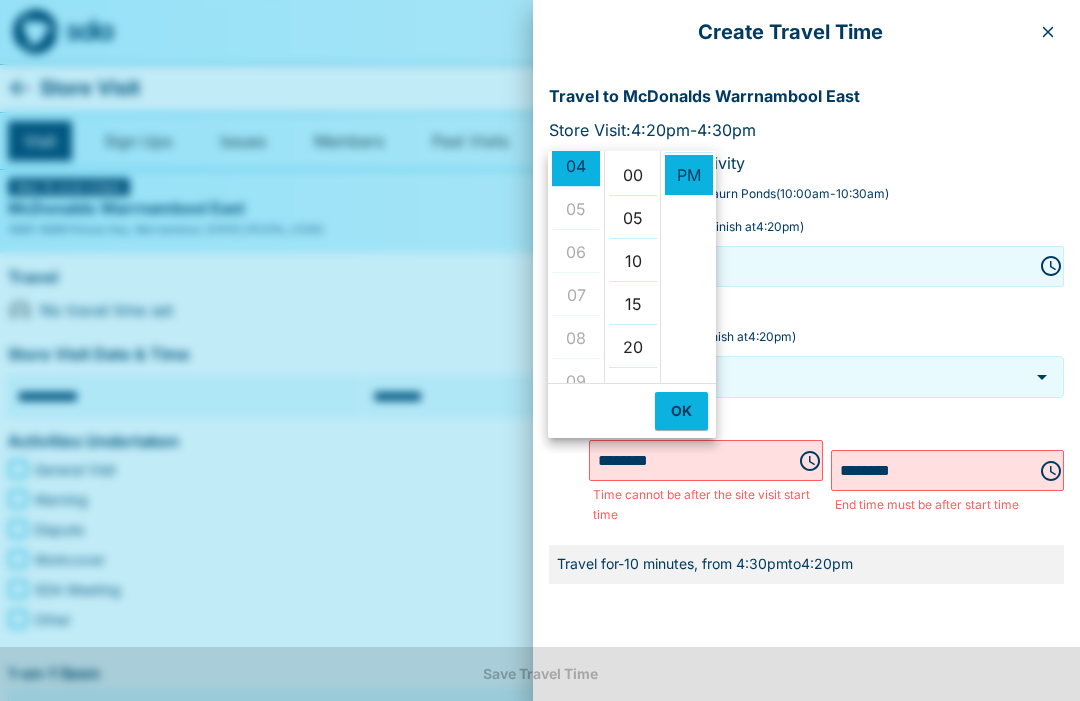 scroll, scrollTop: 135, scrollLeft: 0, axis: vertical 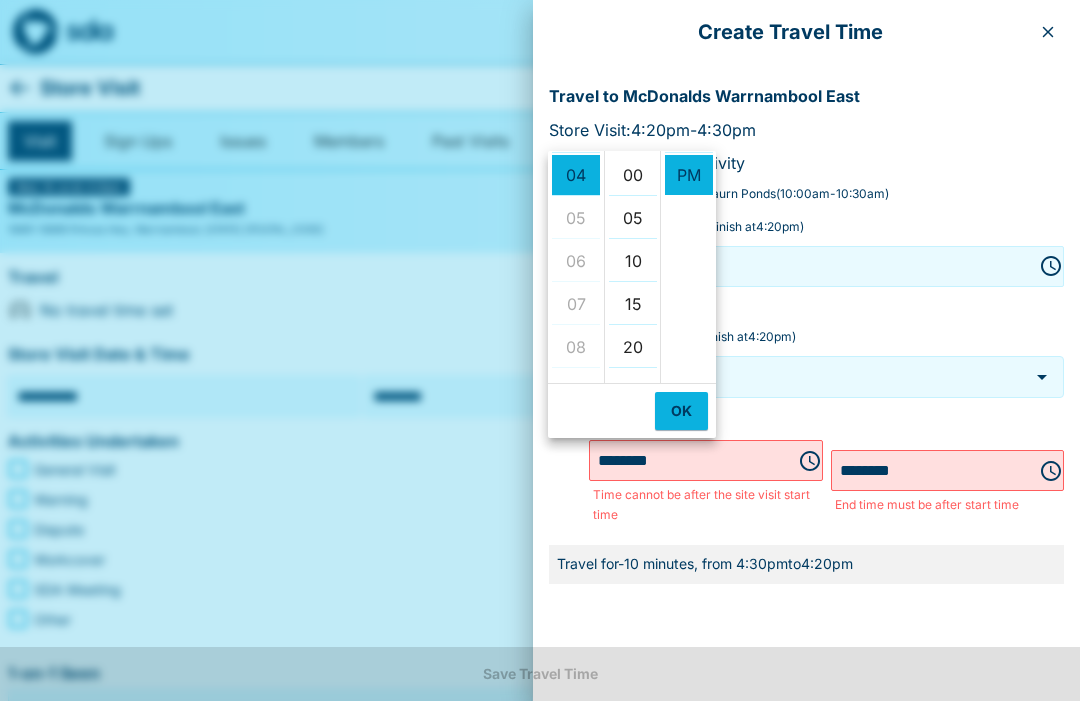 click on "00" at bounding box center (633, 175) 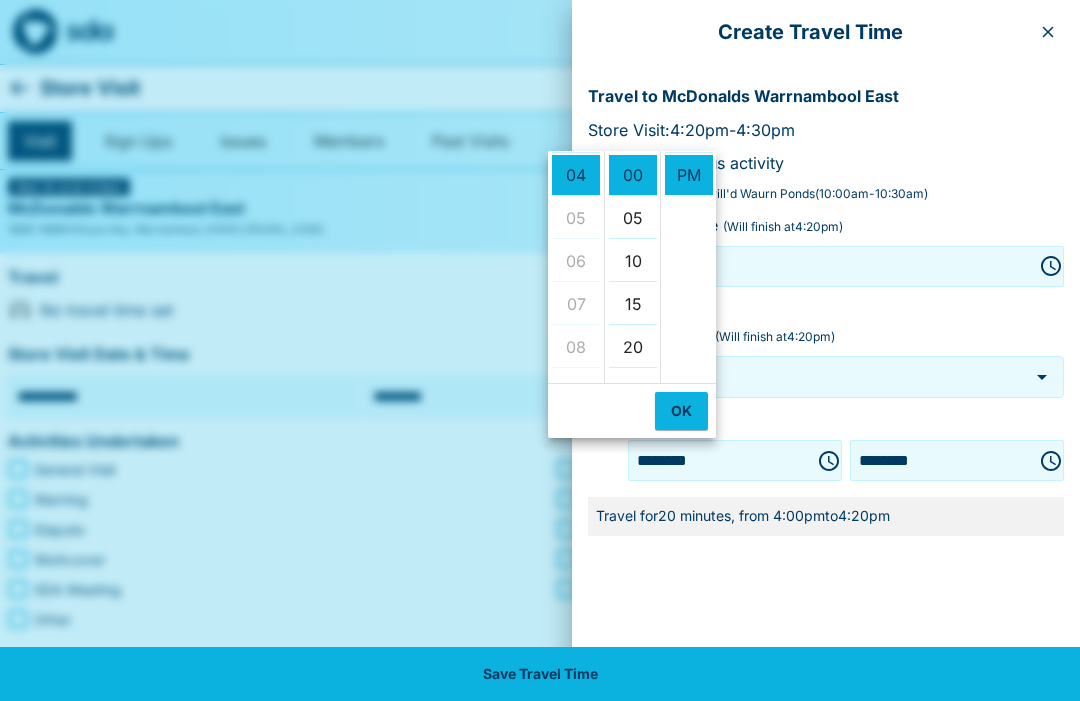 click on "OK" at bounding box center (681, 411) 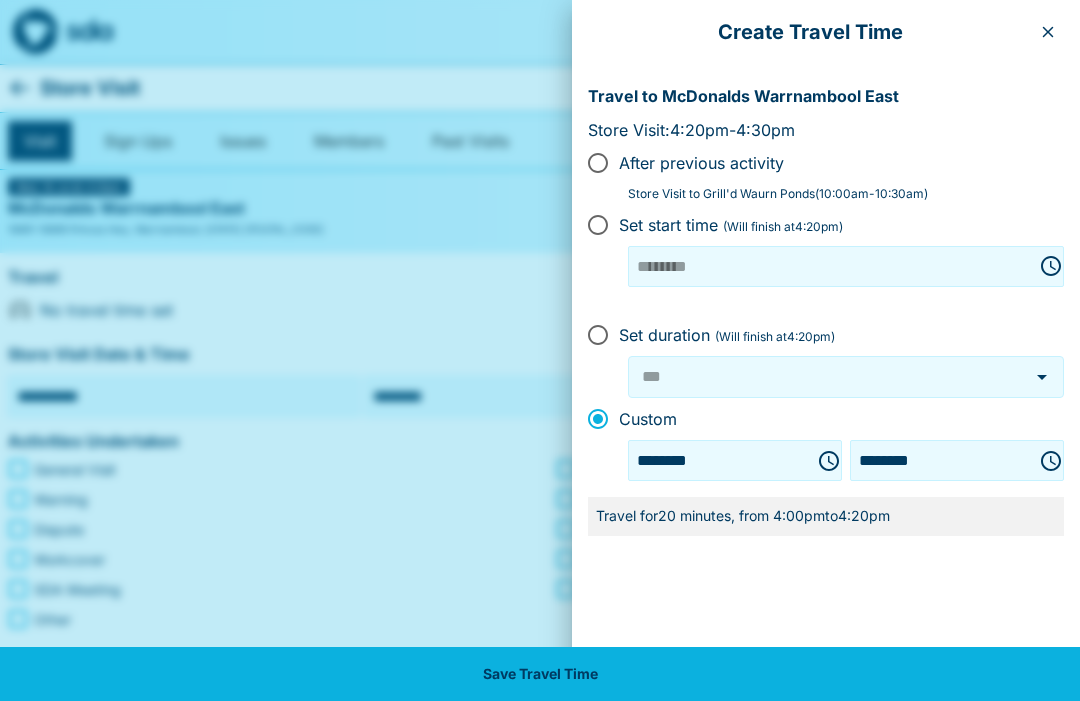 click on "Save Travel Time" at bounding box center (540, 674) 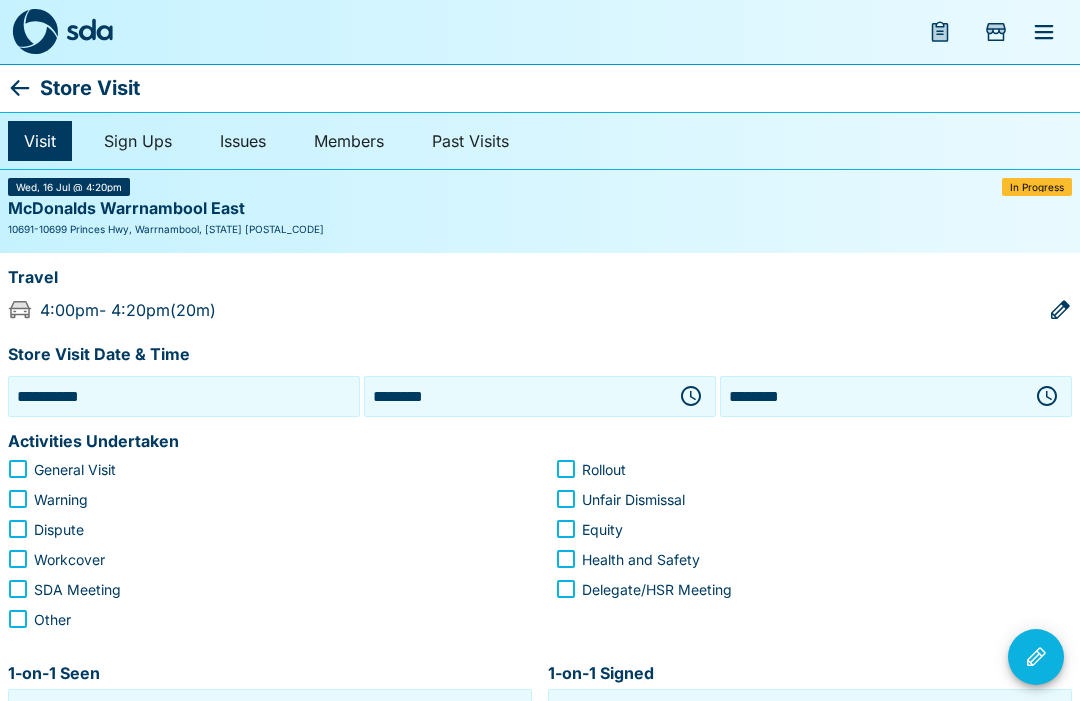 click on "Other" at bounding box center (52, 619) 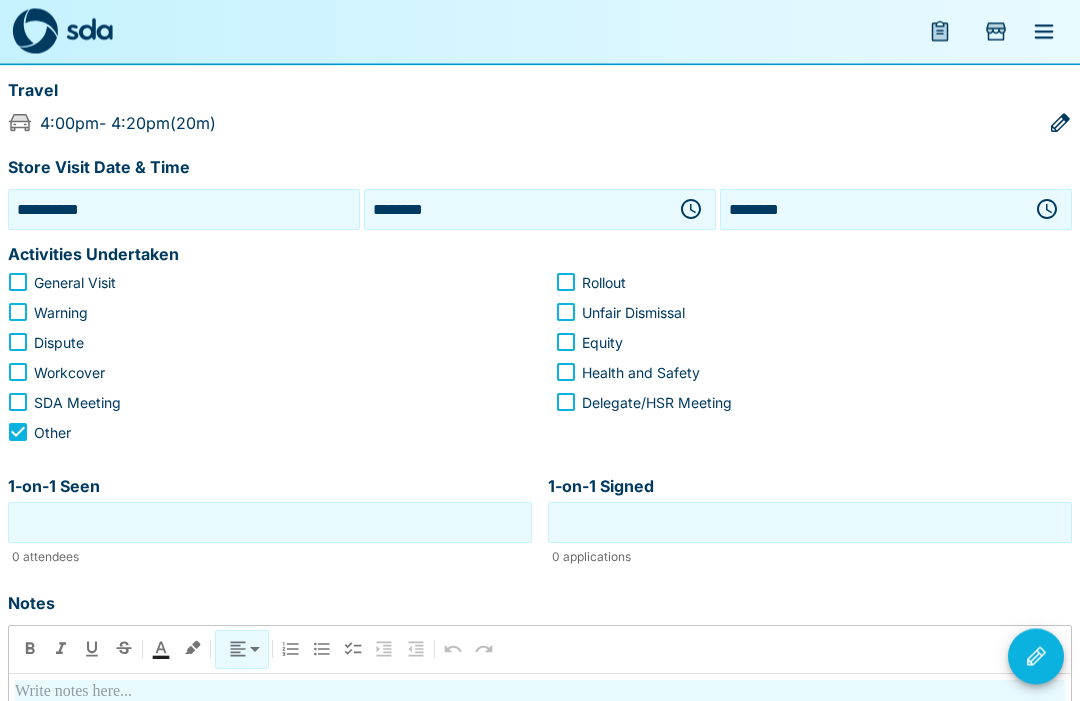 click on "1-on-1 Seen" at bounding box center [270, 523] 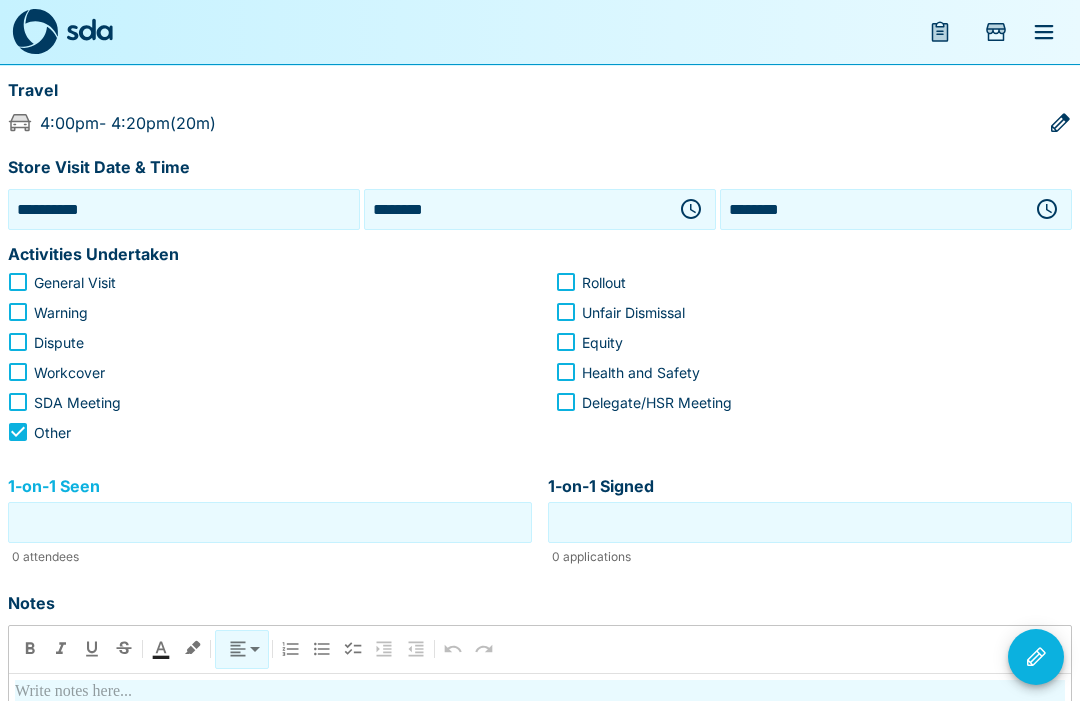 scroll, scrollTop: 186, scrollLeft: 0, axis: vertical 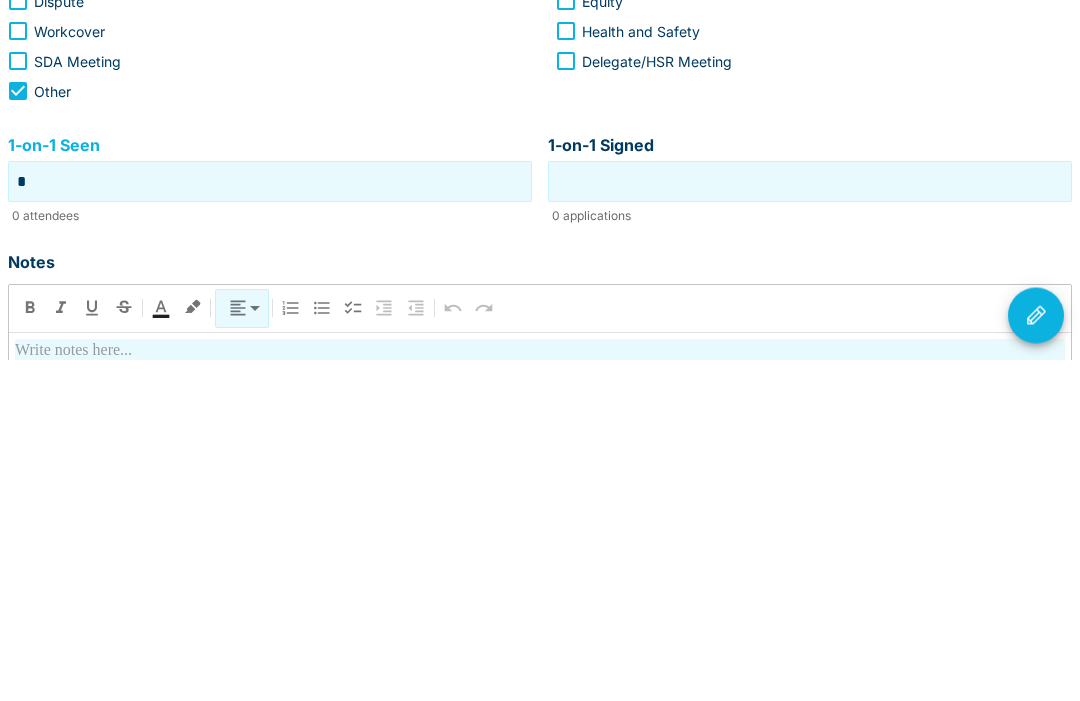 type on "*" 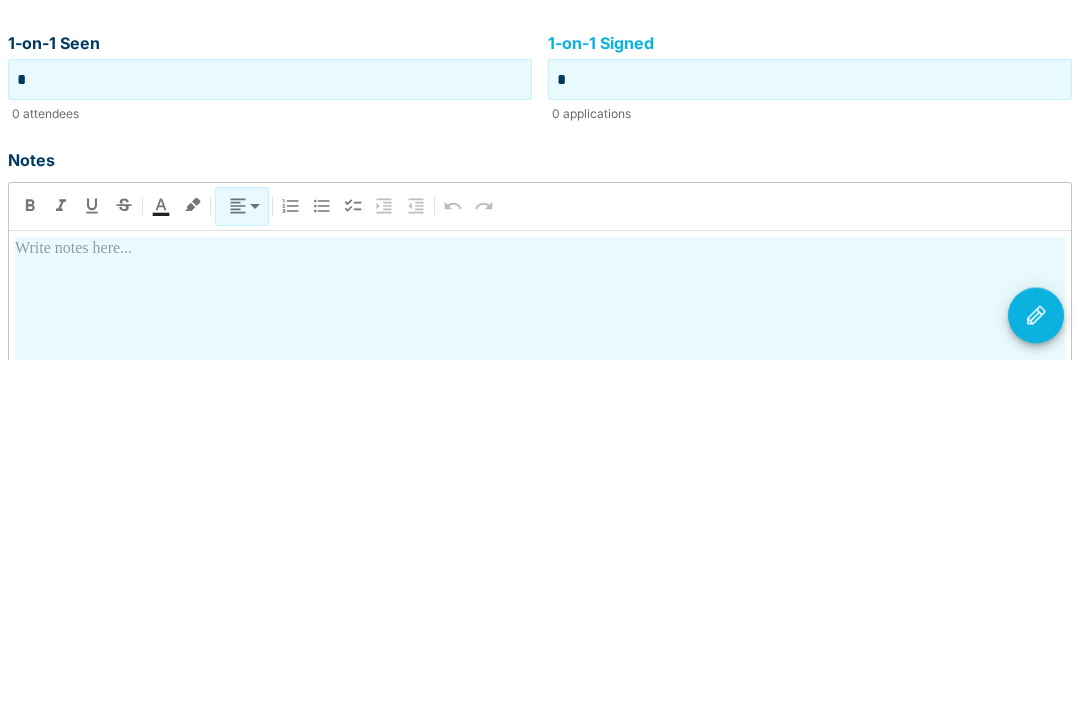scroll, scrollTop: 289, scrollLeft: 0, axis: vertical 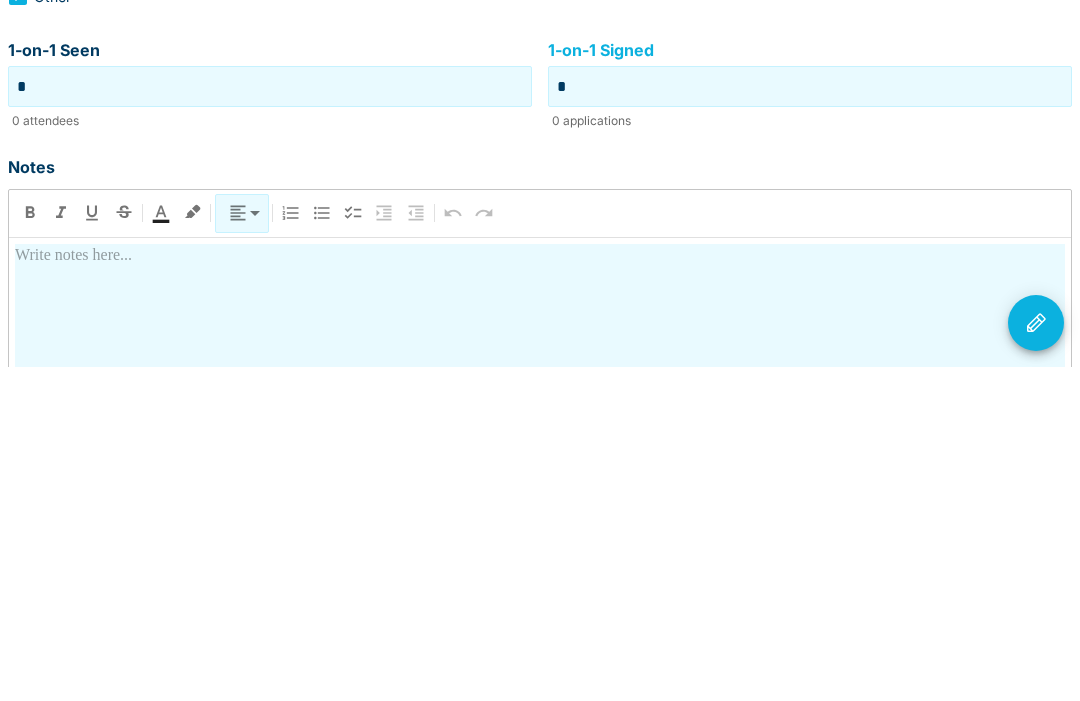 type on "*" 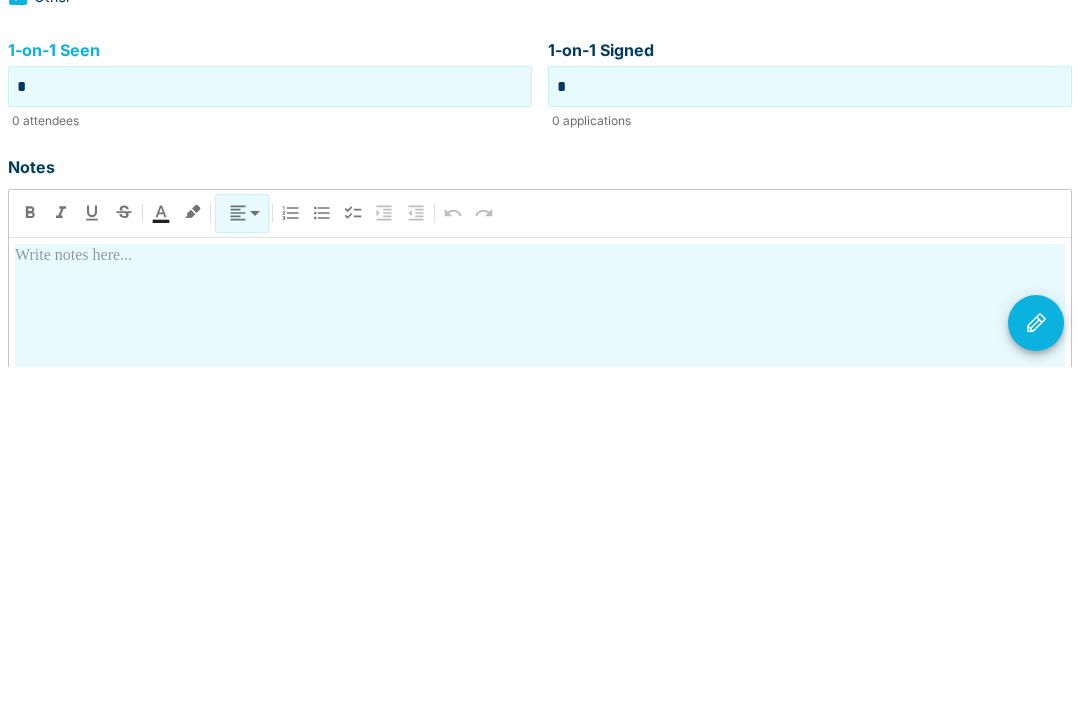 type on "*" 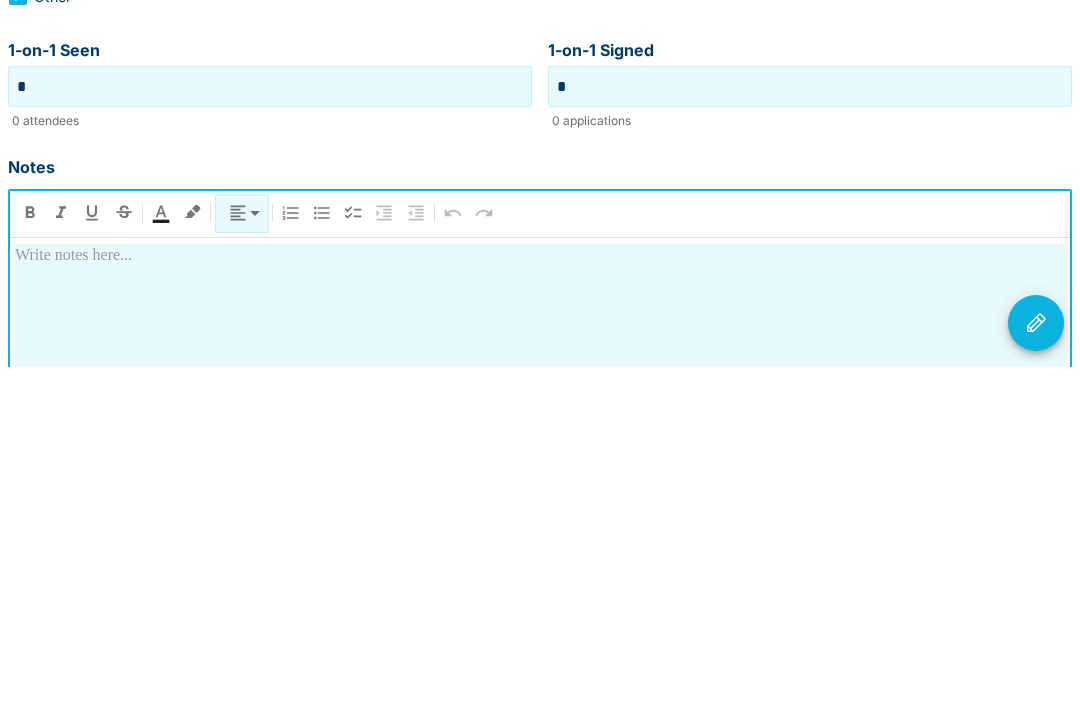 type 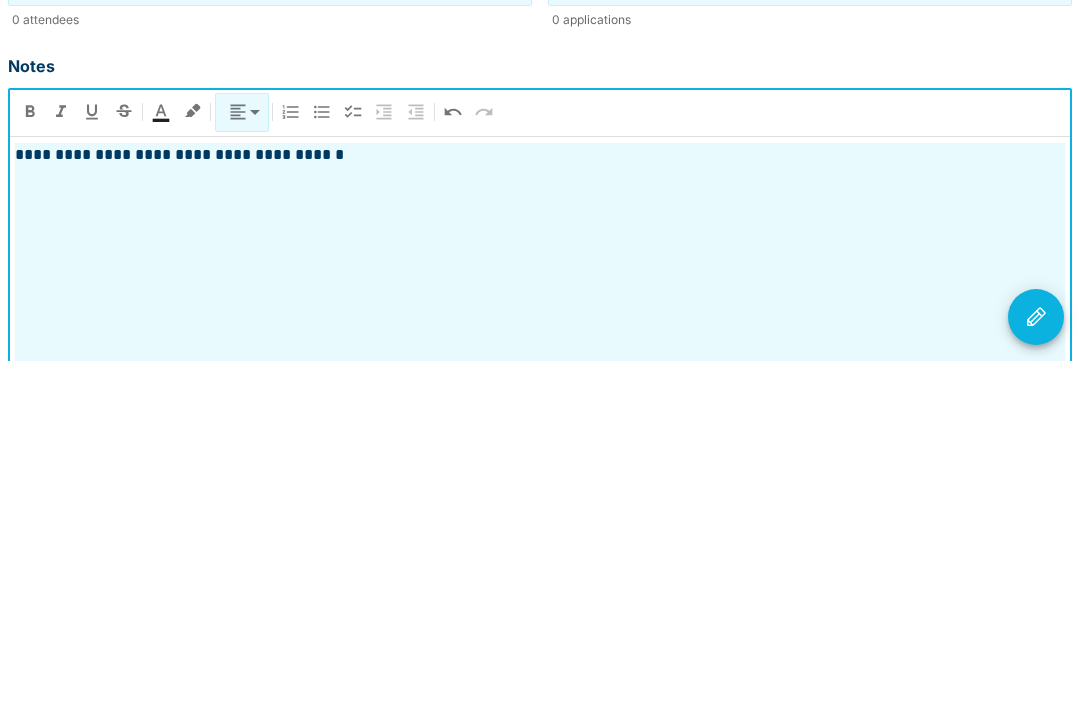 click 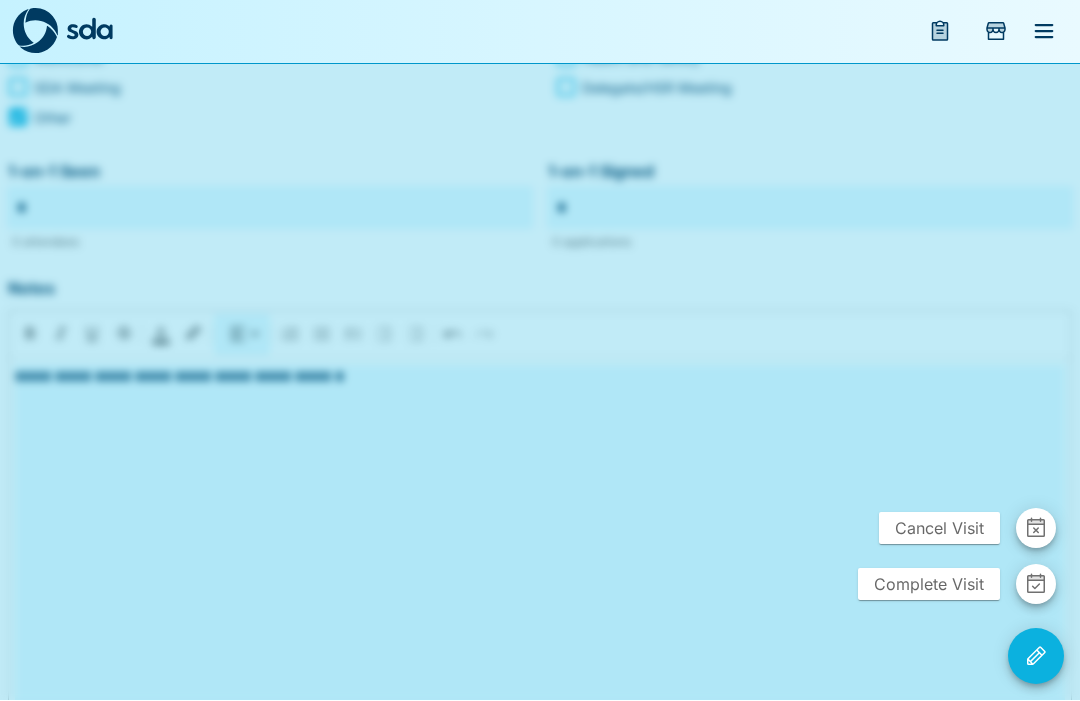 click on "Complete Visit" at bounding box center [929, 585] 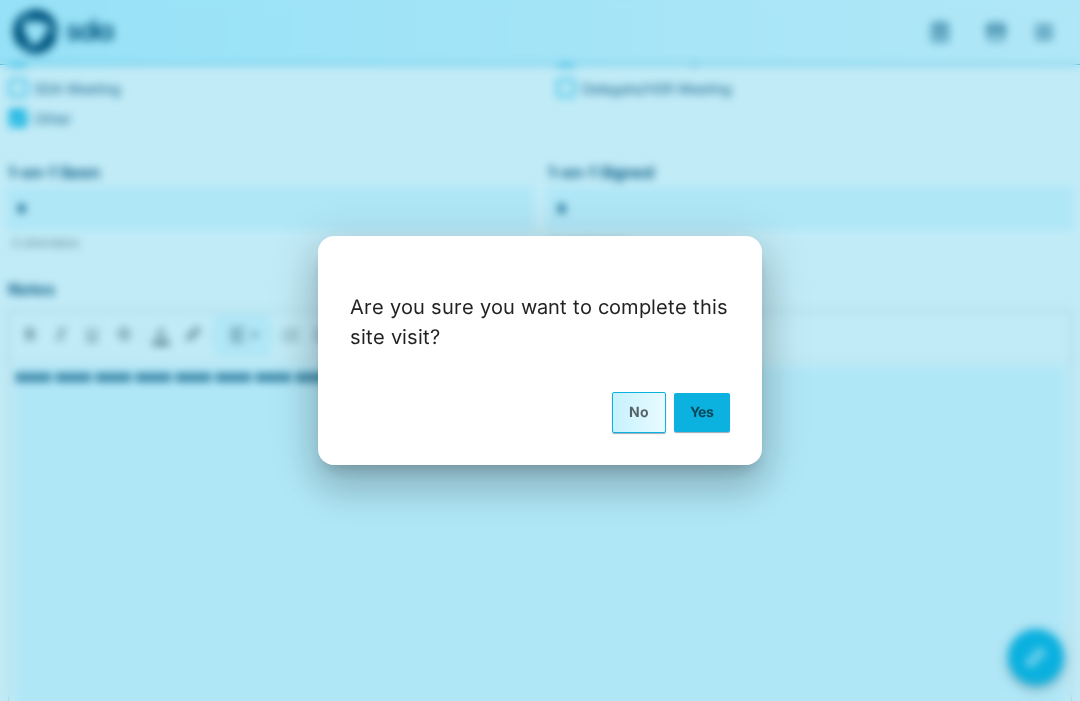 click on "Yes" at bounding box center (702, 412) 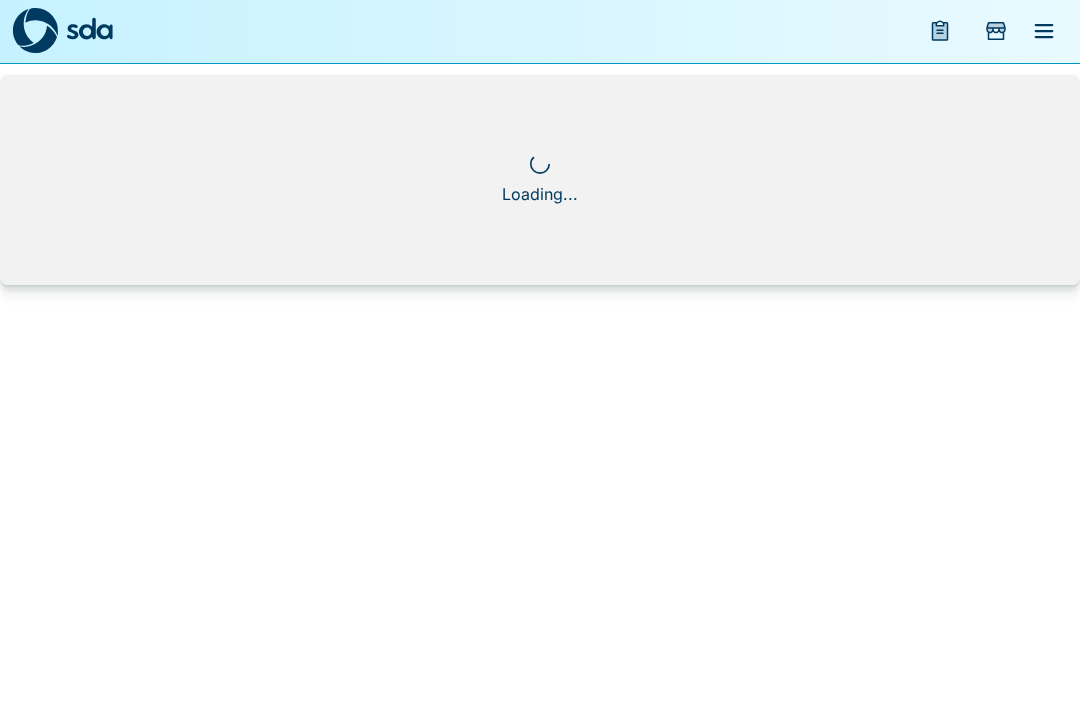 scroll, scrollTop: 1, scrollLeft: 0, axis: vertical 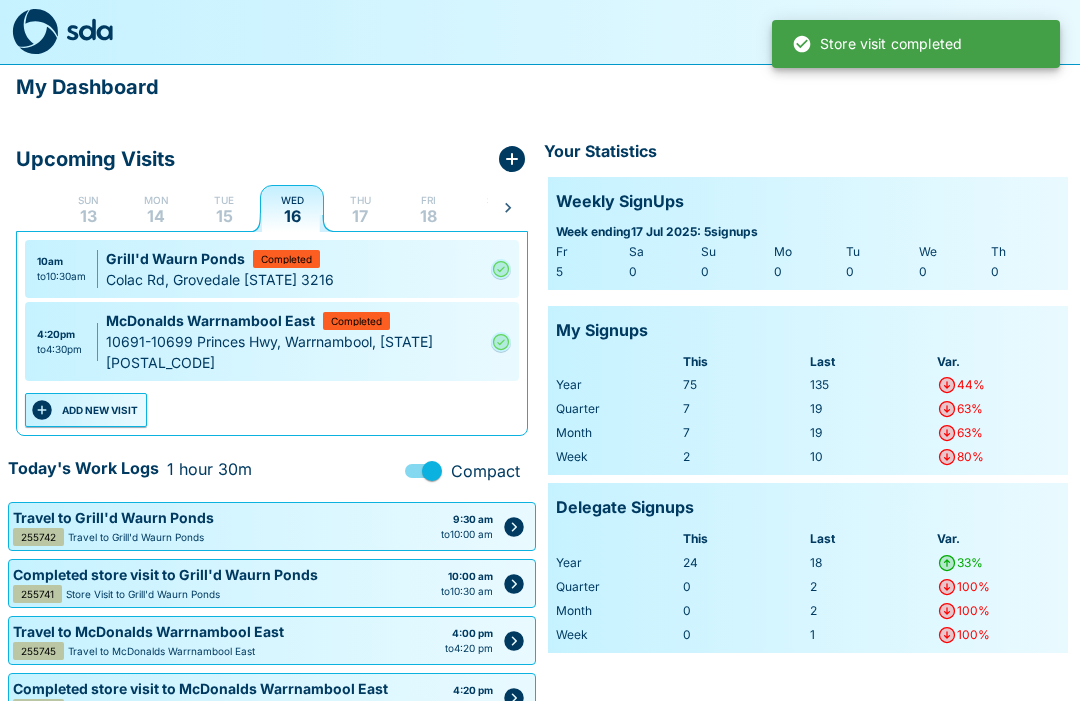 click on "ADD NEW VISIT" at bounding box center [86, 410] 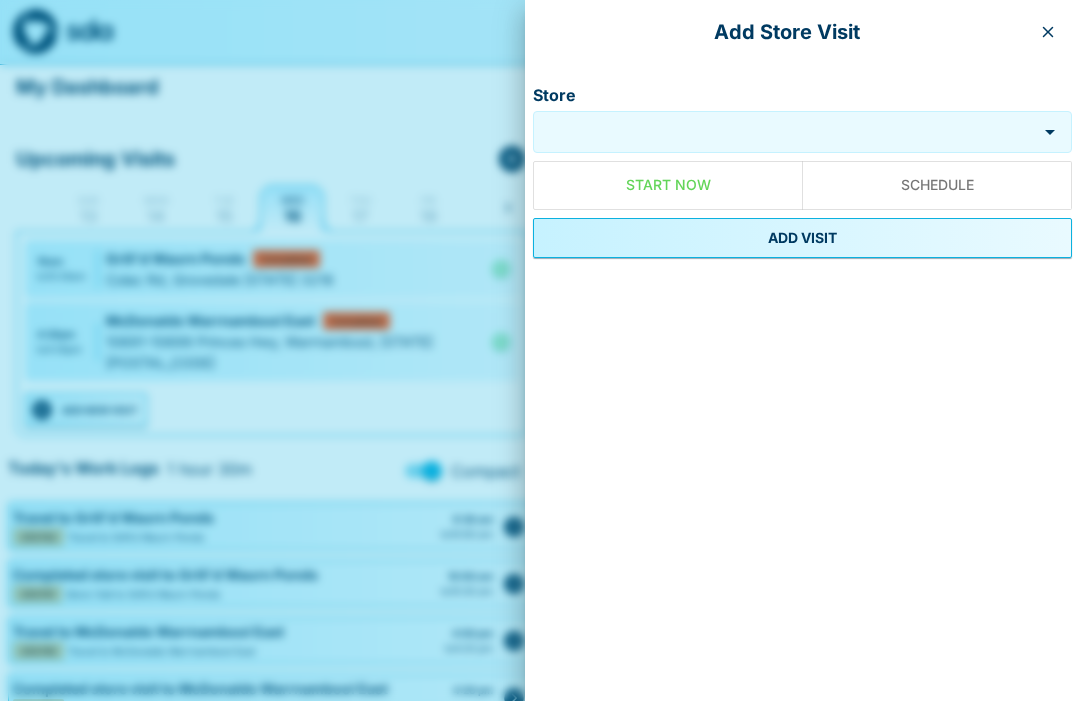click on "Store" at bounding box center [785, 132] 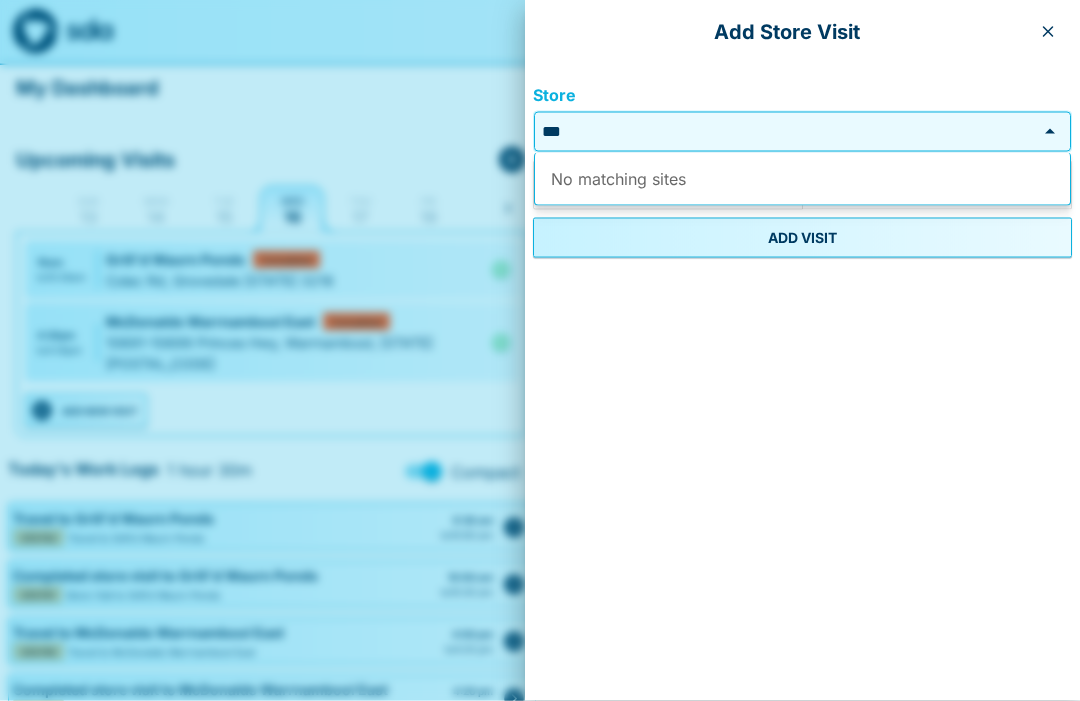 type on "*" 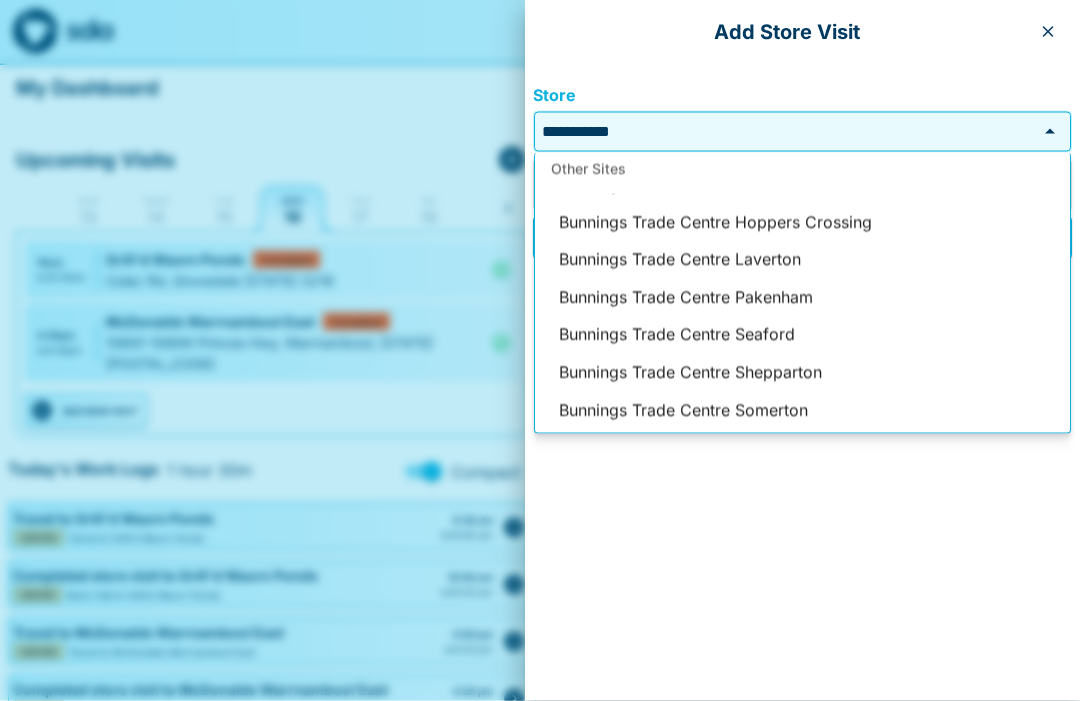 scroll, scrollTop: 0, scrollLeft: 0, axis: both 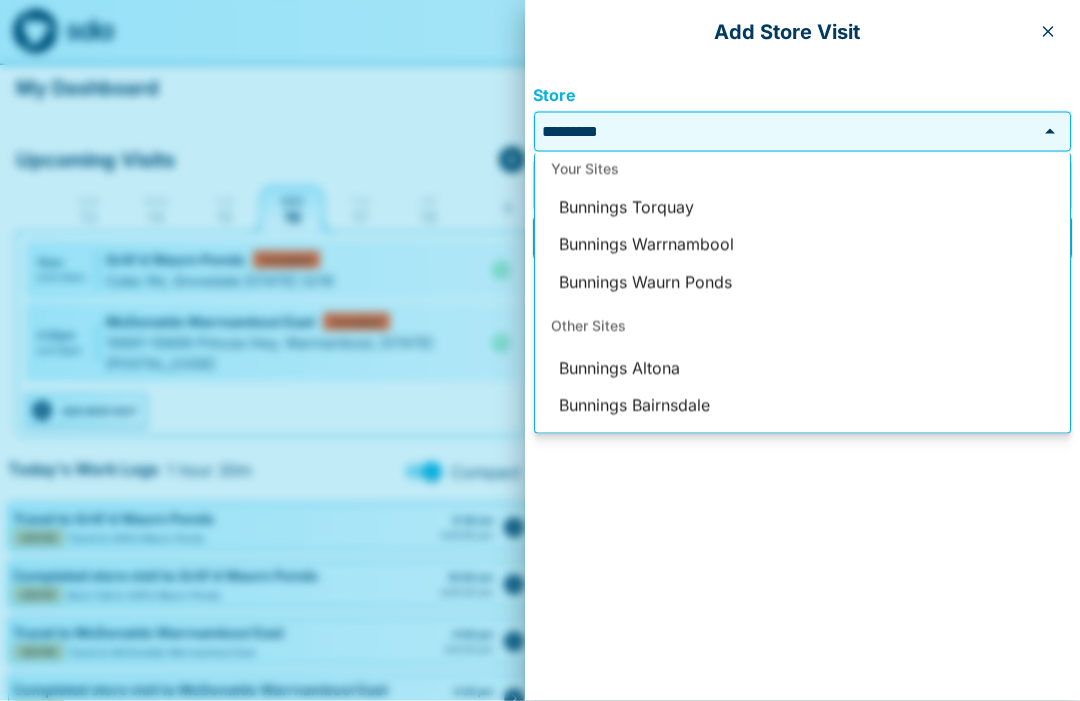 click on "Bunnings Warrnambool" at bounding box center (802, 245) 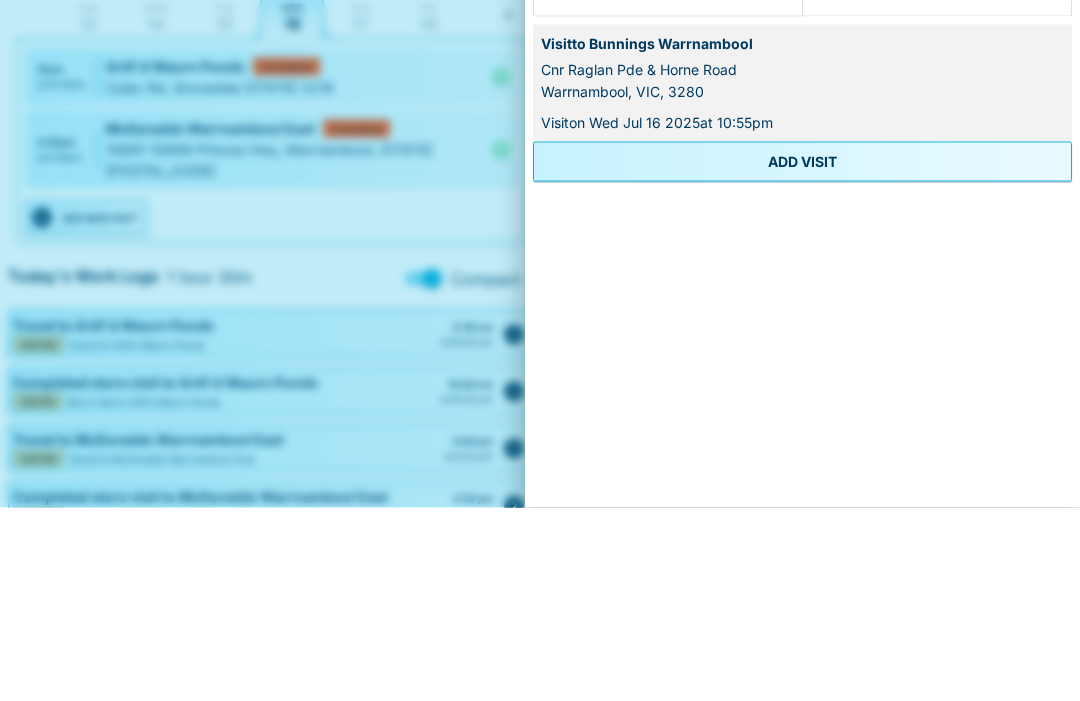 click on "ADD VISIT" at bounding box center [802, 355] 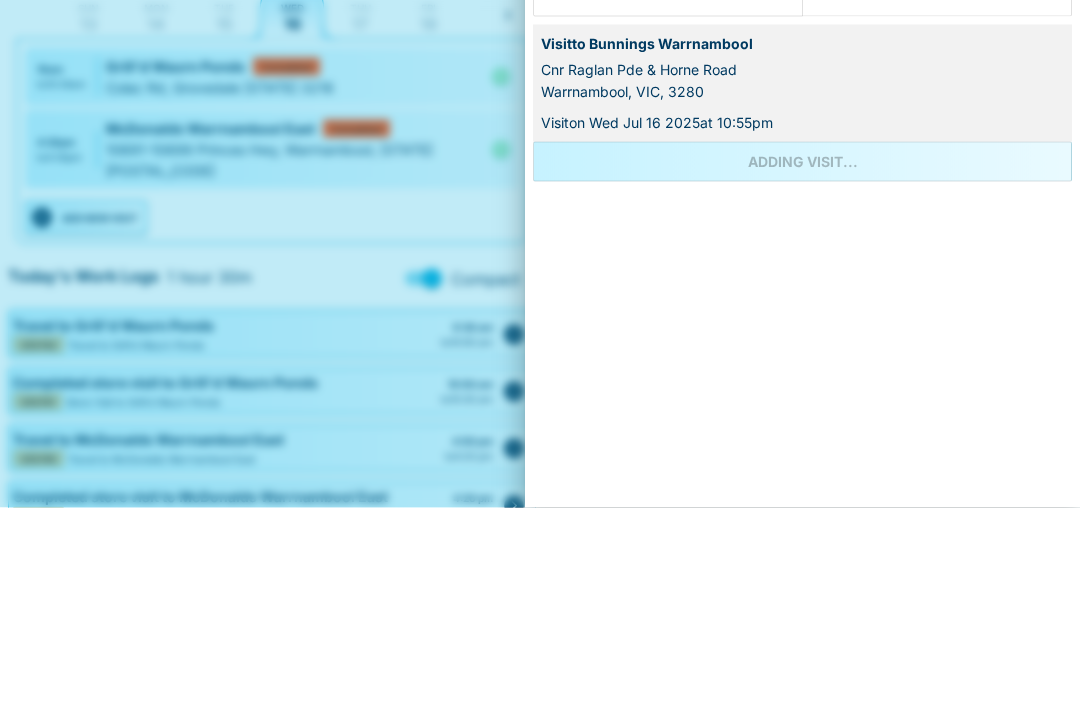 scroll, scrollTop: 13, scrollLeft: 0, axis: vertical 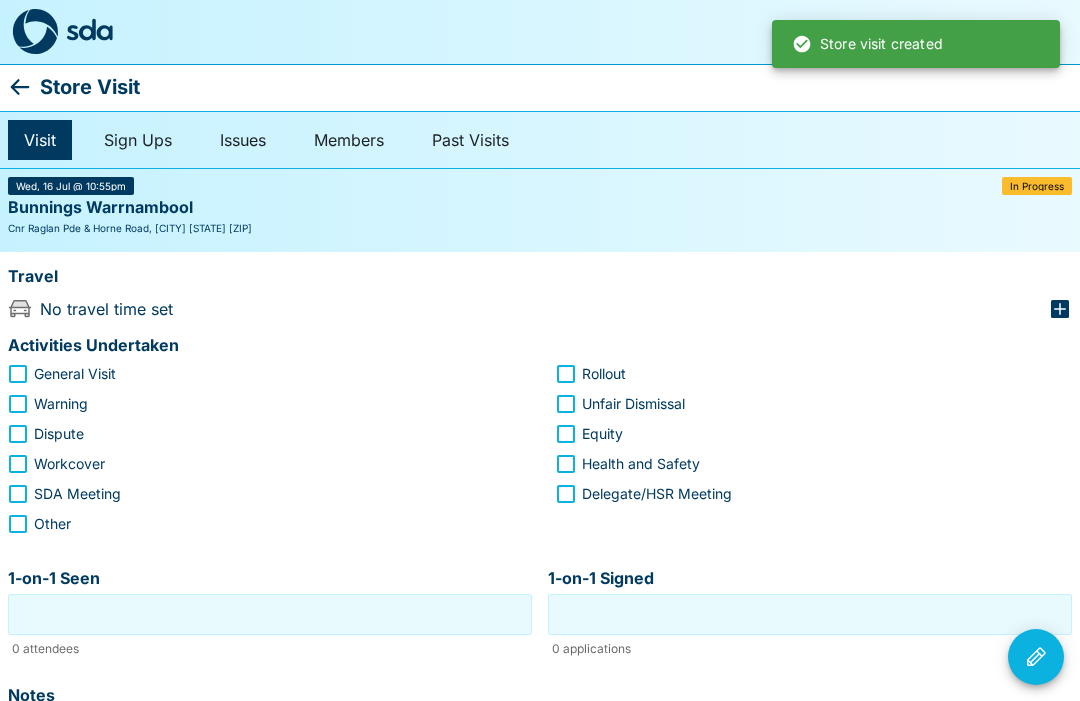 click on "Store Visit" at bounding box center (90, 87) 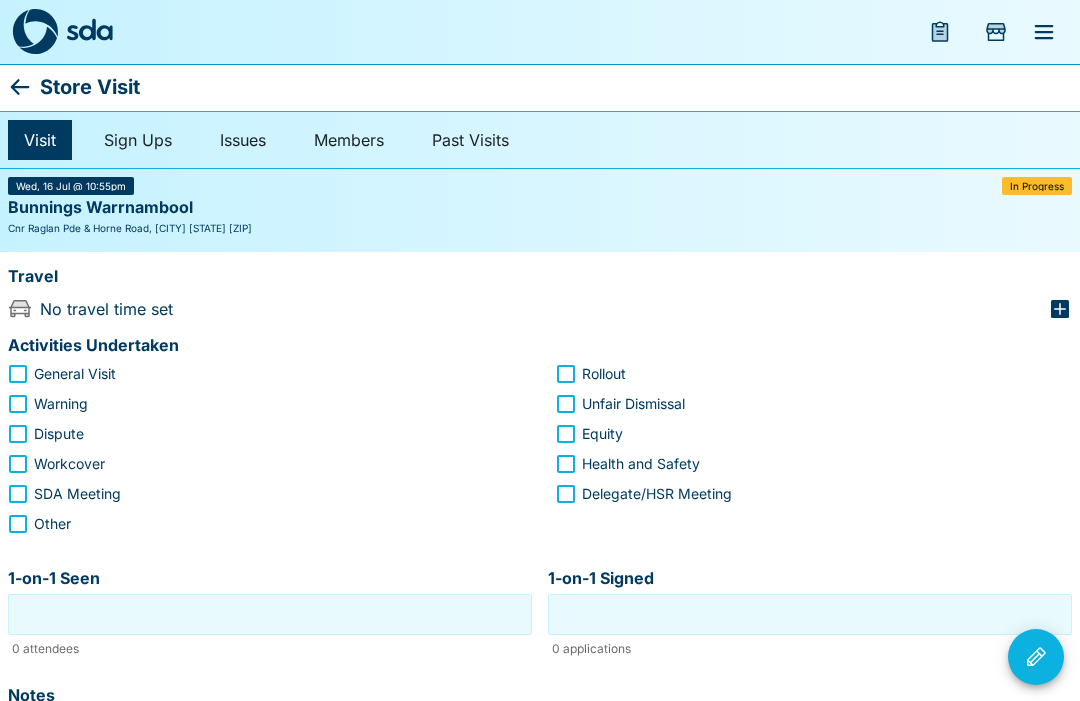 click 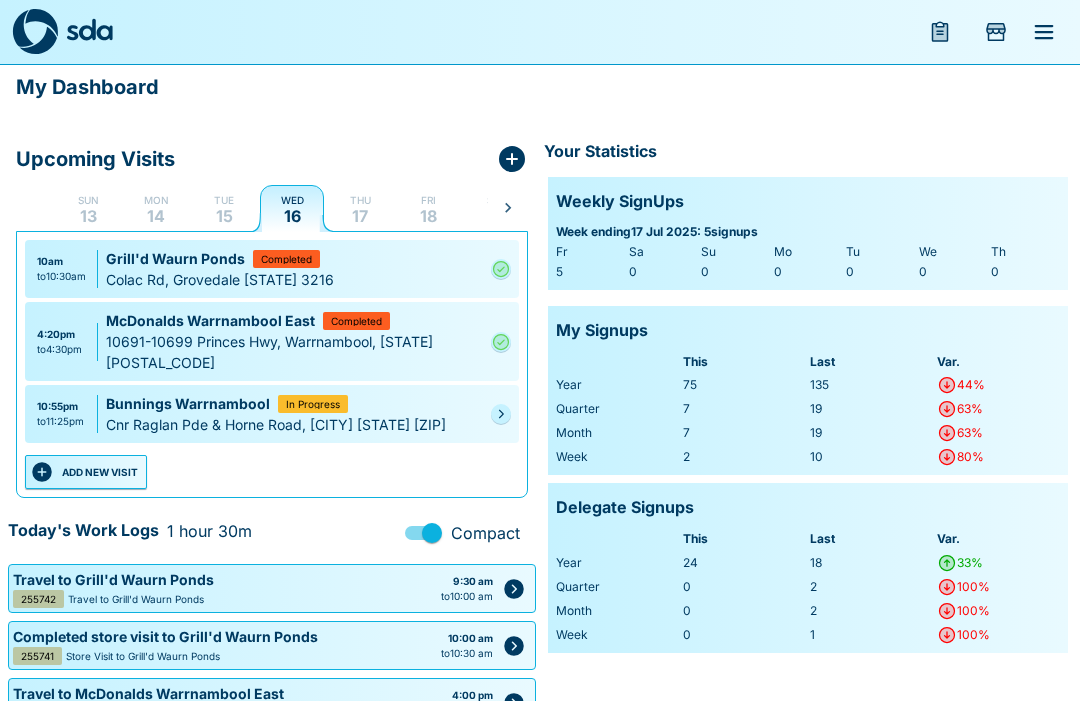 click at bounding box center [501, 414] 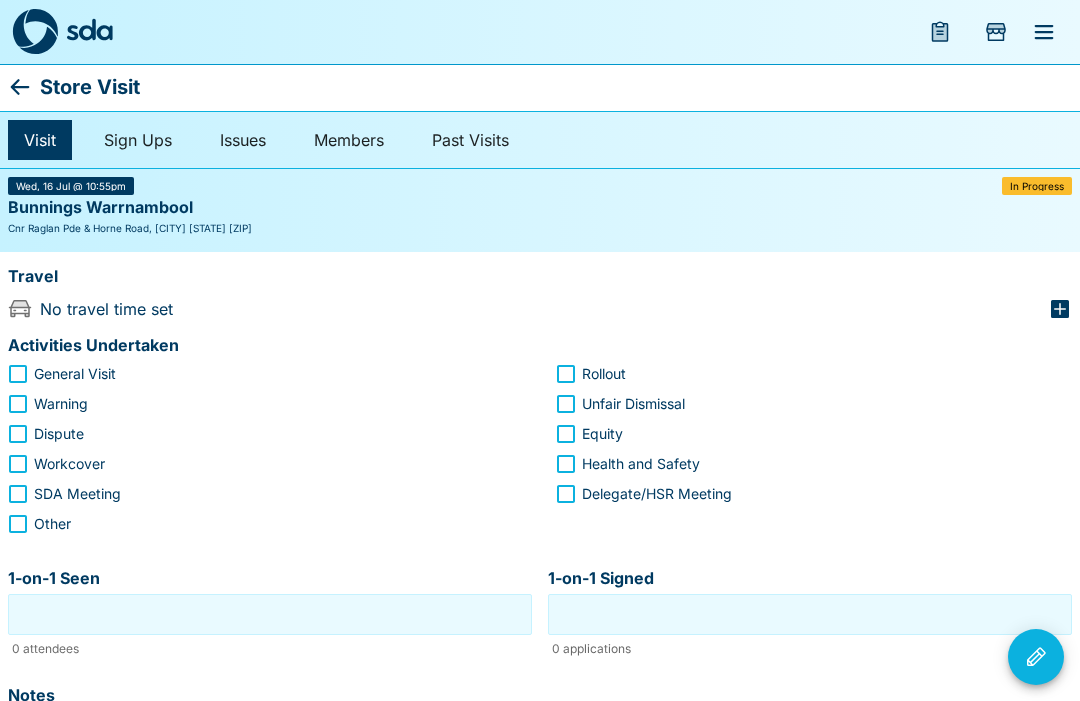 click on "Store Visit" at bounding box center (90, 87) 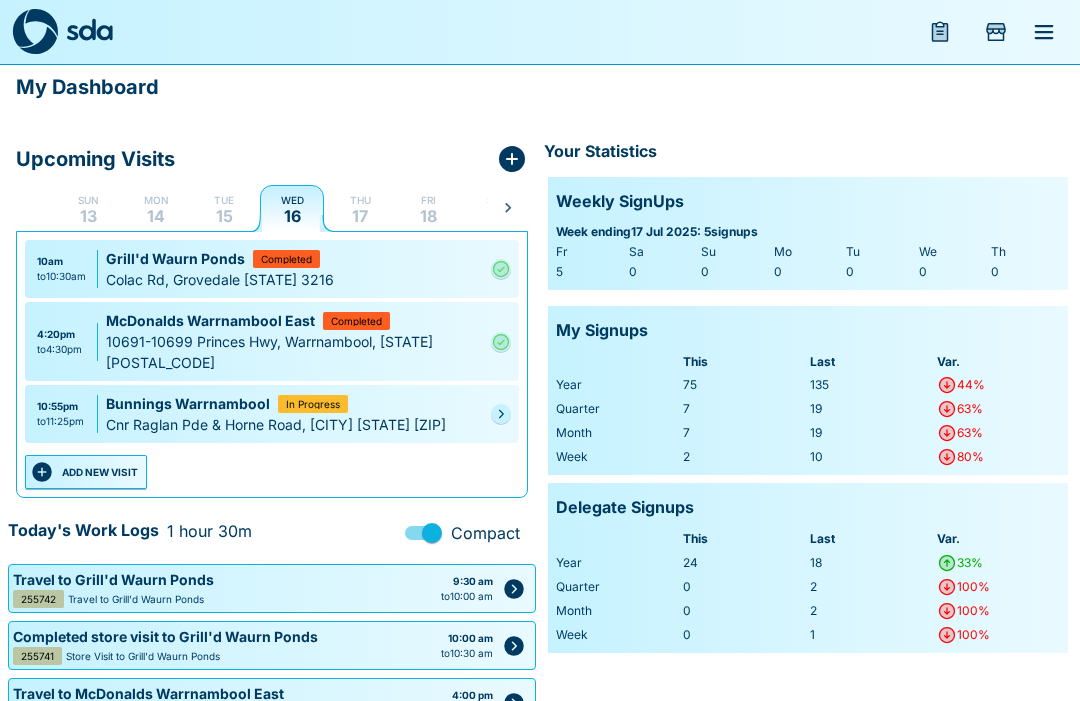 click at bounding box center [501, 414] 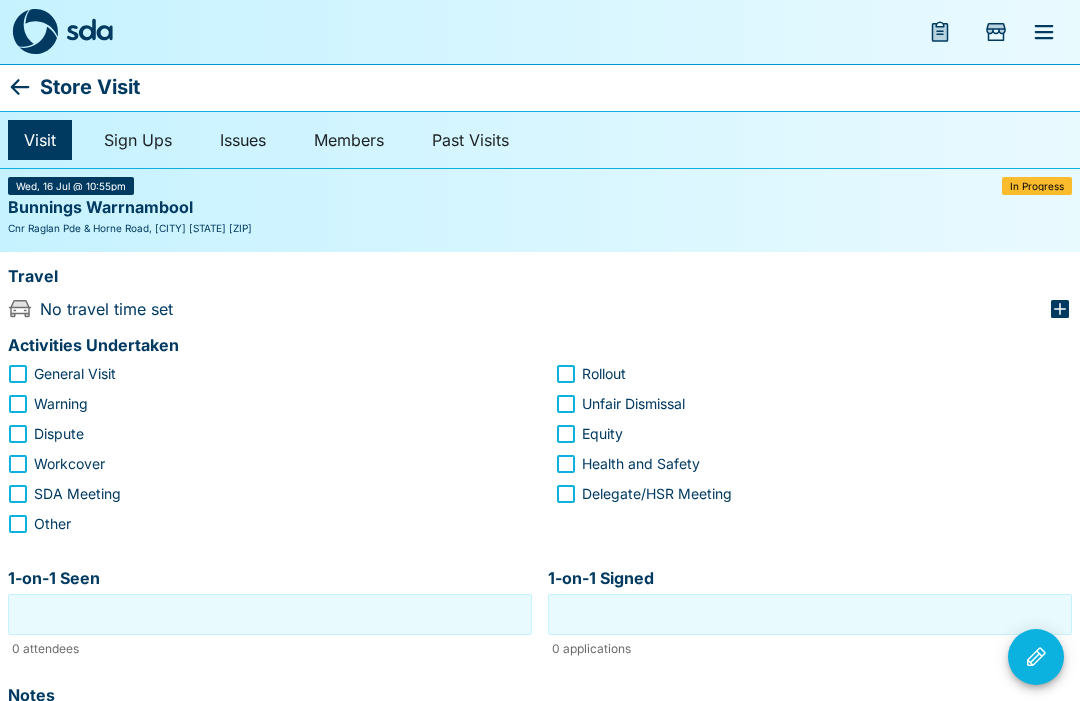 click on "Store Visit" at bounding box center [90, 87] 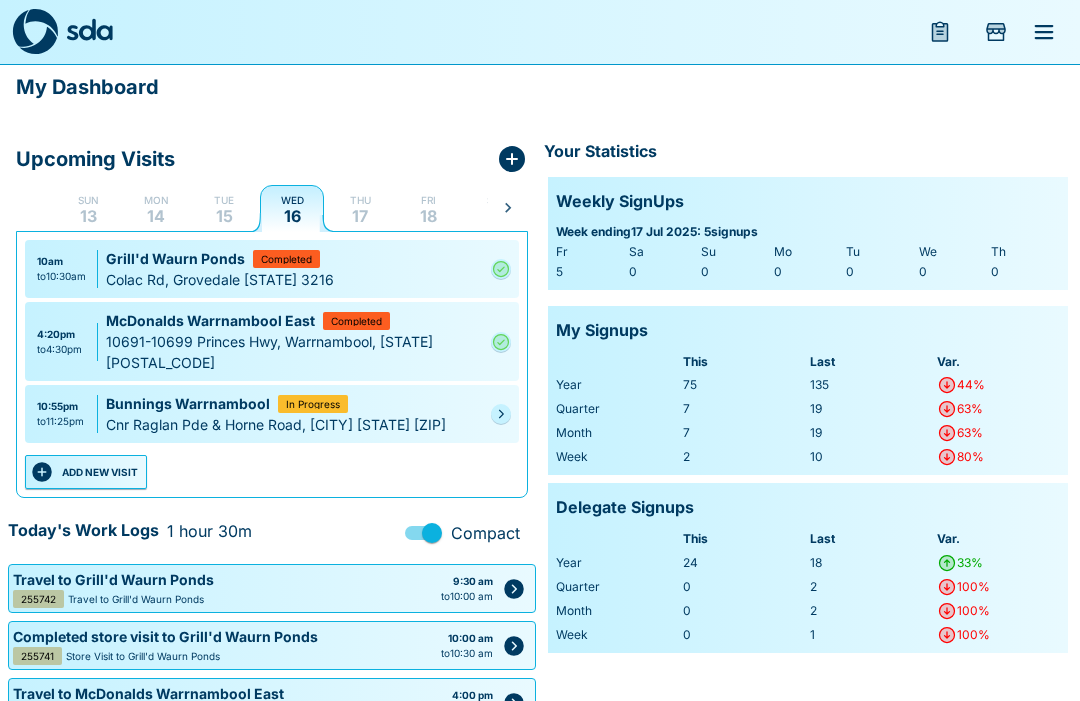 click at bounding box center (501, 414) 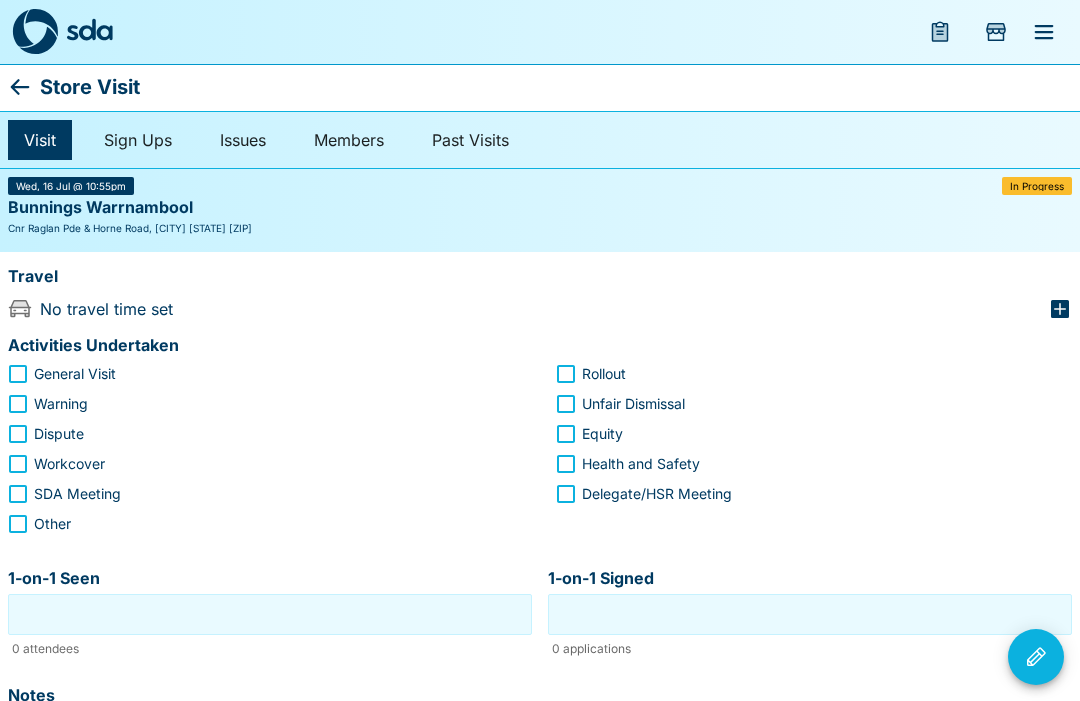 click 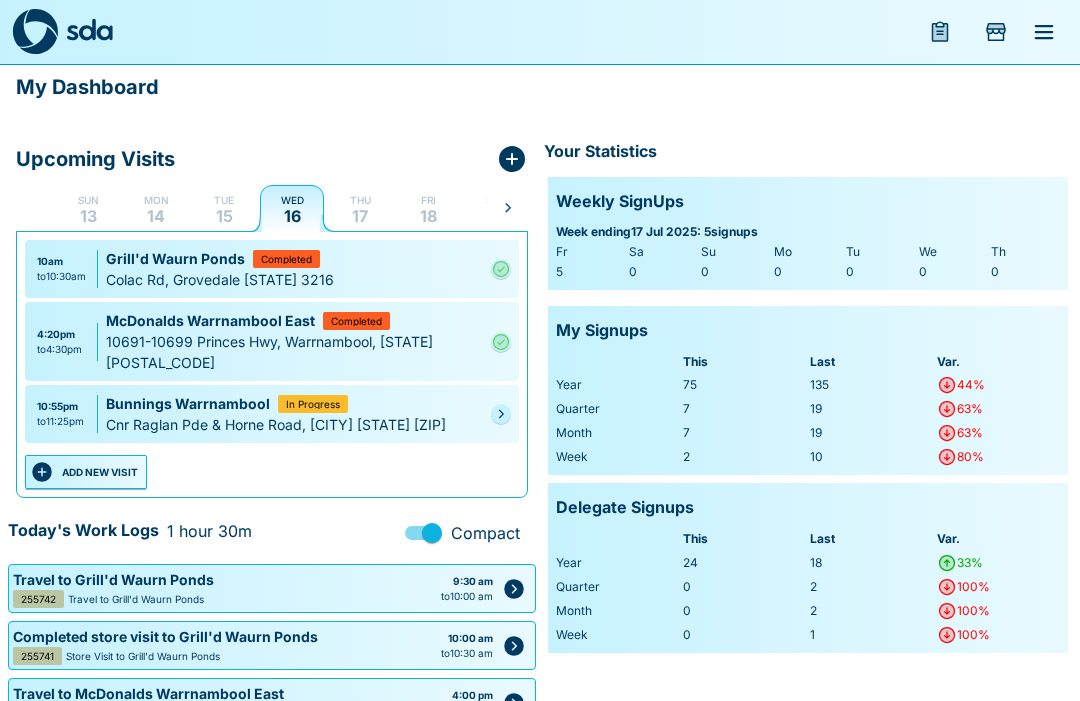 click at bounding box center (501, 414) 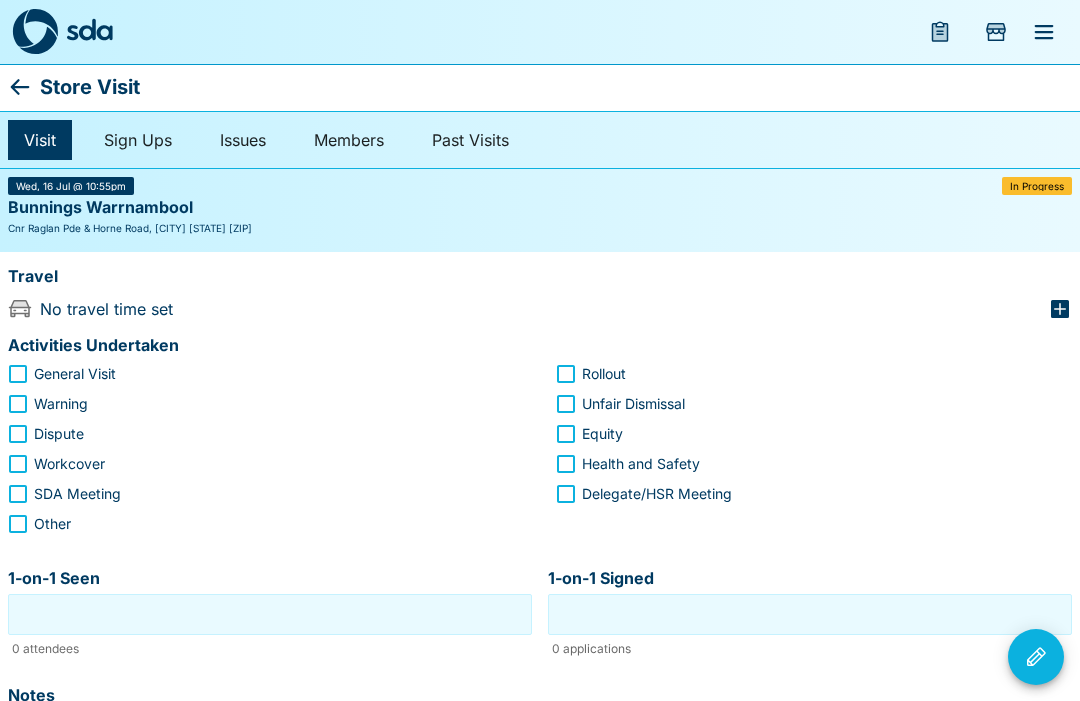 click 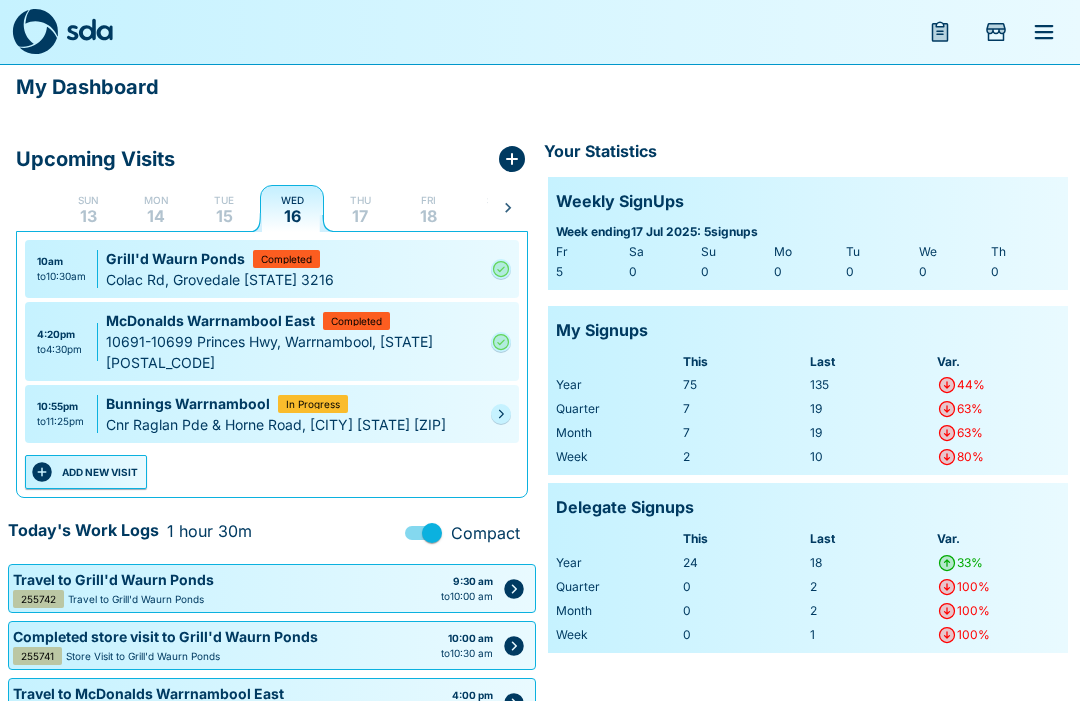 click on "Cnr Raglan Pde & Horne Road, [CITY] [STATE] [ZIP]" at bounding box center [294, 424] 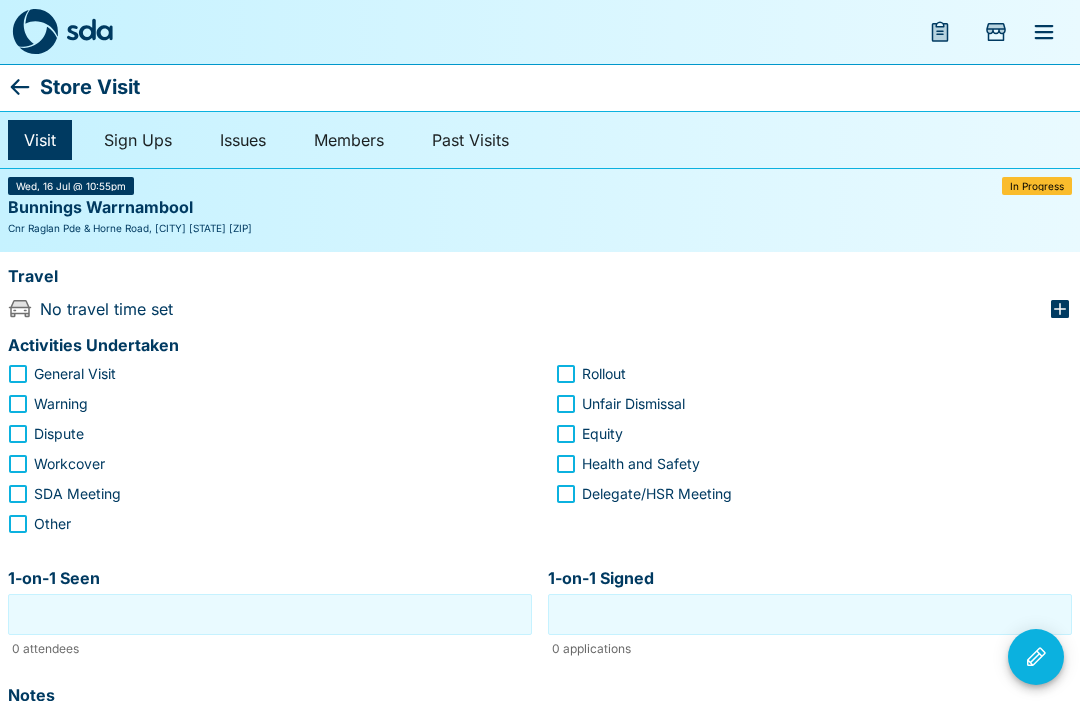 click on "Store Visit" at bounding box center (90, 87) 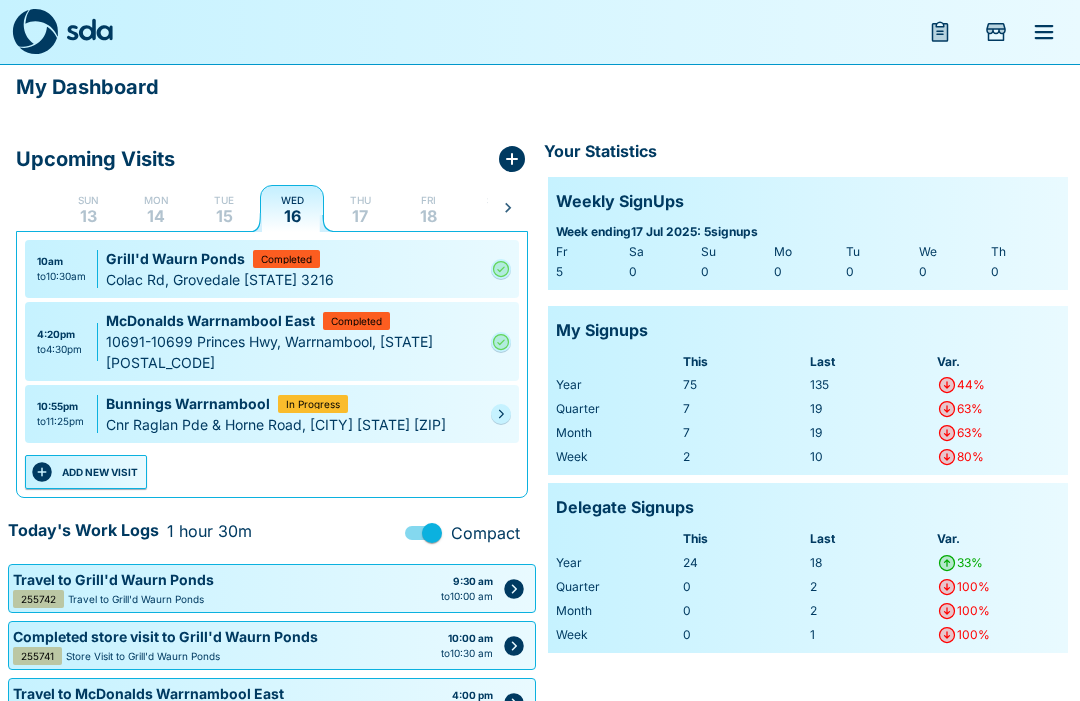 click at bounding box center [501, 414] 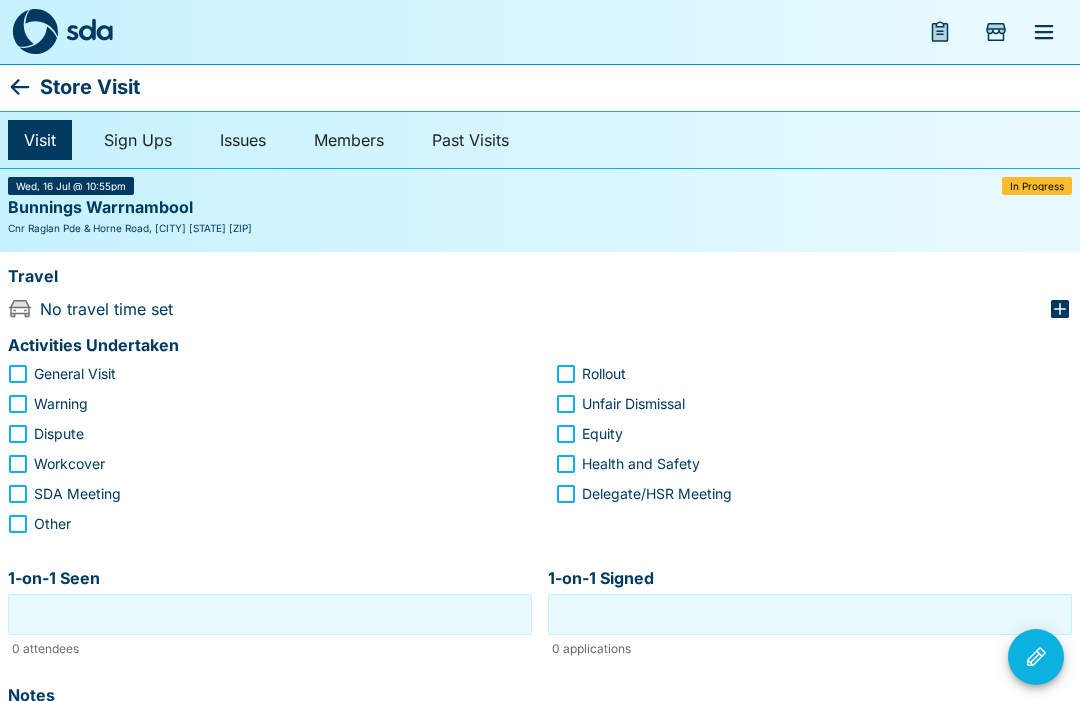 click on "Store Visit" at bounding box center [90, 87] 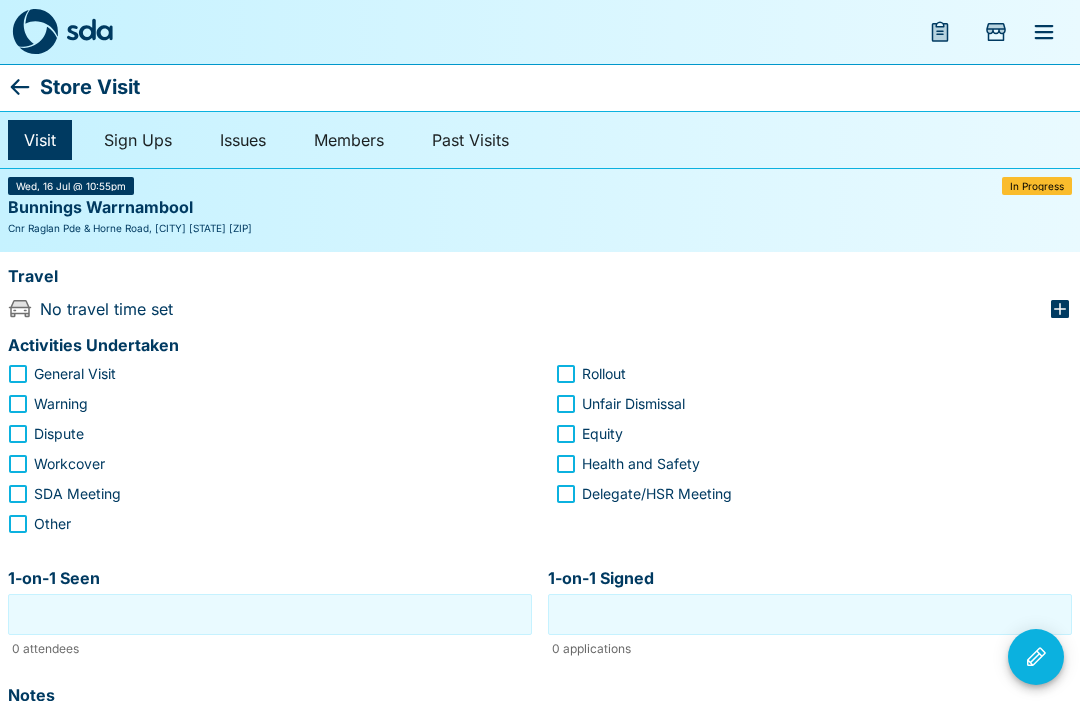 click 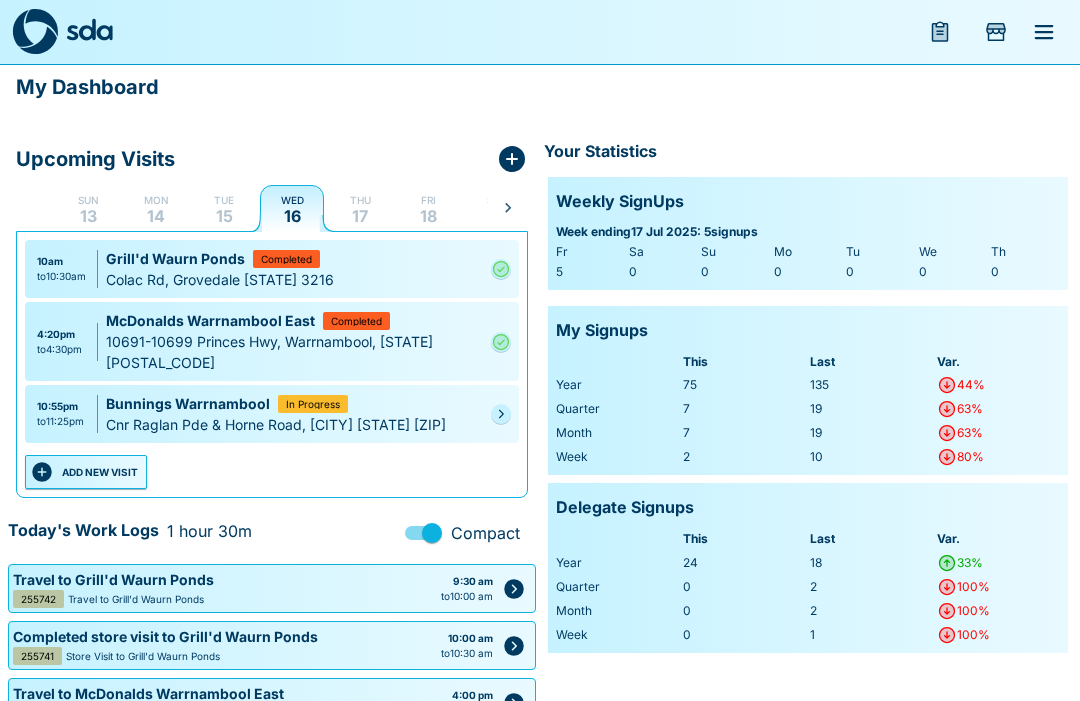 click 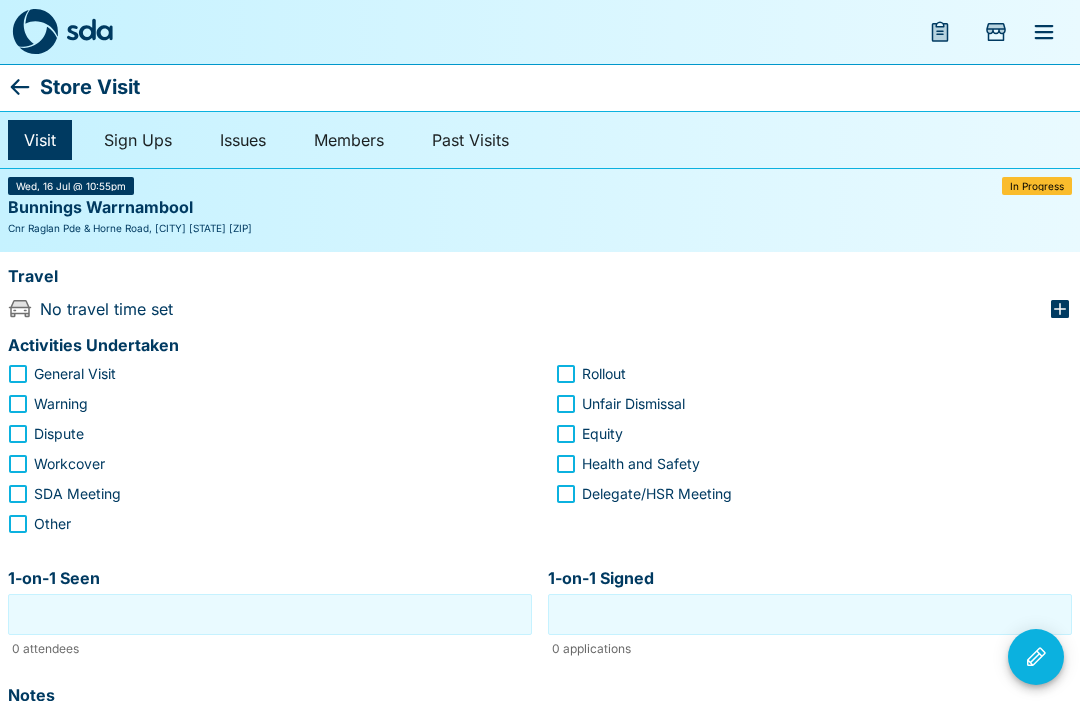 click 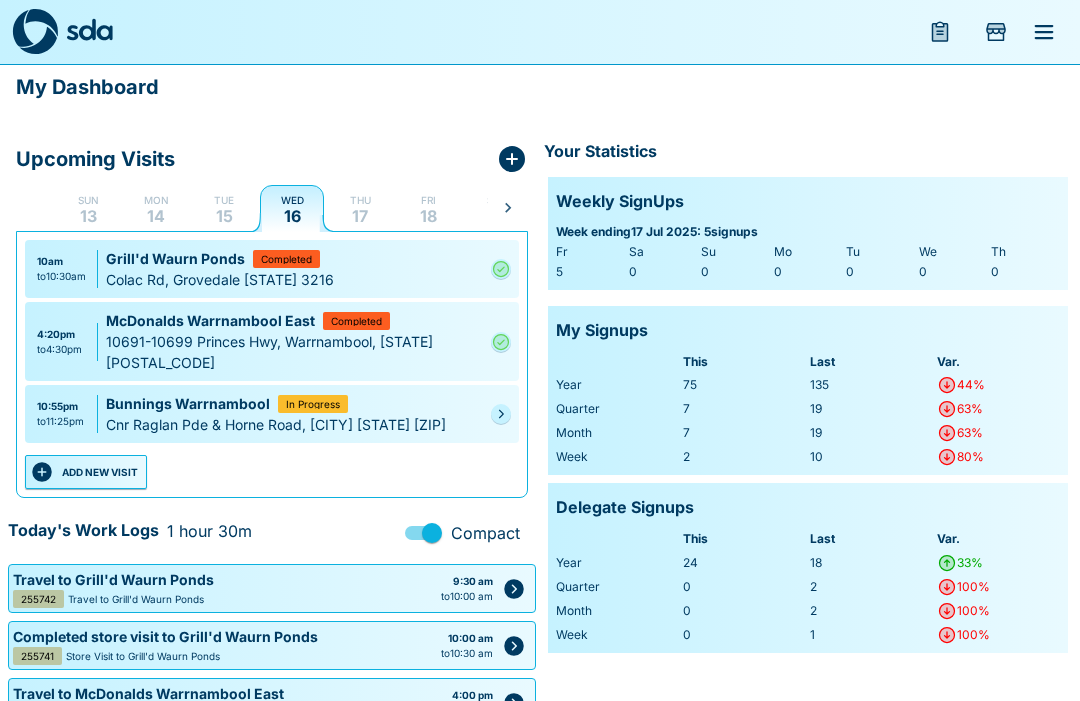 click on "In Progress" at bounding box center [313, 404] 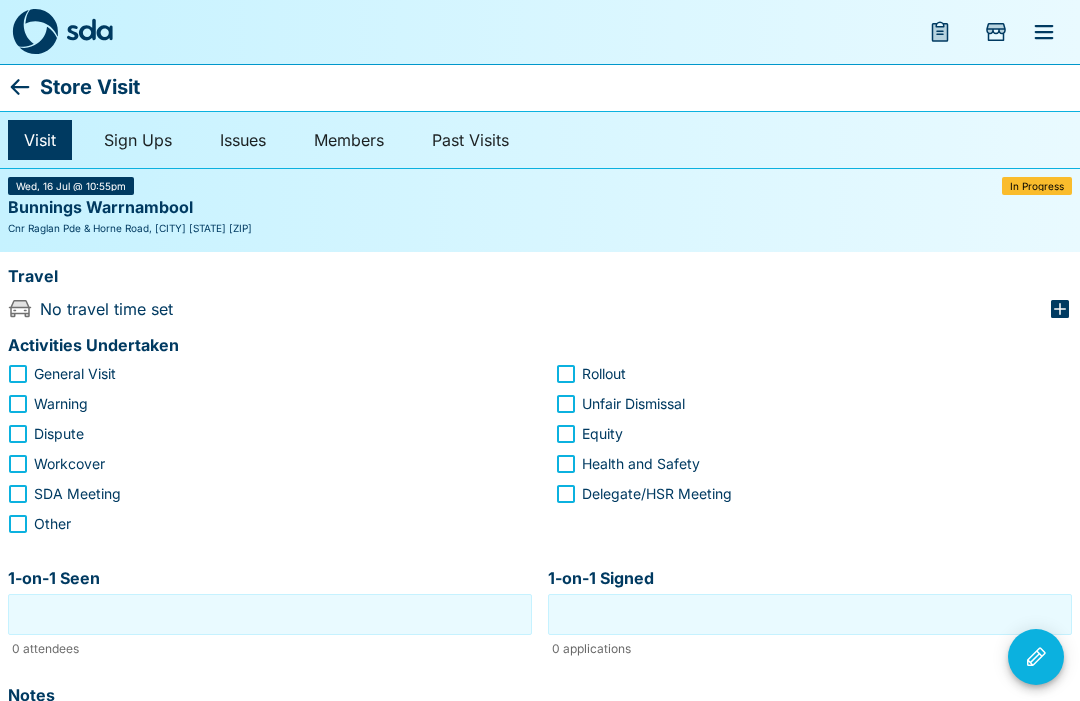 click on "Store Visit" at bounding box center [90, 87] 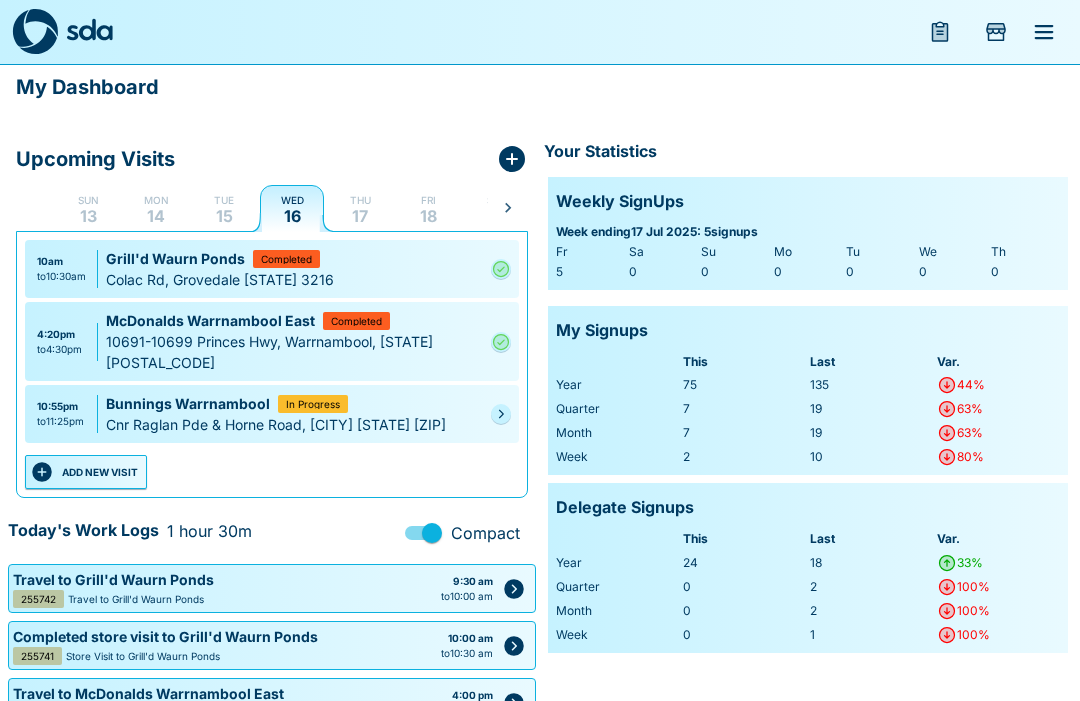 click 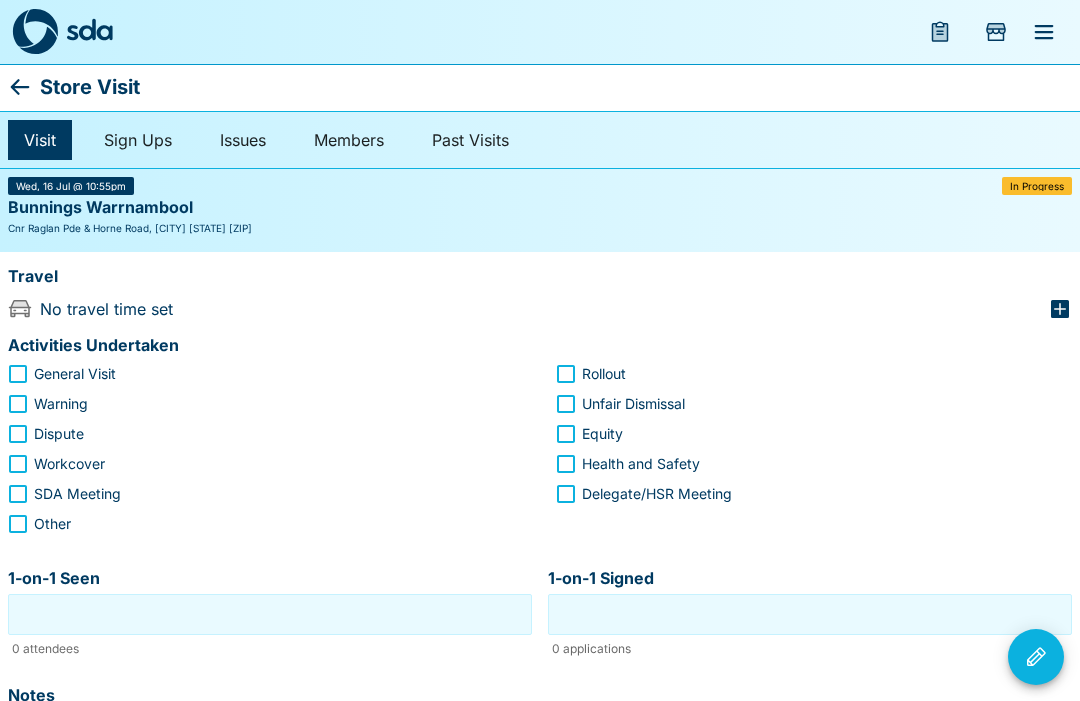 click on "Store Visit" at bounding box center (90, 87) 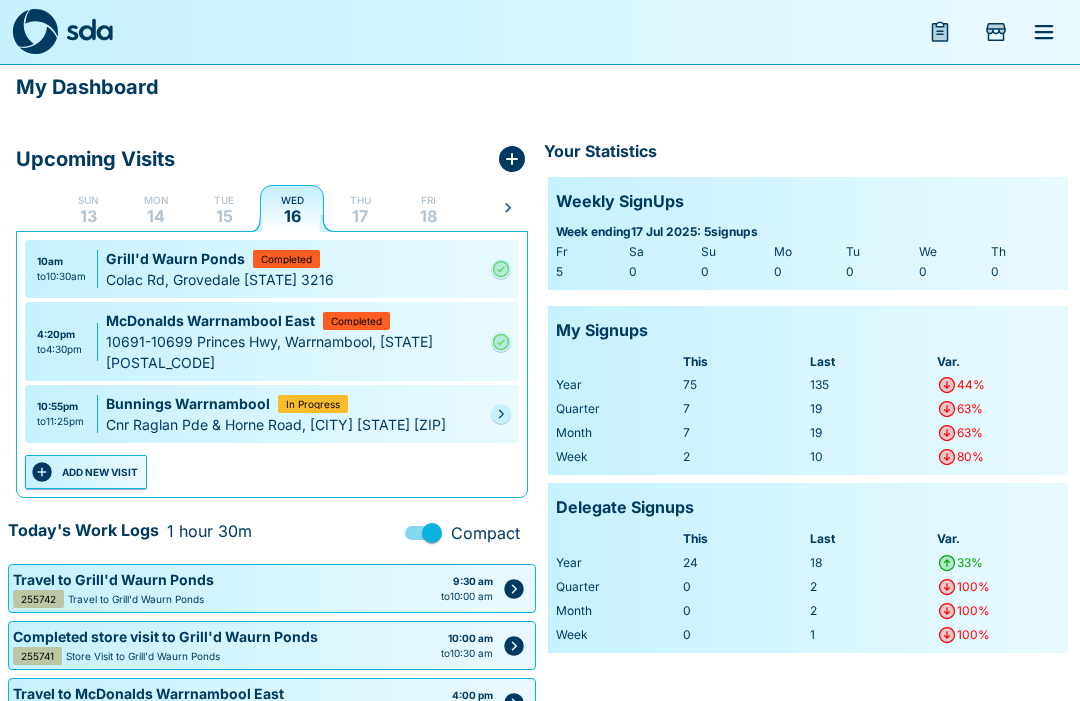 click 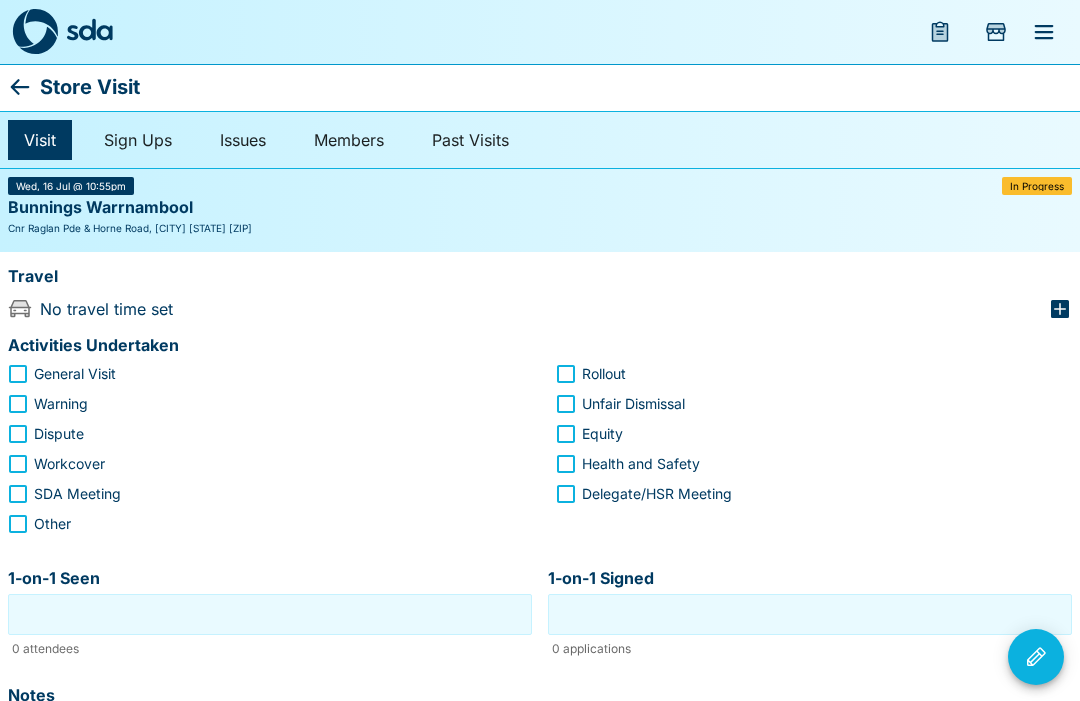 click on "Store Visit" at bounding box center (90, 87) 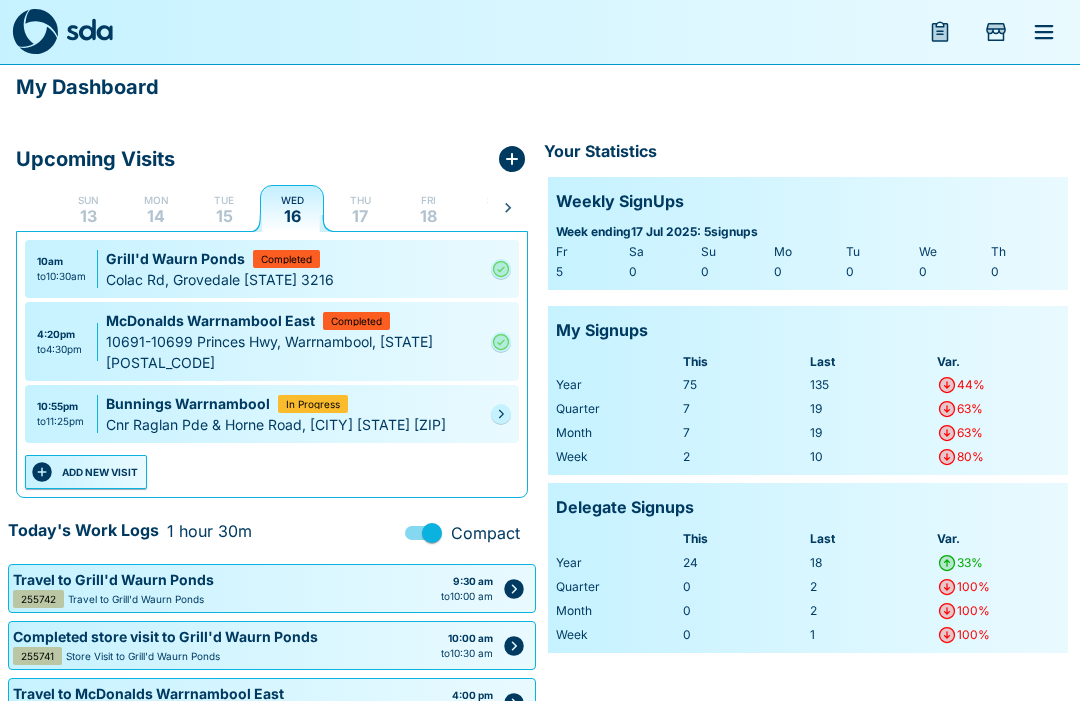 click 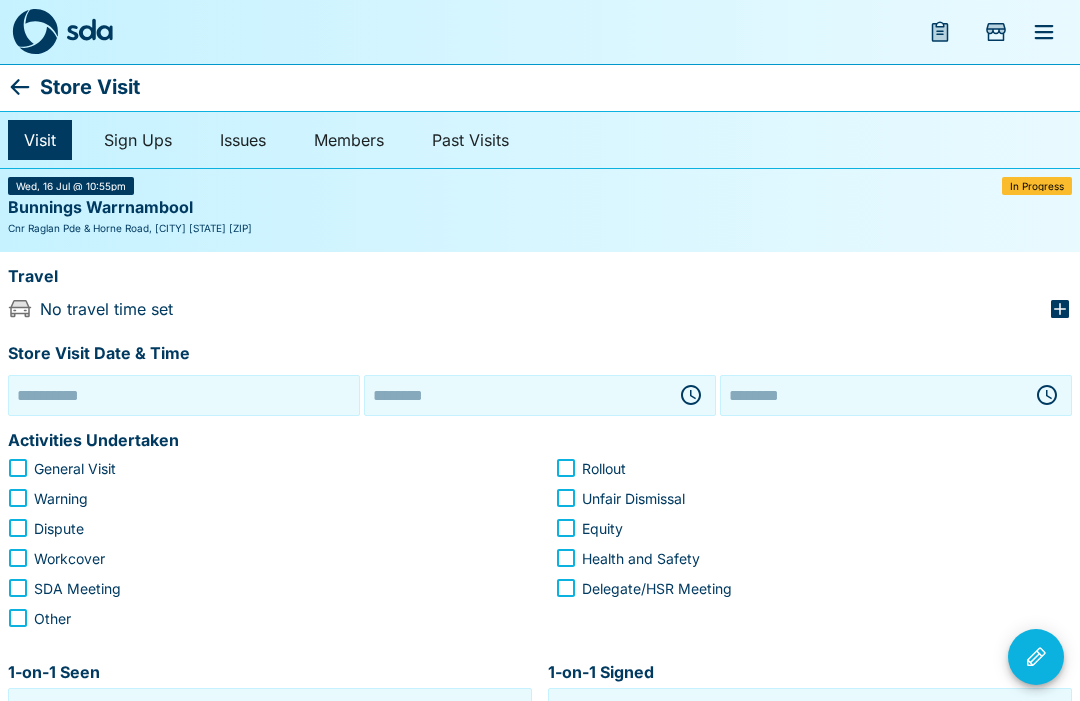 type on "**********" 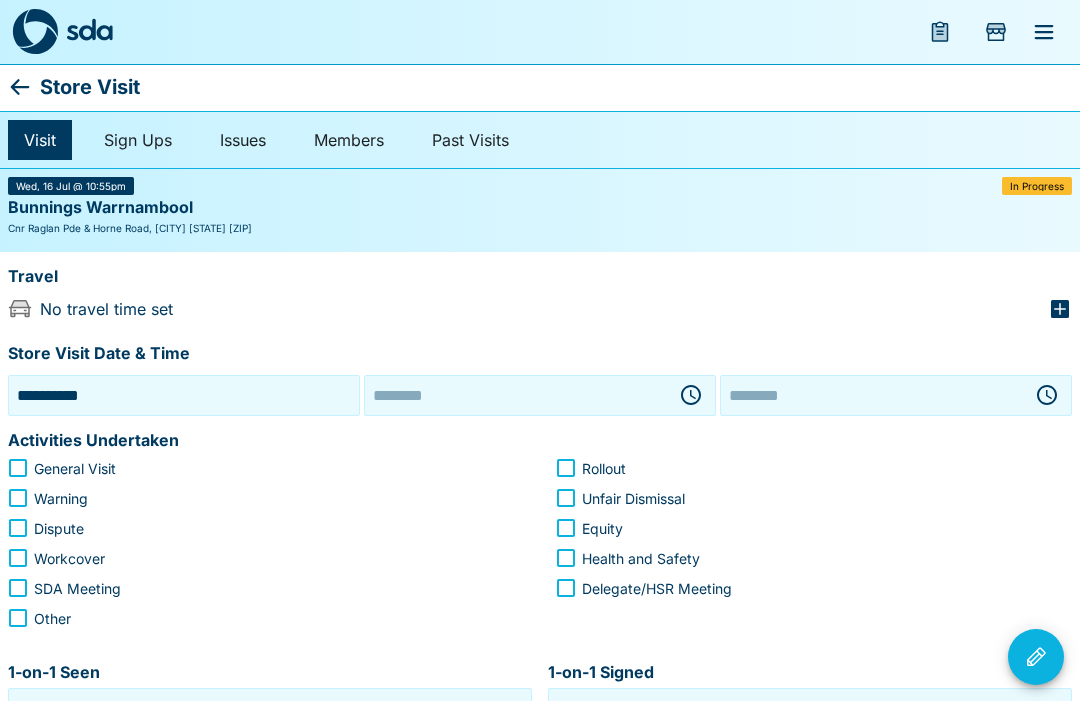 type on "********" 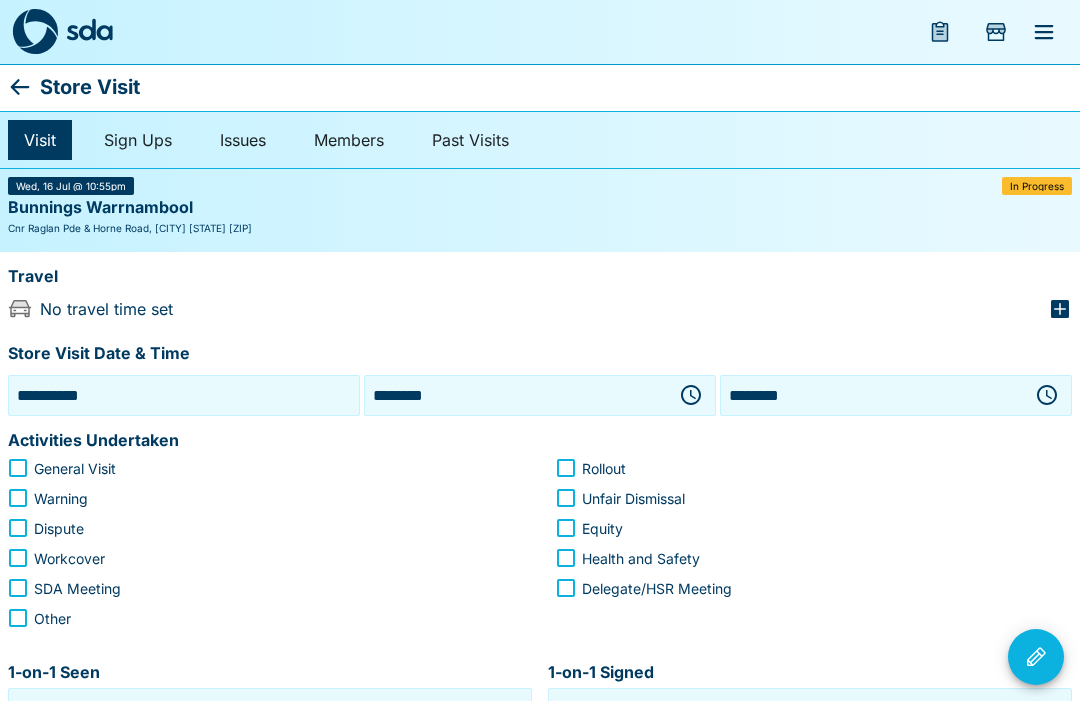 click 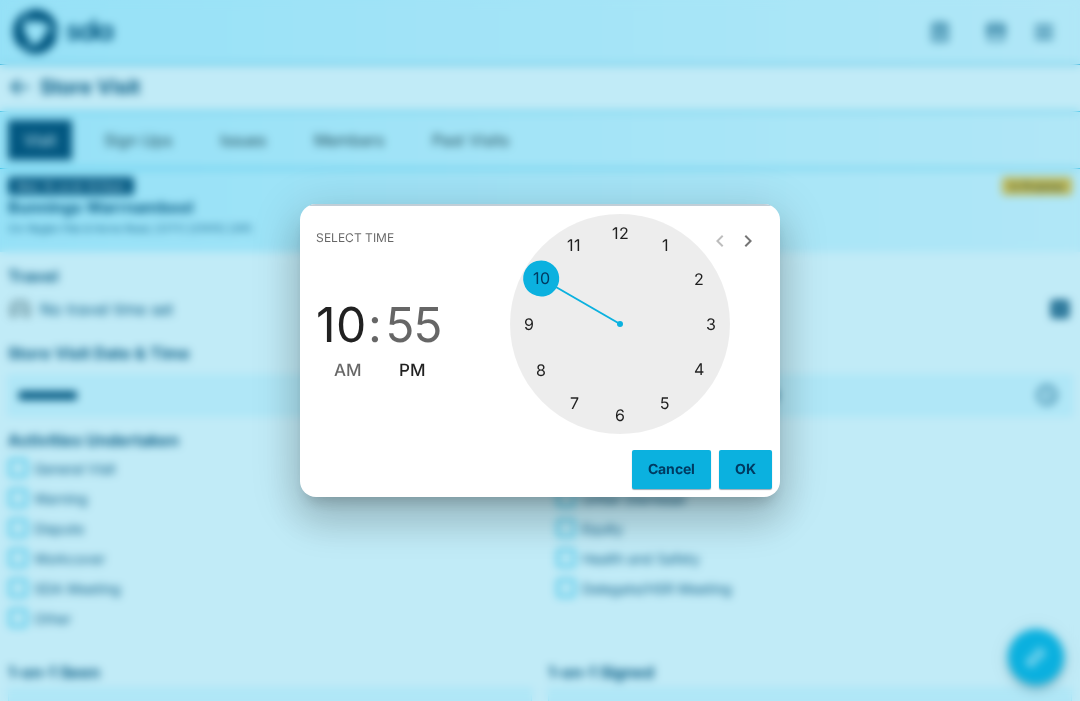 click at bounding box center [620, 324] 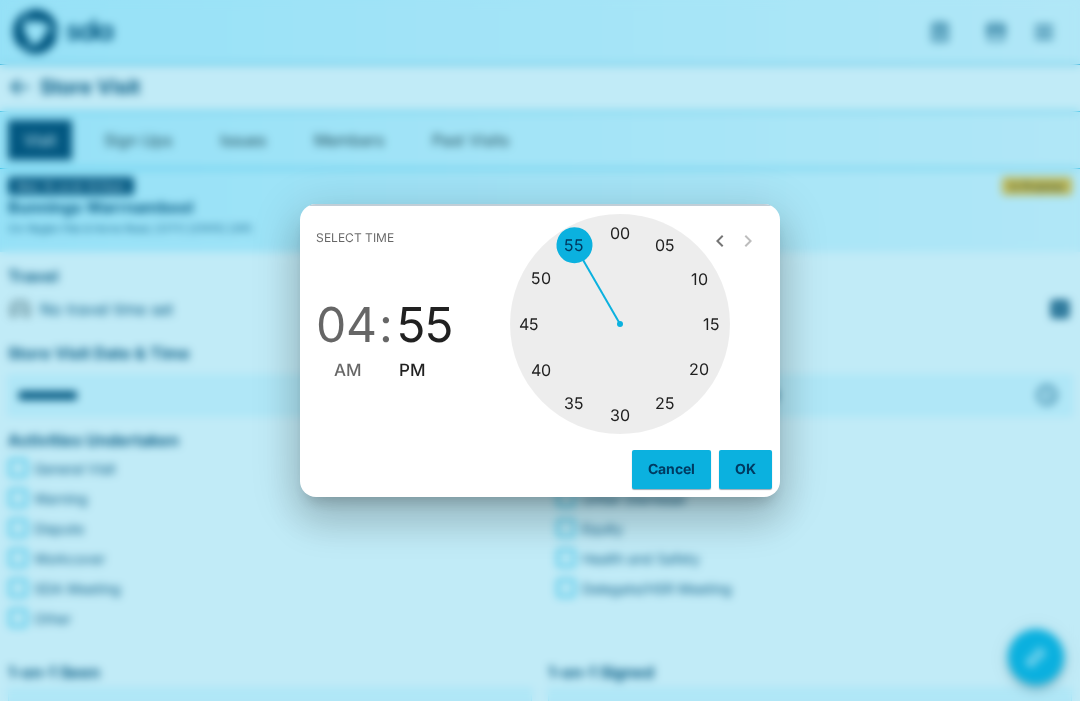 click at bounding box center (620, 324) 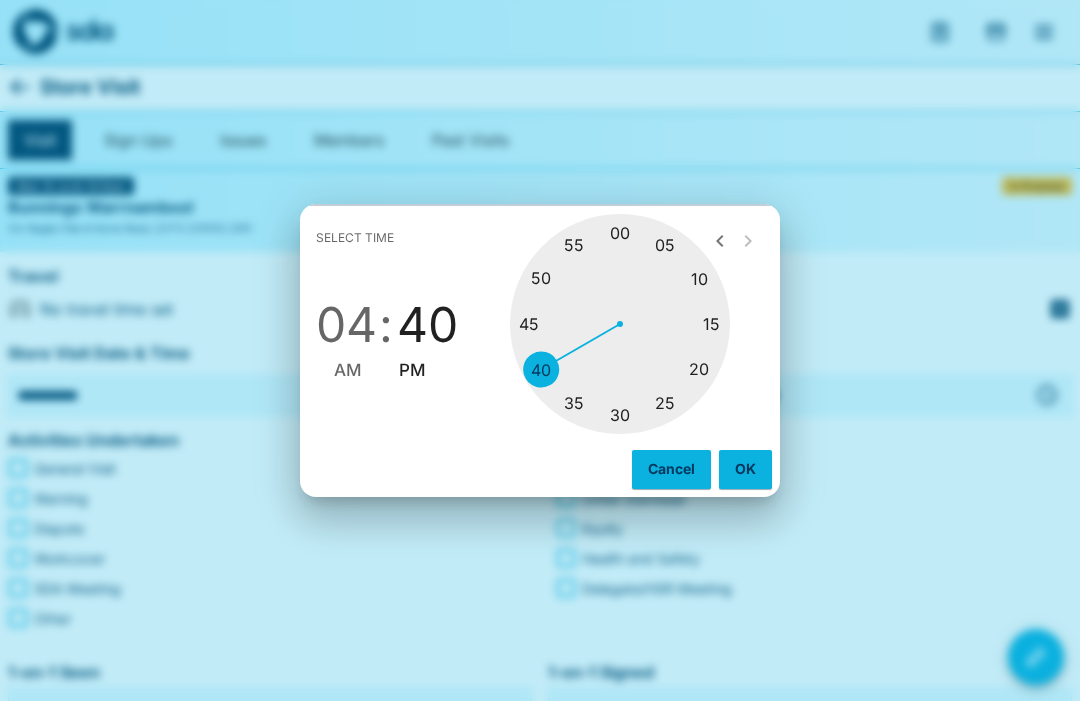 click on "OK" at bounding box center (745, 469) 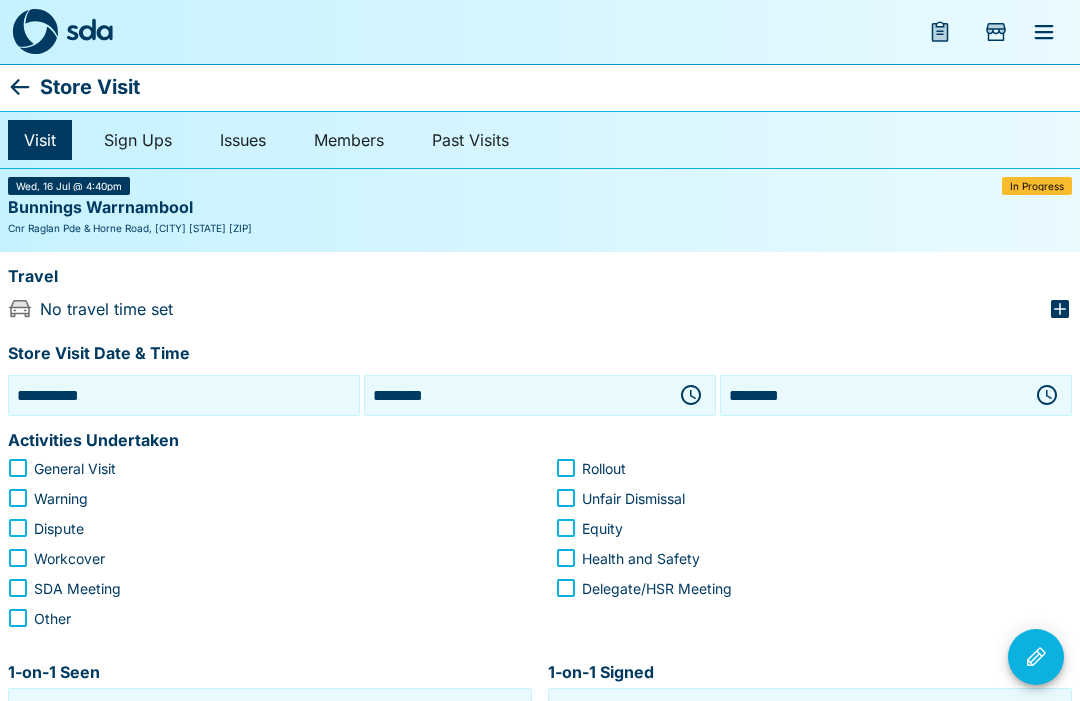 click 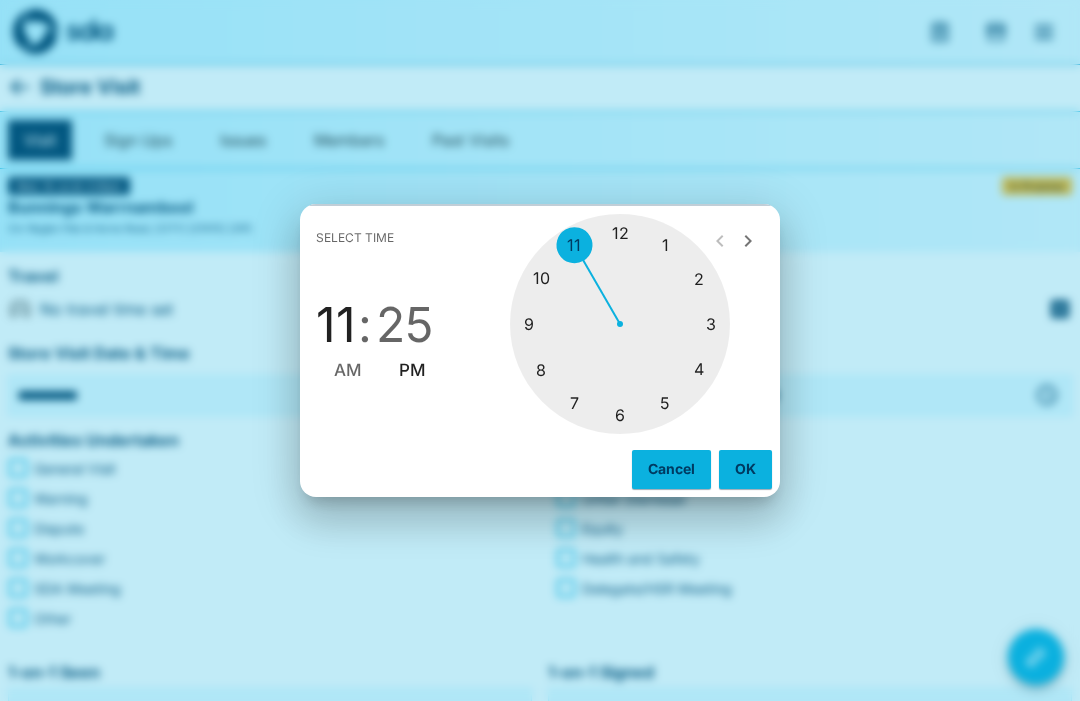 click at bounding box center [620, 324] 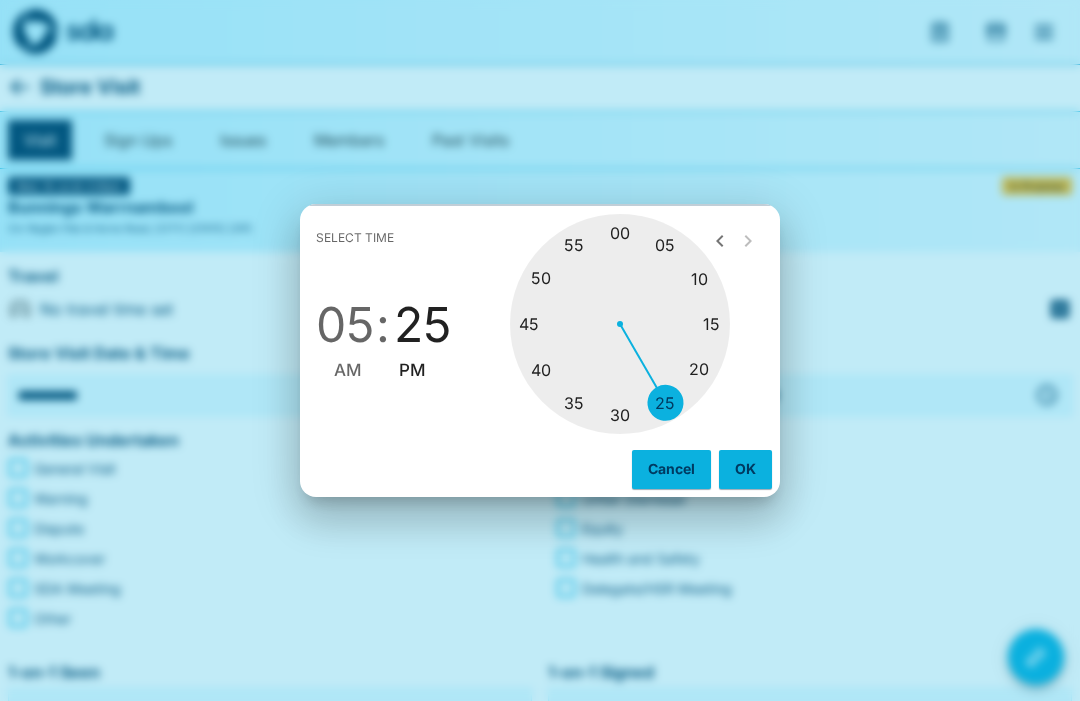 click at bounding box center (620, 324) 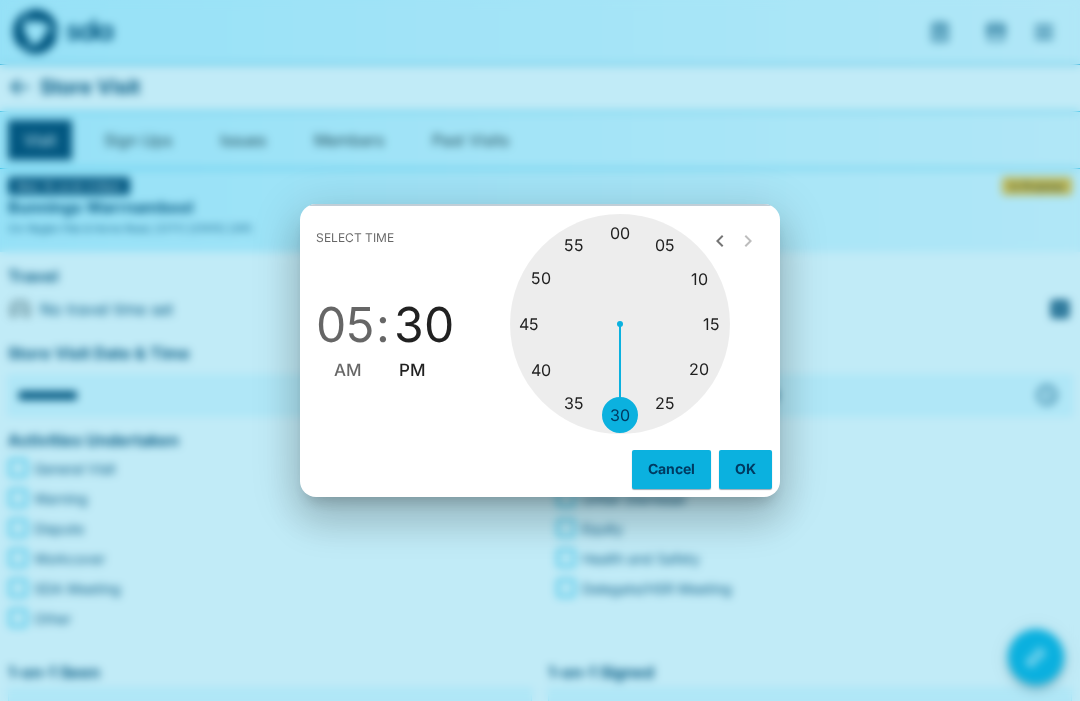 click on "OK" at bounding box center [745, 469] 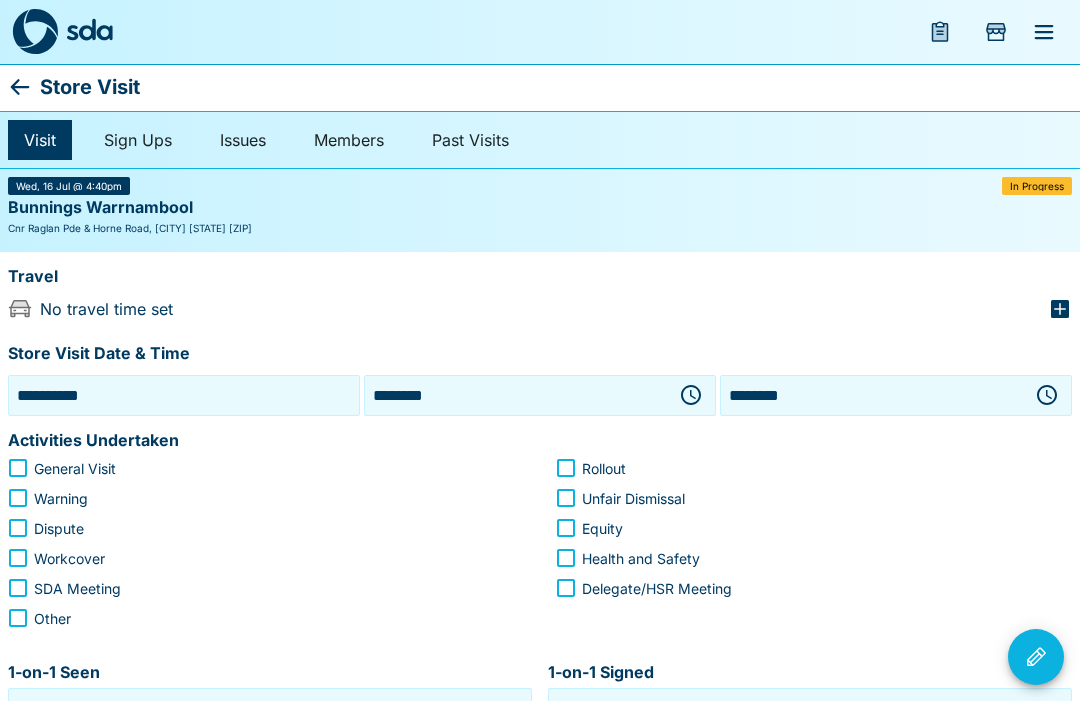 click 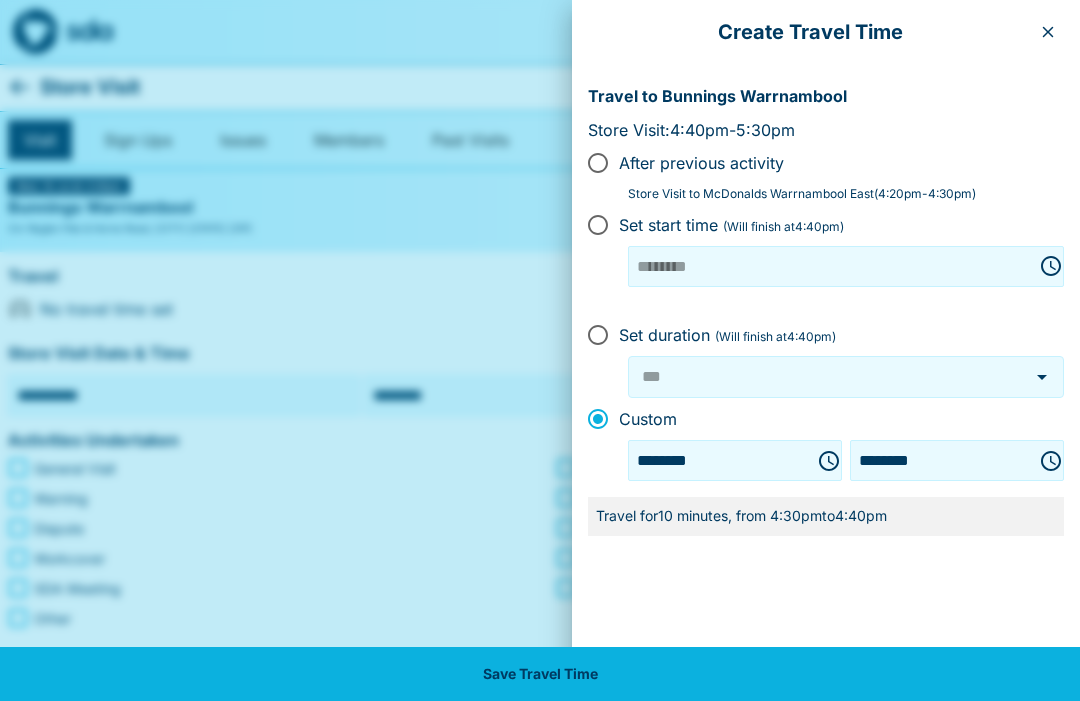 click on "Save Travel Time" at bounding box center (540, 674) 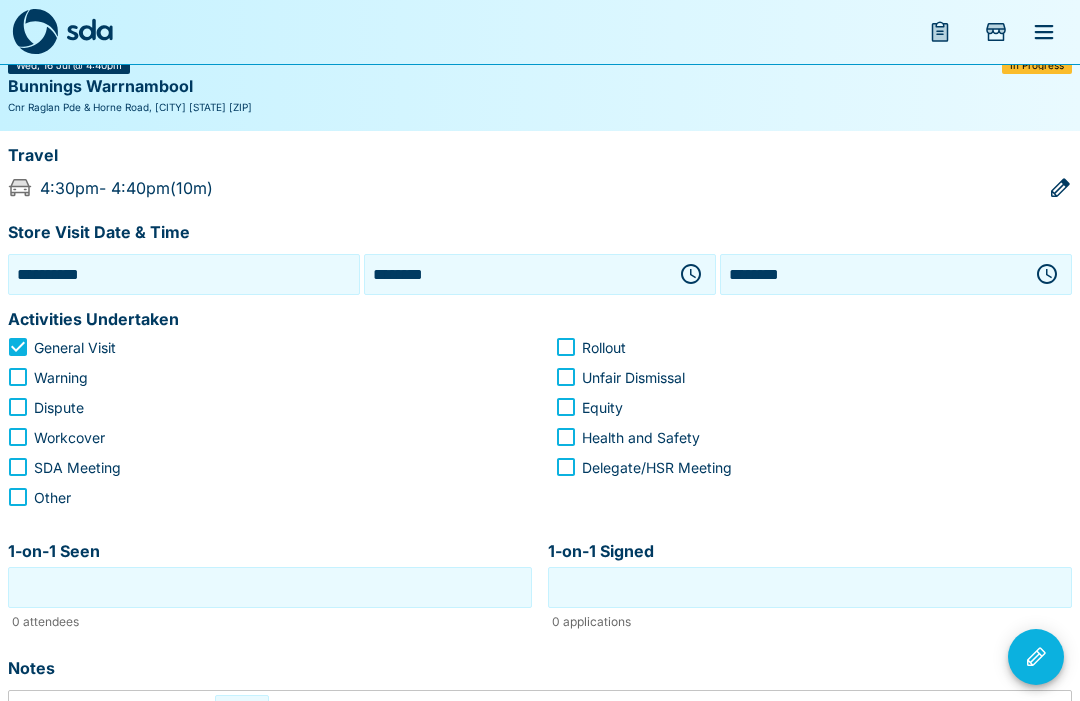 click on "1-on-1 Seen" at bounding box center [270, 587] 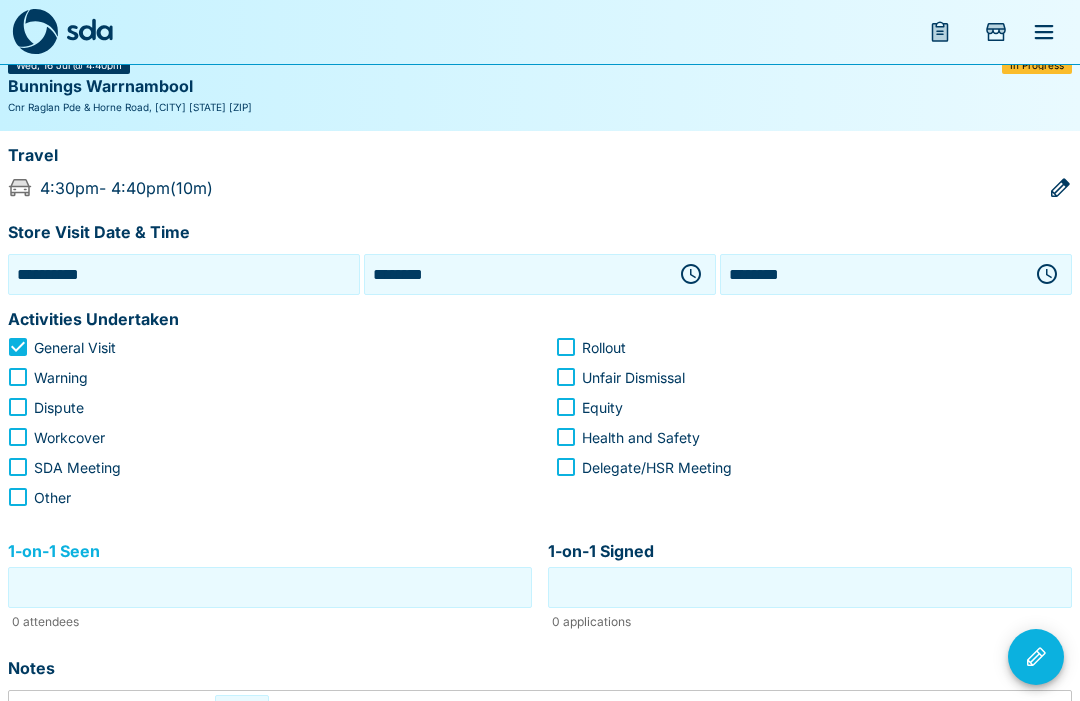 scroll, scrollTop: 146, scrollLeft: 0, axis: vertical 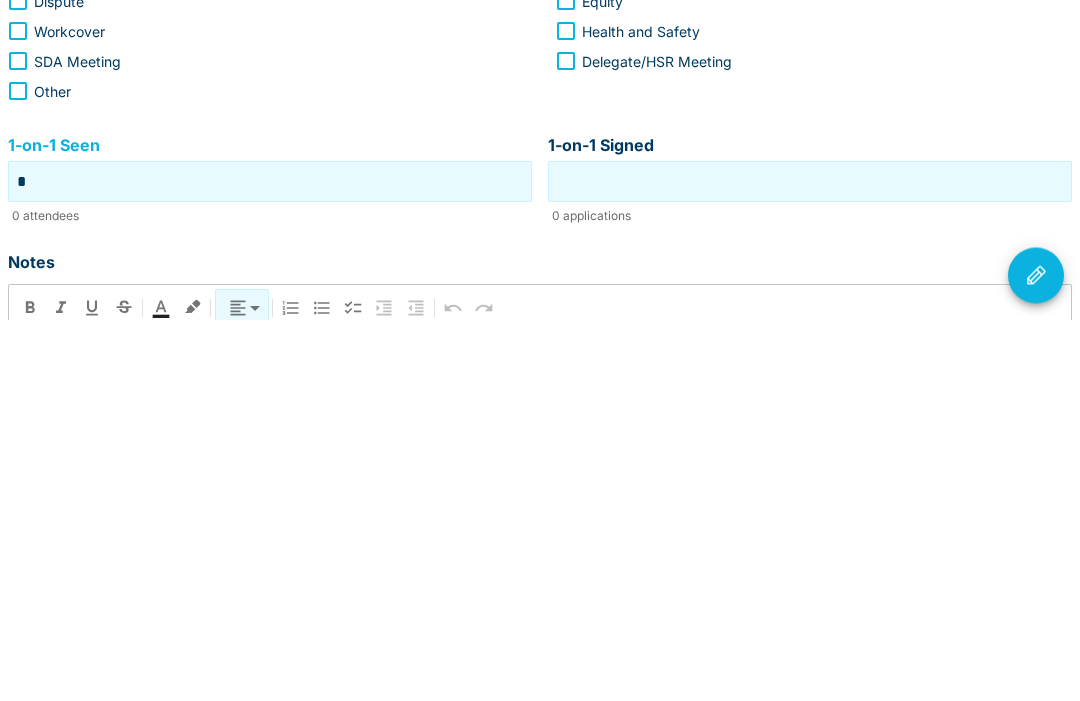 type on "*" 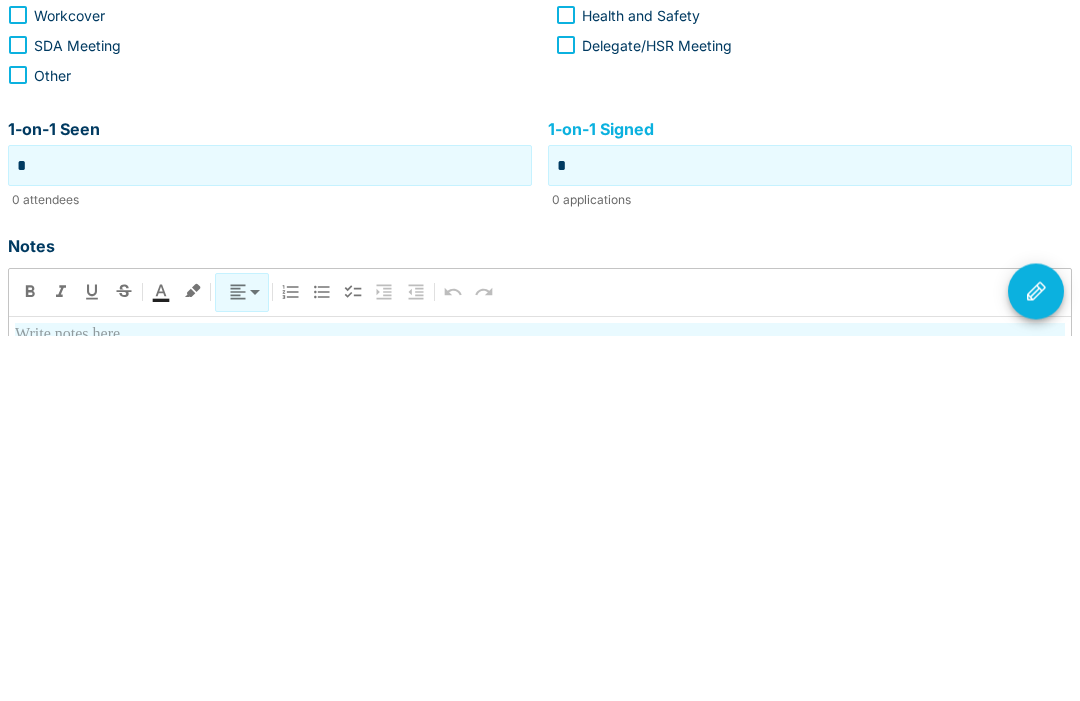 scroll, scrollTop: 283, scrollLeft: 0, axis: vertical 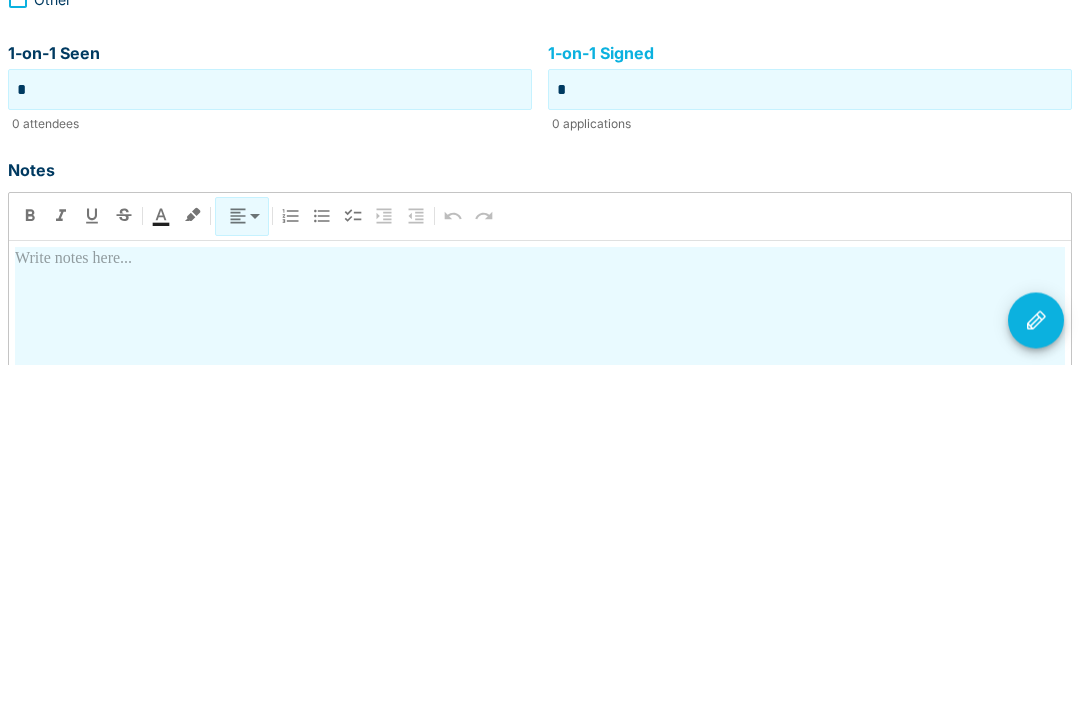 type on "*" 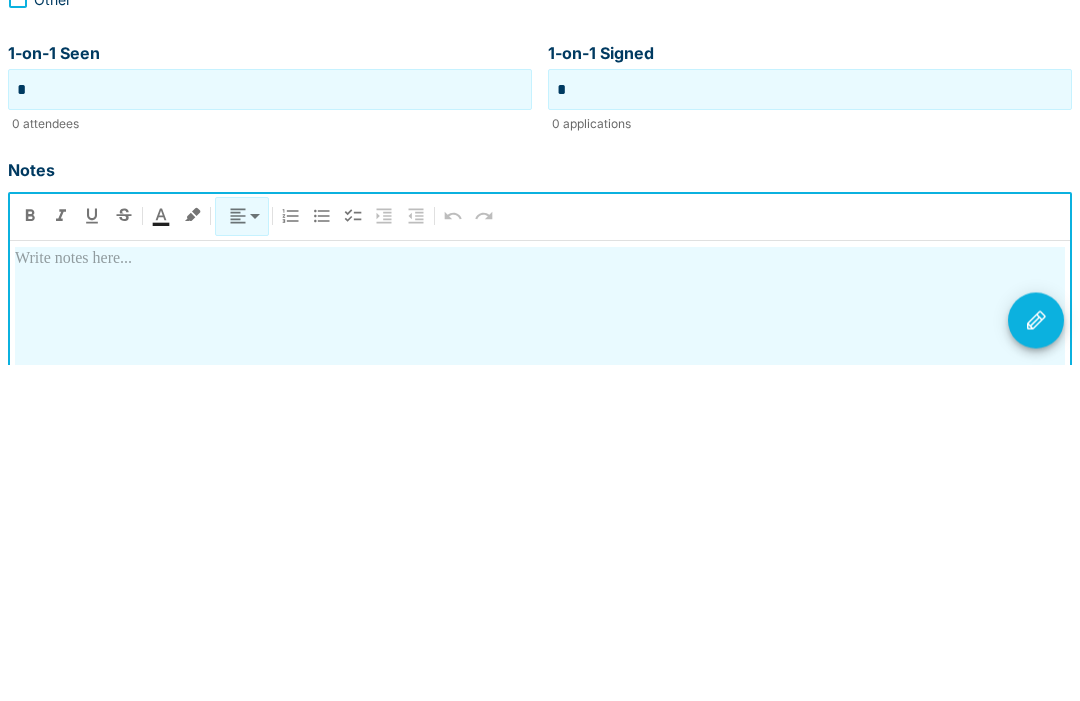 type 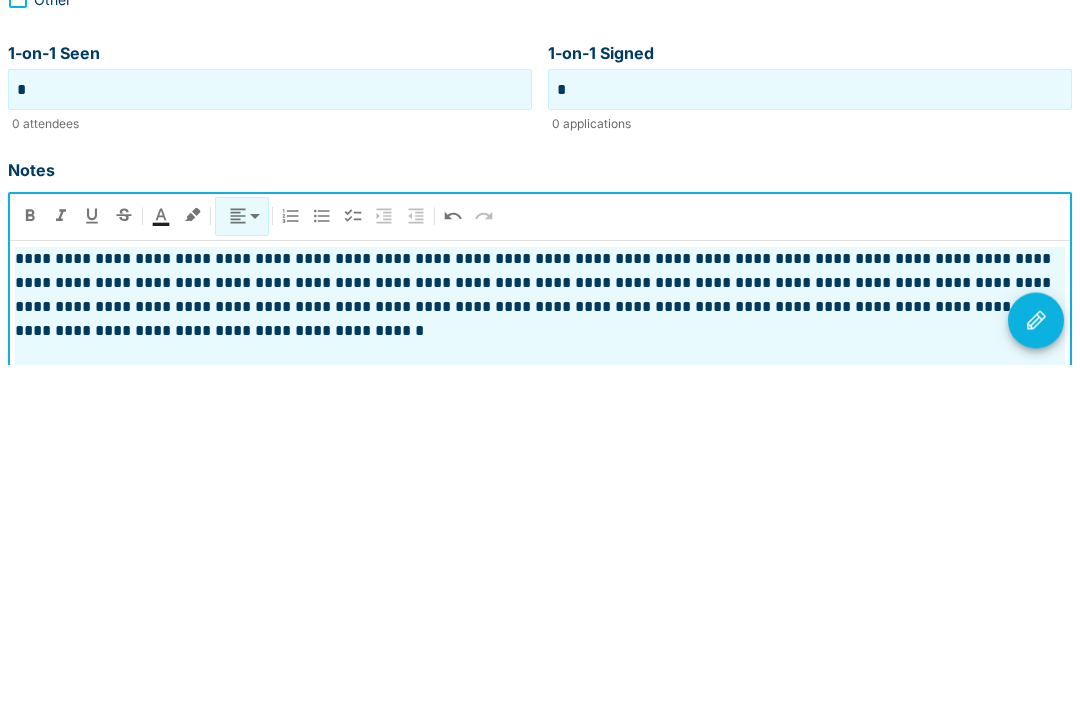 click at bounding box center (1036, 657) 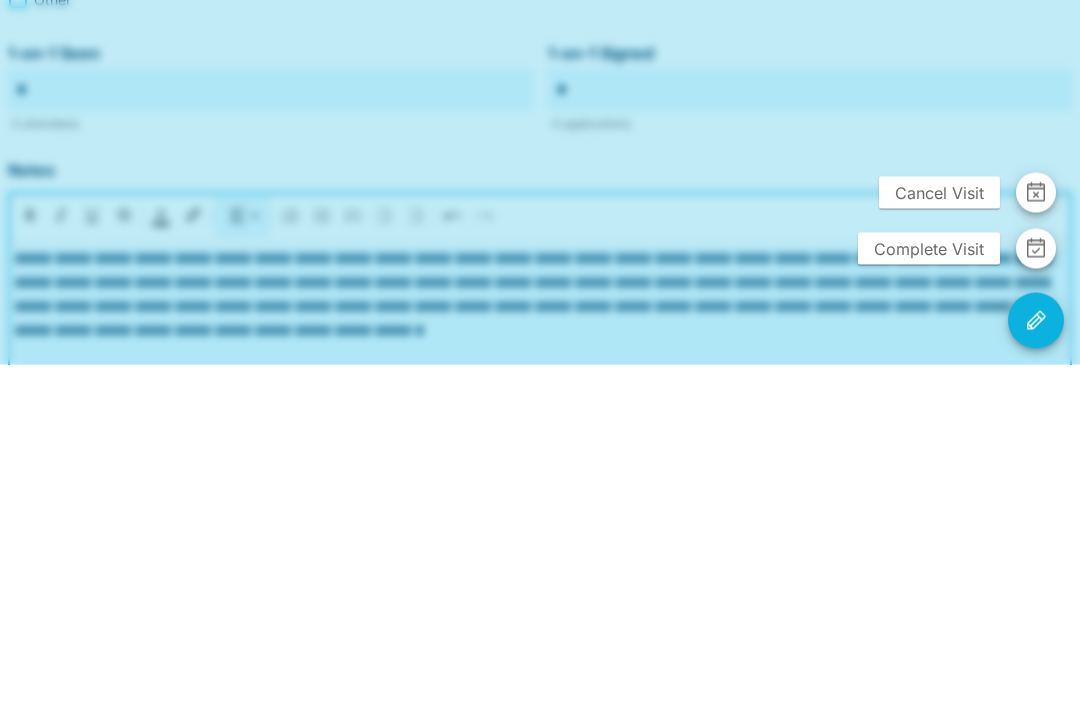 scroll, scrollTop: 501, scrollLeft: 0, axis: vertical 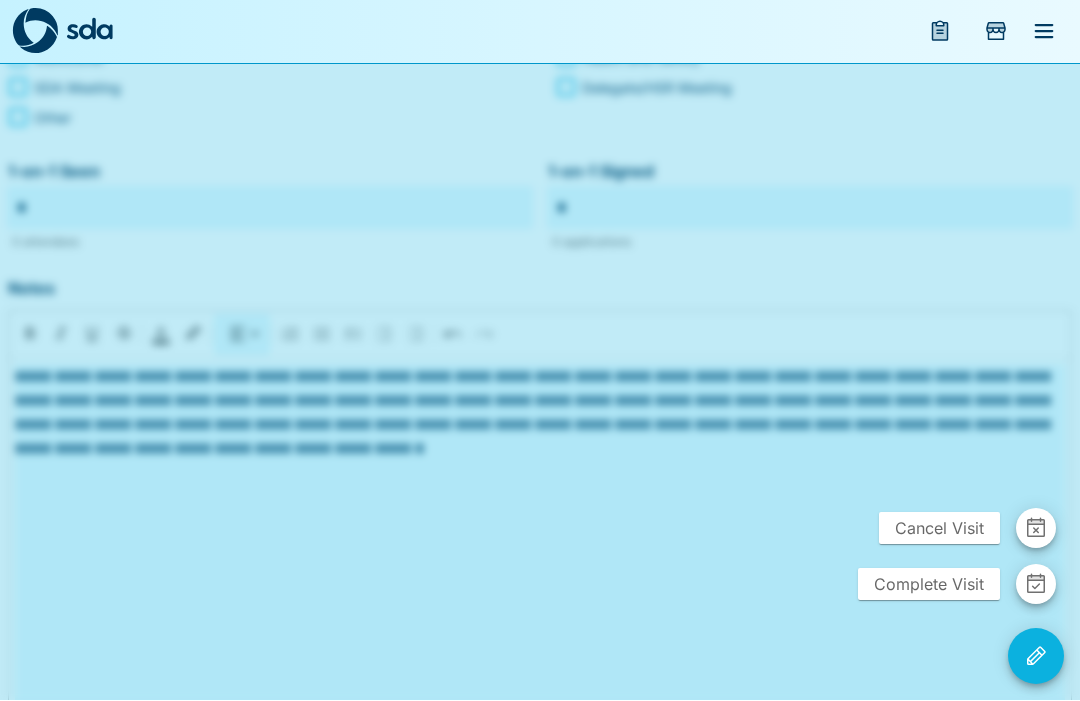 click on "Complete Visit" at bounding box center [929, 585] 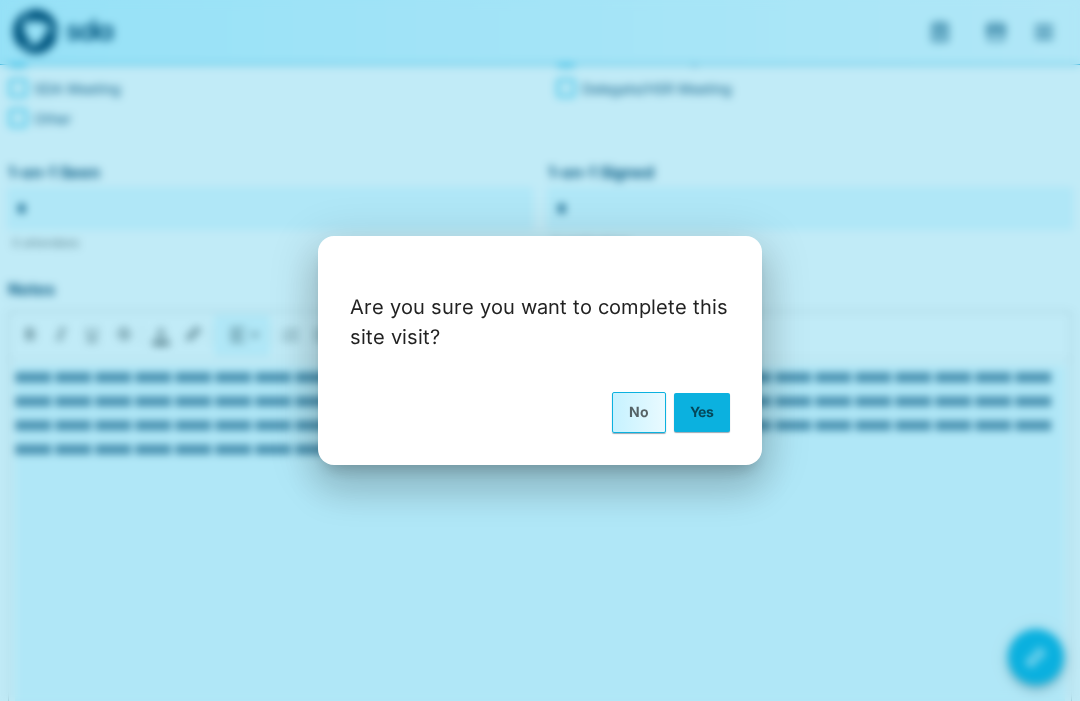 click on "Yes" at bounding box center (702, 412) 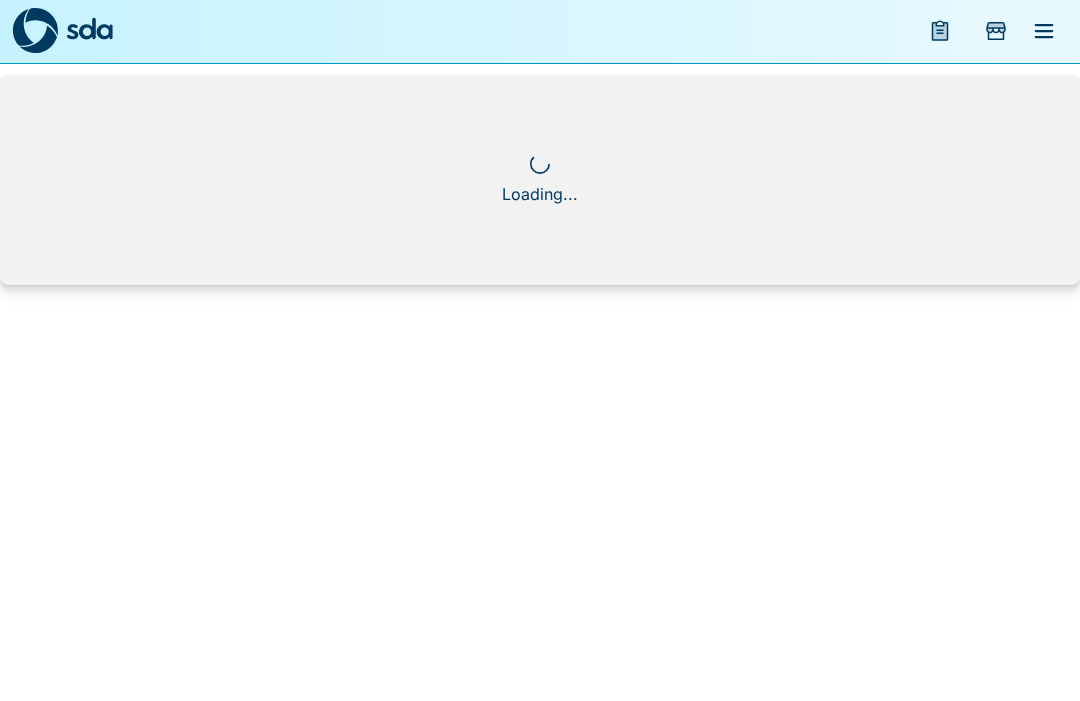 scroll, scrollTop: 1, scrollLeft: 0, axis: vertical 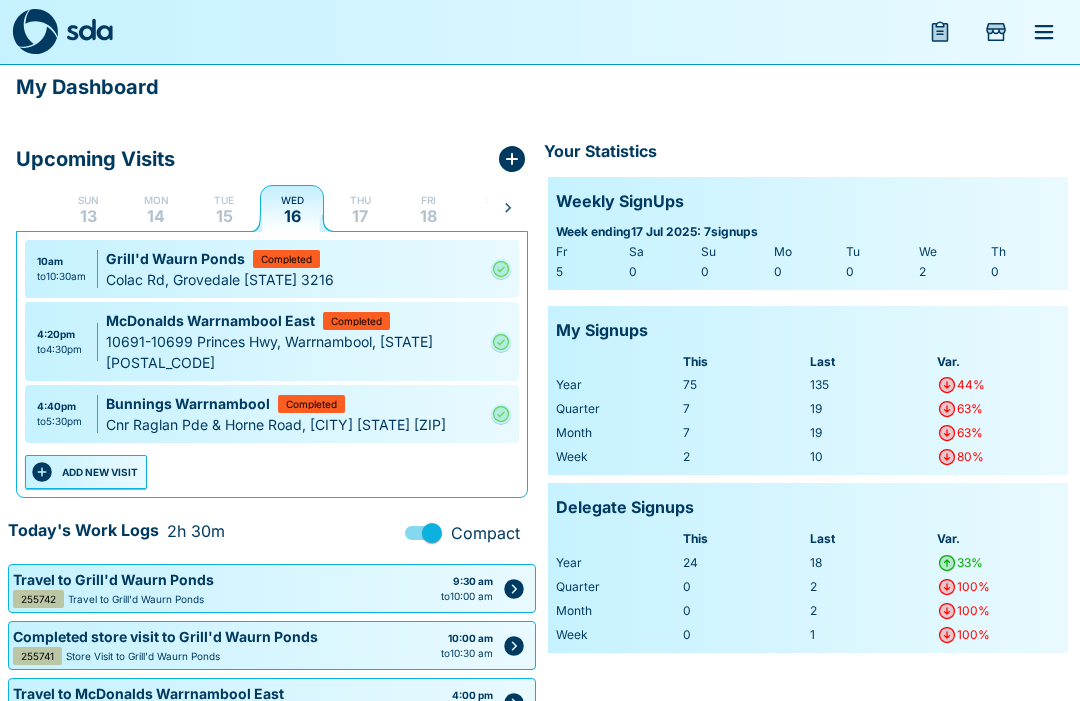 click on "ADD NEW VISIT" at bounding box center [86, 472] 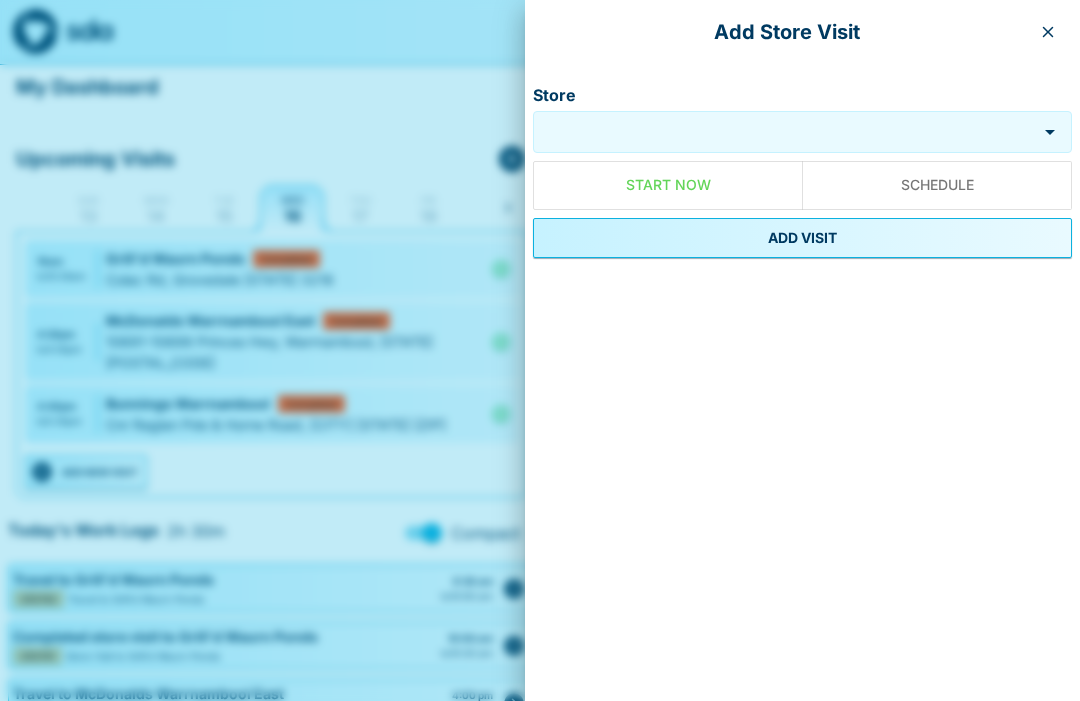 click on "Store" at bounding box center (785, 132) 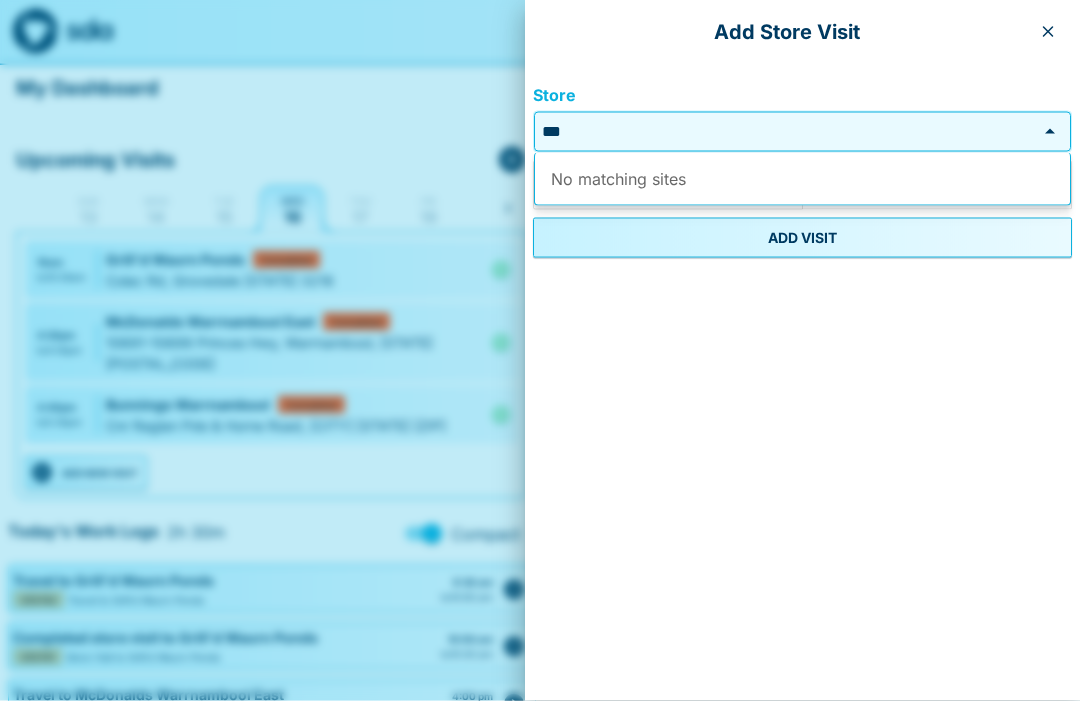 type on "*" 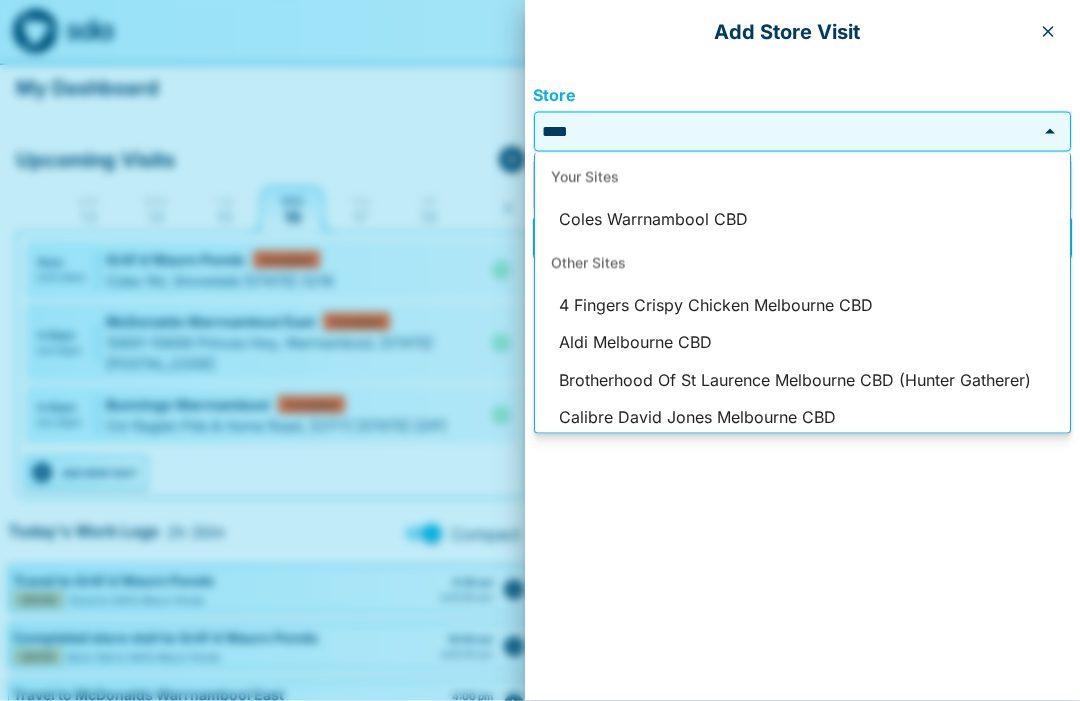 click on "Coles Warrnambool CBD" at bounding box center [802, 220] 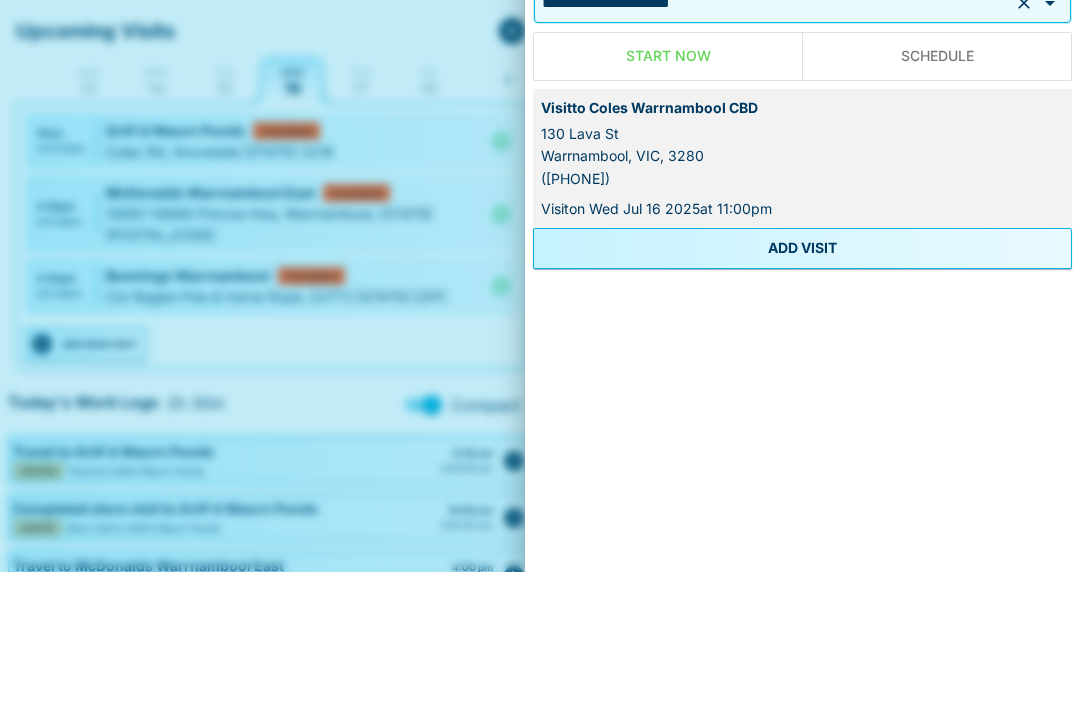 click on "ADD VISIT" at bounding box center [802, 377] 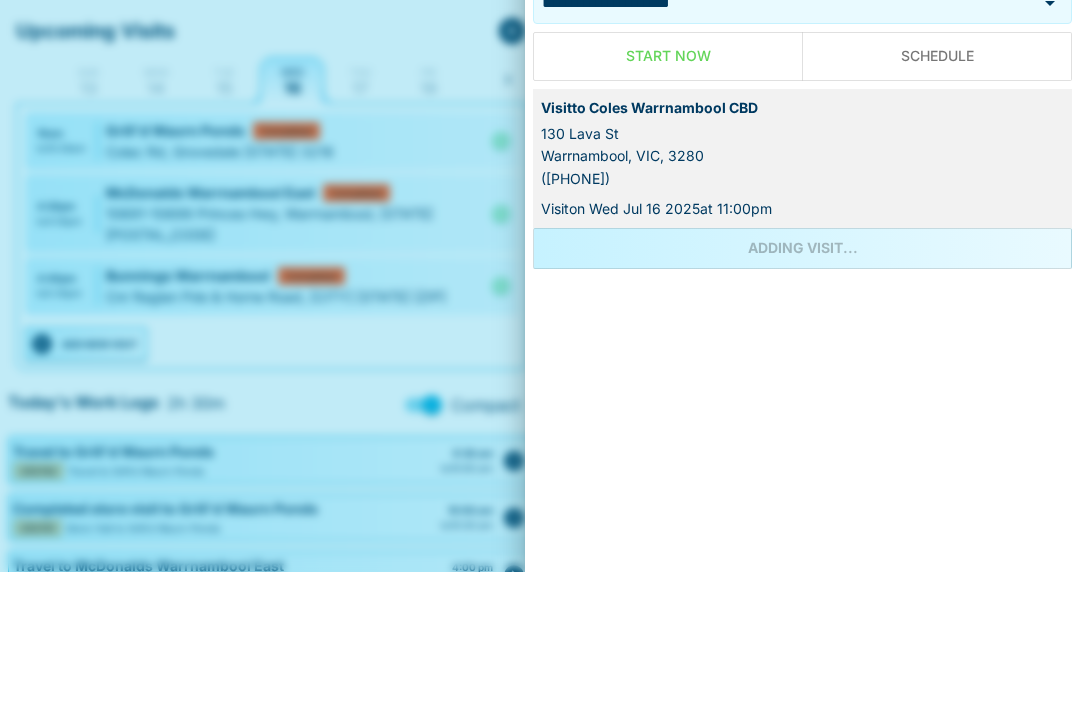 scroll, scrollTop: 122, scrollLeft: 0, axis: vertical 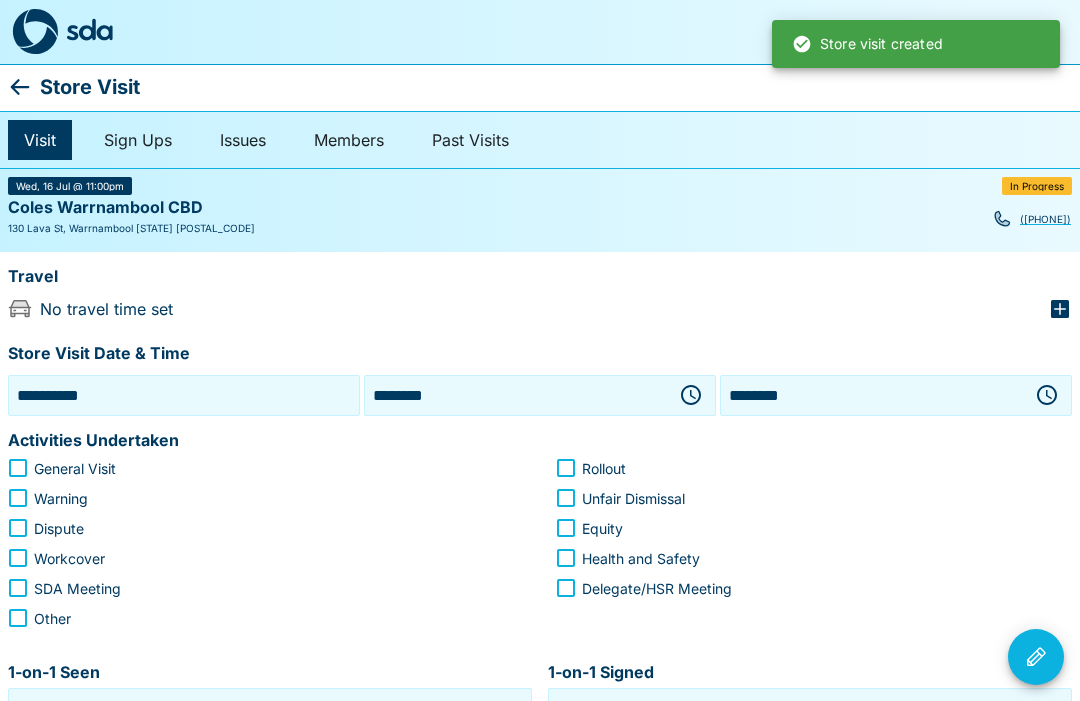 click at bounding box center (691, 395) 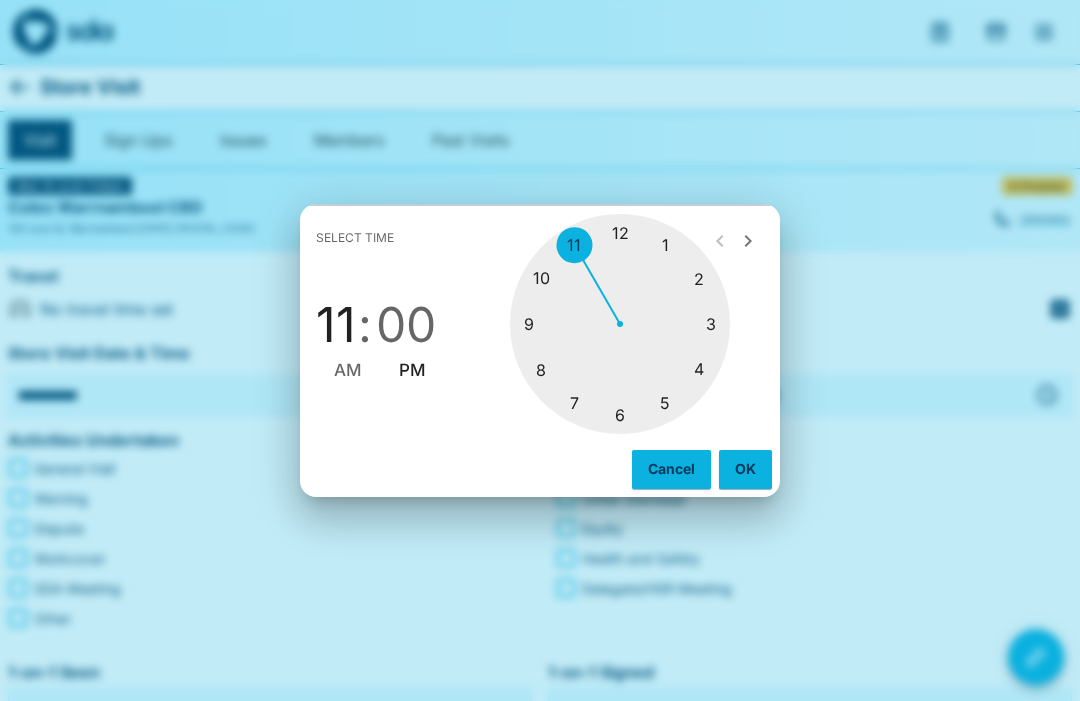 click at bounding box center [620, 324] 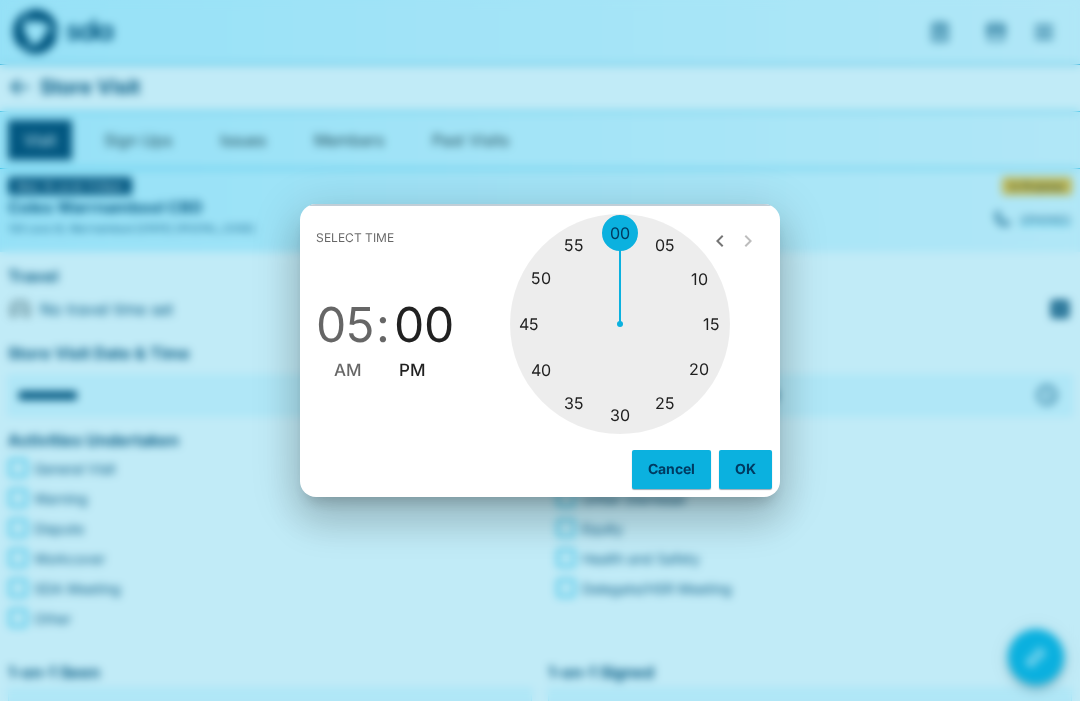 click at bounding box center (620, 324) 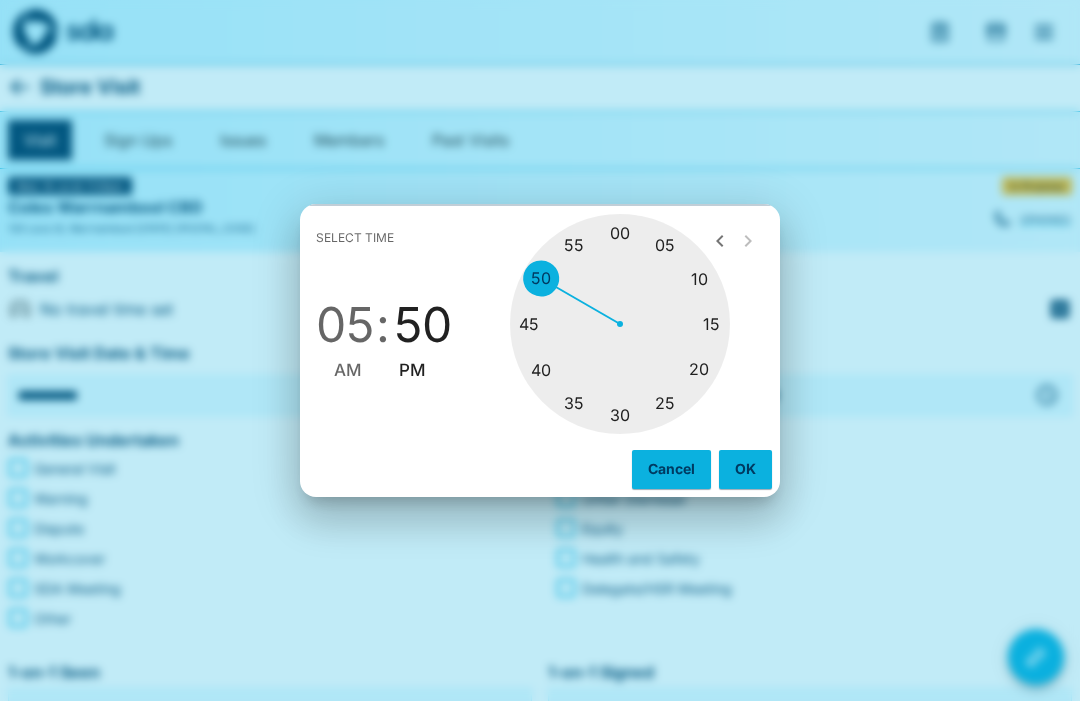 click on "OK" at bounding box center [745, 469] 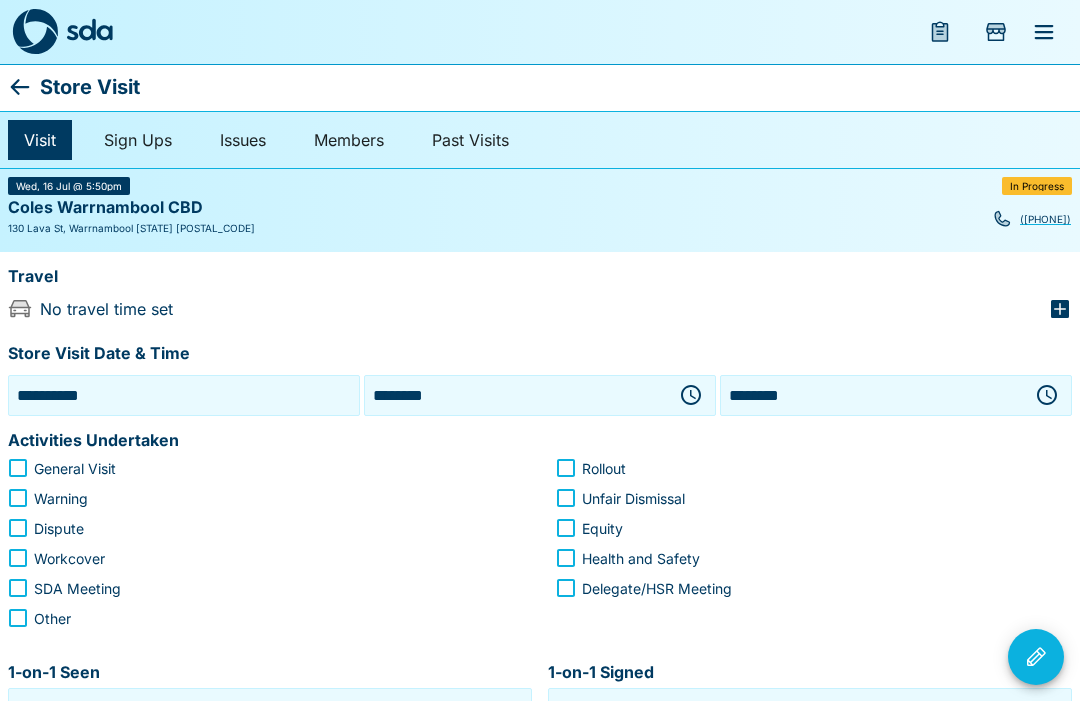 click 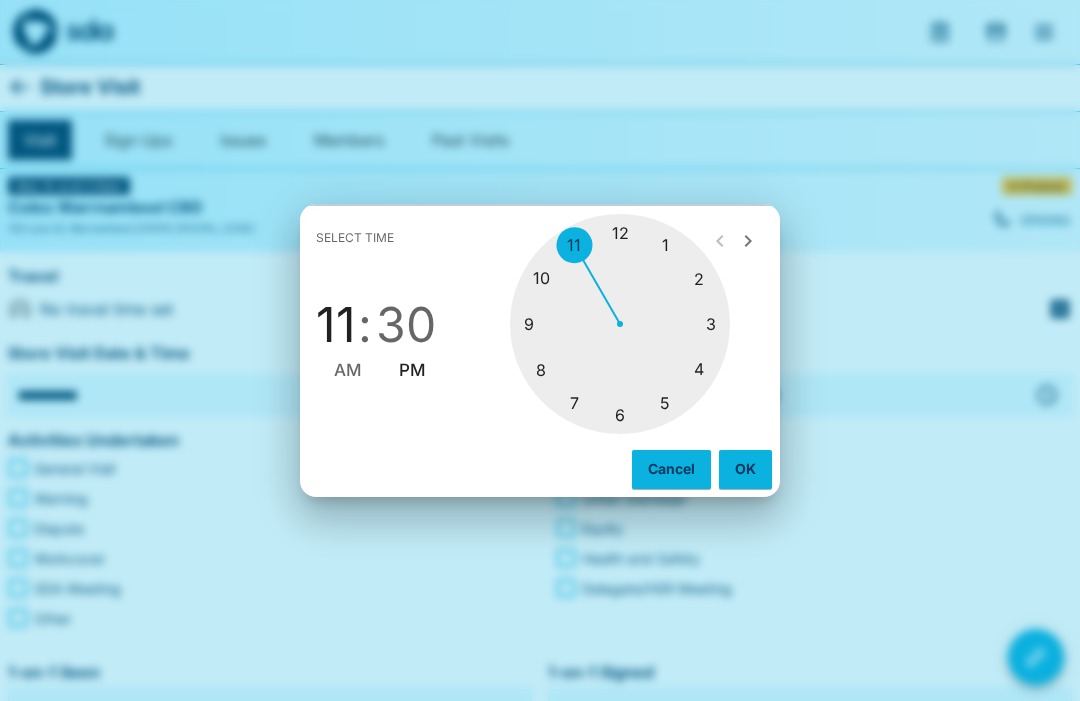 click at bounding box center (620, 324) 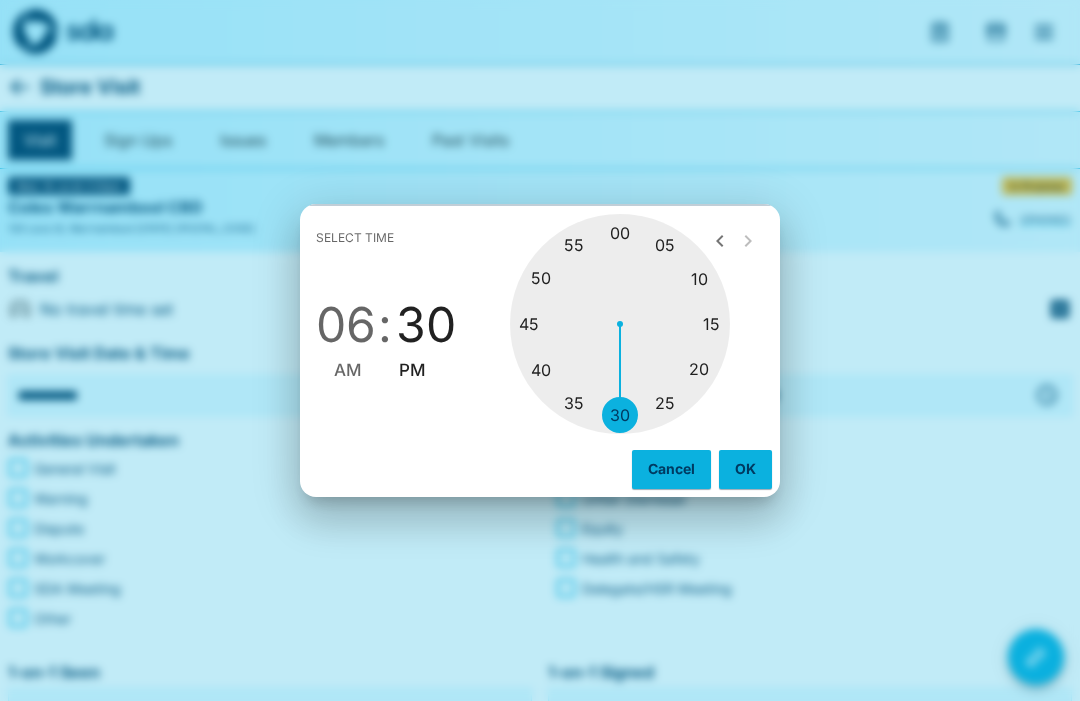 type on "********" 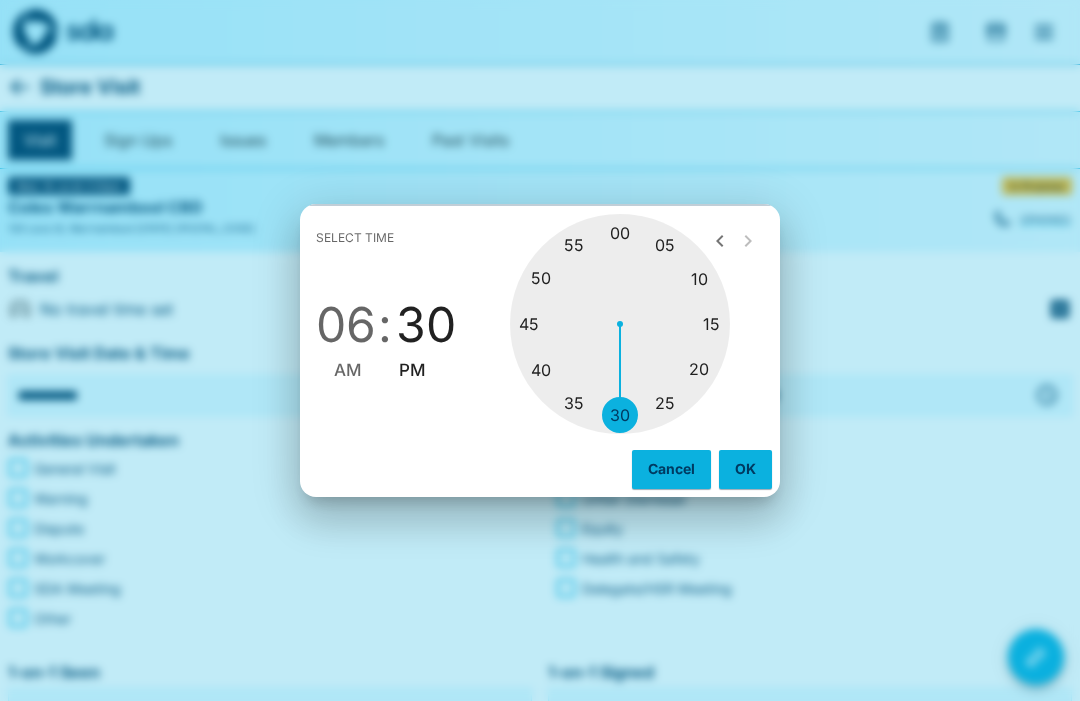 click on "OK" at bounding box center [745, 469] 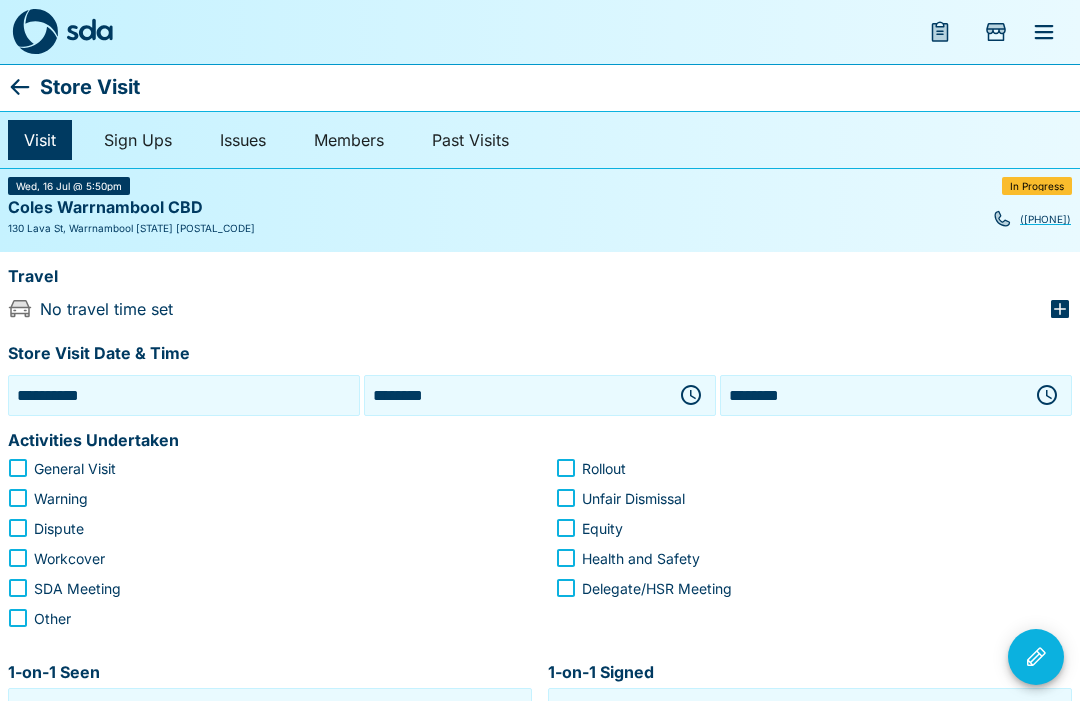 click 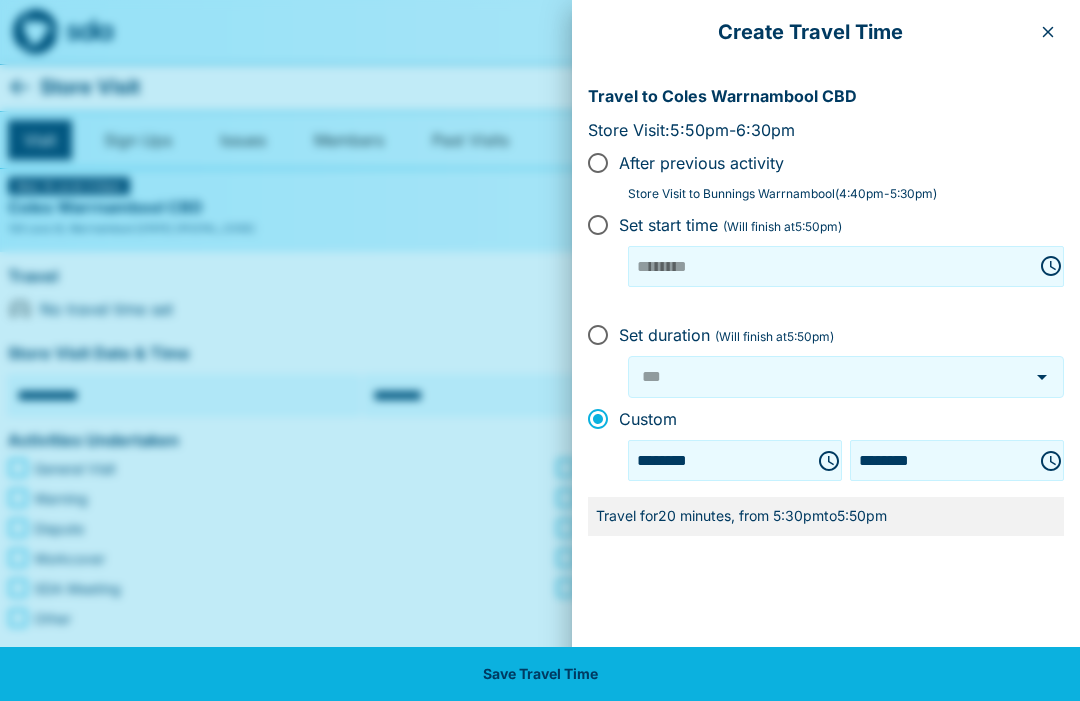 click on "Save Travel Time" at bounding box center (540, 674) 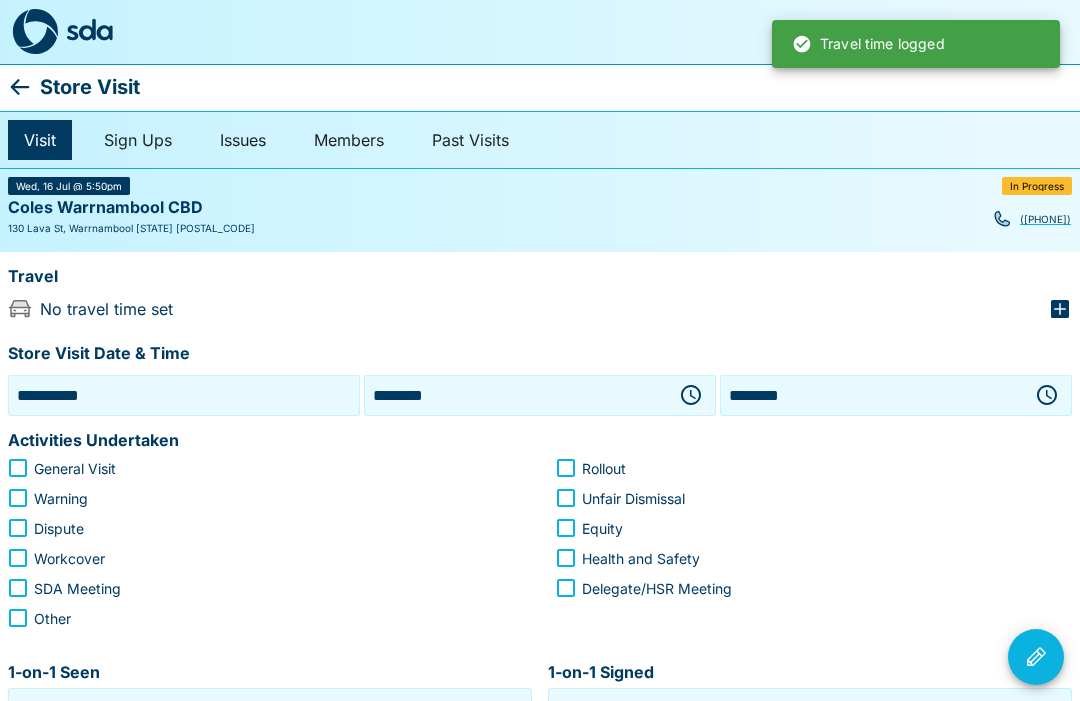 type on "***" 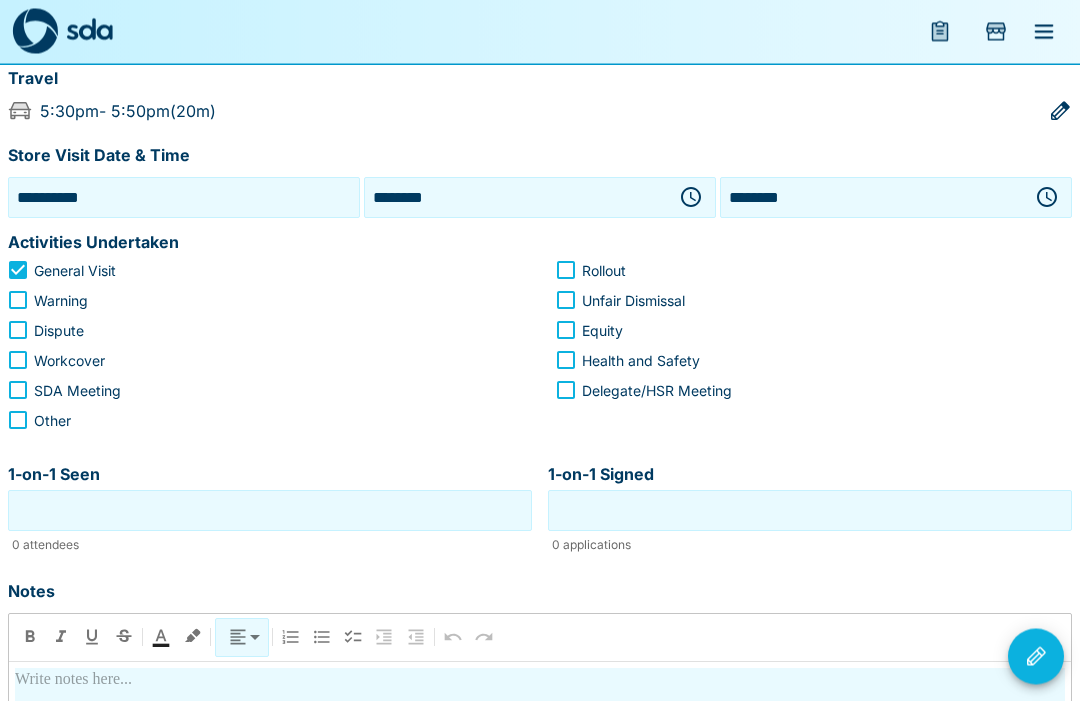click on "1-on-1 Seen" at bounding box center (270, 511) 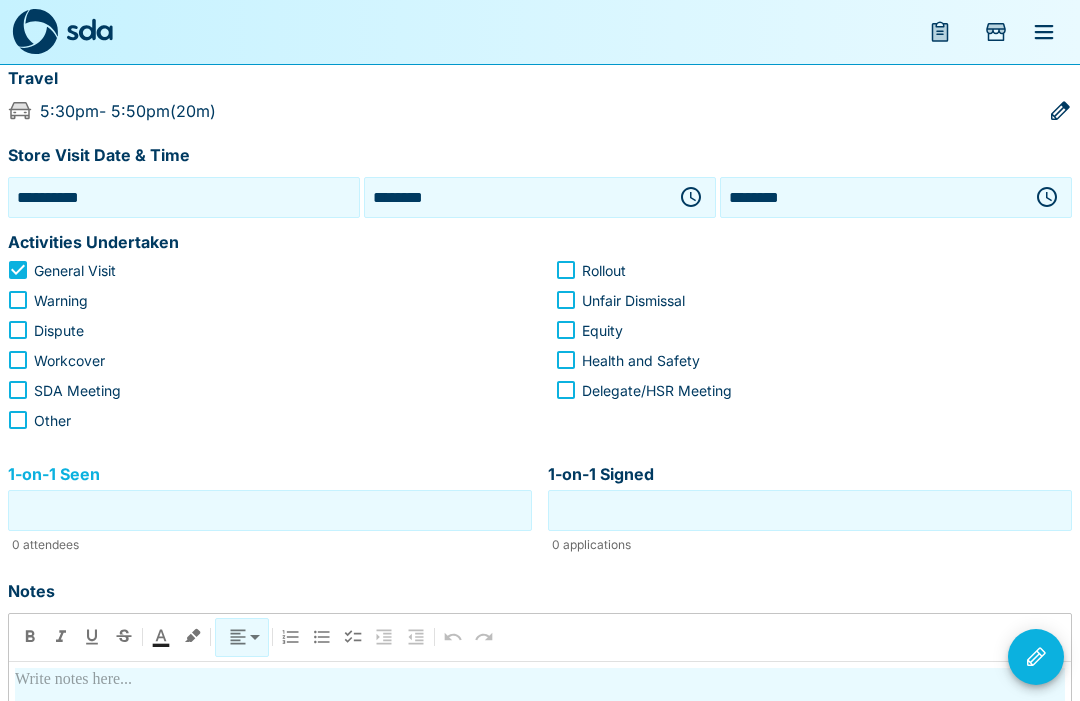 scroll, scrollTop: 198, scrollLeft: 0, axis: vertical 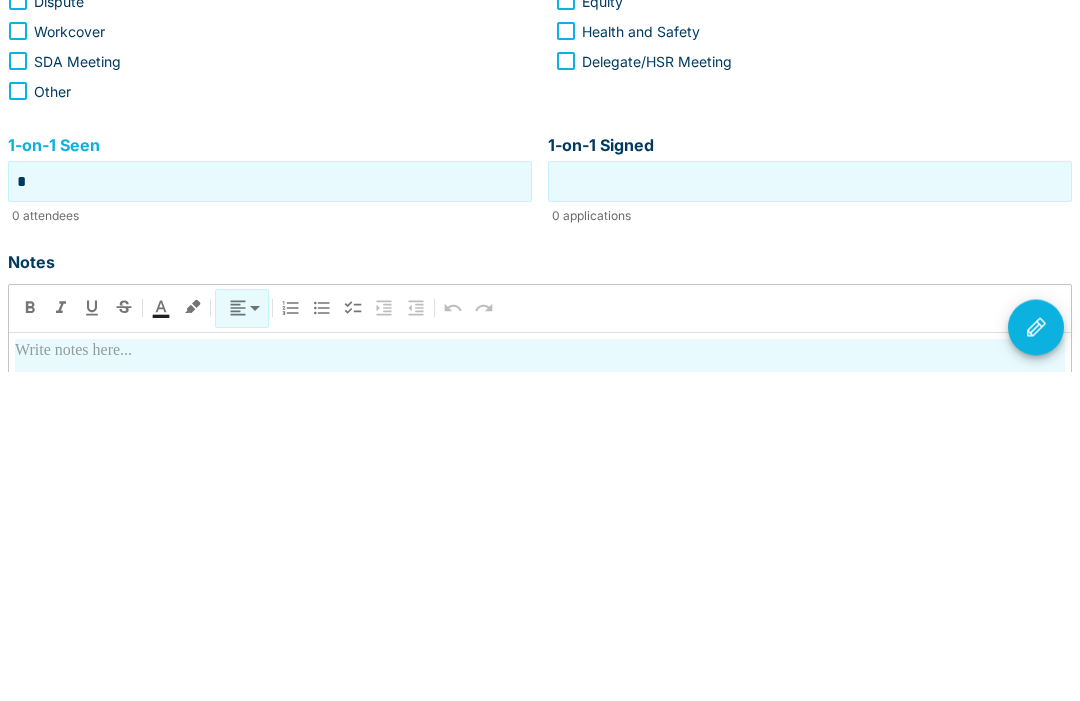type on "*" 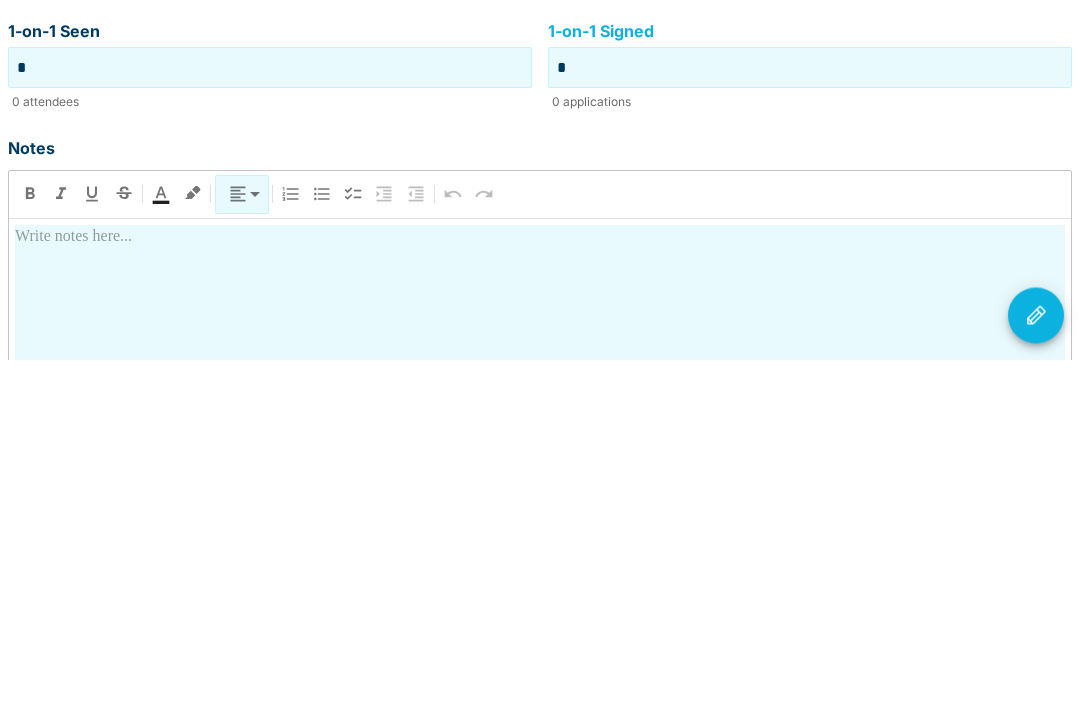scroll, scrollTop: 300, scrollLeft: 0, axis: vertical 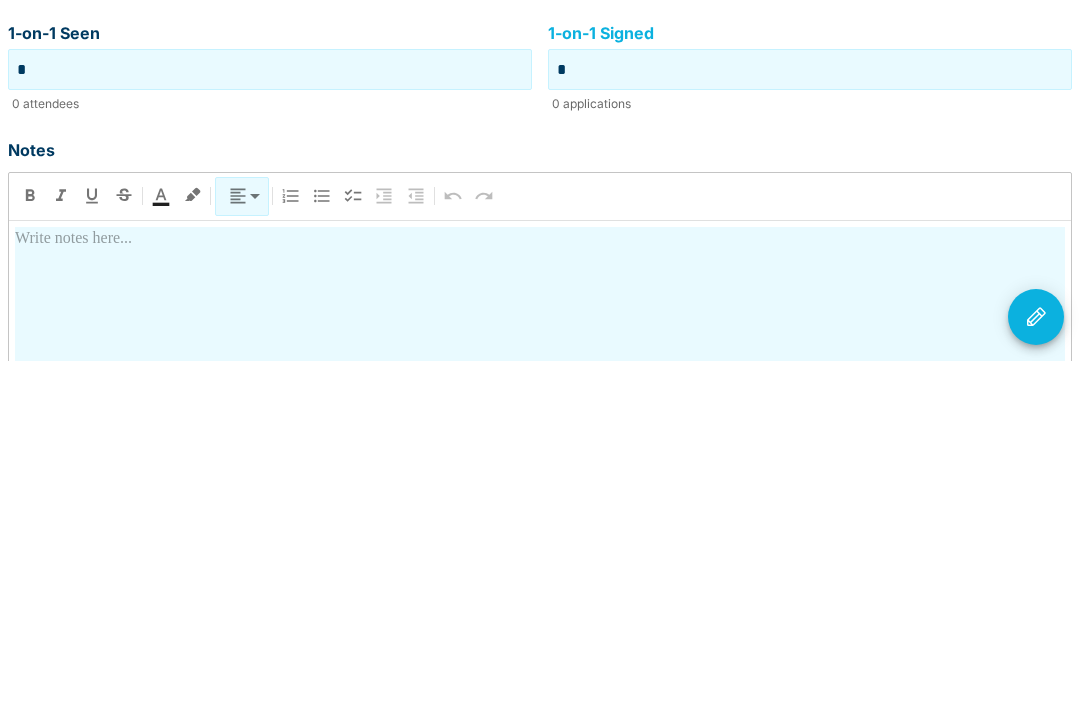 type on "*" 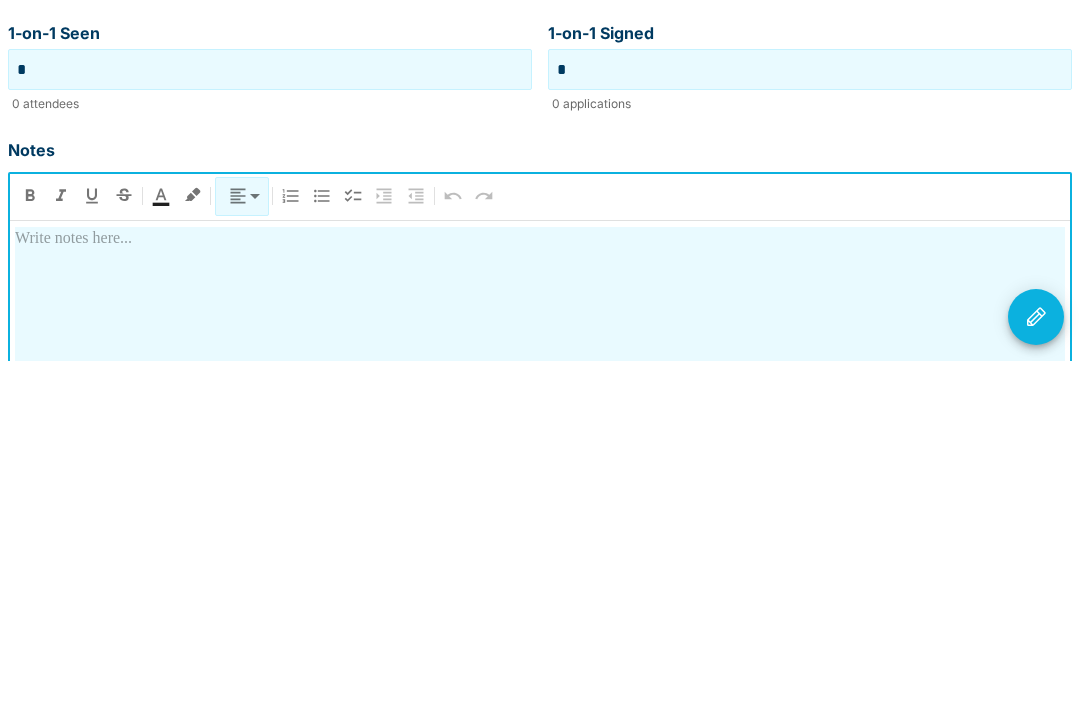 type 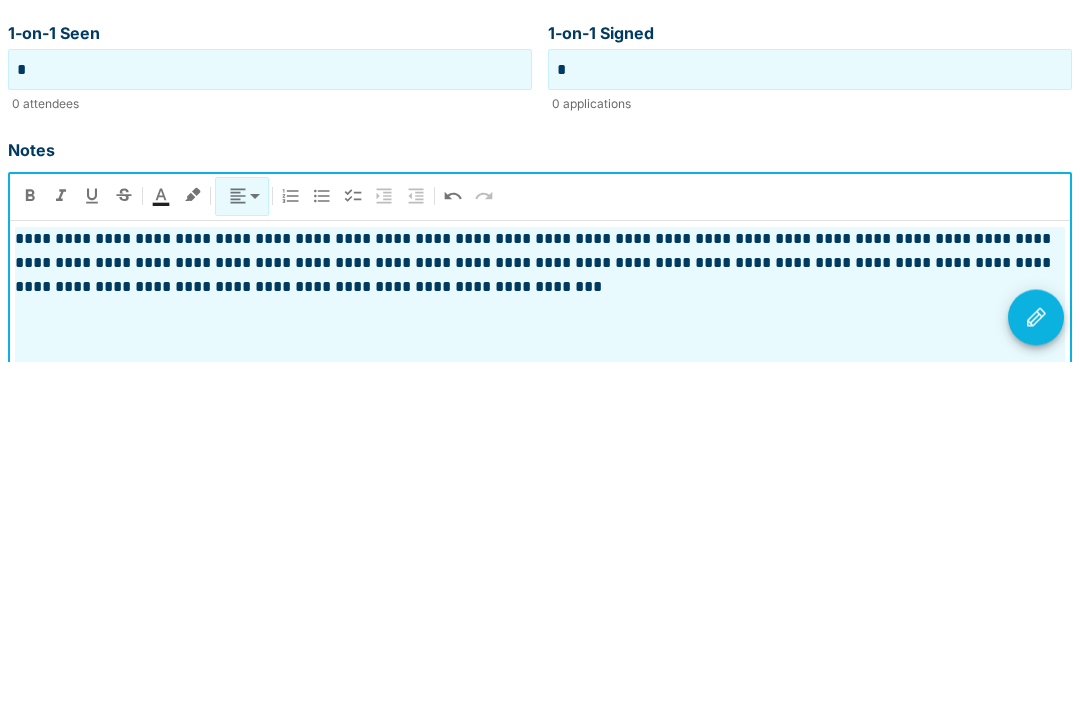 click 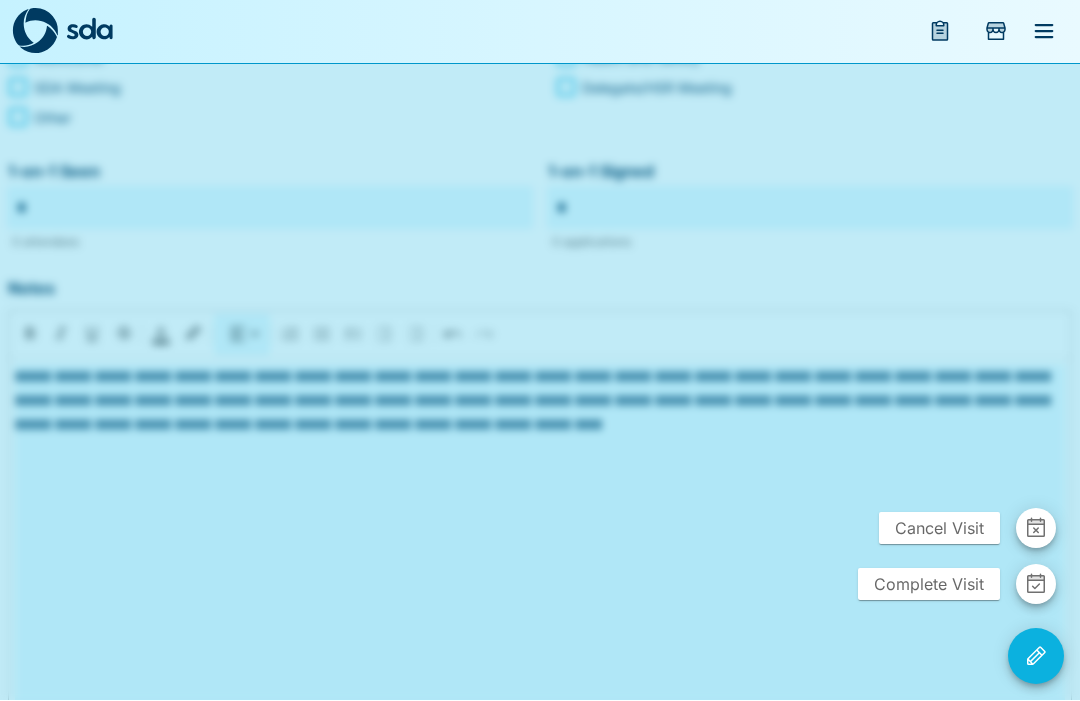 click on "Complete Visit" at bounding box center (929, 585) 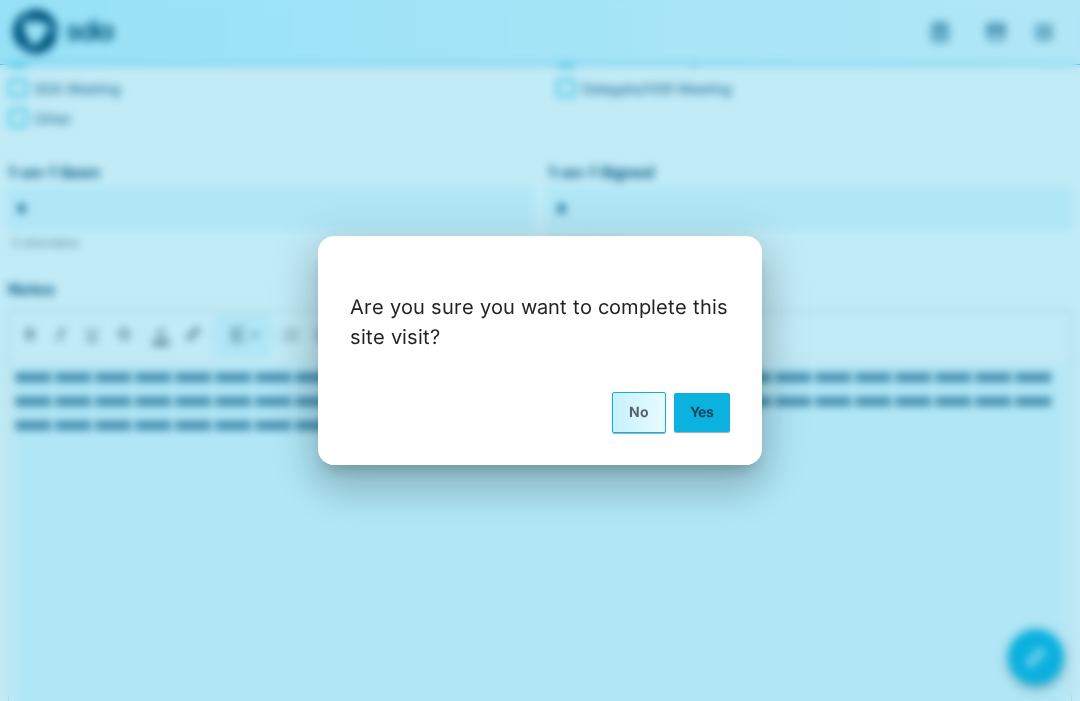click on "Yes" at bounding box center [702, 412] 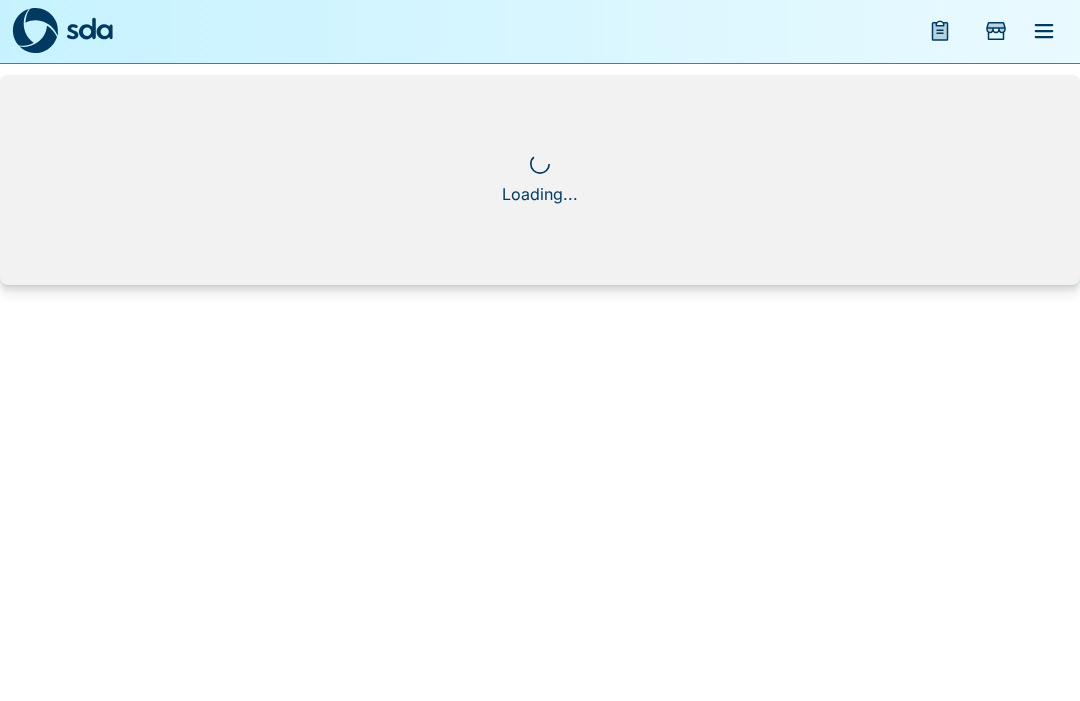 scroll, scrollTop: 1, scrollLeft: 0, axis: vertical 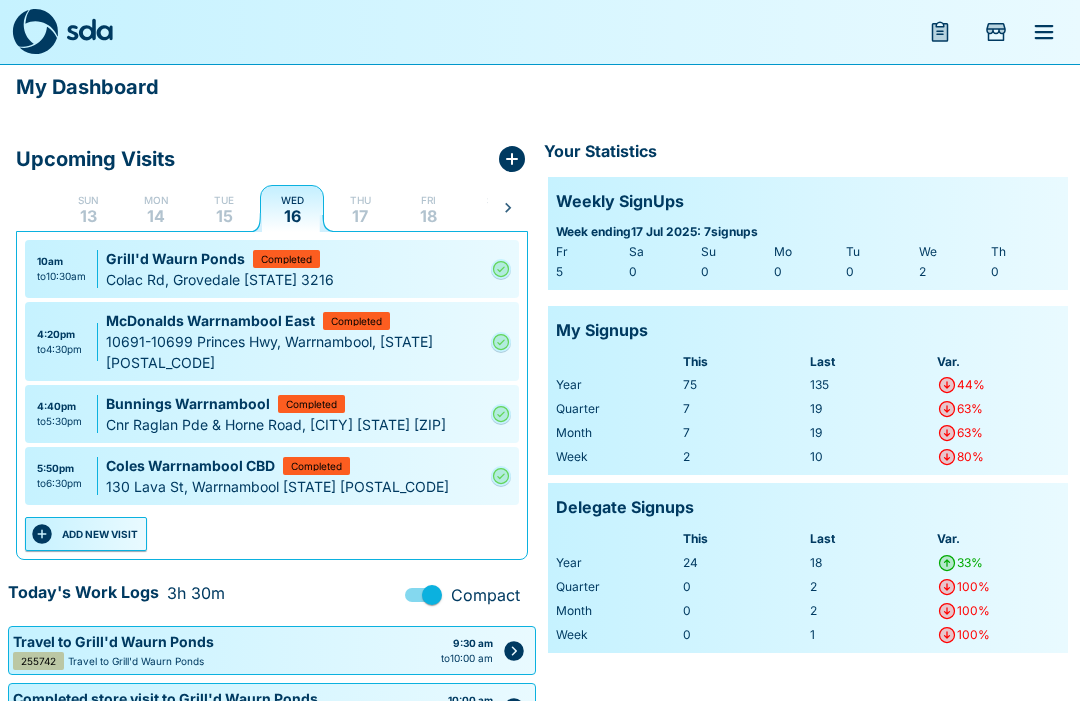 click 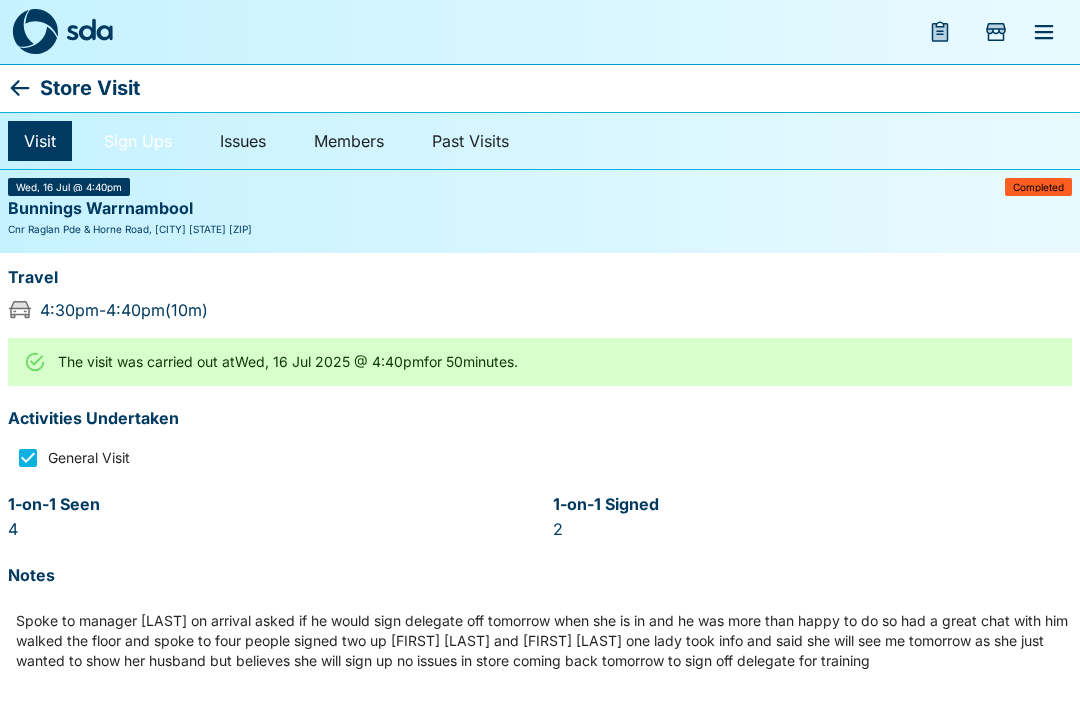 click on "Sign Ups" at bounding box center [138, 141] 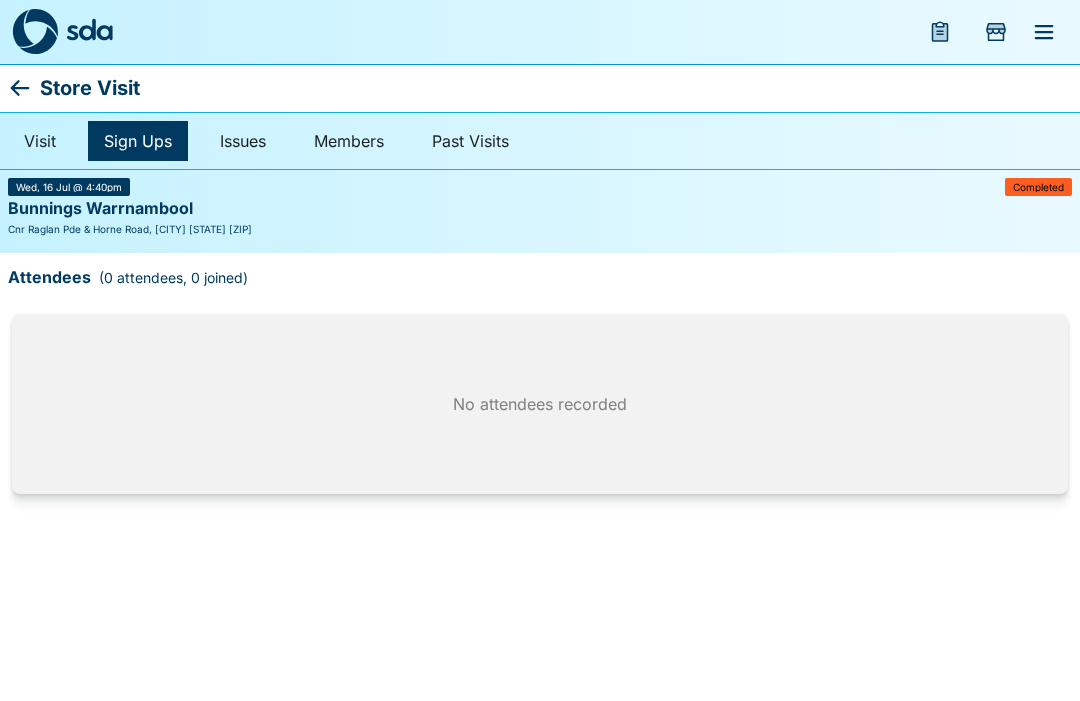 click on "Store Visit" at bounding box center (540, 88) 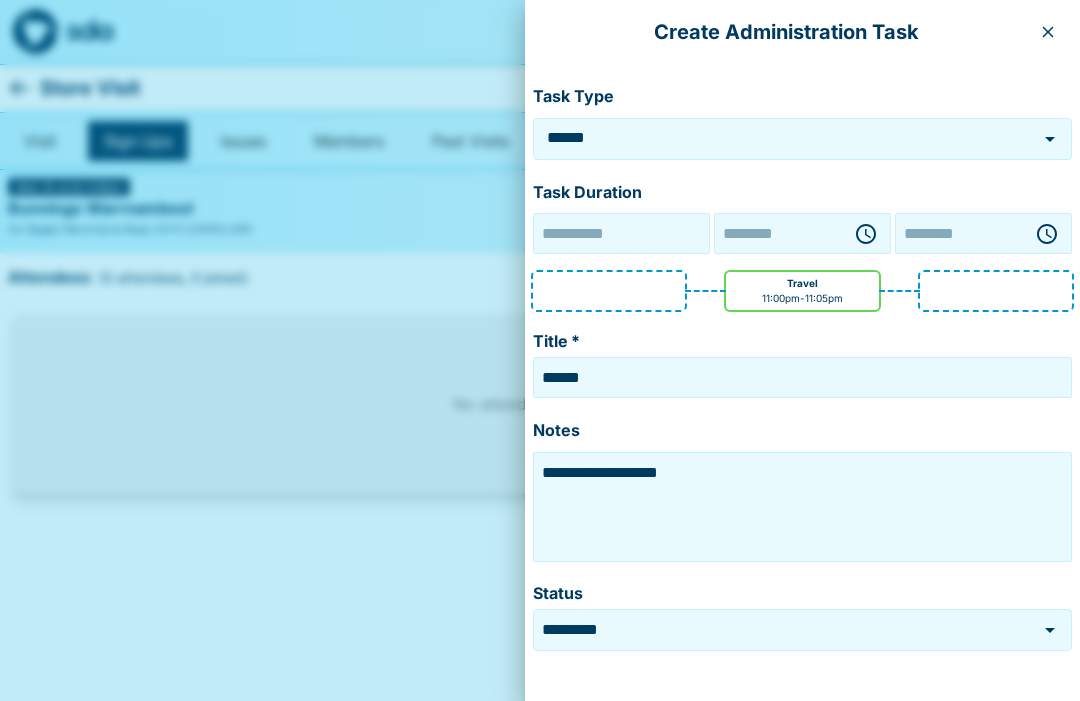 type on "**********" 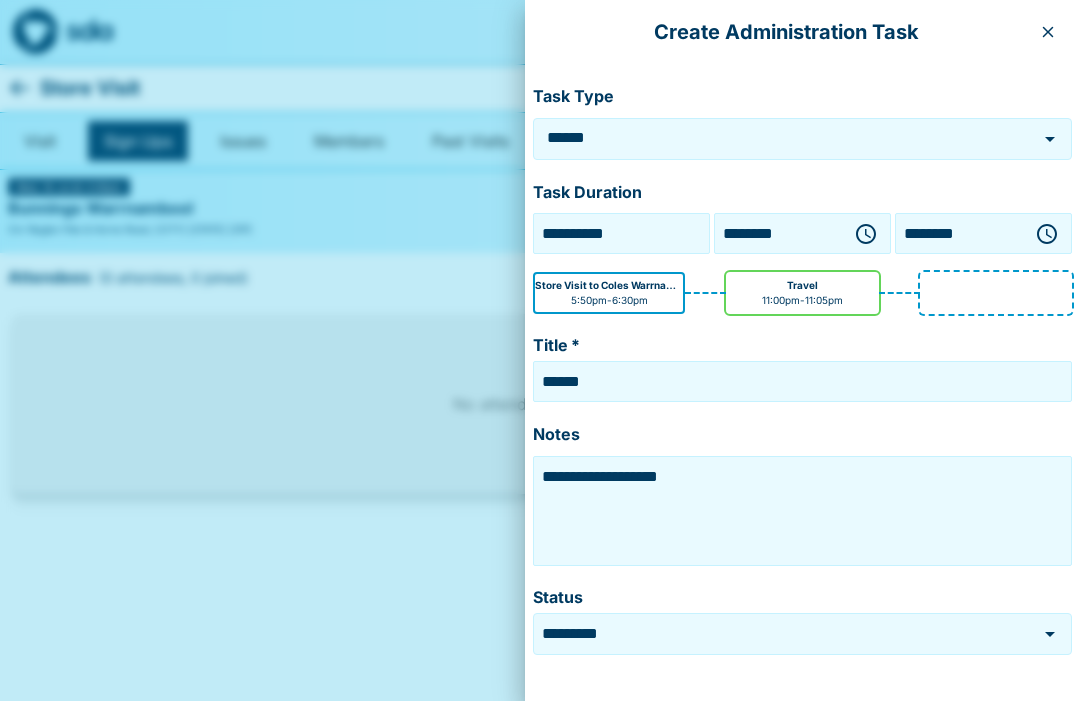 click 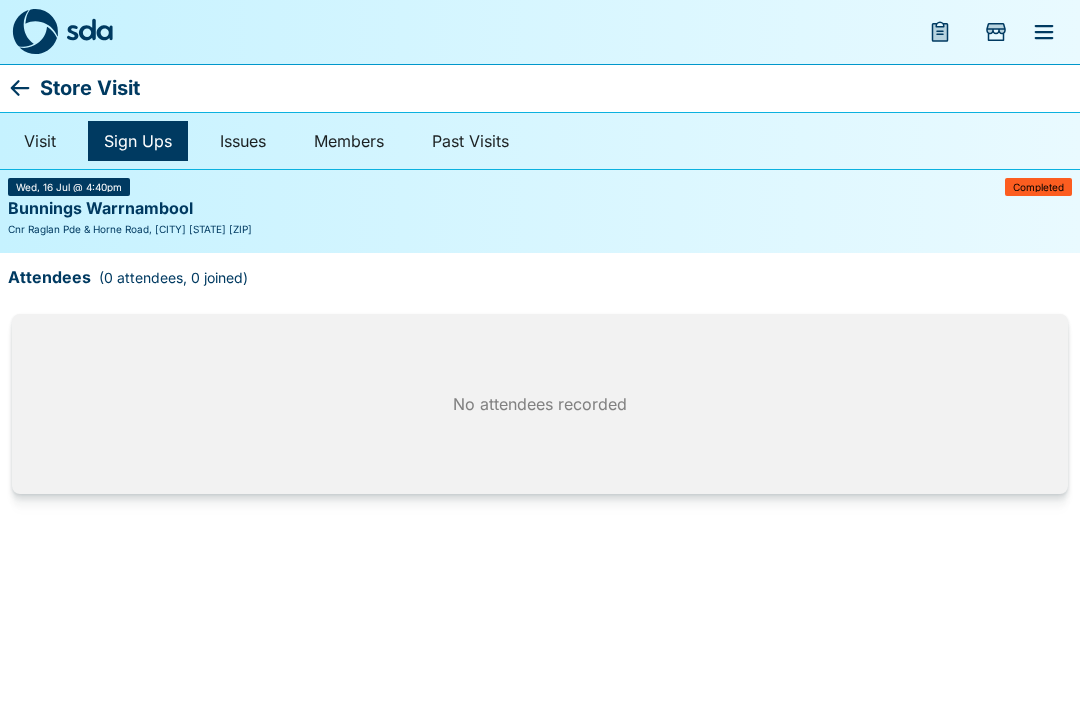click 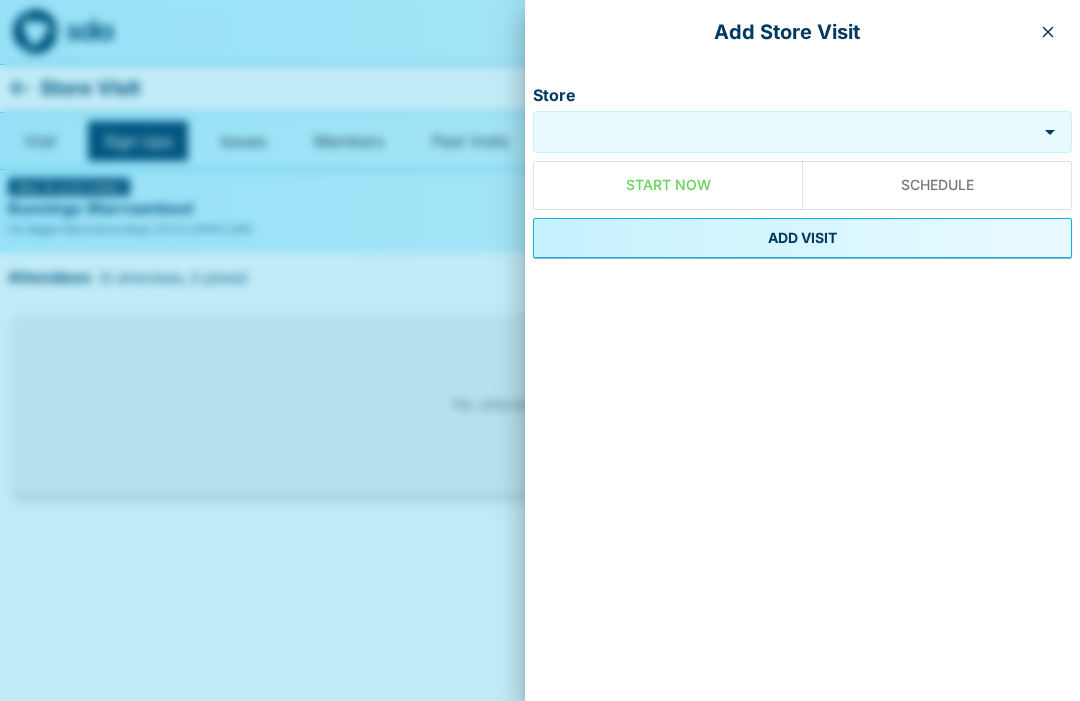 click on "Store" at bounding box center (785, 132) 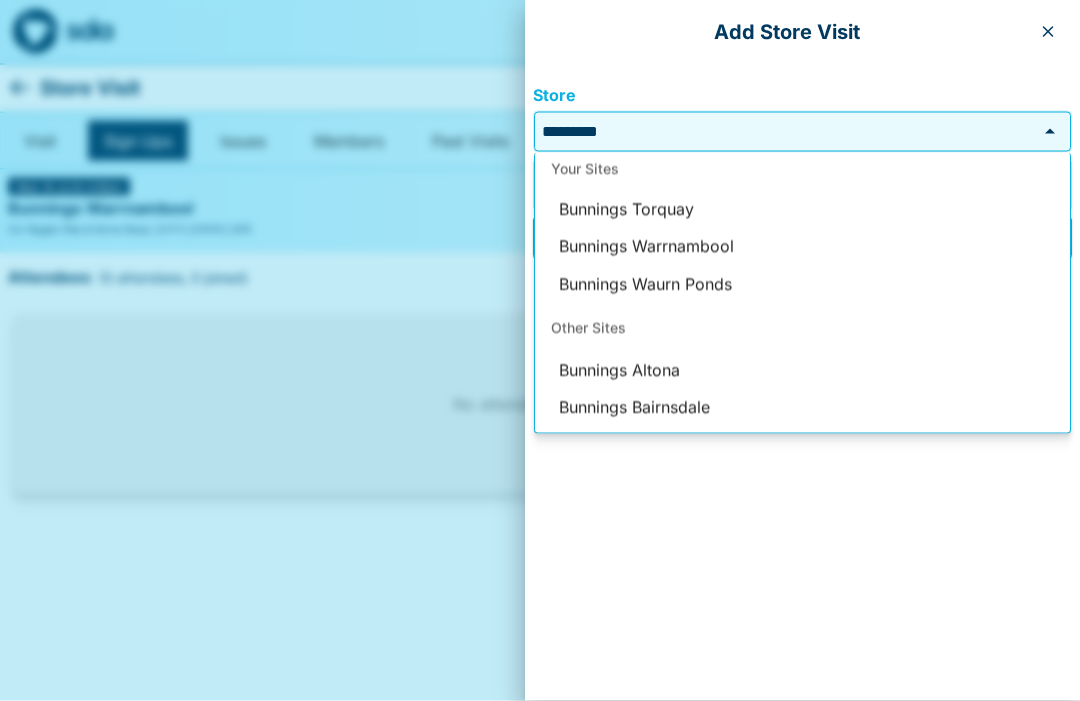 scroll, scrollTop: 120, scrollLeft: 0, axis: vertical 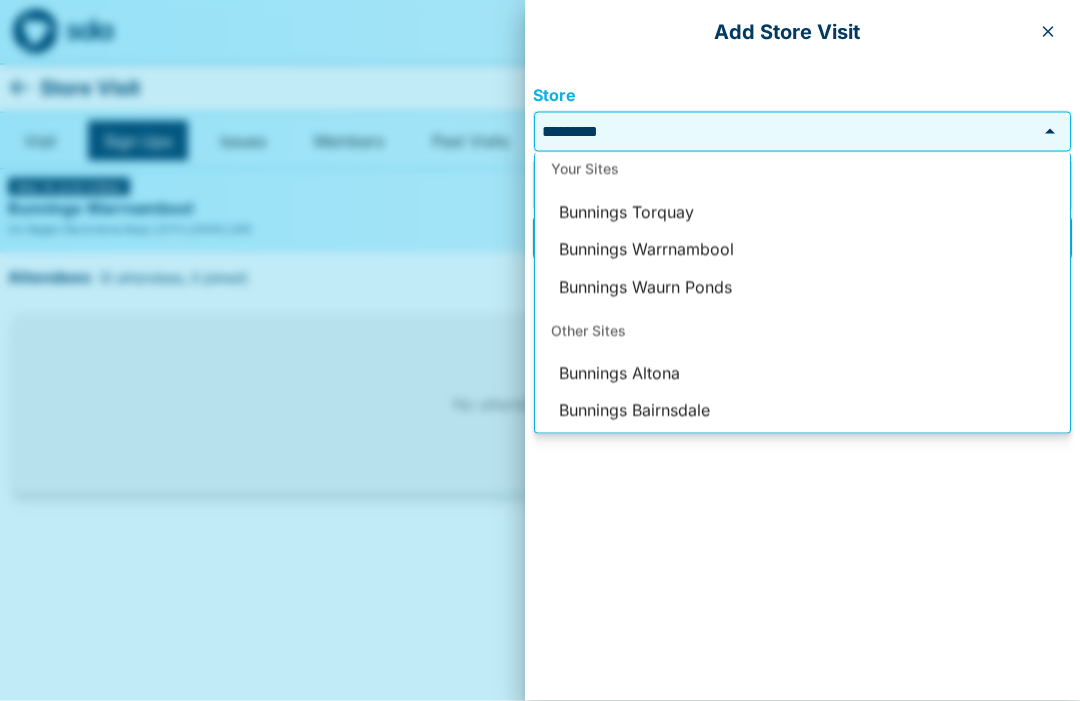 click on "Bunnings Warrnambool" at bounding box center [802, 250] 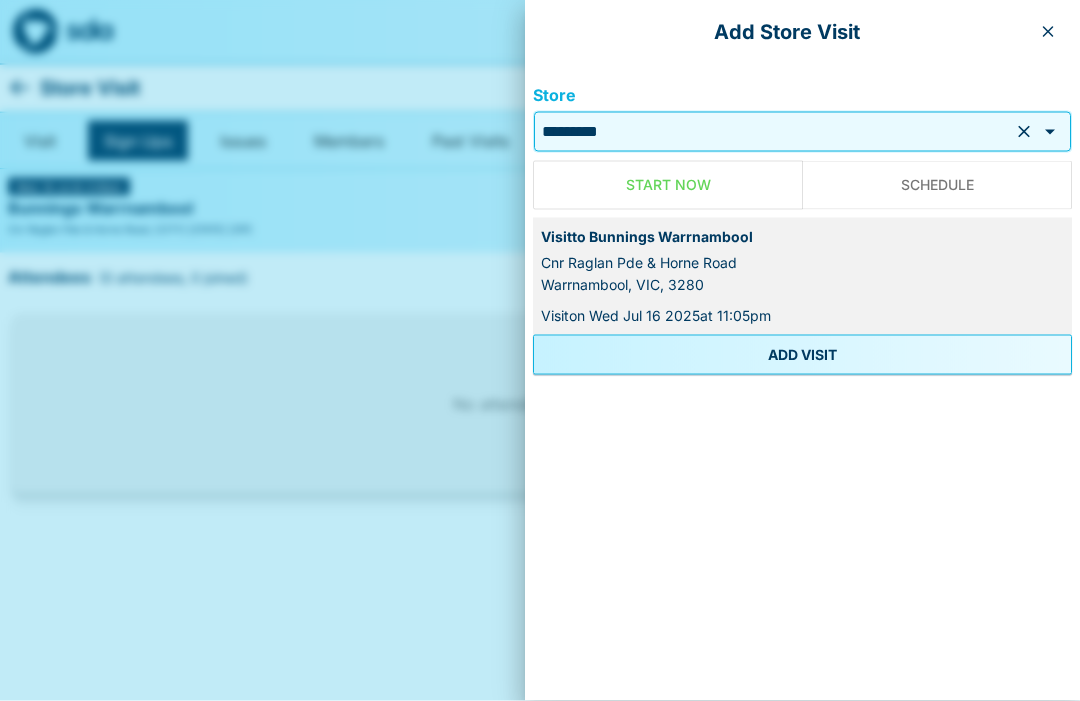 type on "**********" 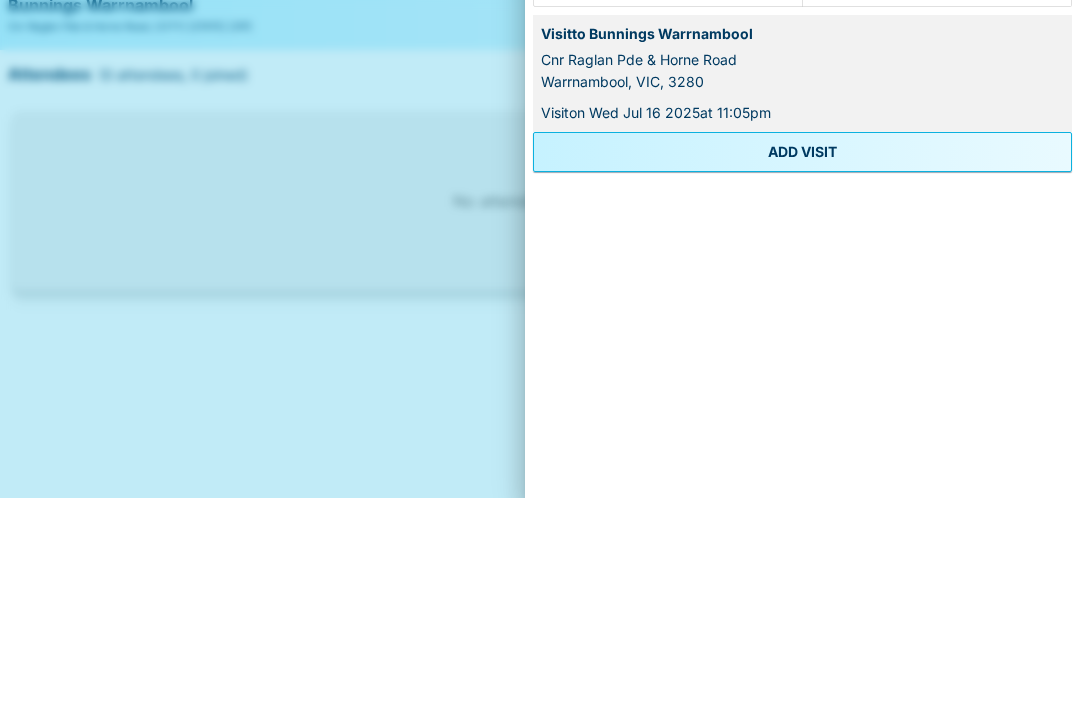 click on "ADD VISIT" at bounding box center [802, 355] 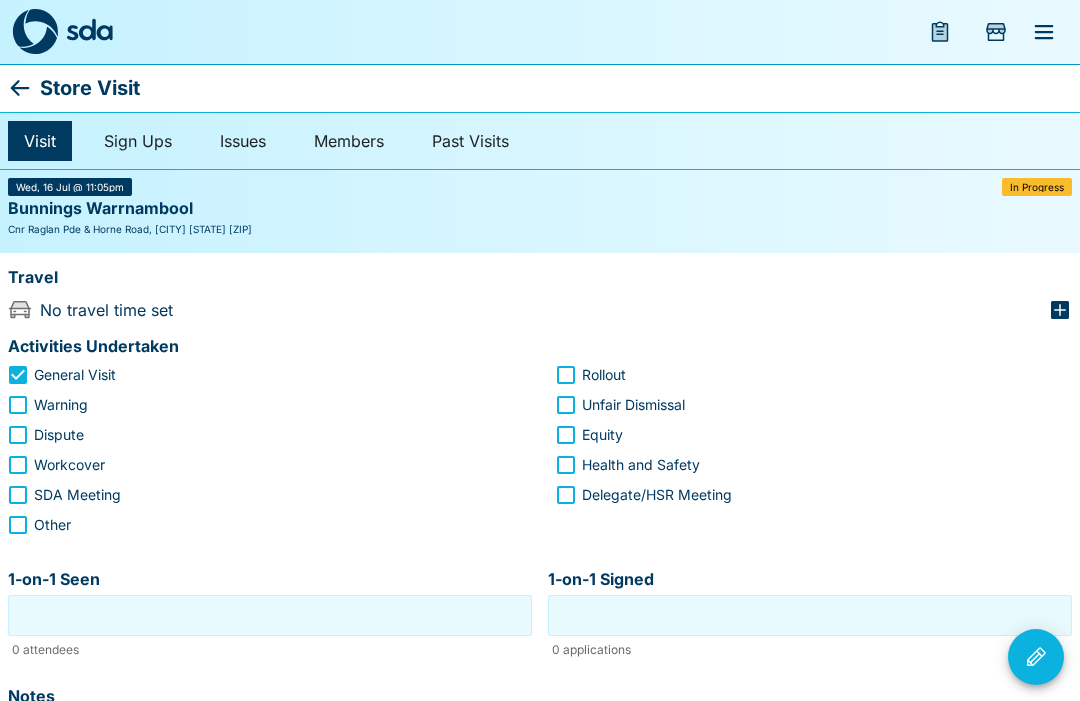 click on "1-on-1 Seen" at bounding box center [270, 615] 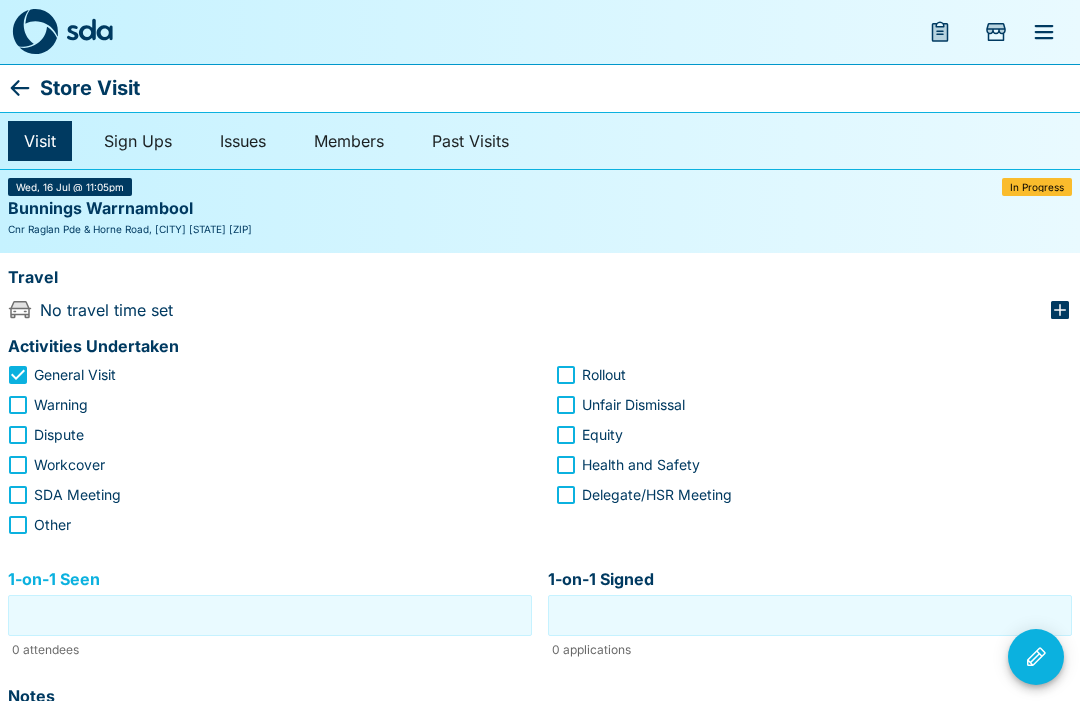 scroll, scrollTop: 59, scrollLeft: 0, axis: vertical 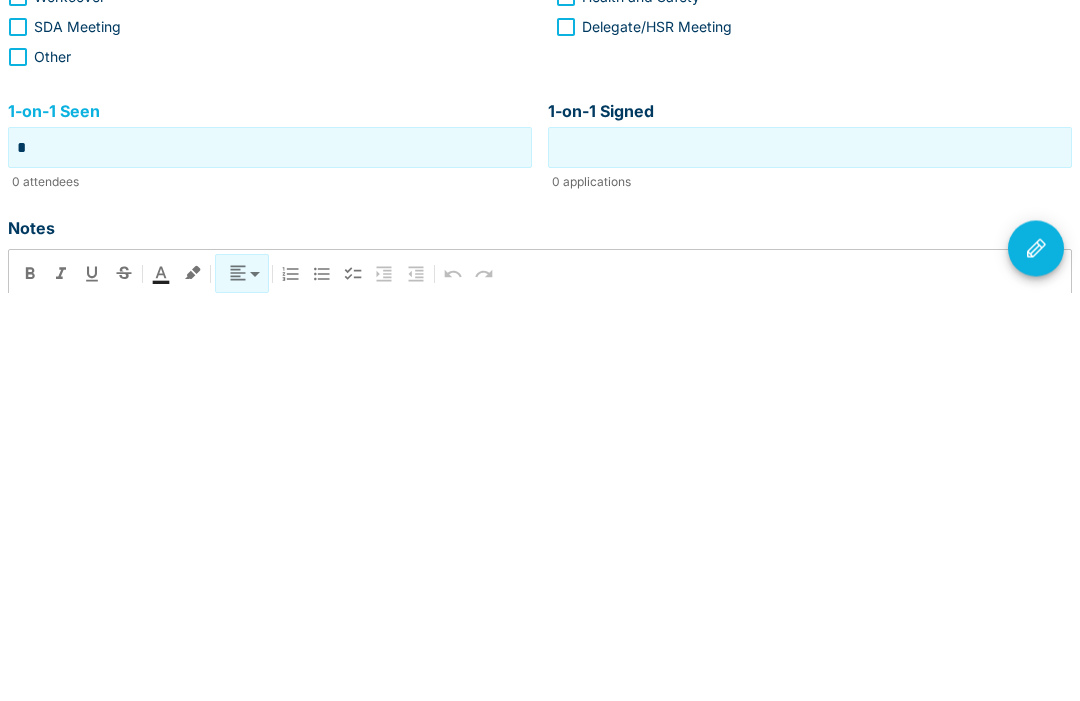 type on "*" 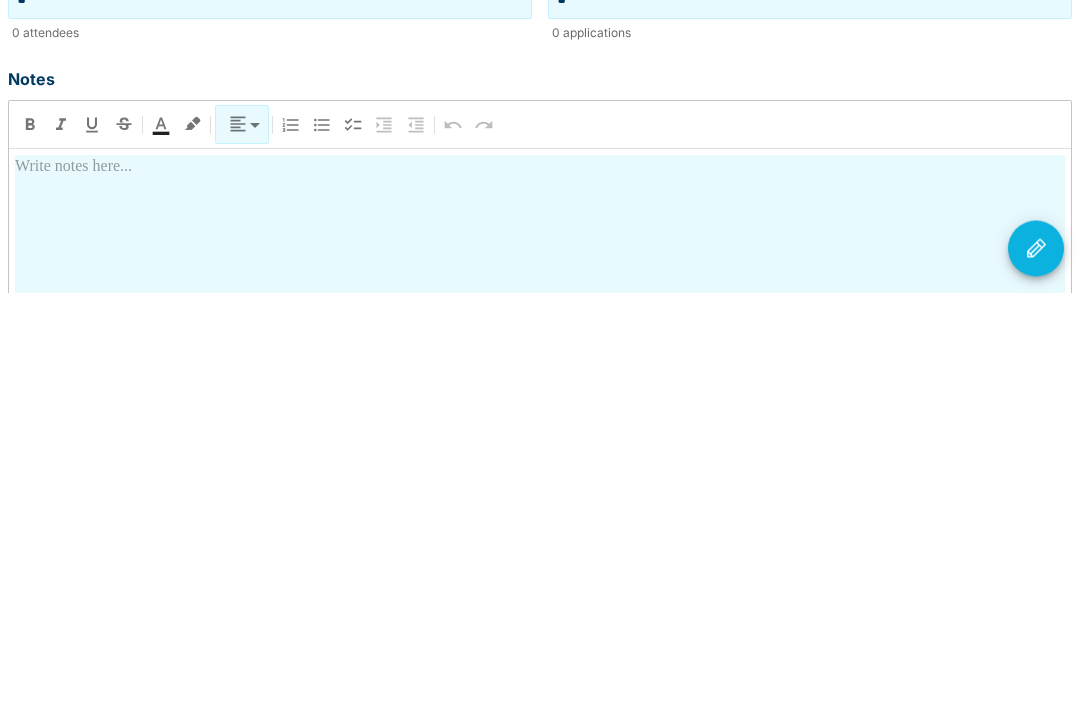 scroll, scrollTop: 208, scrollLeft: 0, axis: vertical 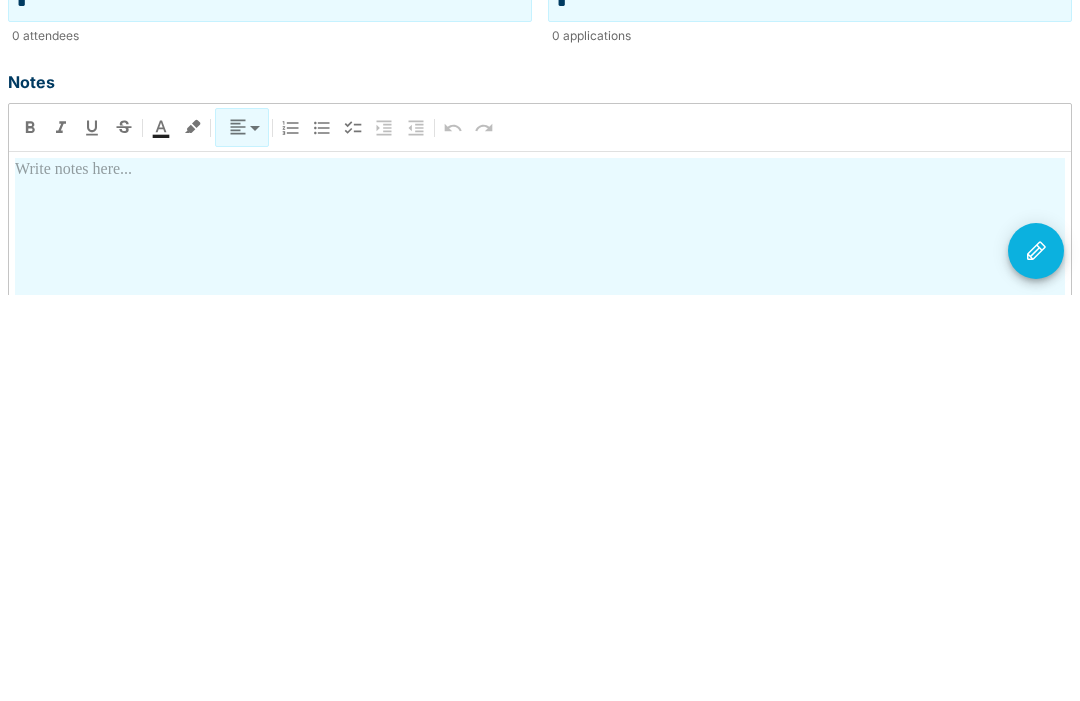 type on "*" 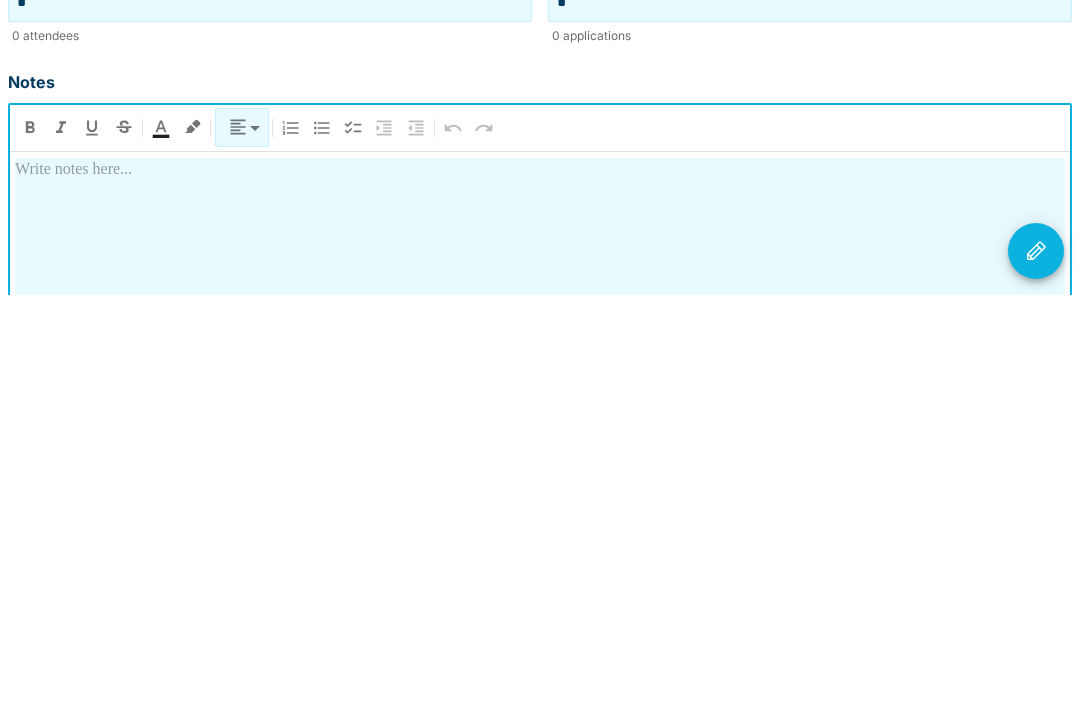 type 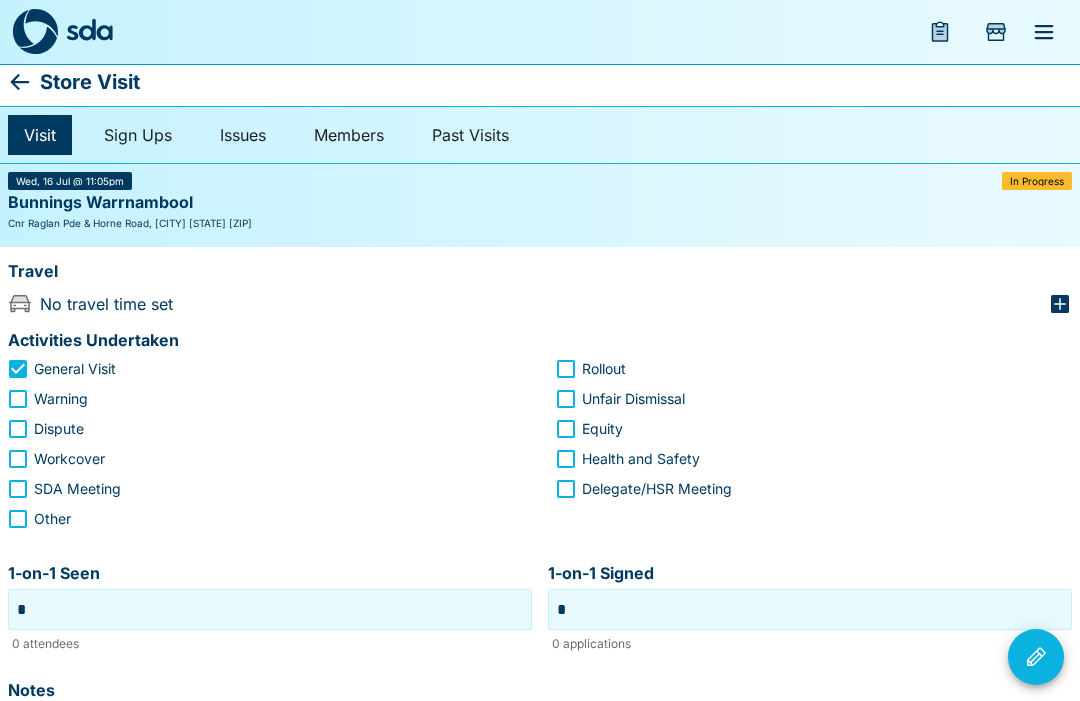 scroll, scrollTop: 1, scrollLeft: 0, axis: vertical 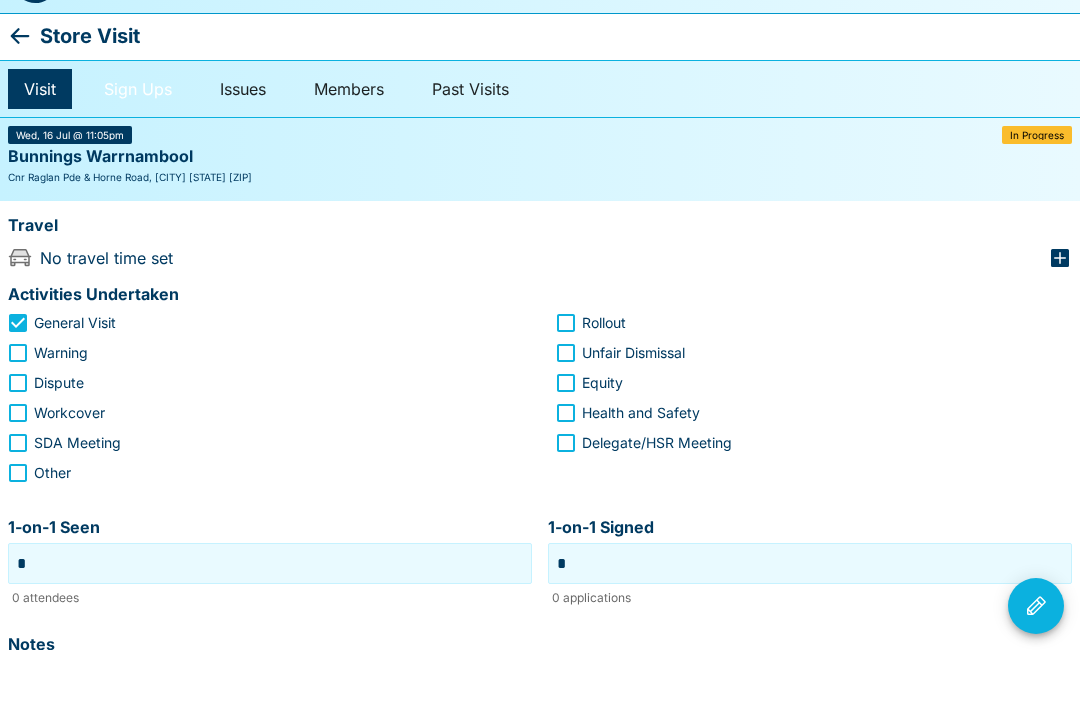click on "Sign Ups" at bounding box center [138, 140] 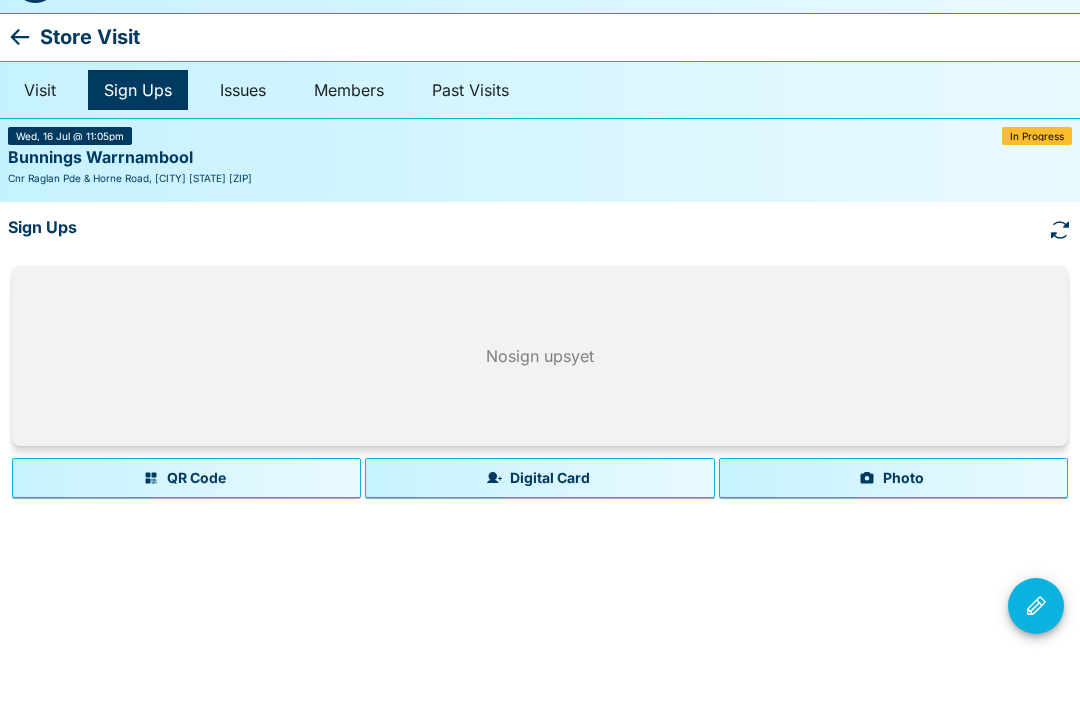 scroll, scrollTop: 0, scrollLeft: 0, axis: both 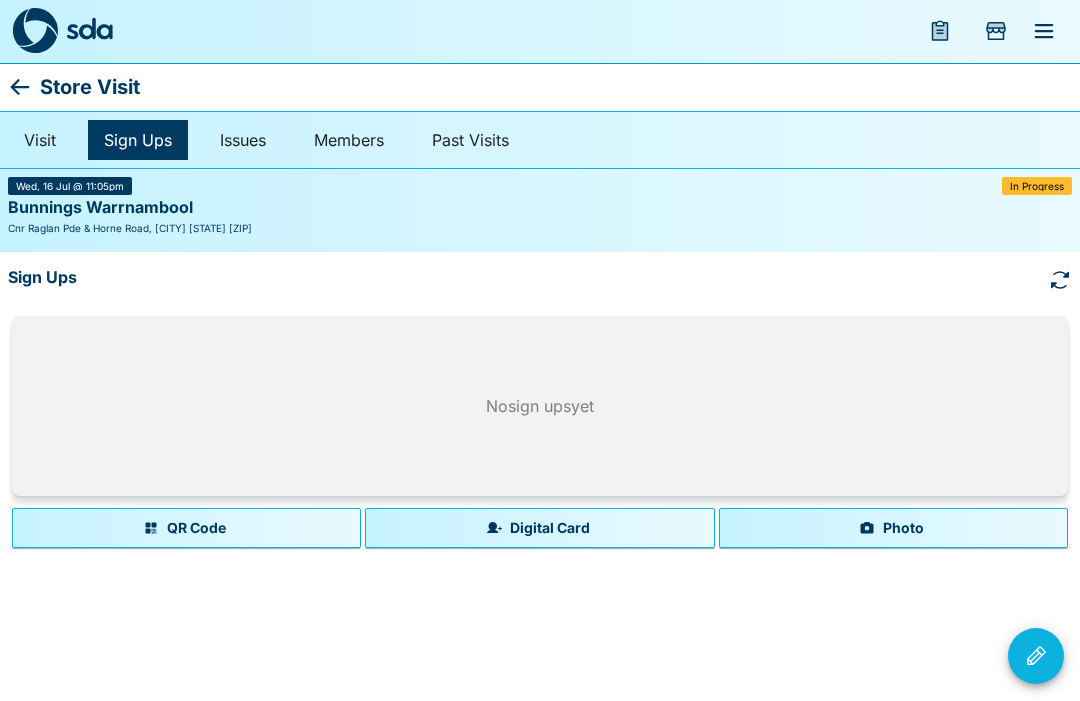click on "Photo" at bounding box center (893, 529) 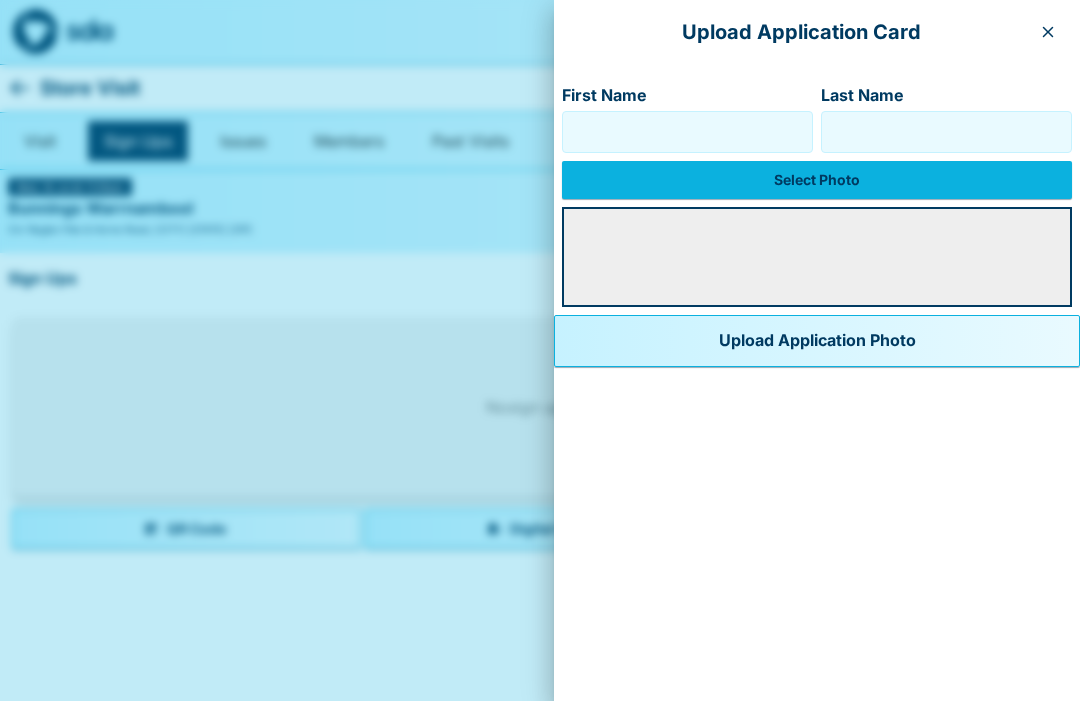 click on "First Name" at bounding box center (687, 132) 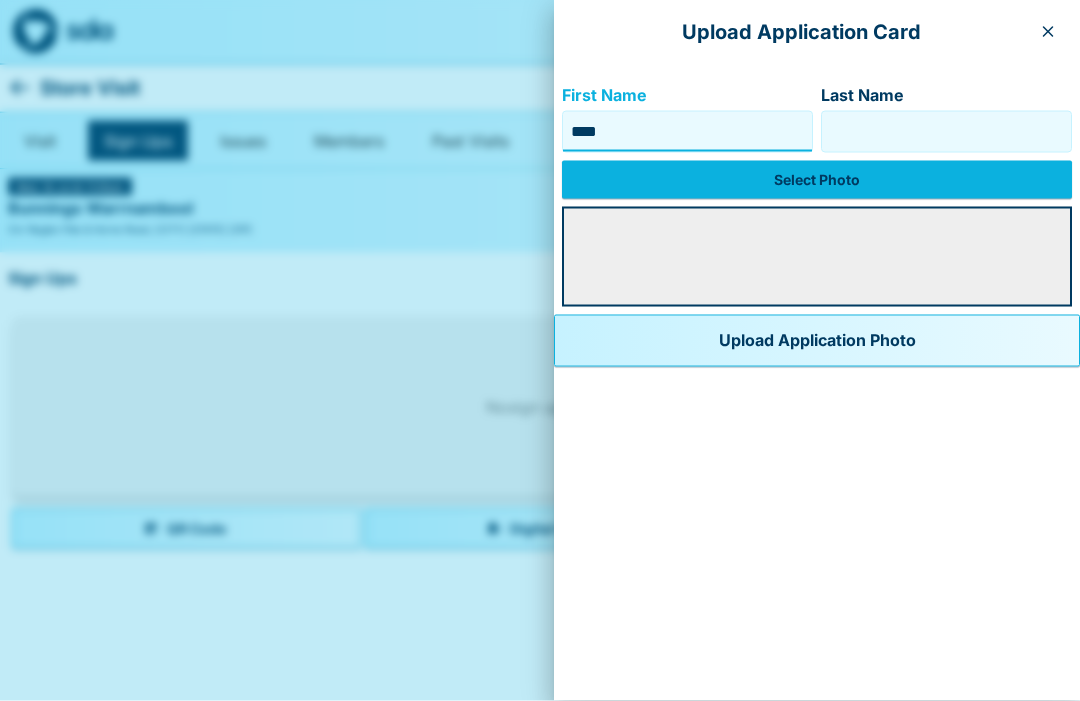 type on "****" 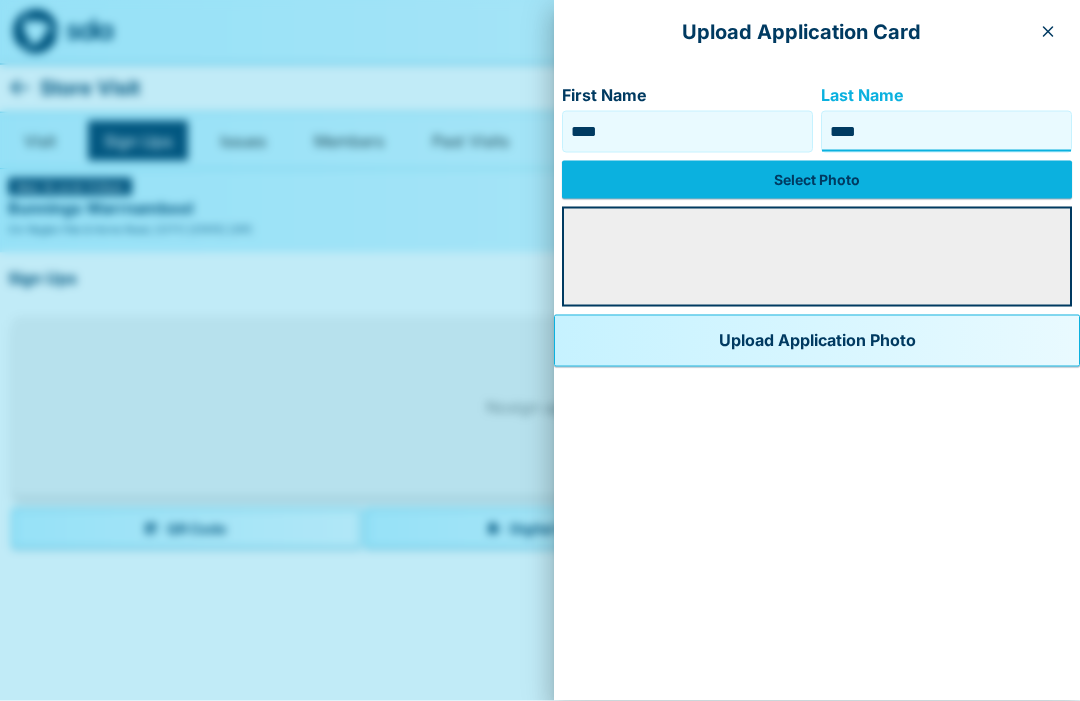 type on "****" 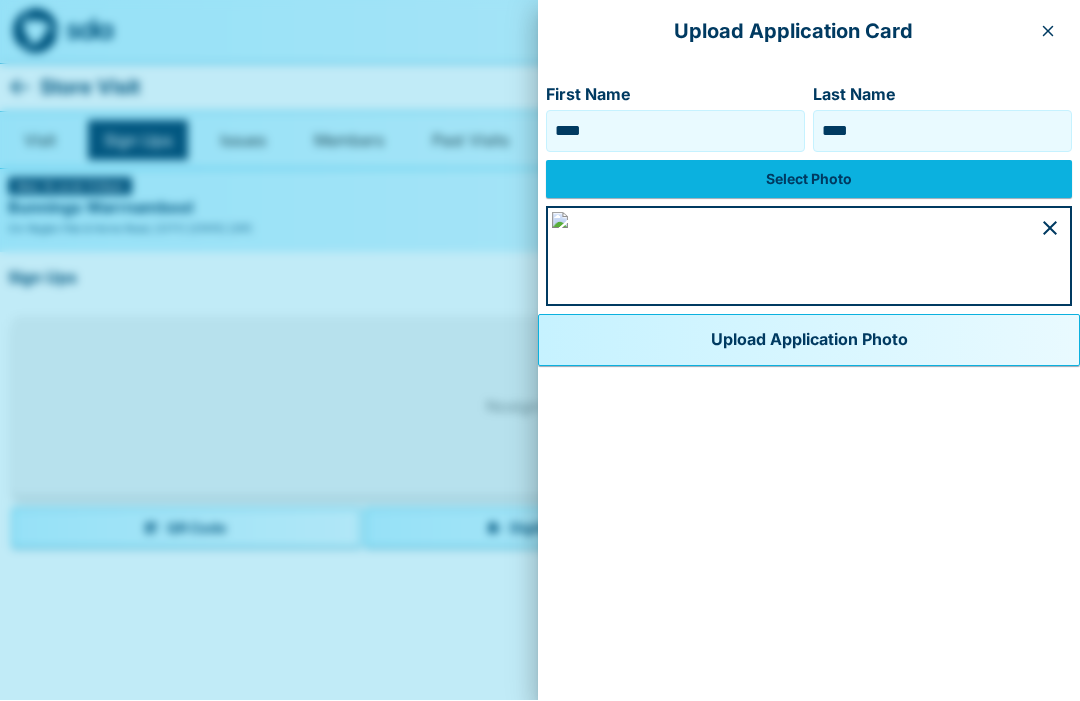 scroll, scrollTop: 1137, scrollLeft: 0, axis: vertical 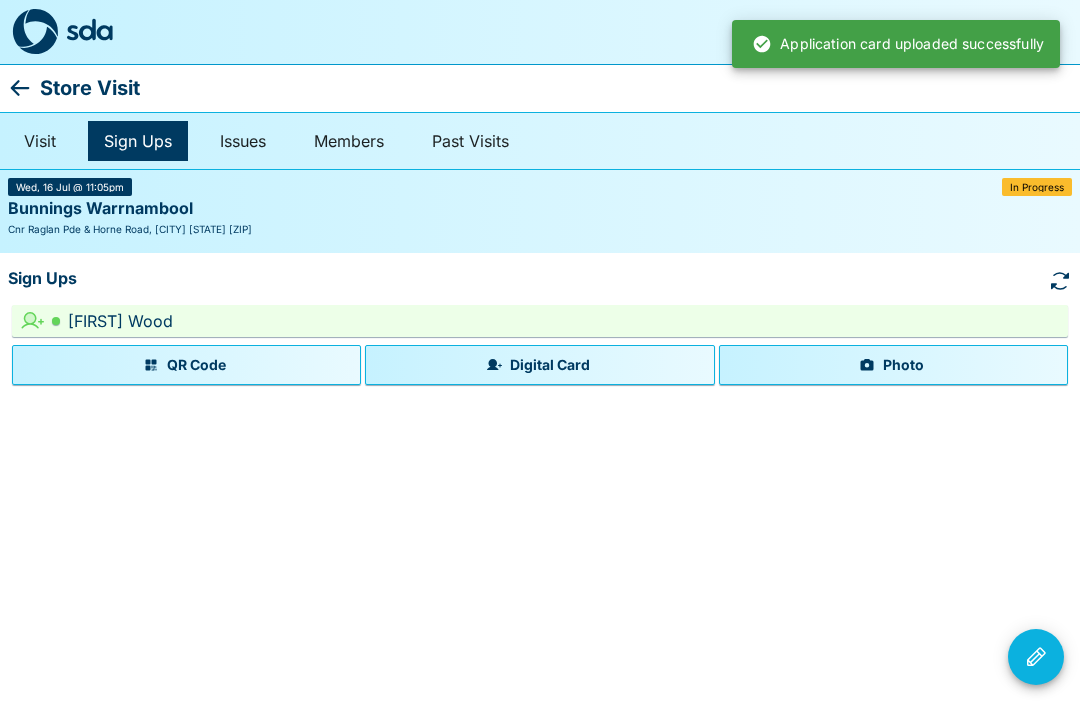 click on "Photo" at bounding box center (893, 365) 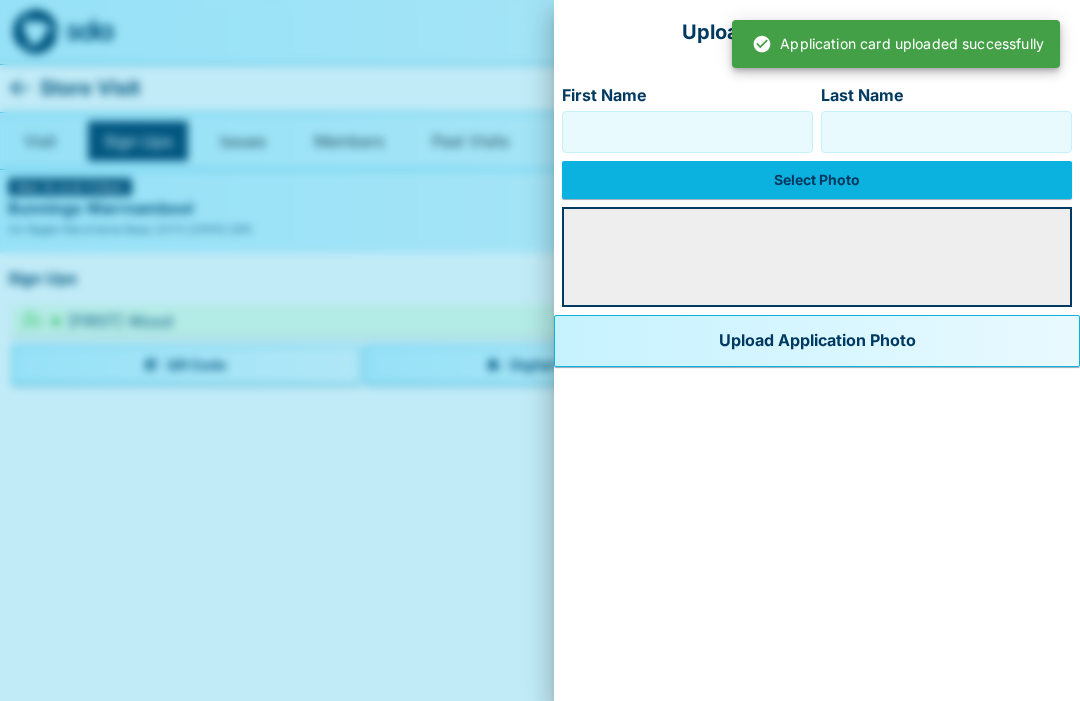 click on "First Name" at bounding box center [687, 132] 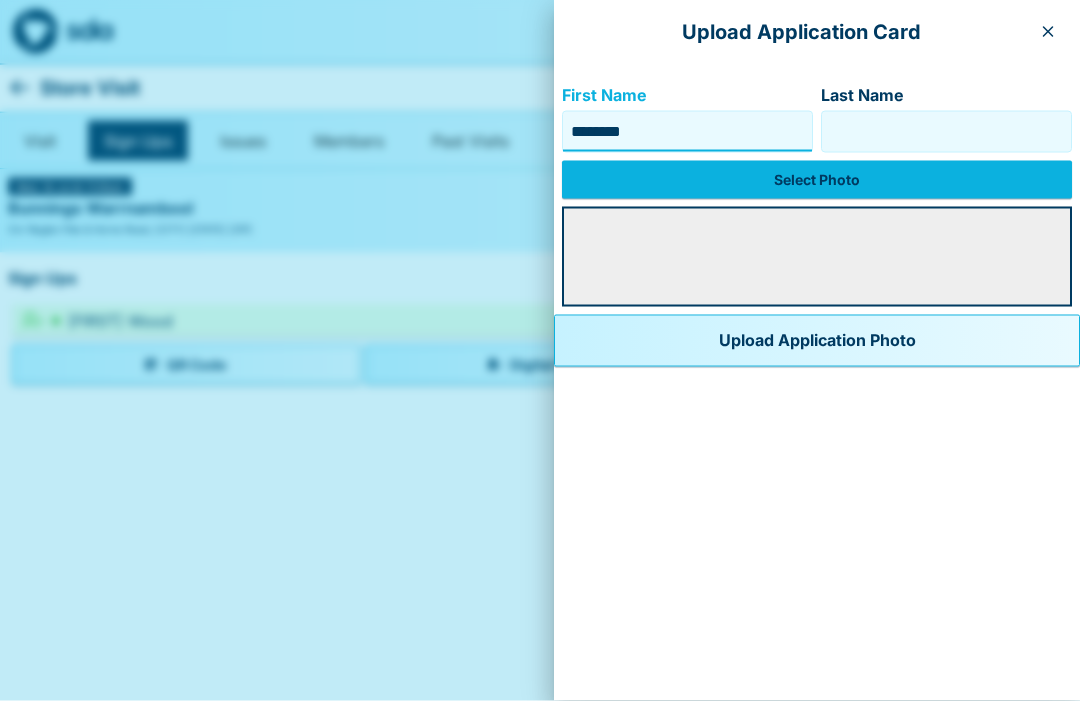 type on "********" 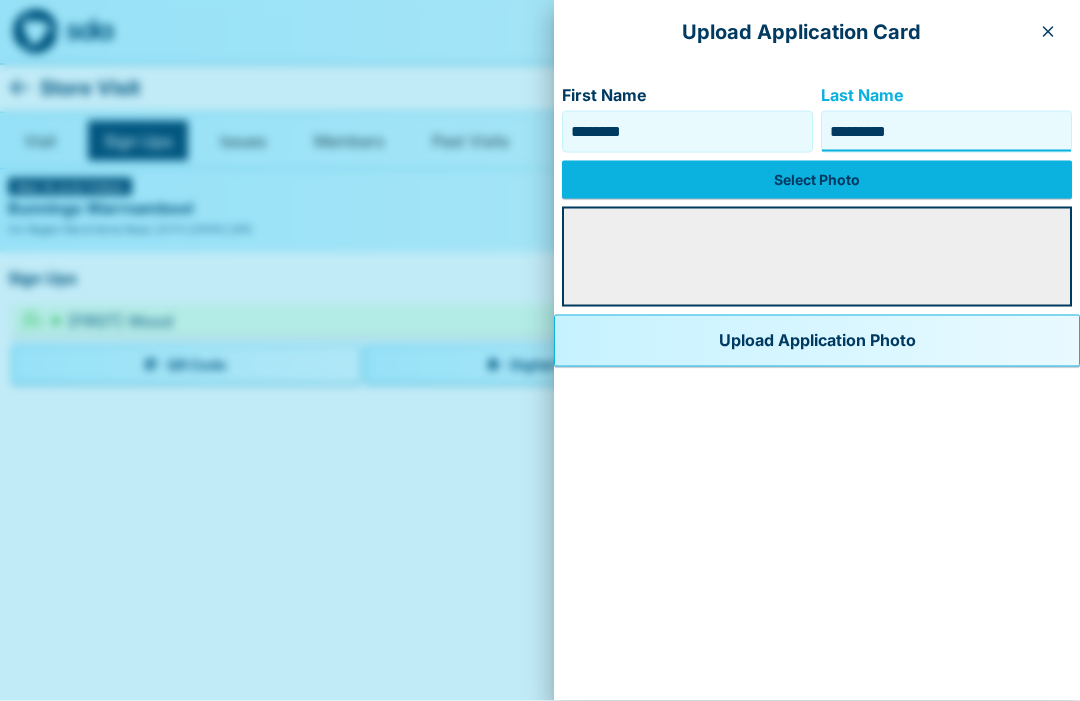 type on "*********" 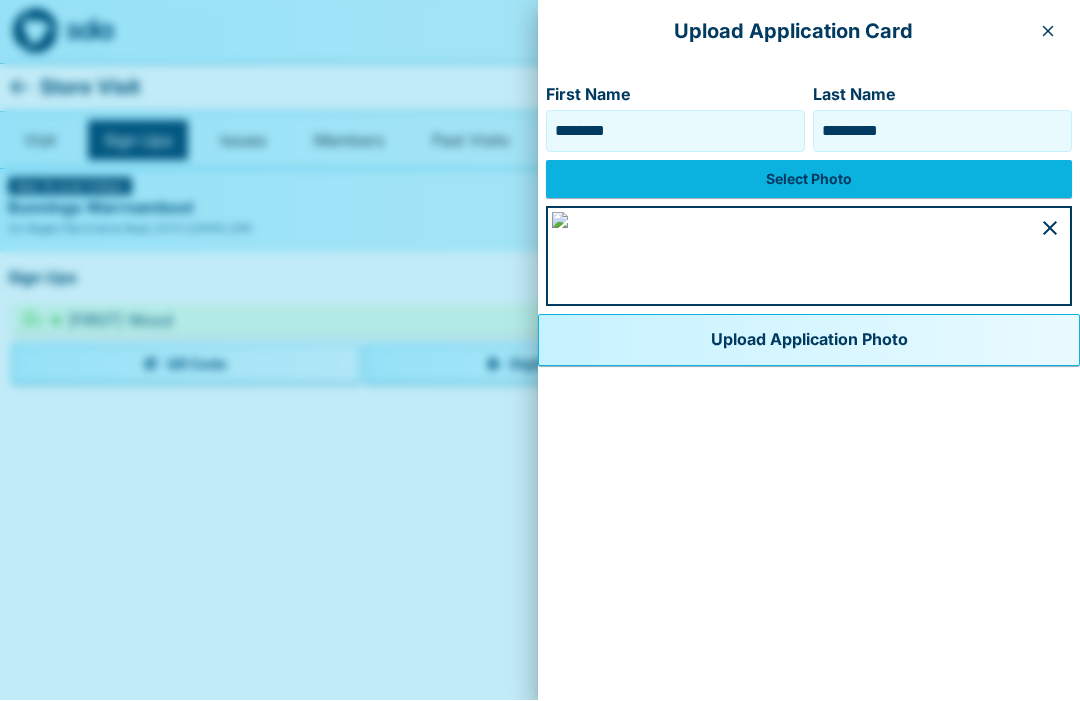 scroll, scrollTop: 1001, scrollLeft: 0, axis: vertical 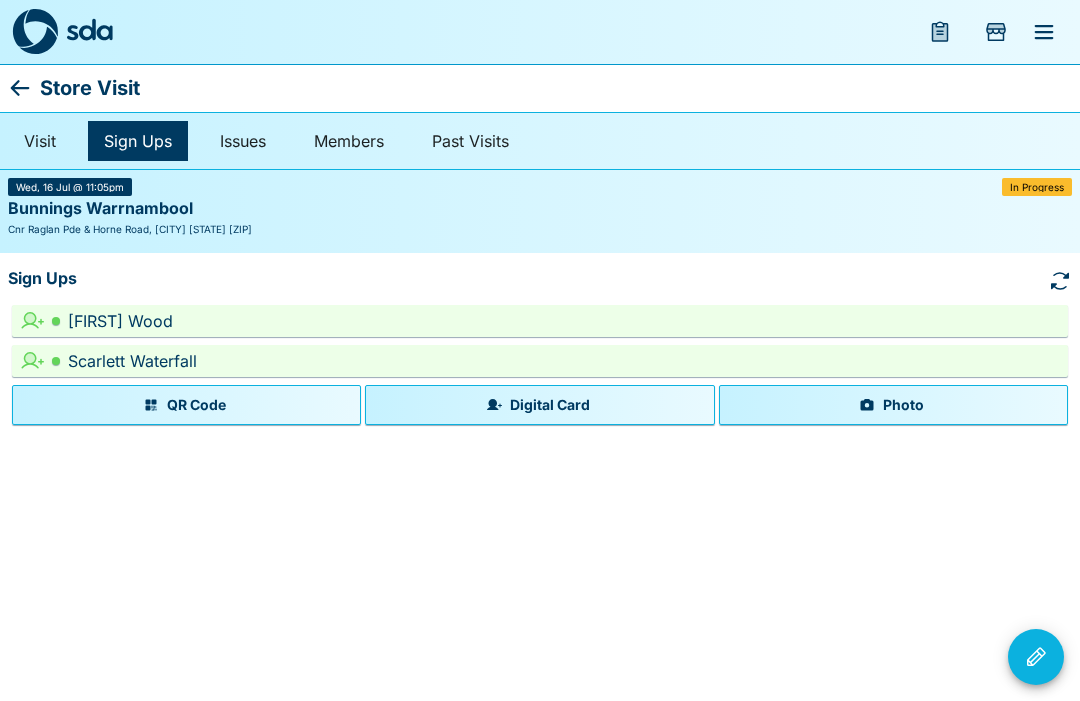 click 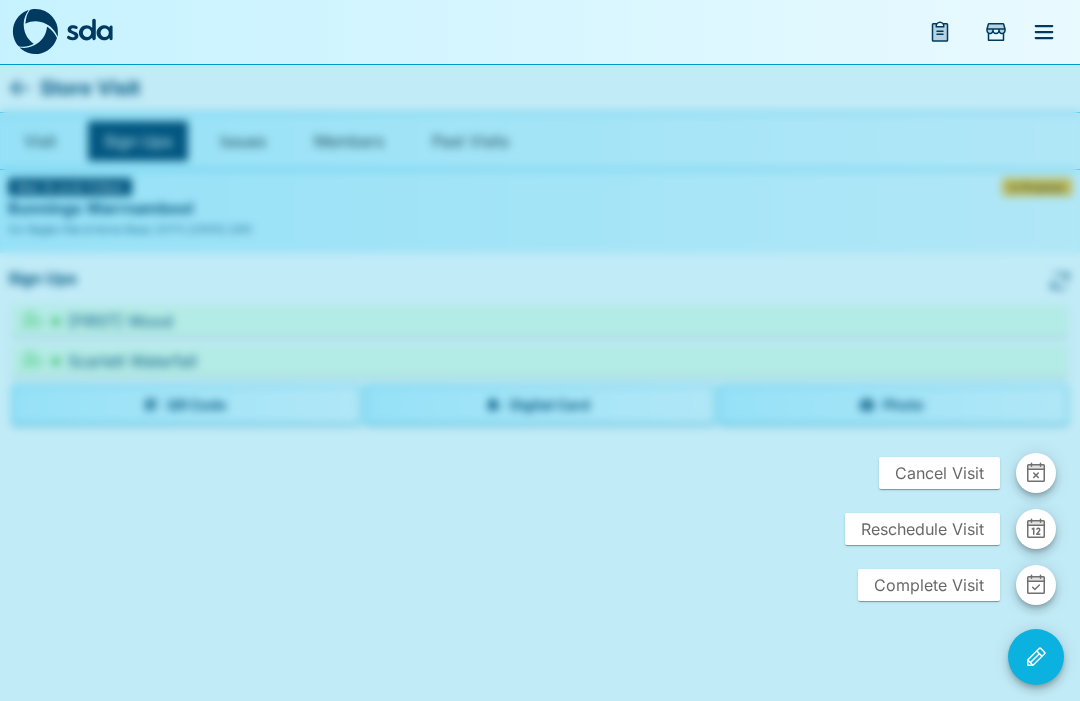 click on "Complete Visit" at bounding box center [929, 585] 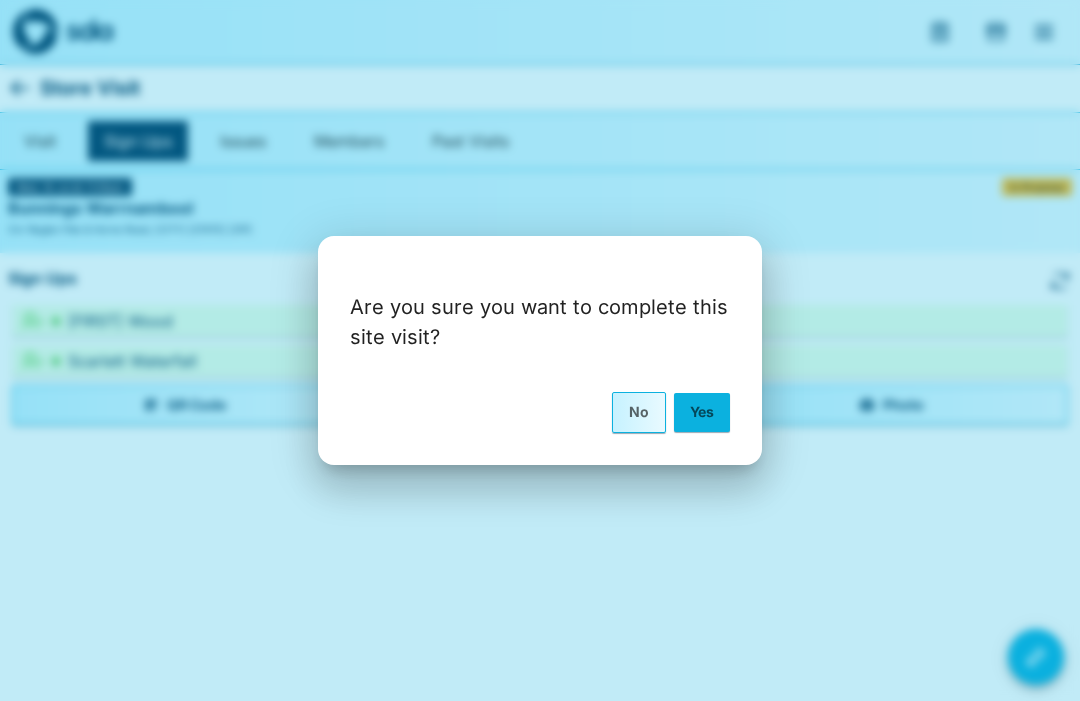 click on "Yes" at bounding box center [702, 412] 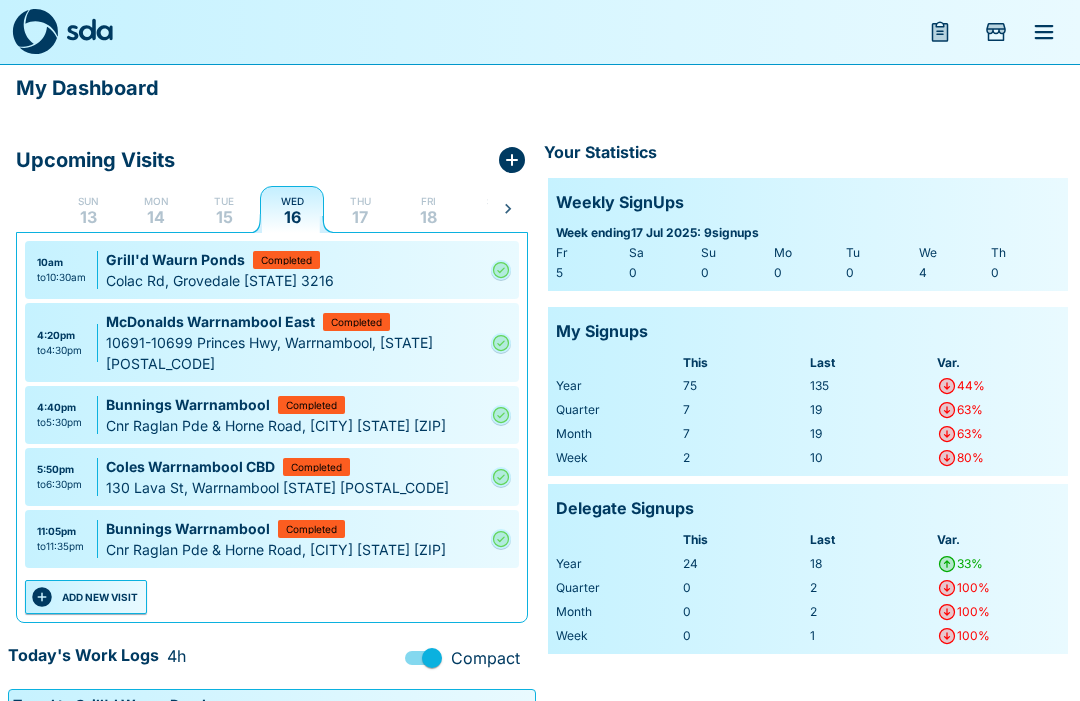 click on "ADD NEW VISIT" at bounding box center [86, 597] 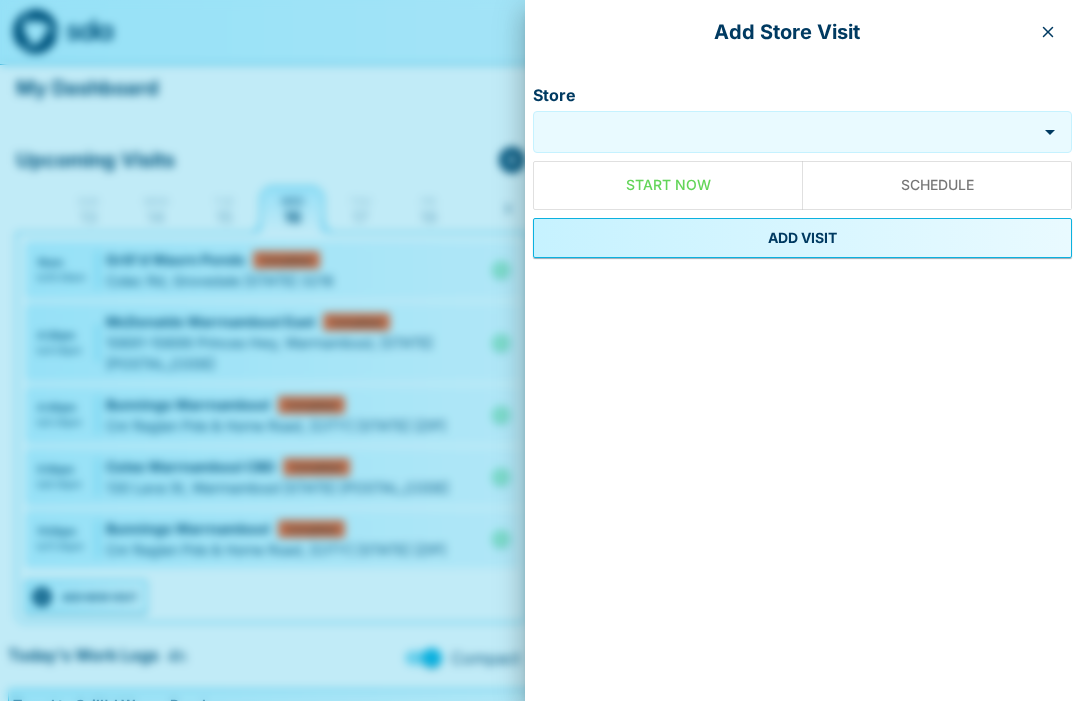 click on "Store" at bounding box center (785, 132) 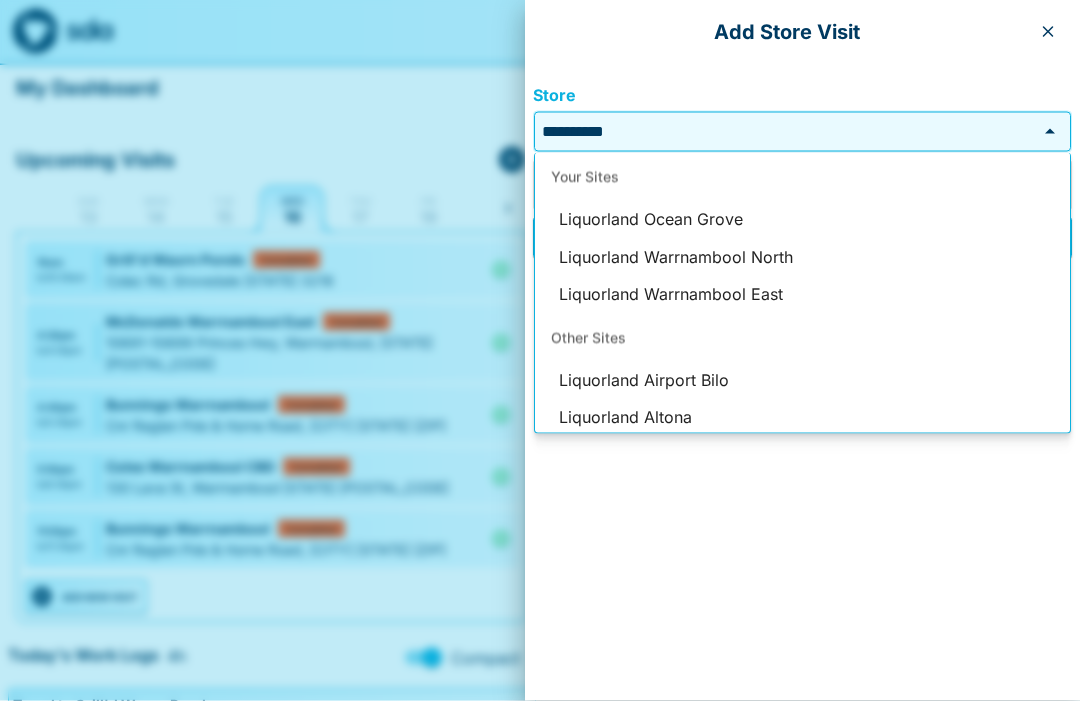 scroll, scrollTop: 0, scrollLeft: 0, axis: both 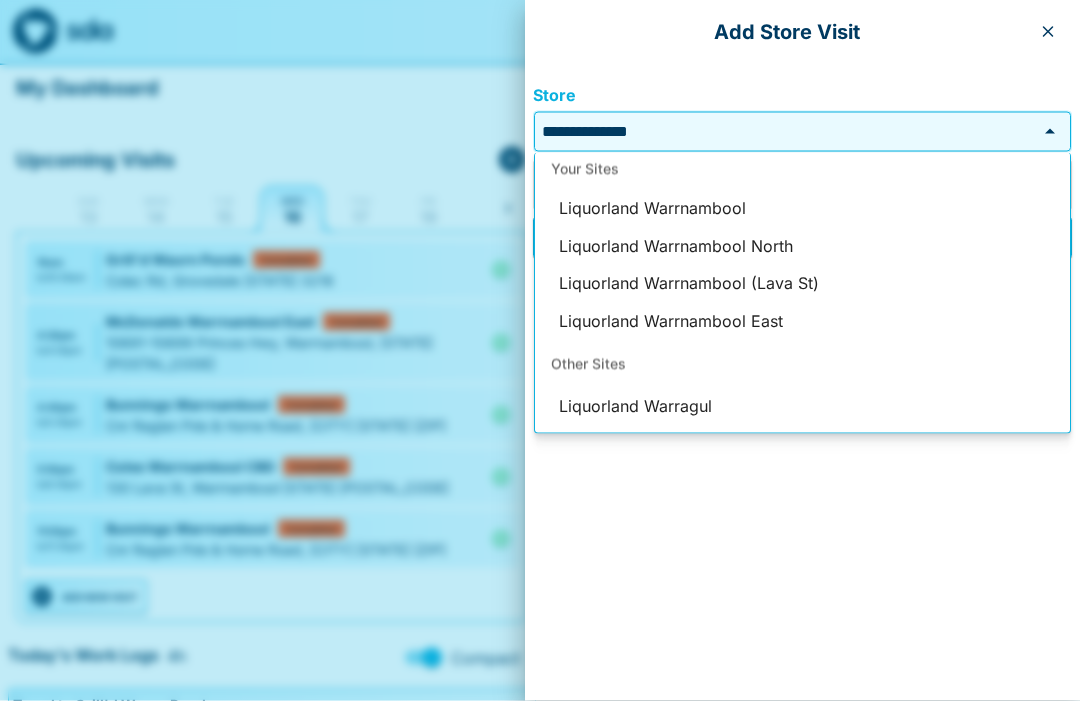 click on "Liquorland Warrnambool (Lava St)" at bounding box center (802, 284) 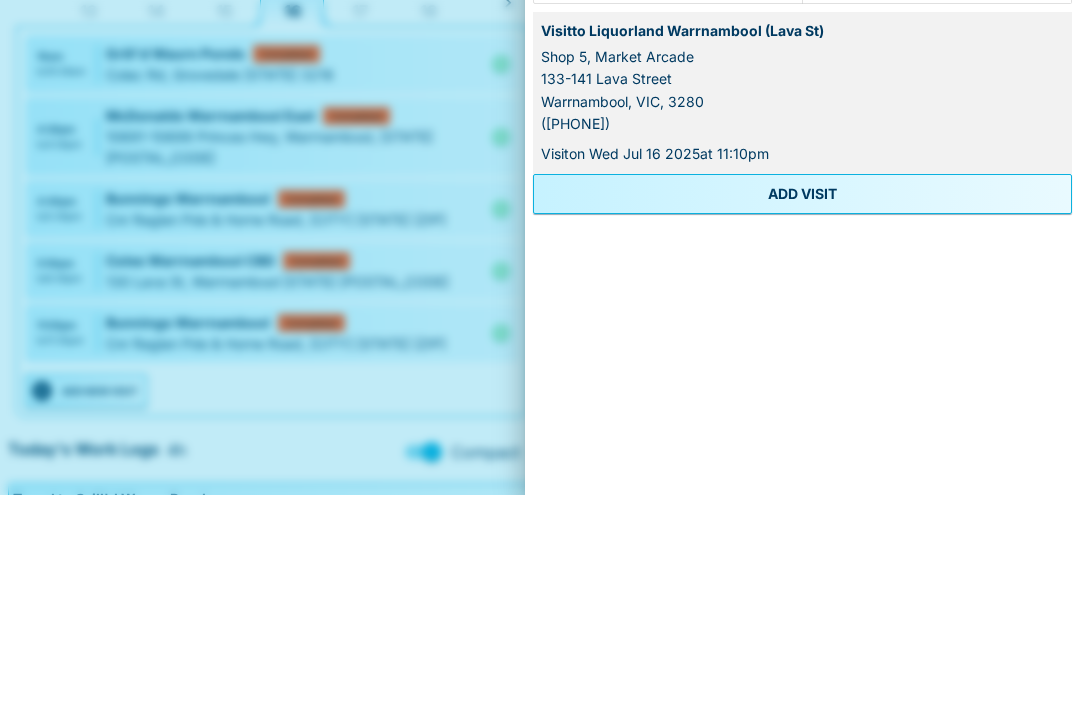 click on "ADD VISIT" at bounding box center [802, 400] 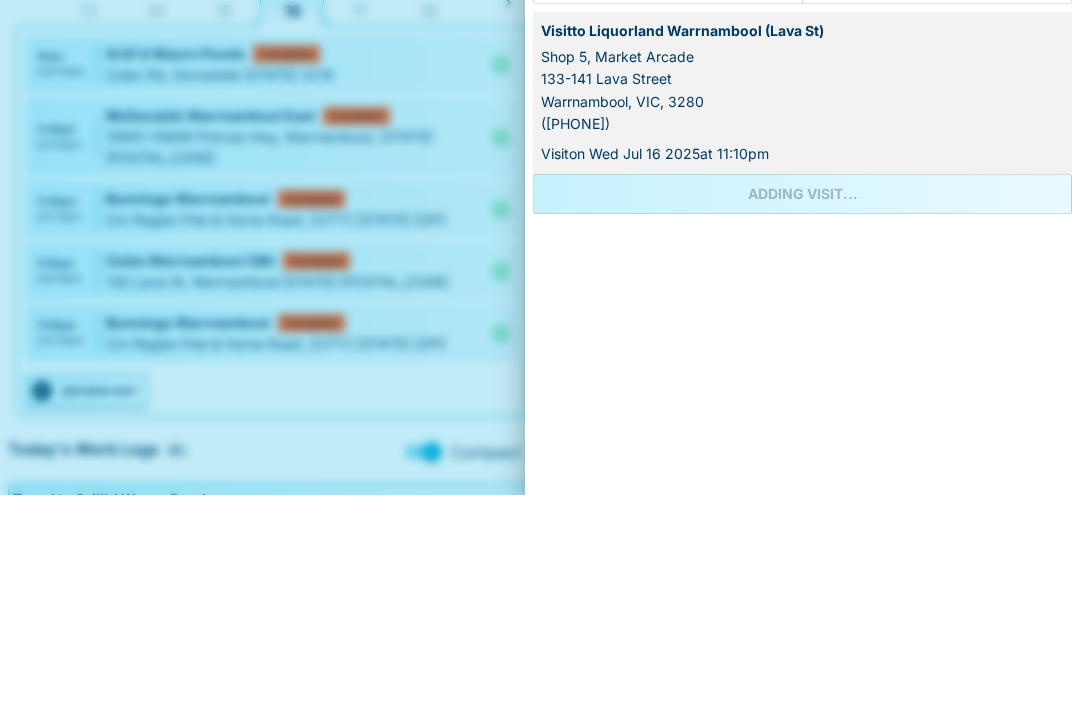 scroll, scrollTop: 206, scrollLeft: 0, axis: vertical 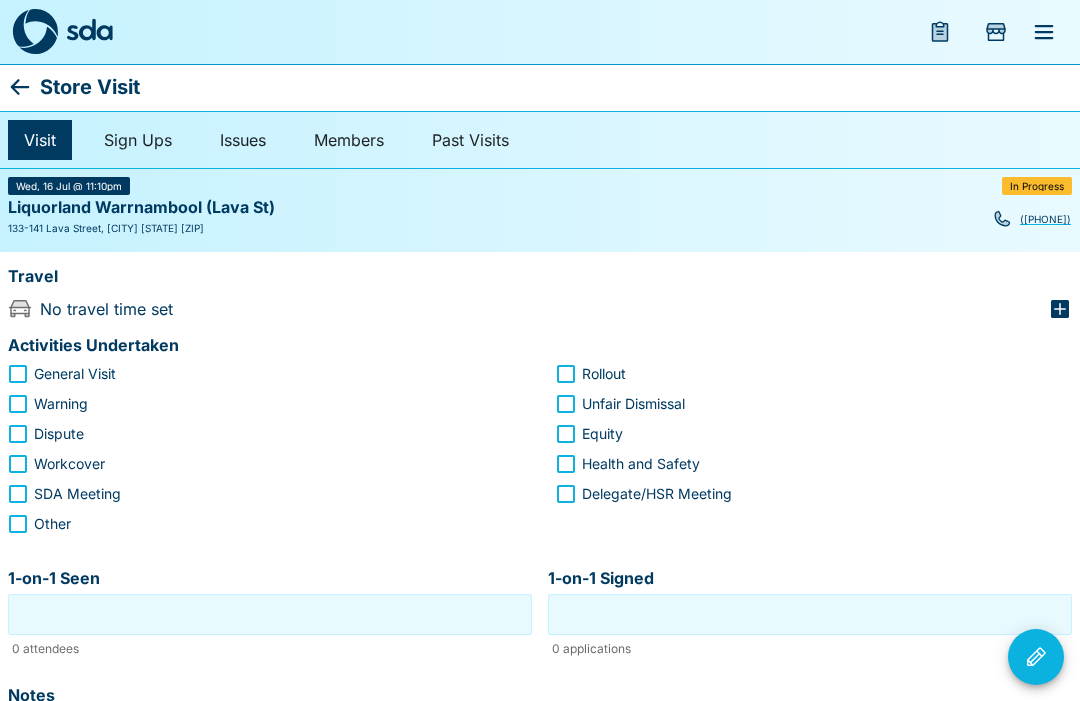 click 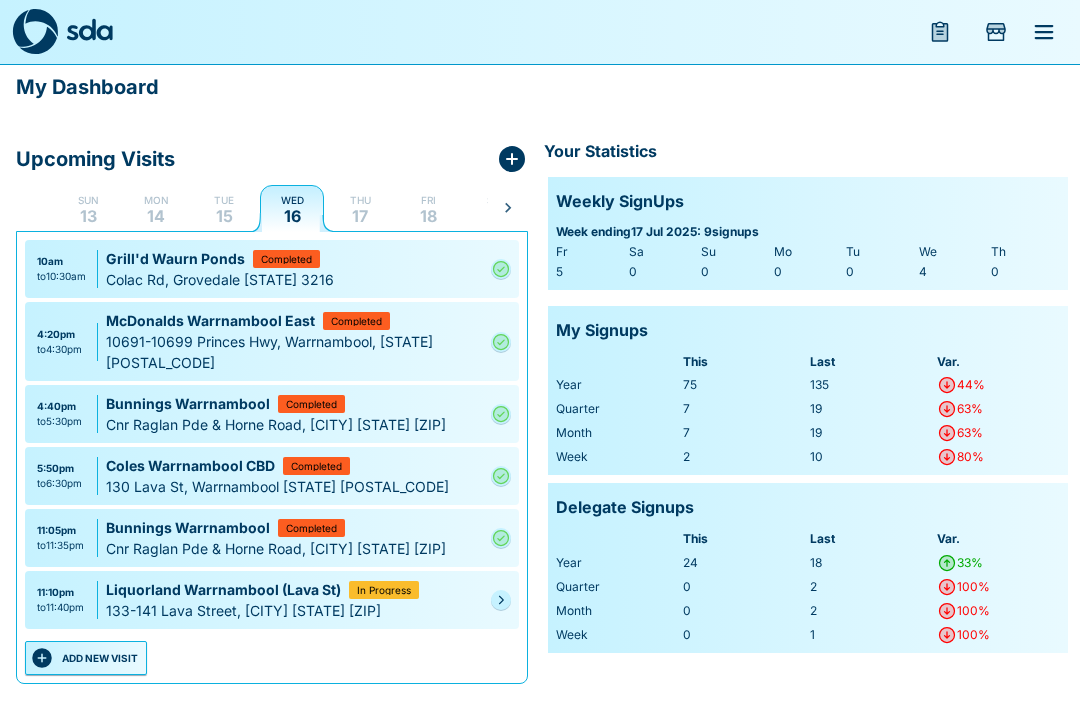 click 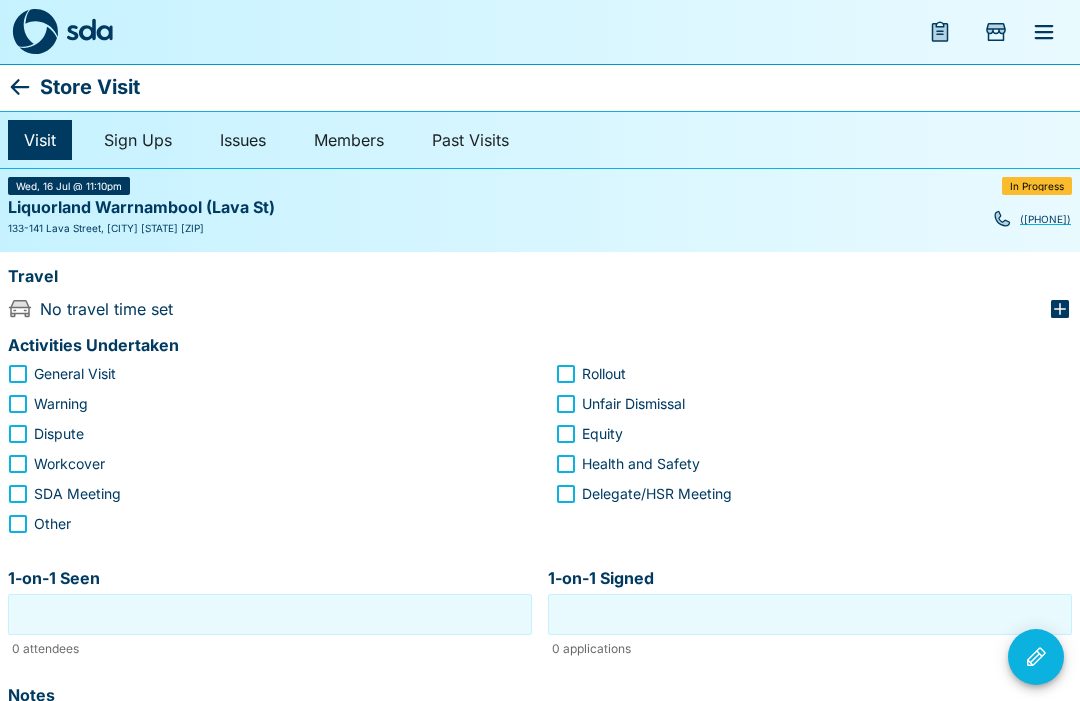 click 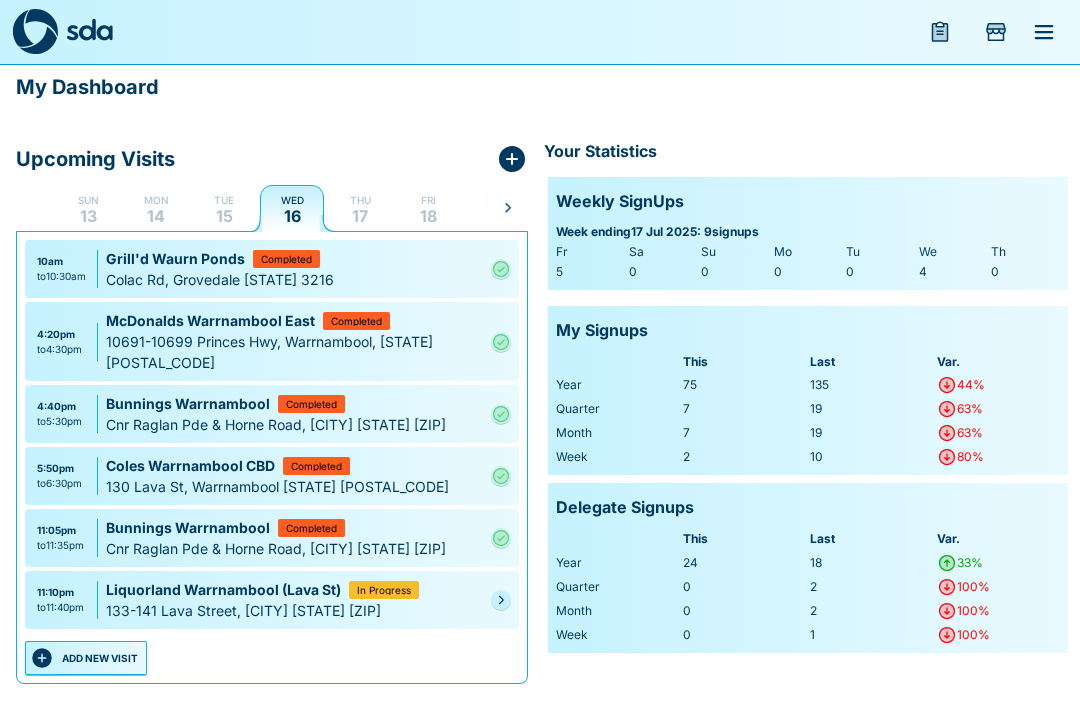 click 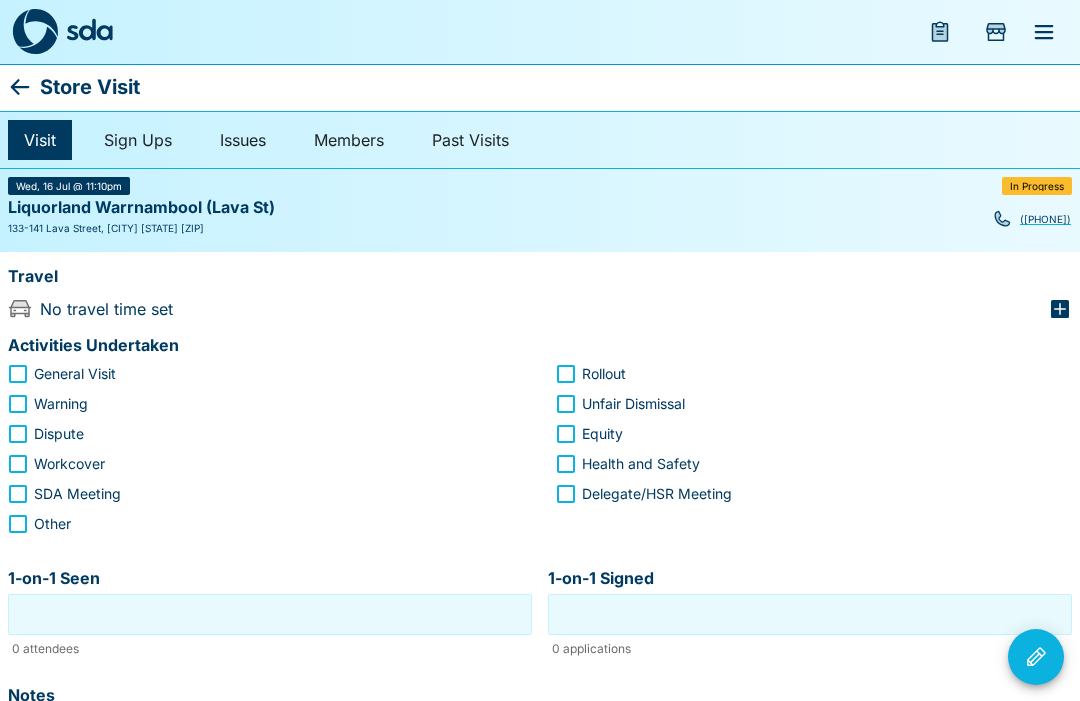 click 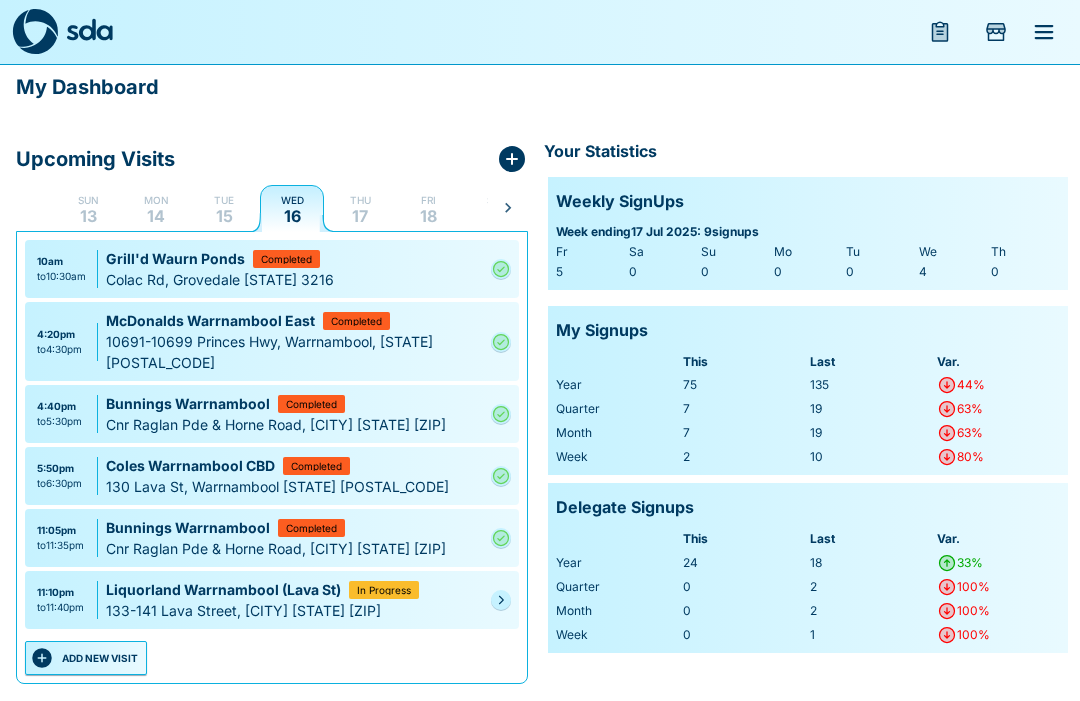 click 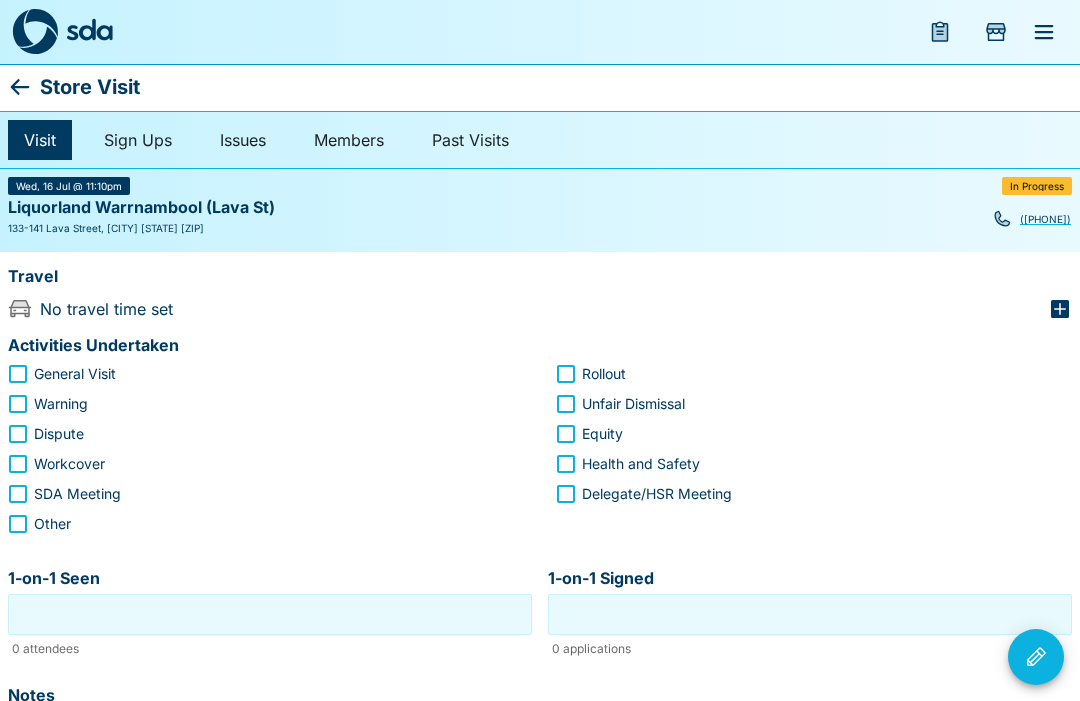 click 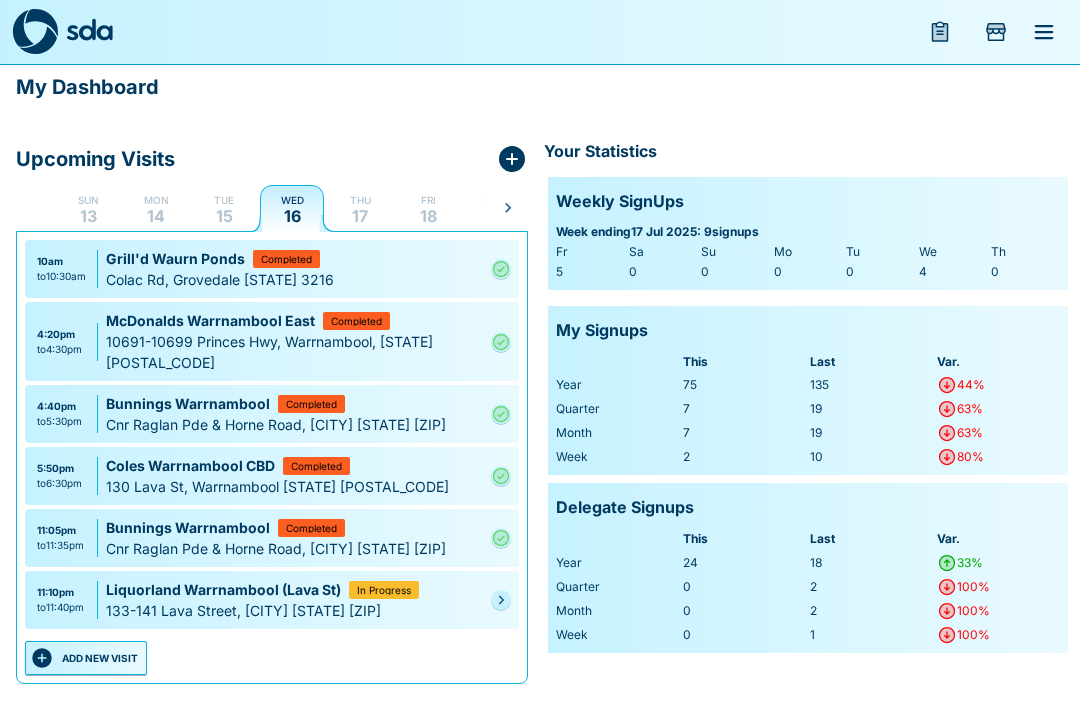 click at bounding box center [501, 600] 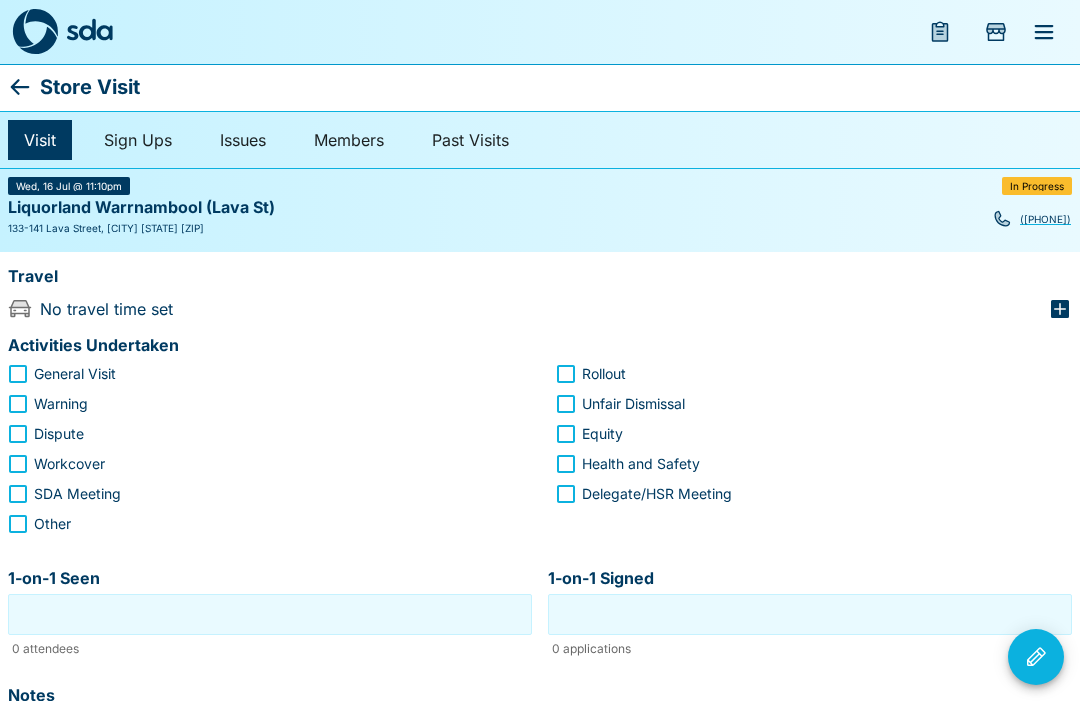 click 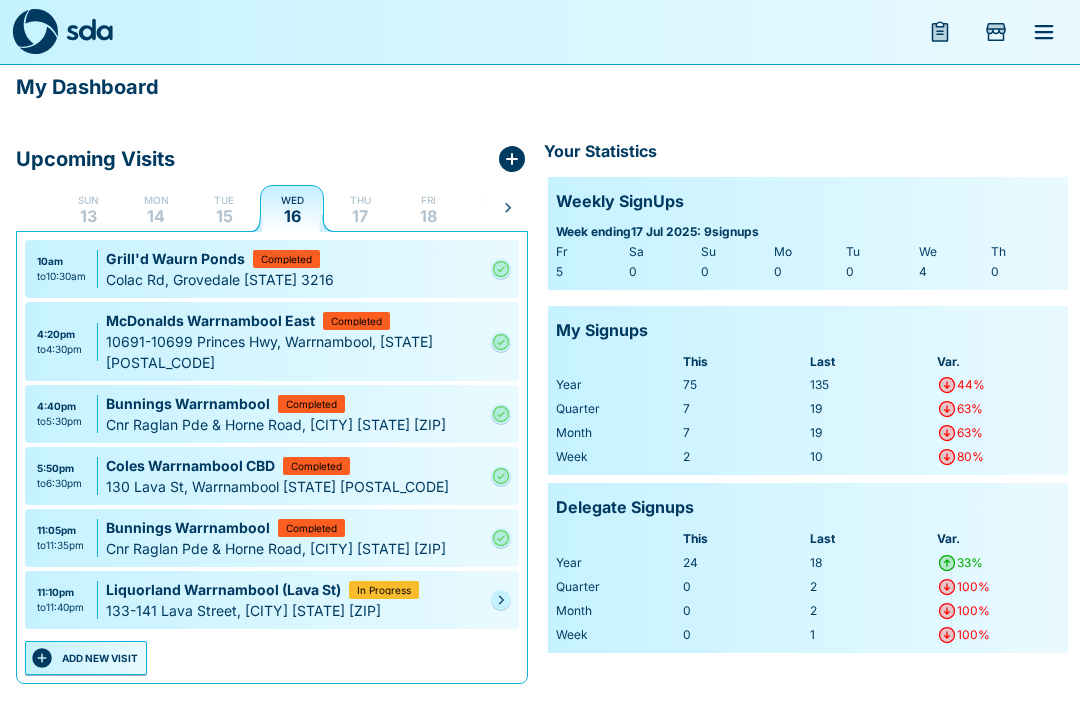 click 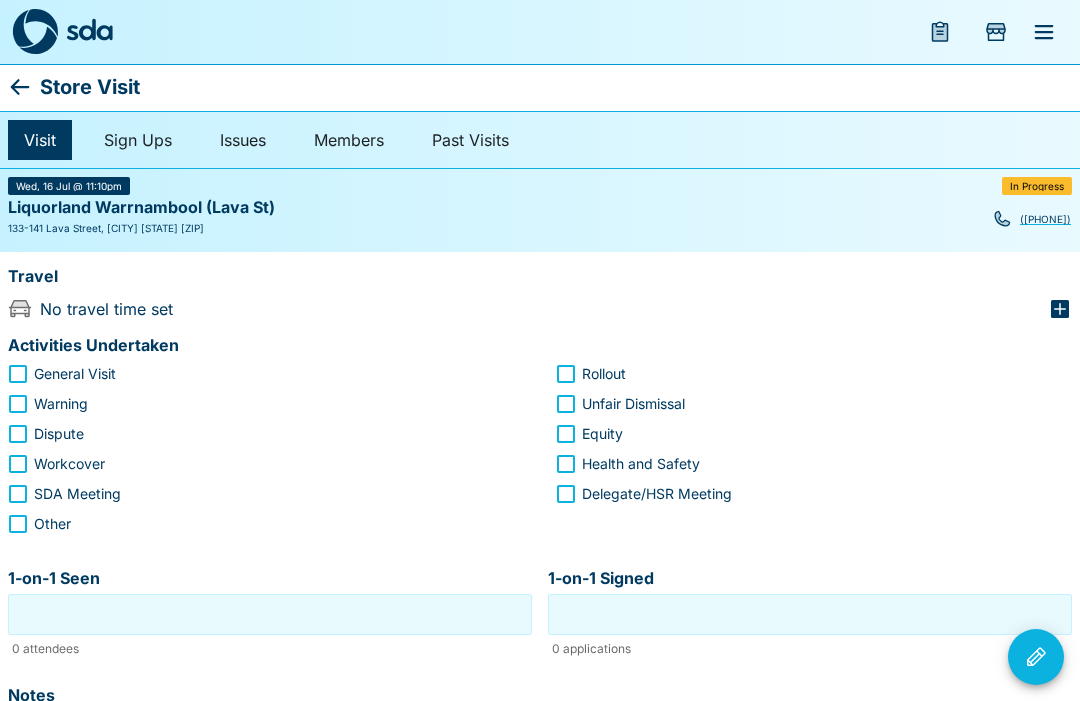 click 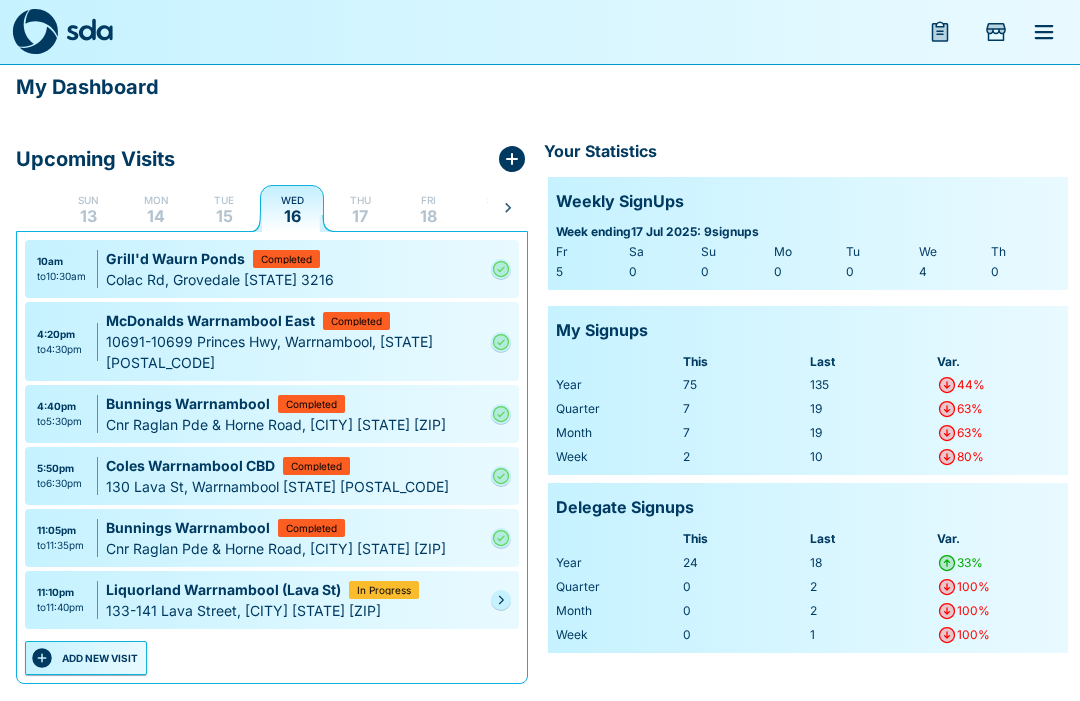 click at bounding box center [501, 600] 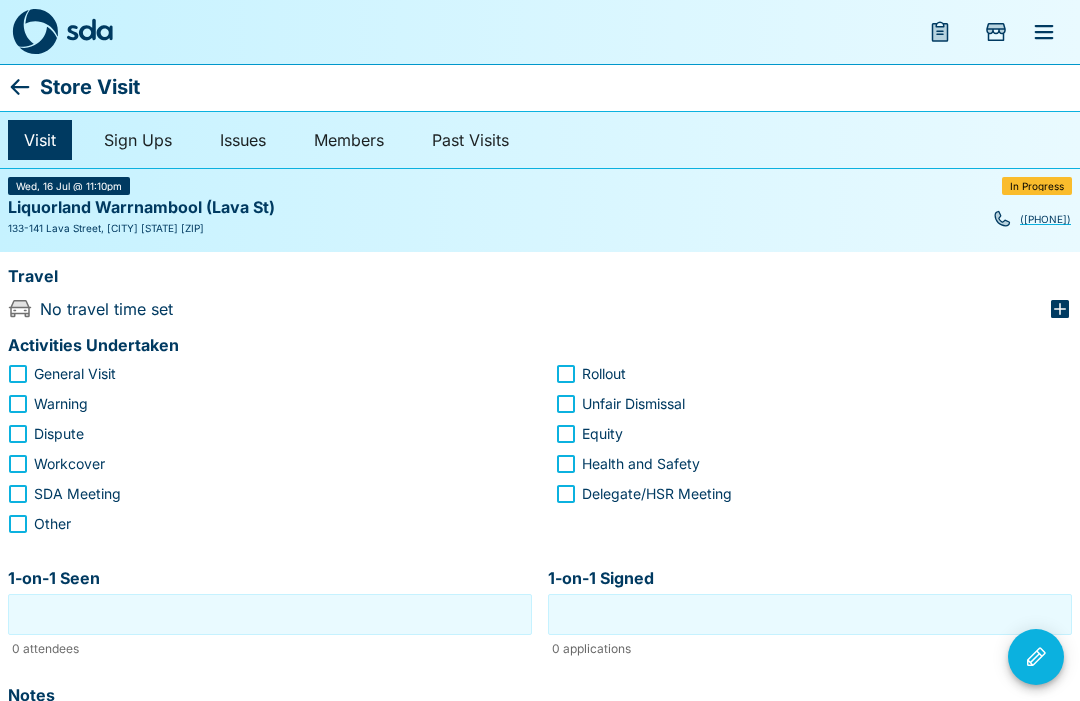 click 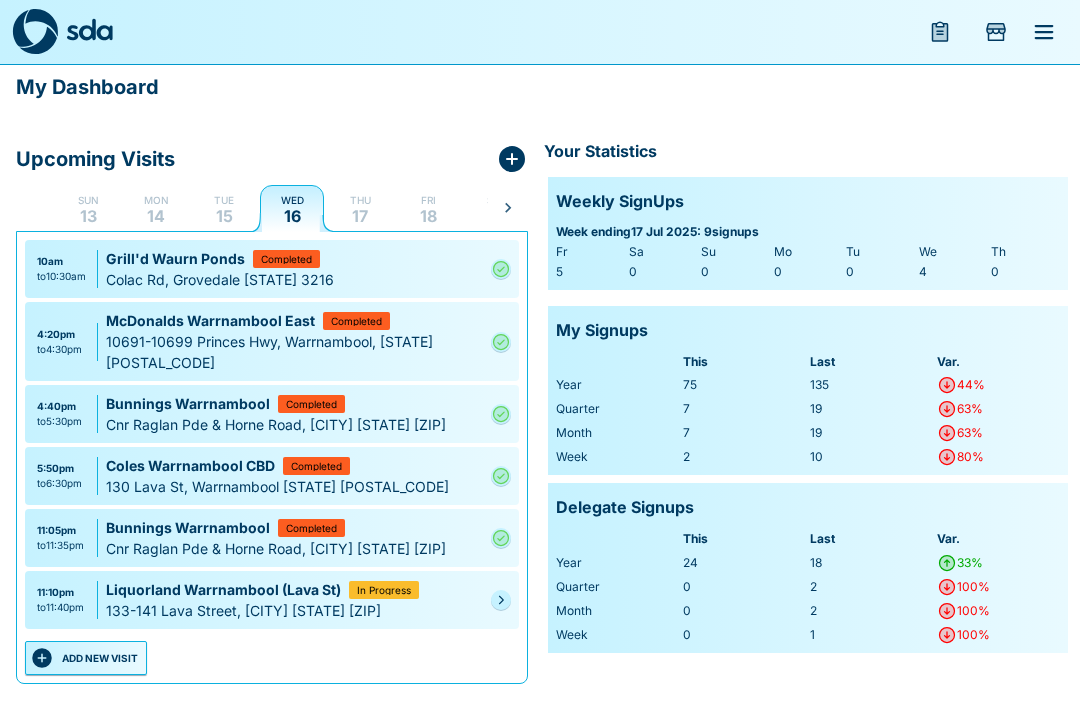 click 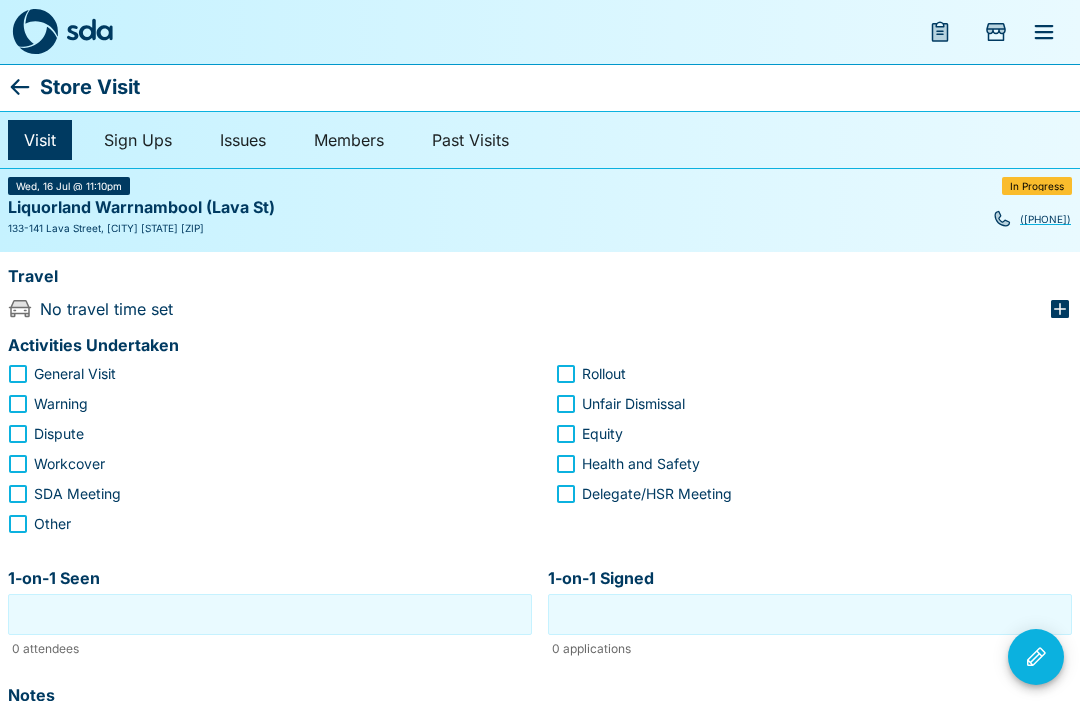 click 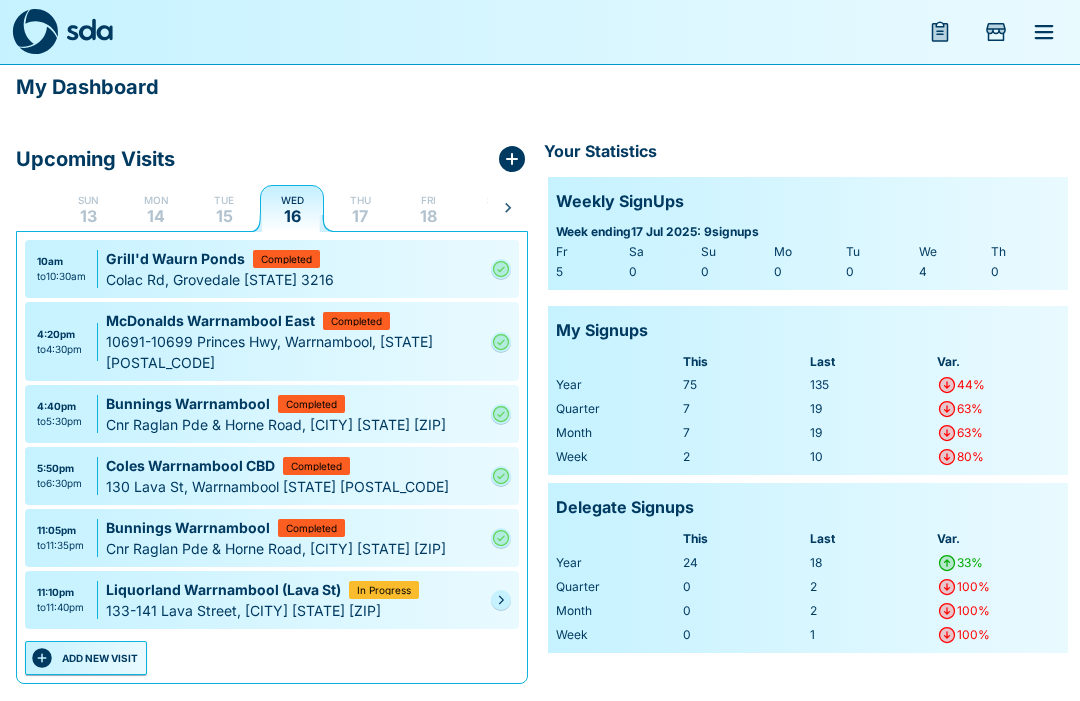 click on "11:10pm to  11:40pm Liquorland Warrnambool (Lava St) In Progress 133-141  Lava Street, Warrnambool, [STATE] [POSTAL_CODE]" at bounding box center [272, 600] 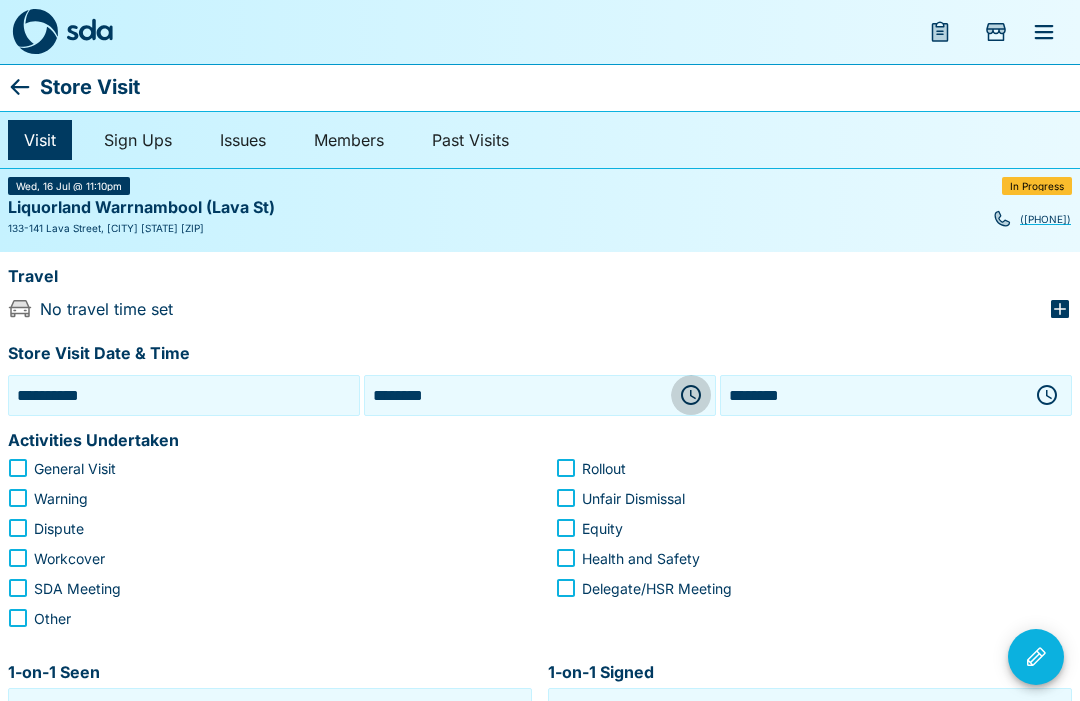 click 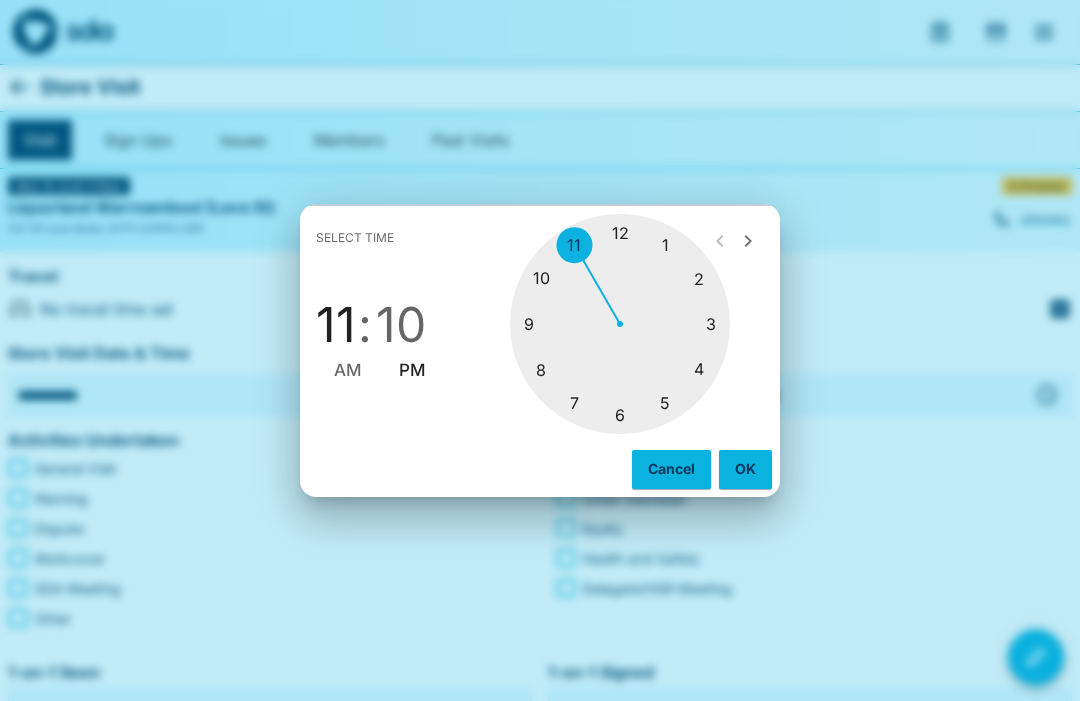 click at bounding box center [620, 324] 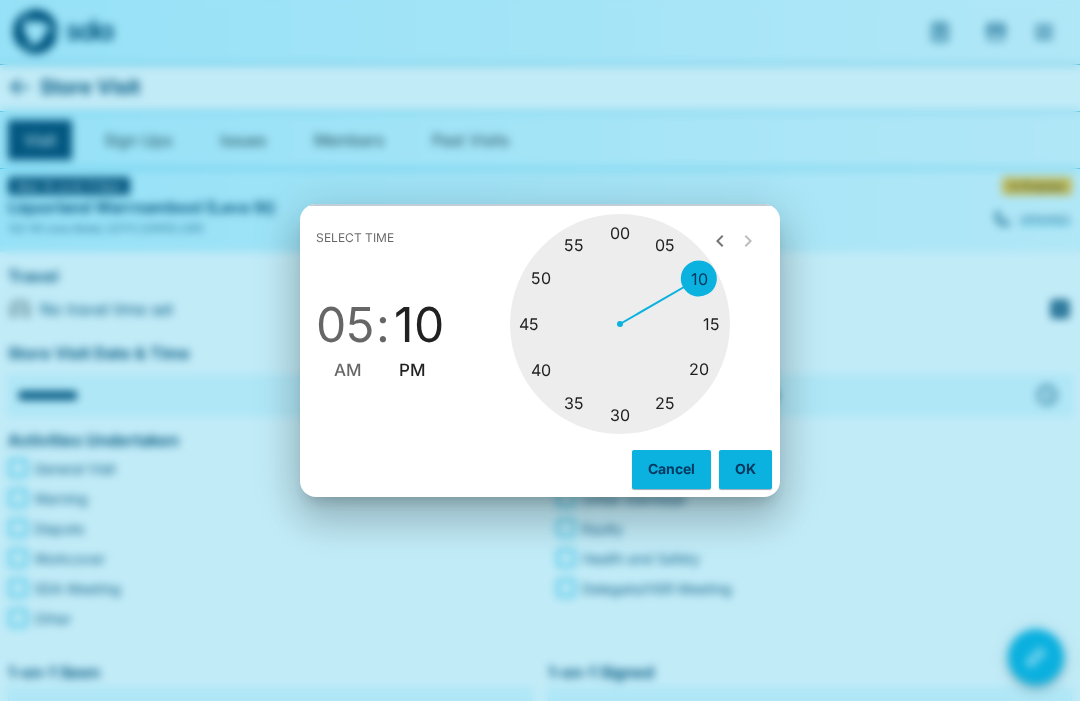 click at bounding box center (620, 324) 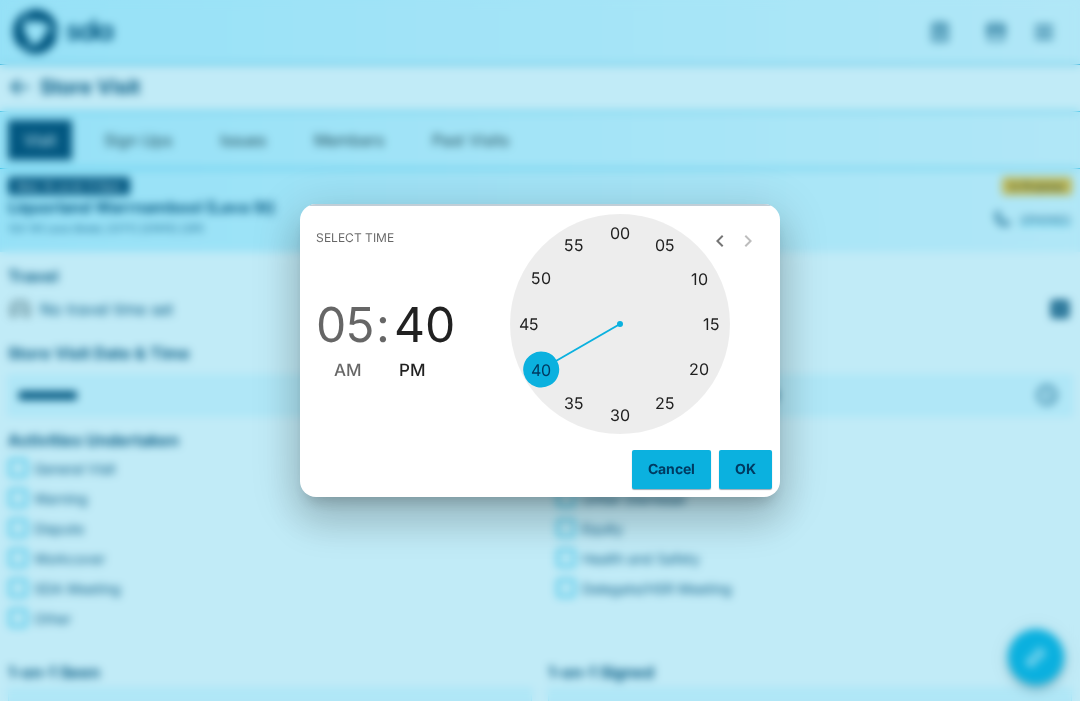 click on "OK" at bounding box center [745, 469] 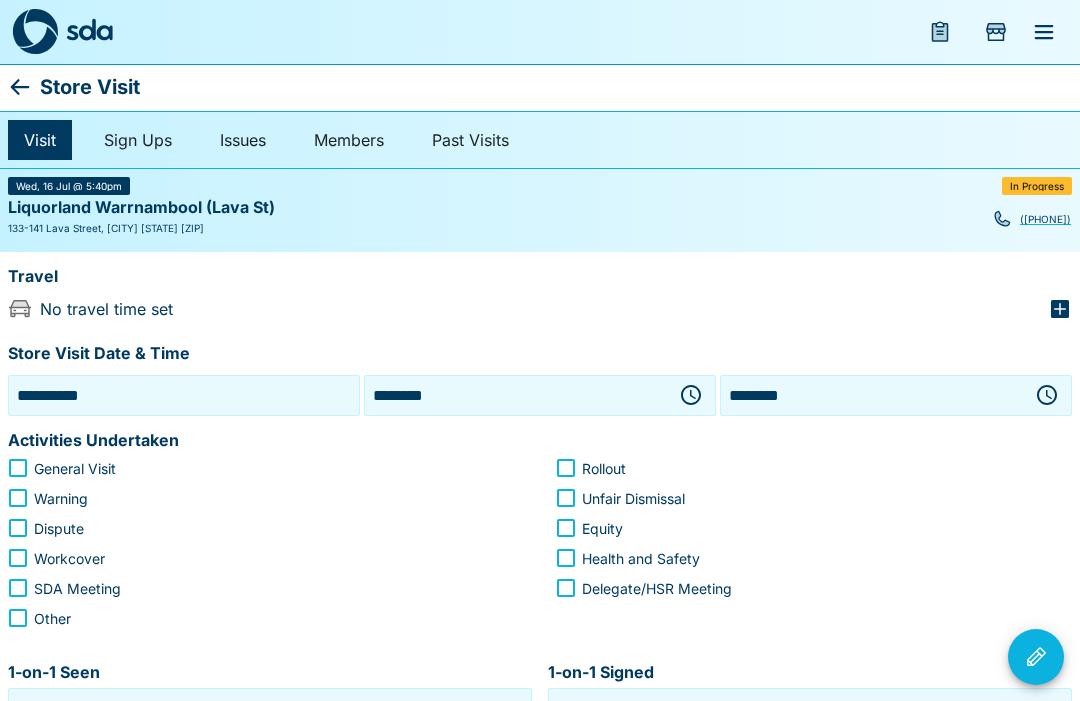 click 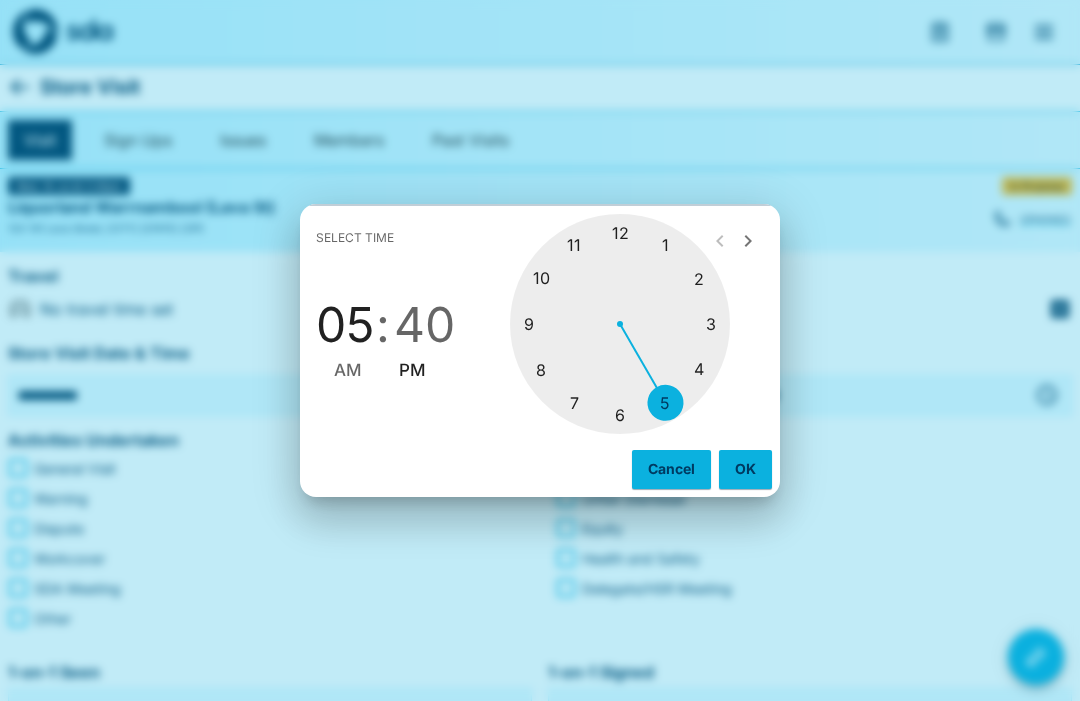 click at bounding box center [620, 324] 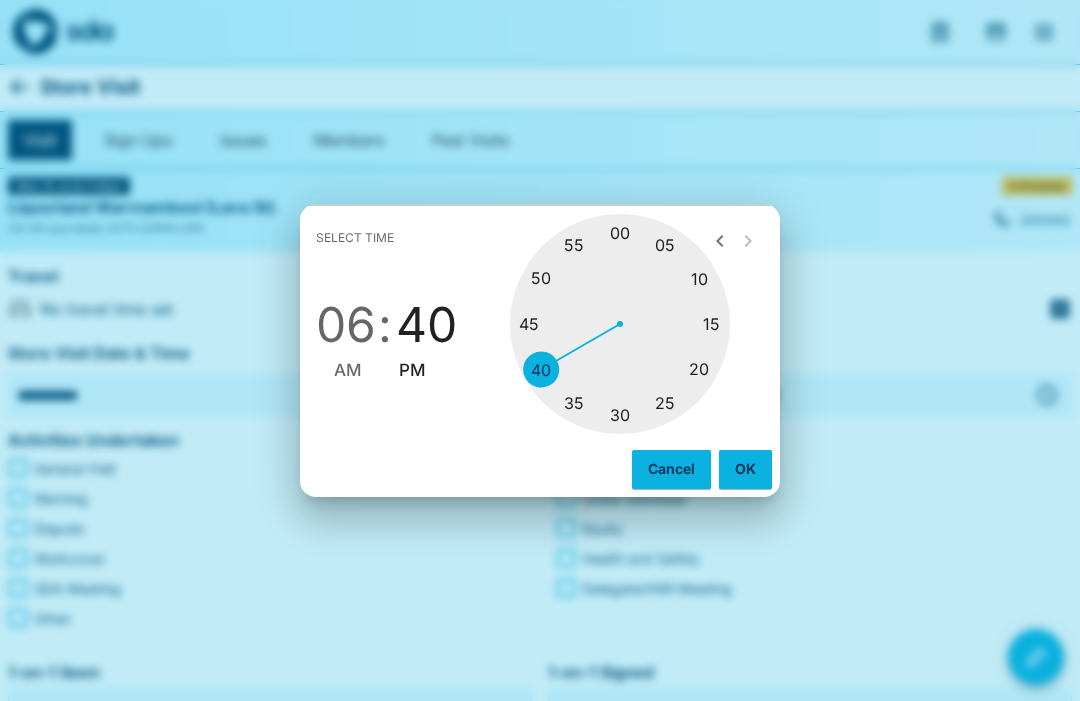 click at bounding box center (620, 324) 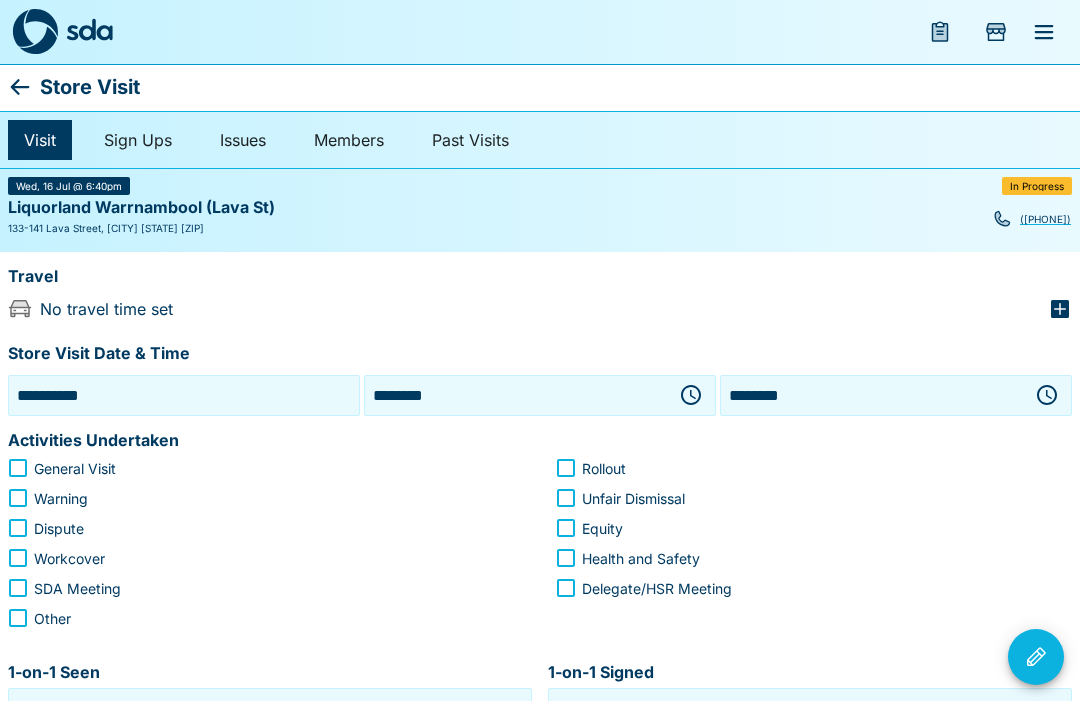 click 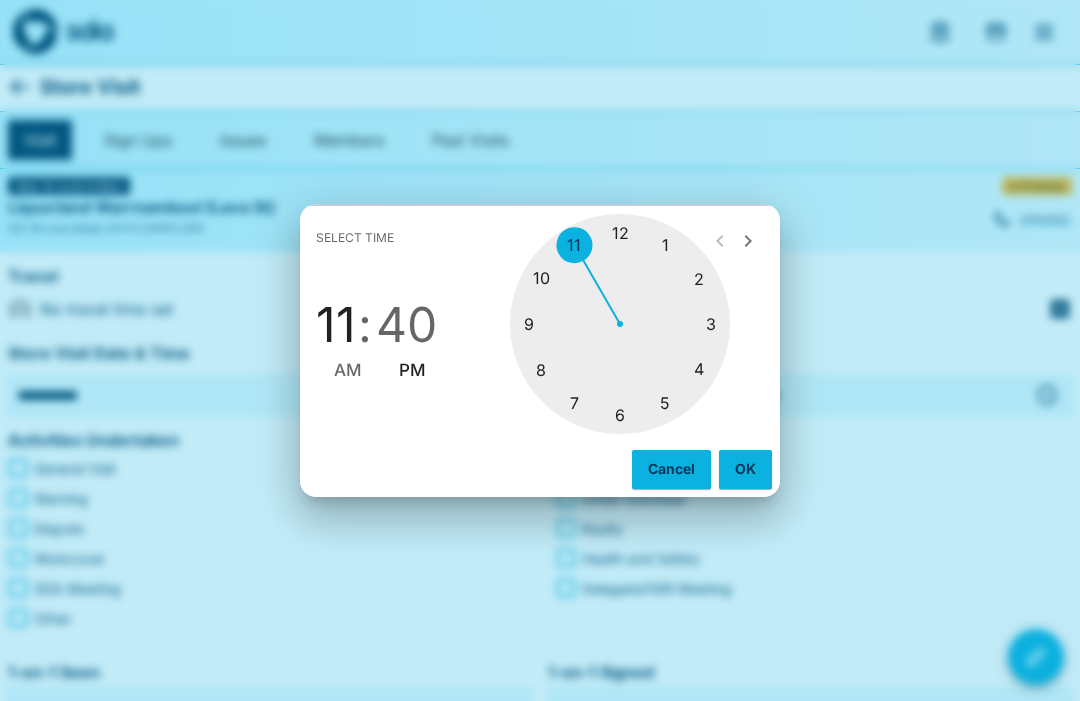 click at bounding box center [620, 324] 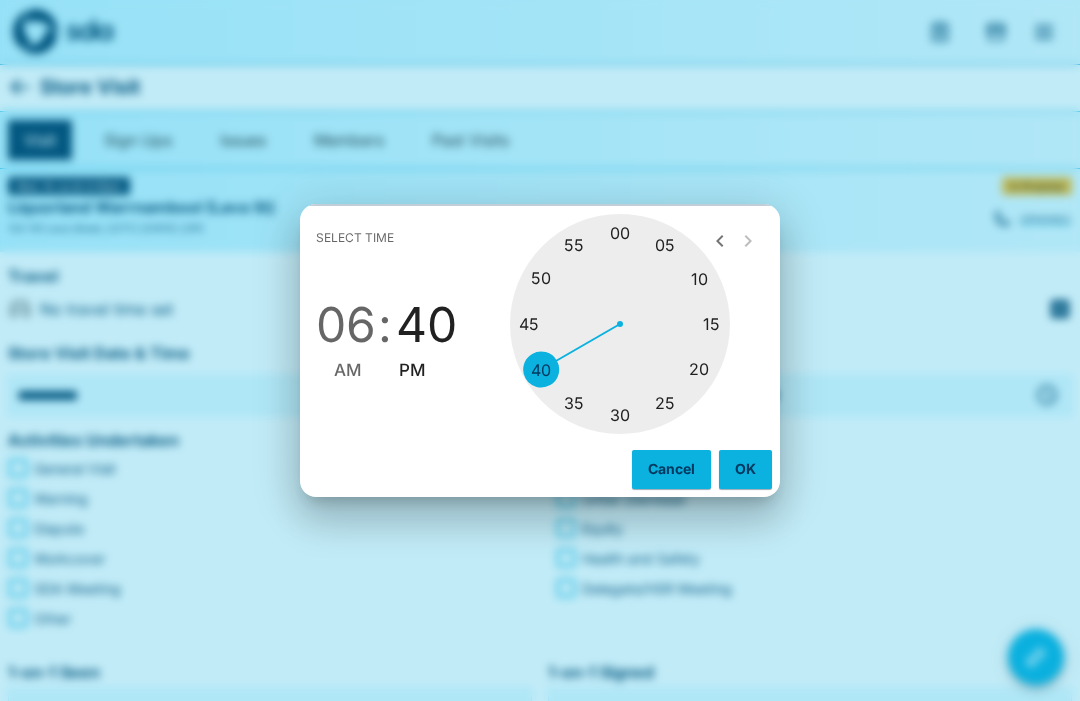 click at bounding box center (620, 324) 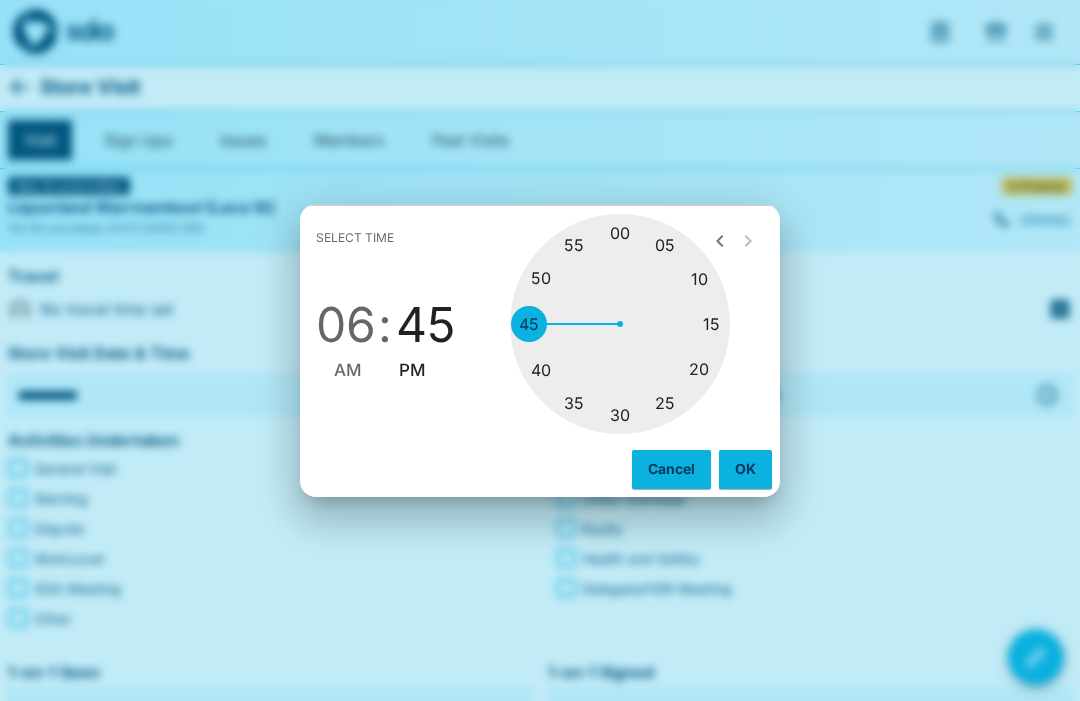 click at bounding box center (620, 324) 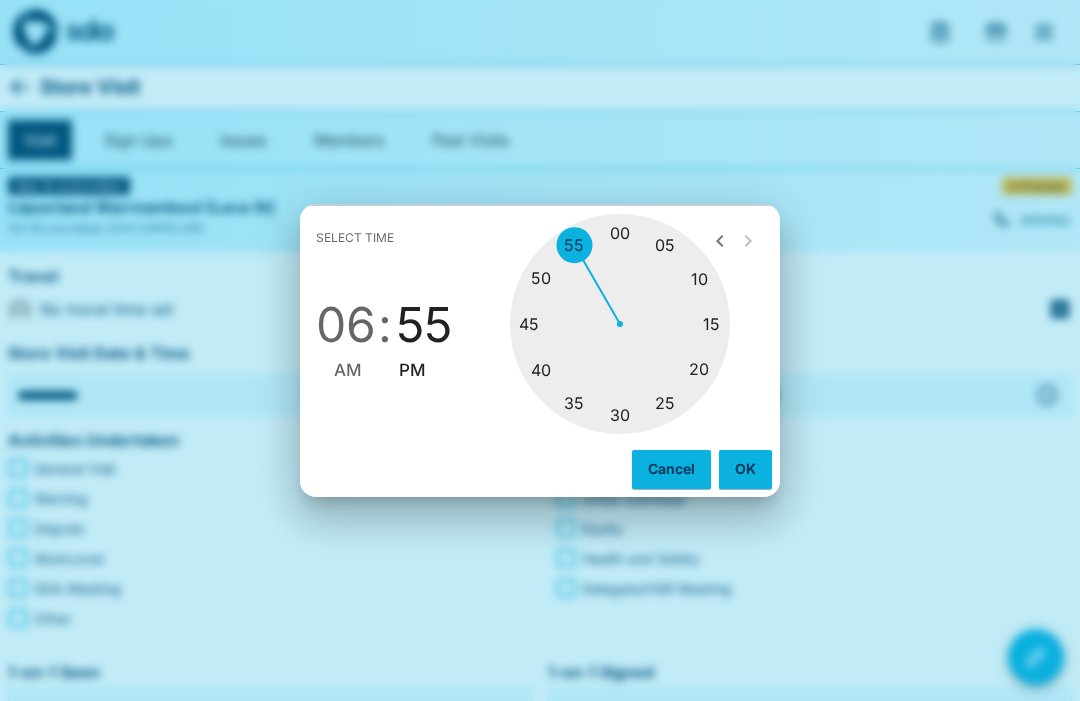 click on "OK" at bounding box center [745, 469] 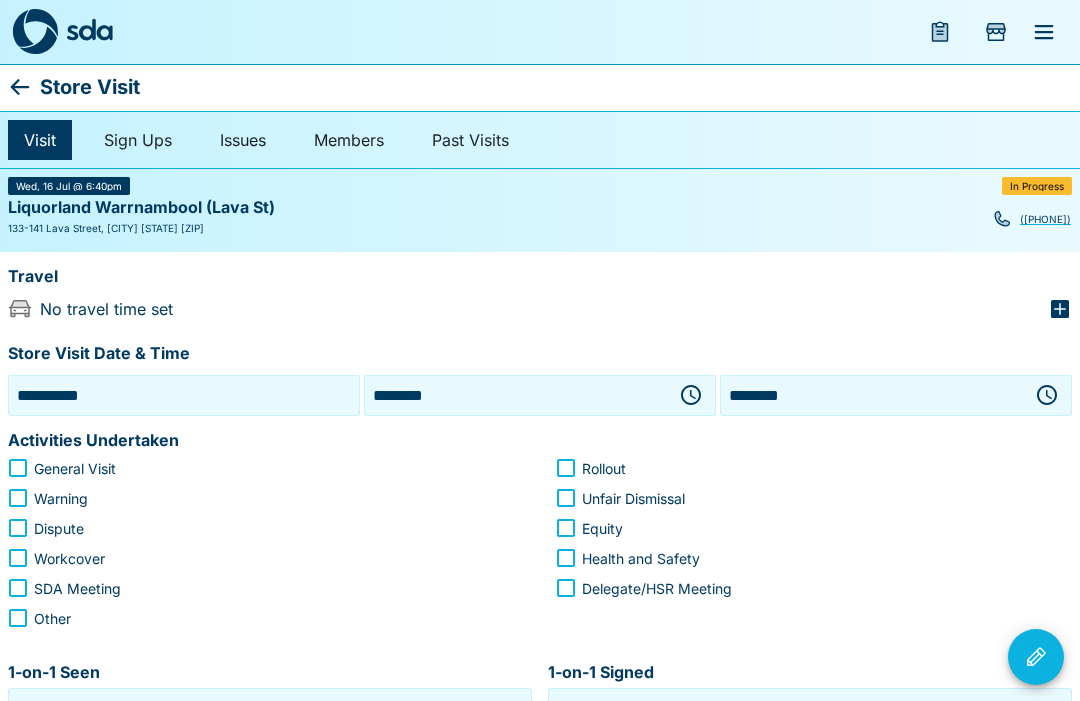click 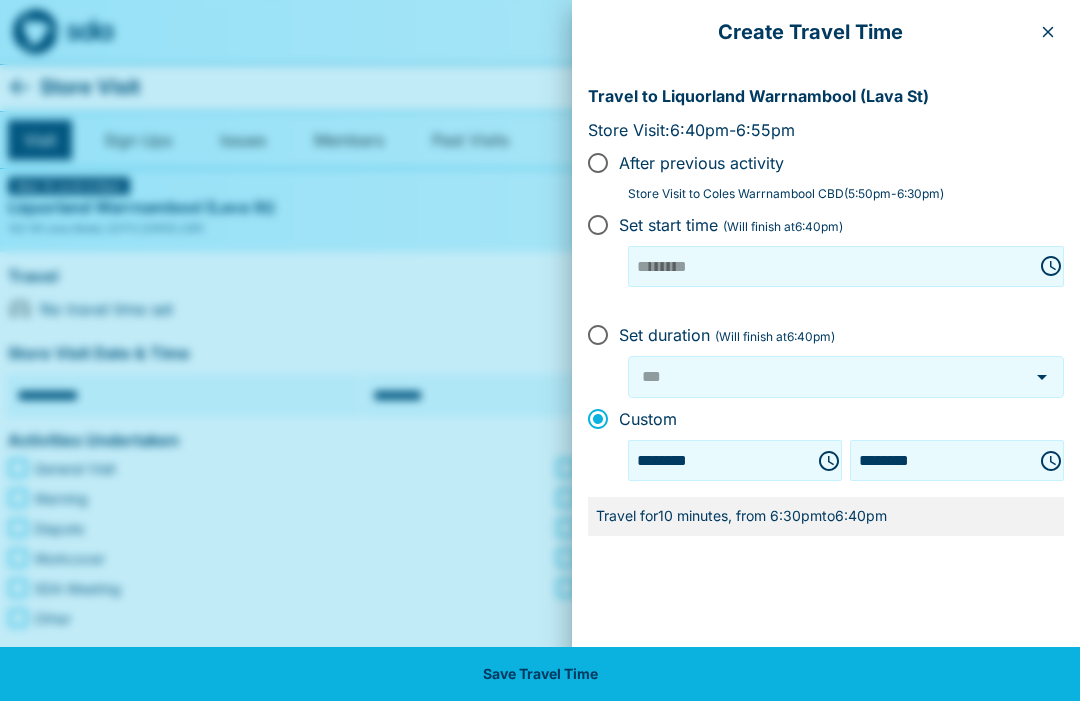 click on "Save Travel Time" at bounding box center (540, 674) 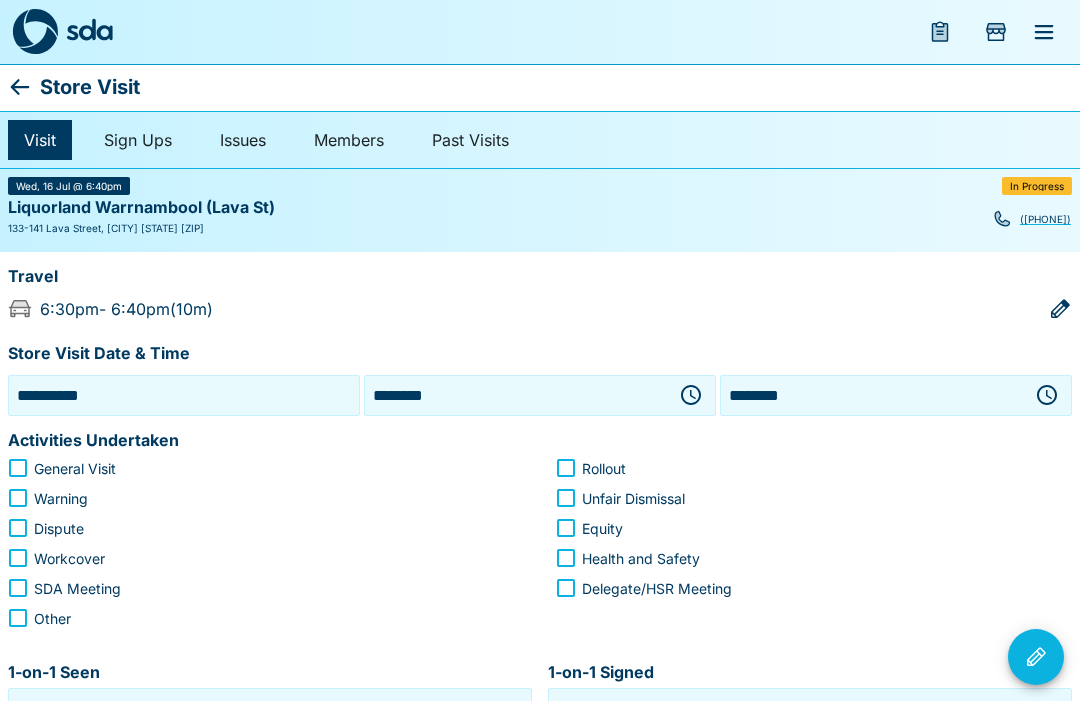 click on "General Visit" at bounding box center (75, 468) 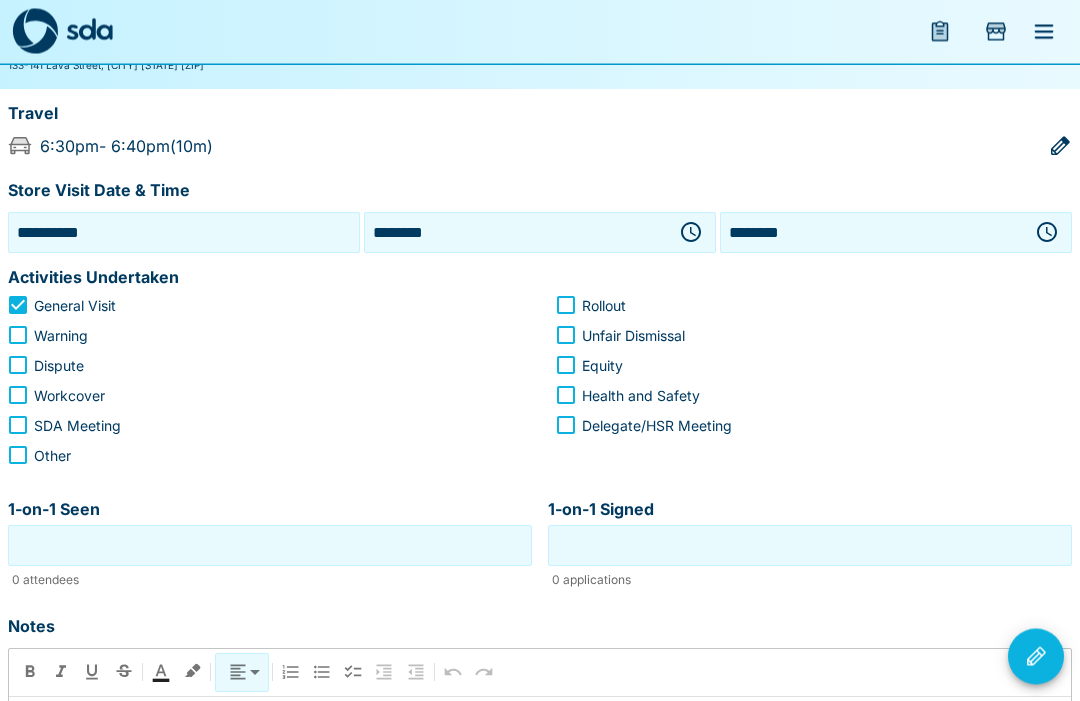 scroll, scrollTop: 174, scrollLeft: 0, axis: vertical 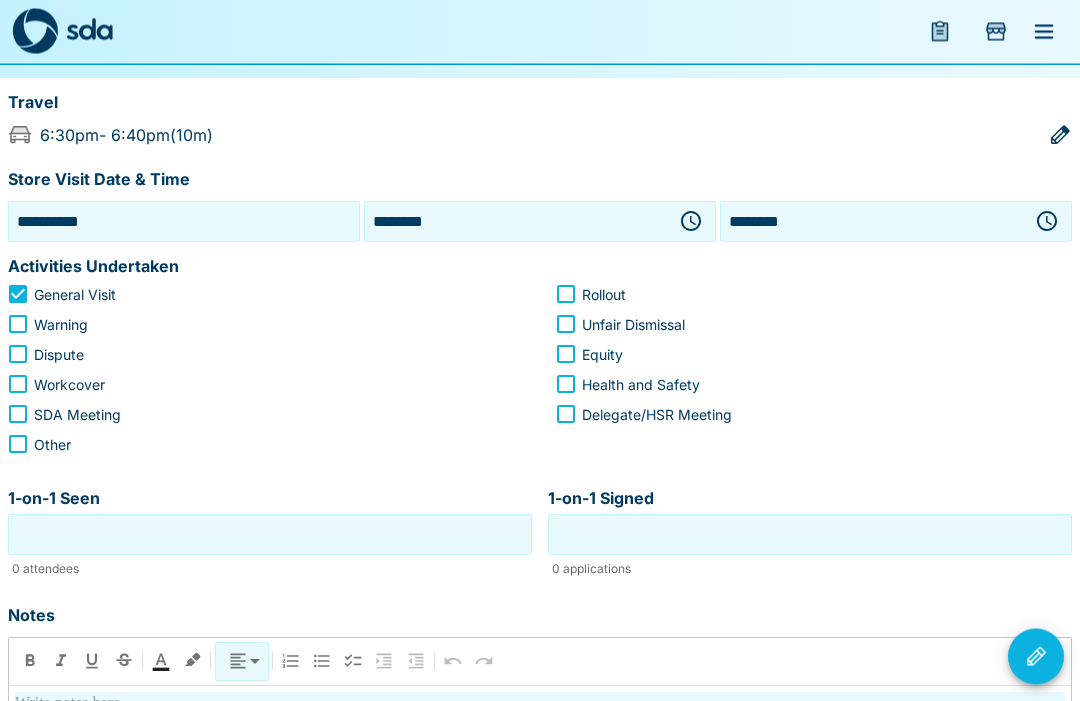 click on "1-on-1 Seen" at bounding box center [270, 535] 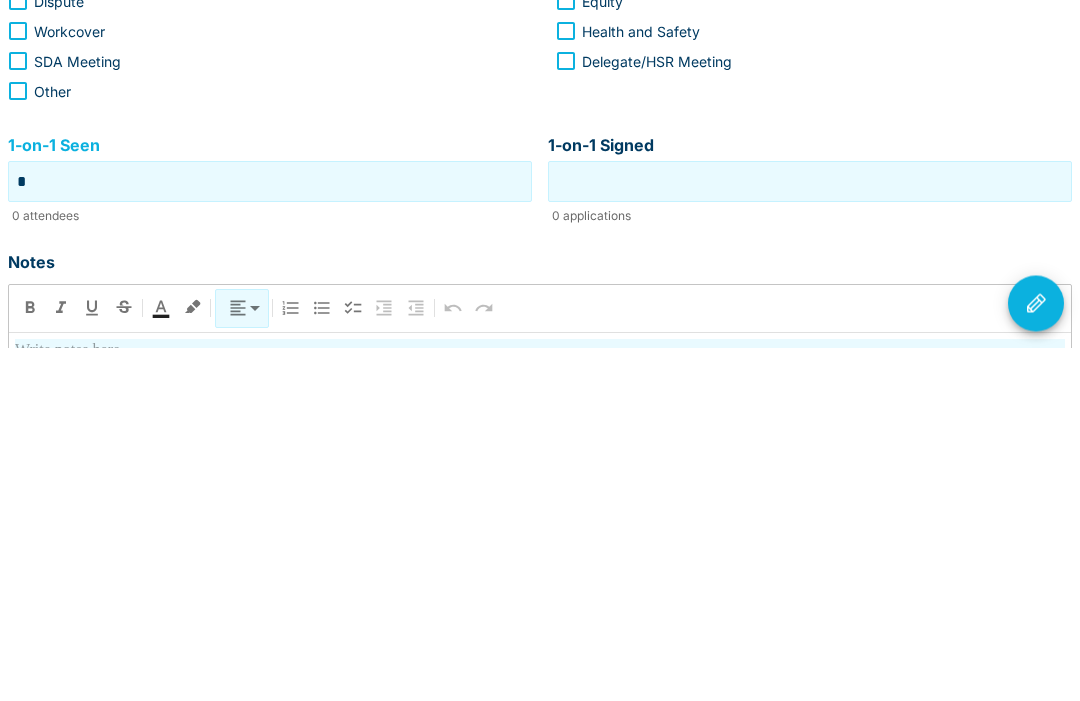 type on "*" 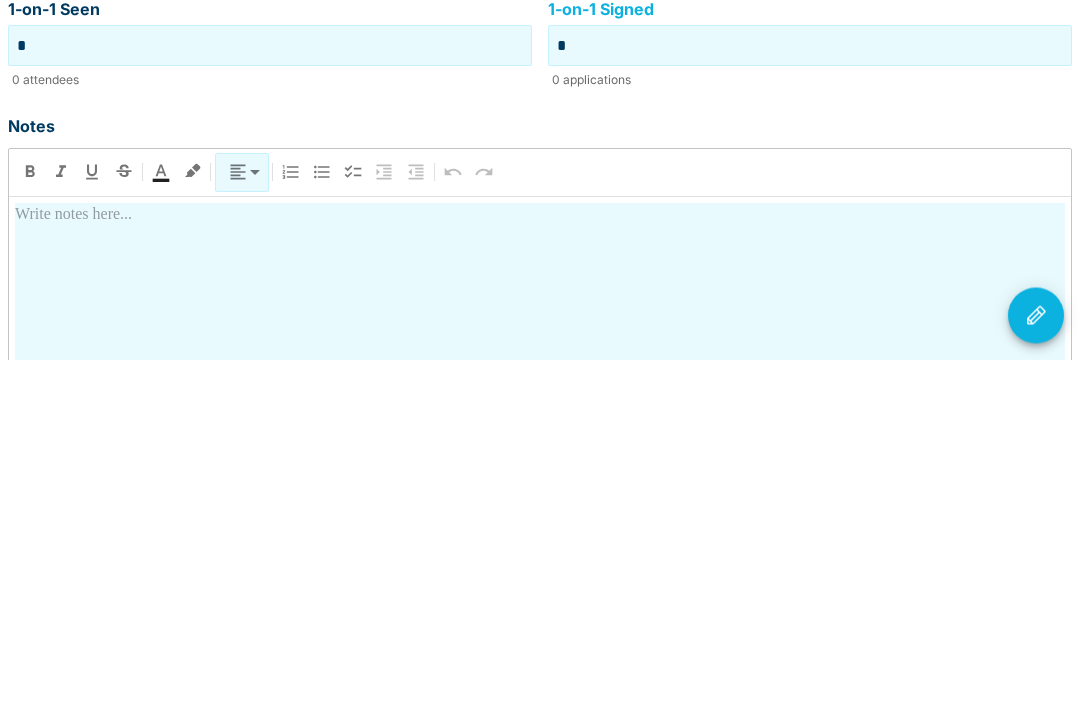 scroll, scrollTop: 325, scrollLeft: 0, axis: vertical 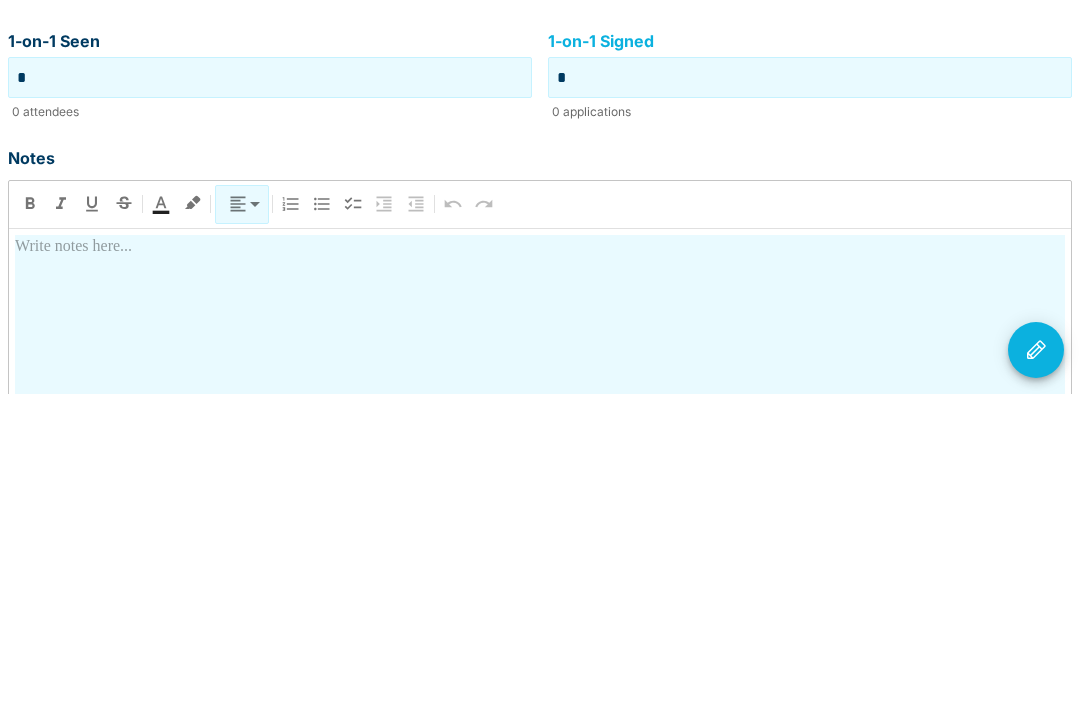 type on "*" 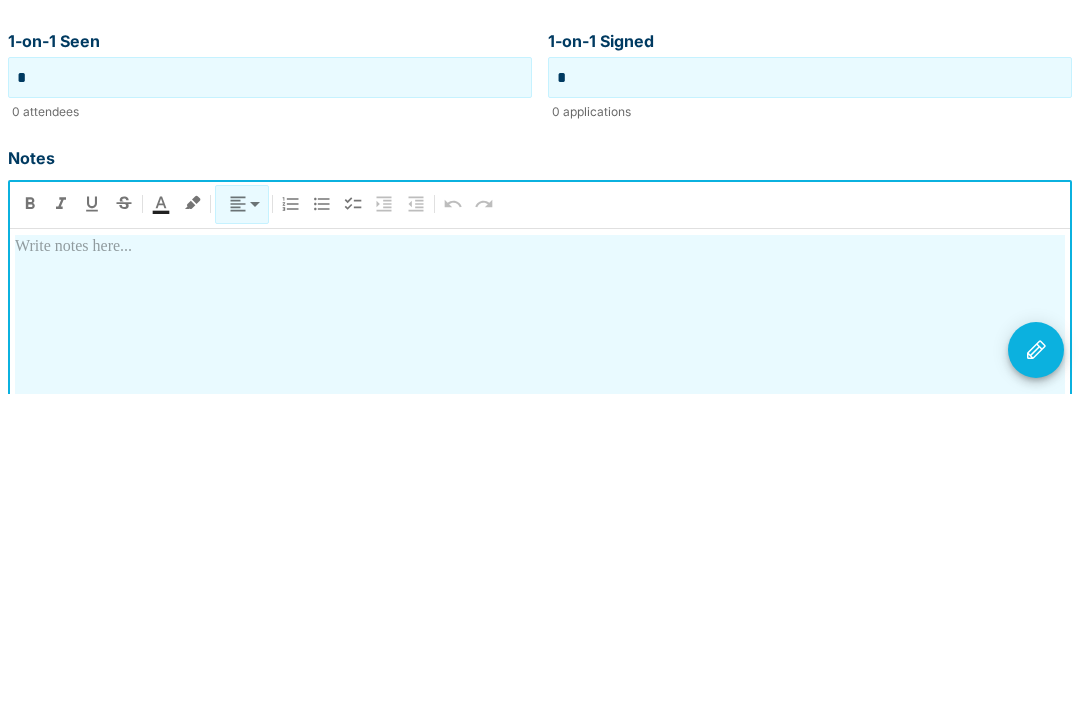 type 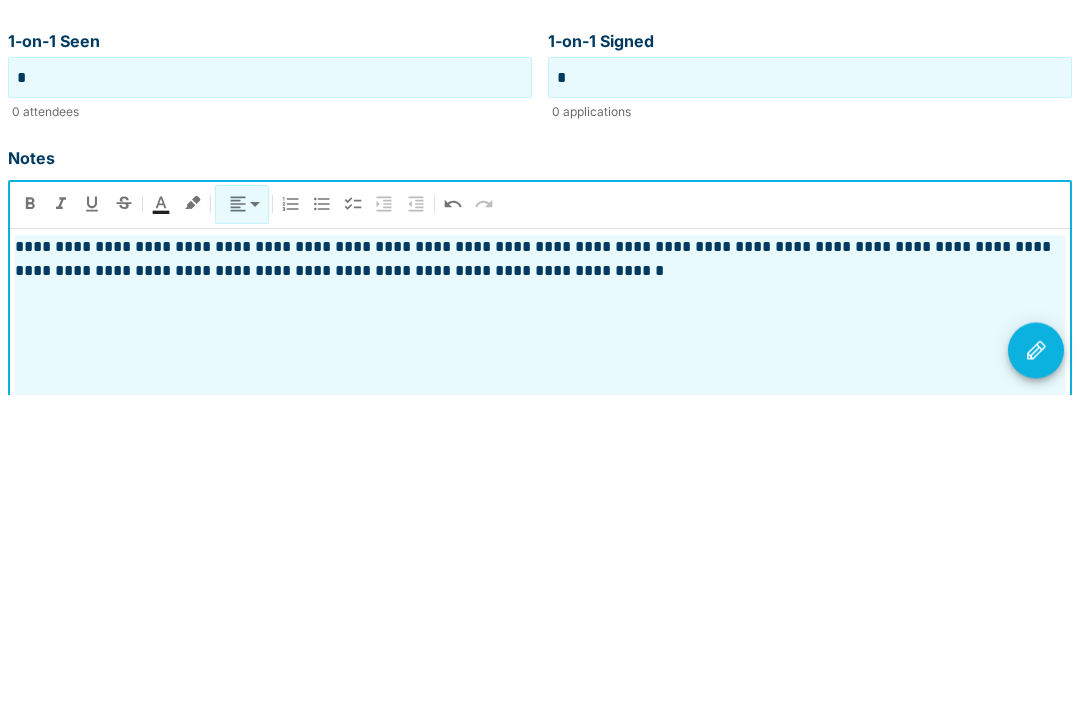 click on "**********" at bounding box center (540, 566) 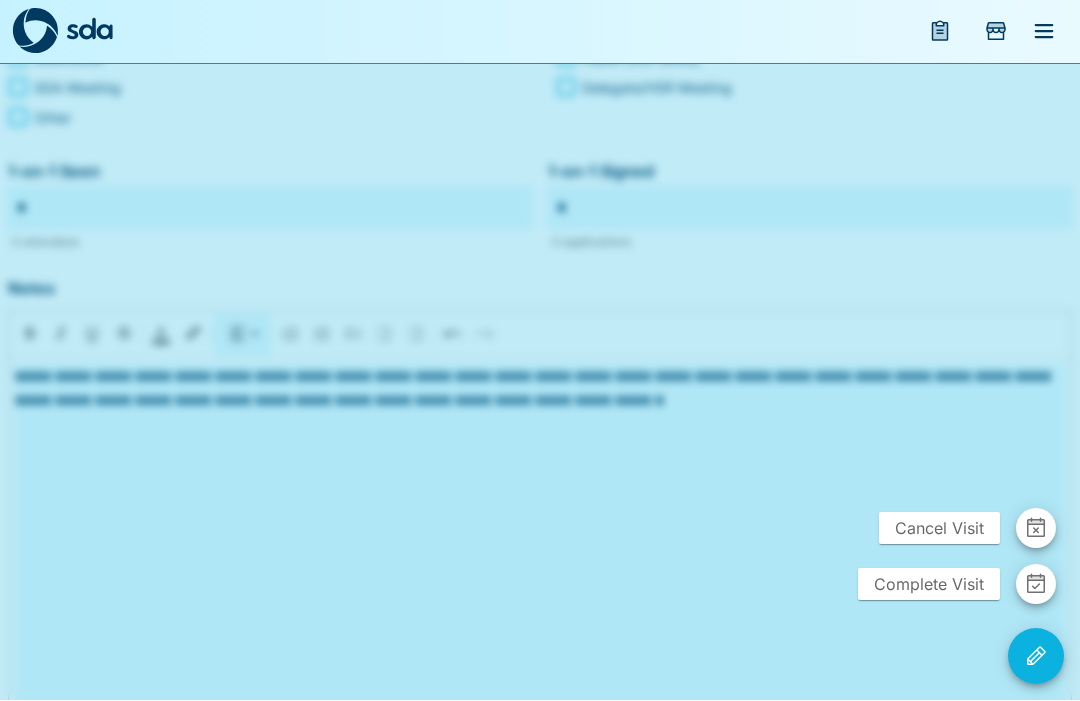 click on "Complete Visit" at bounding box center [929, 585] 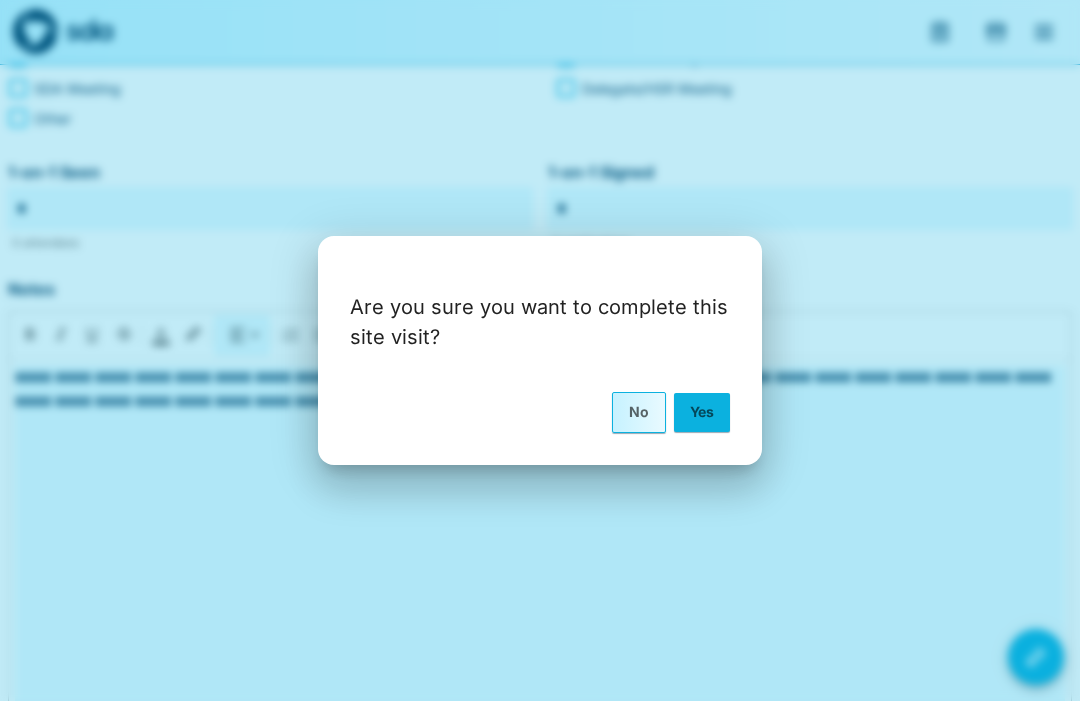 click on "Yes" at bounding box center (702, 412) 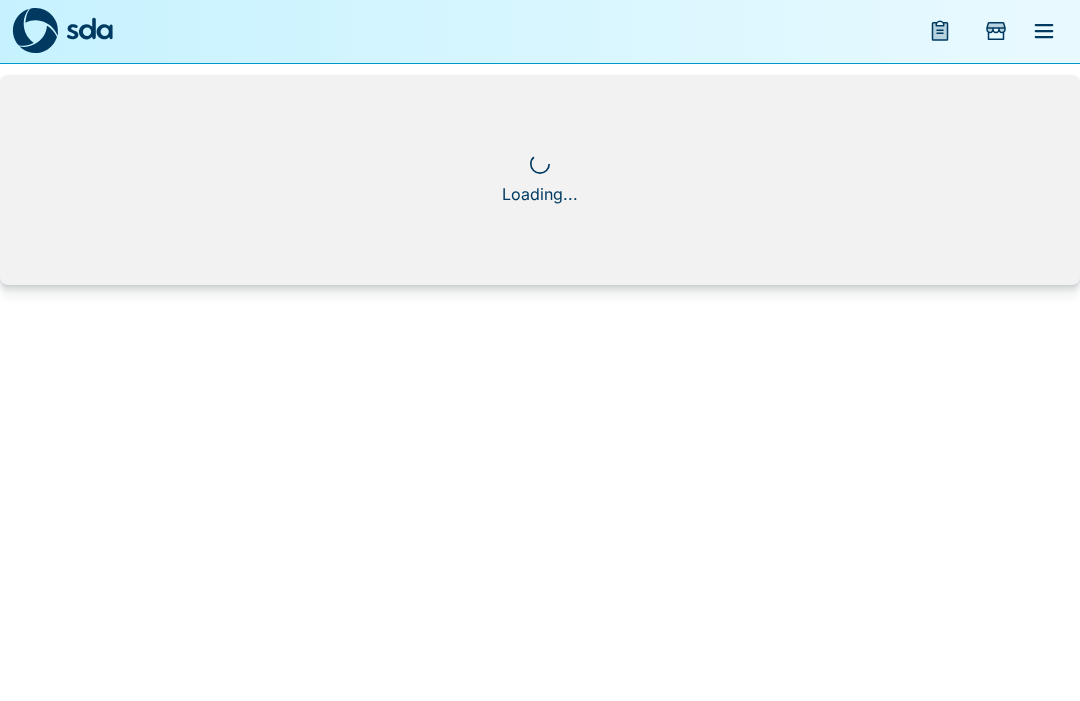 scroll, scrollTop: 1, scrollLeft: 0, axis: vertical 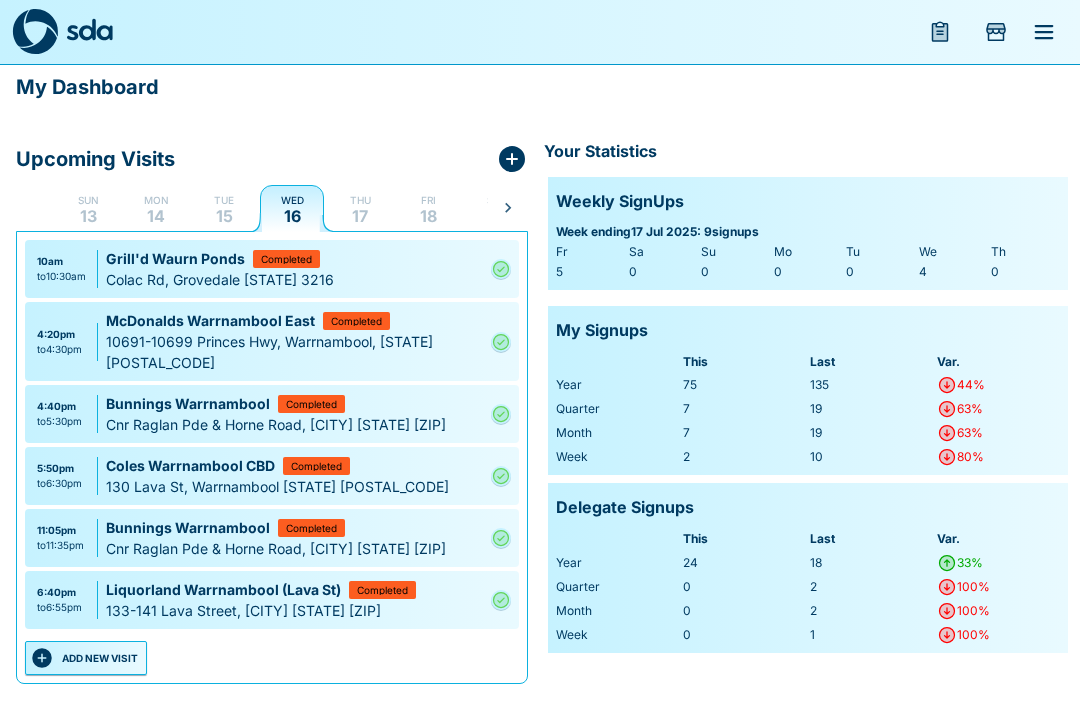 click on "ADD NEW VISIT" at bounding box center [86, 658] 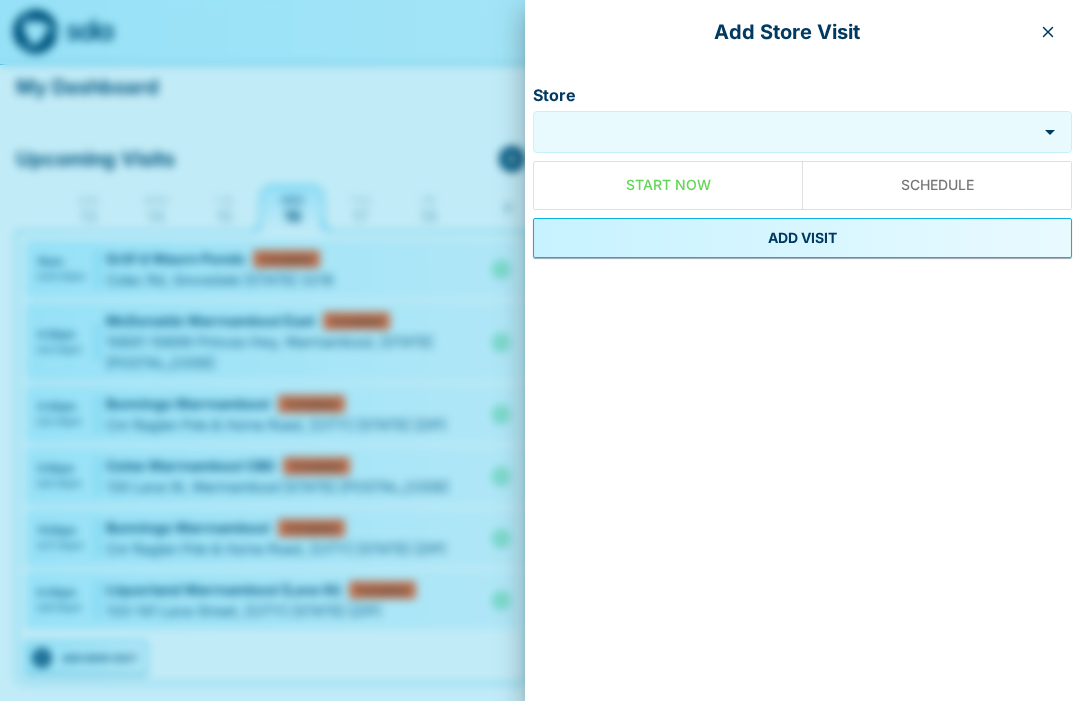 click on "Store" at bounding box center (785, 132) 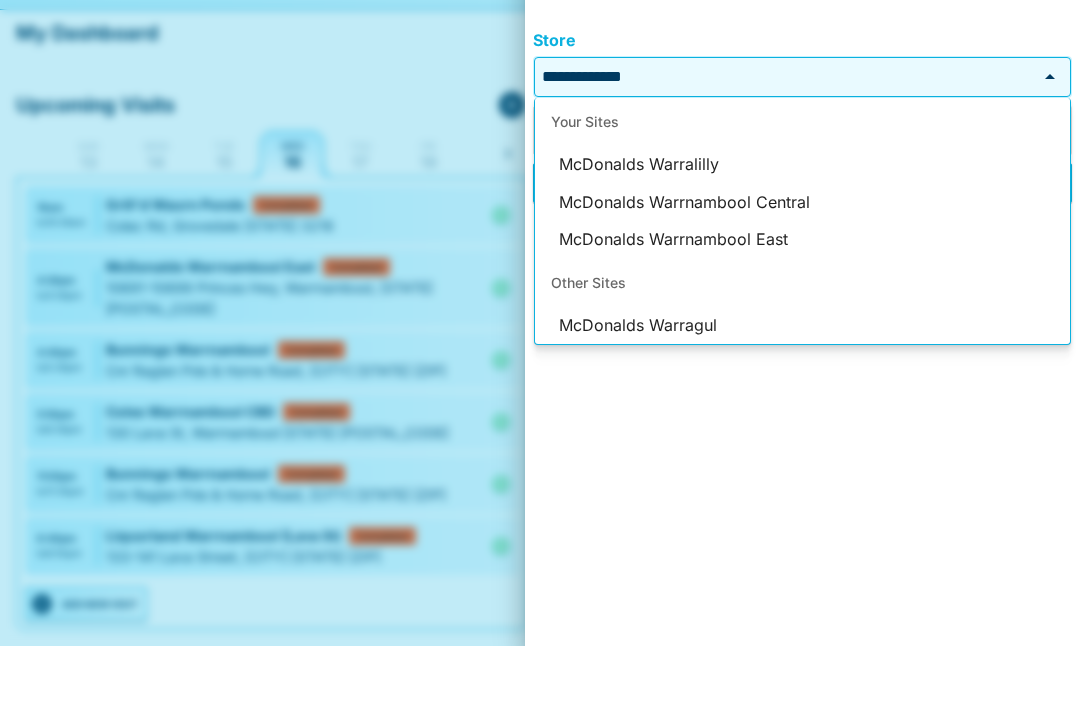 click on "McDonalds Warrnambool Central" at bounding box center (802, 258) 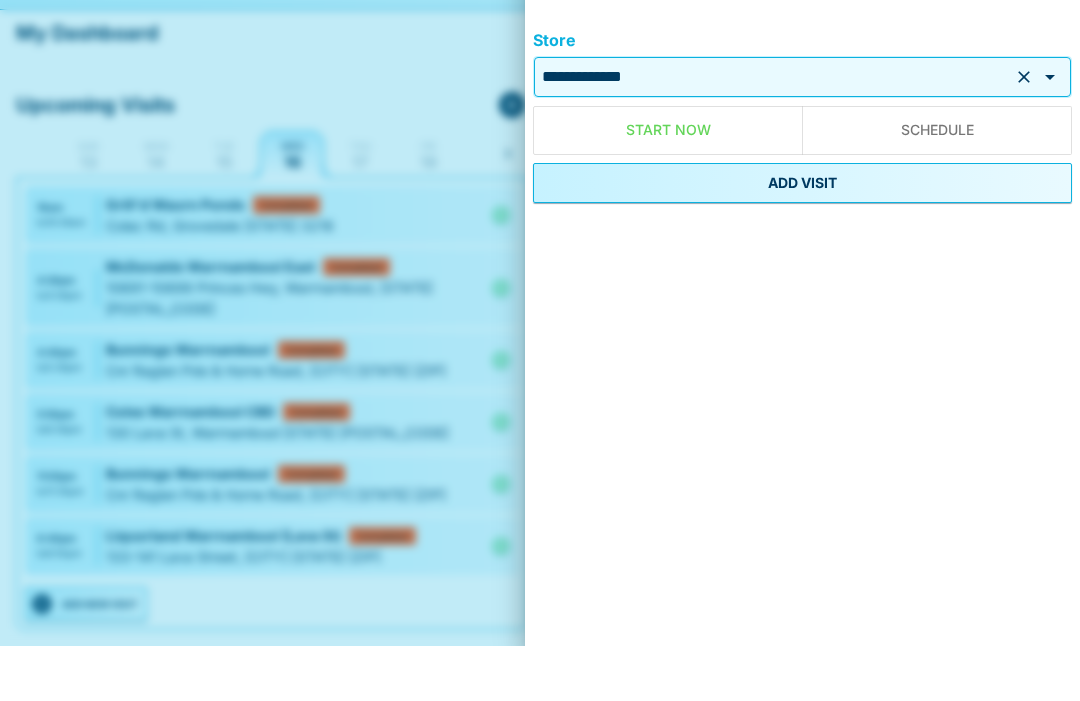 type on "**********" 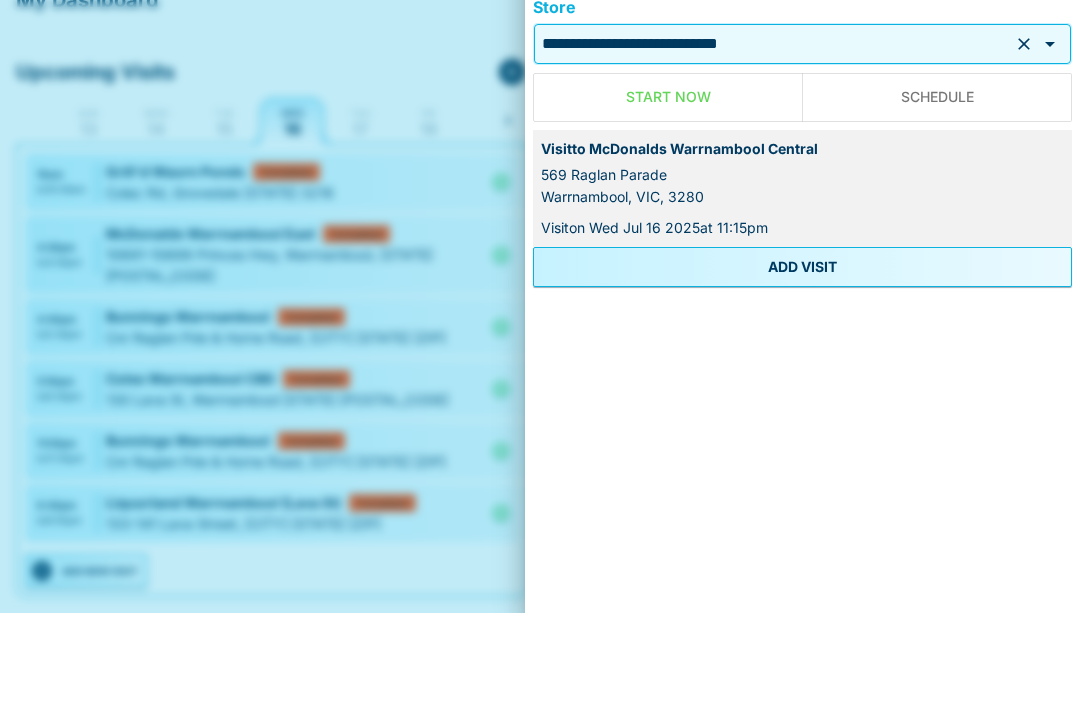 click on "ADD VISIT" at bounding box center (802, 355) 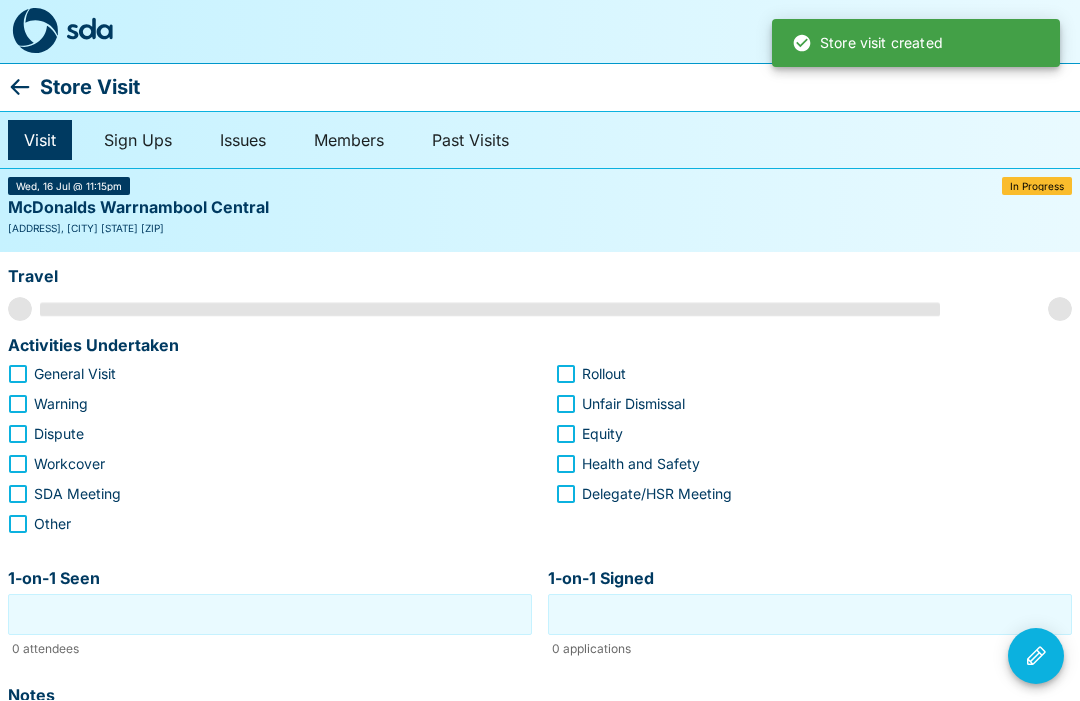 scroll, scrollTop: 1, scrollLeft: 0, axis: vertical 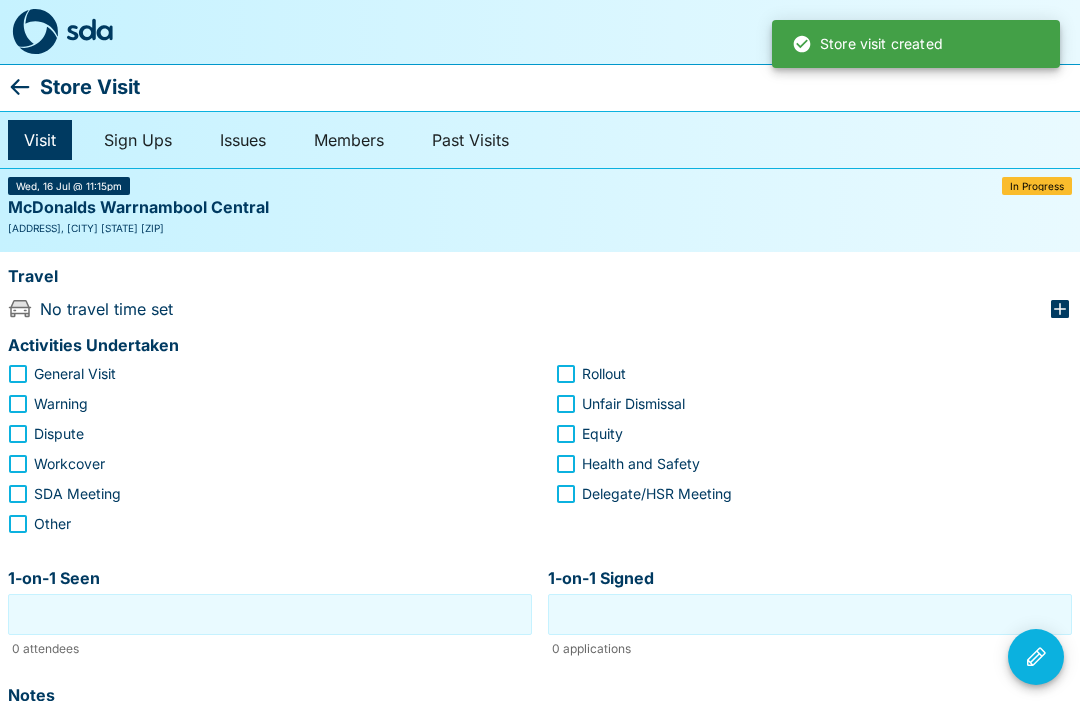 click on "Other" at bounding box center (52, 523) 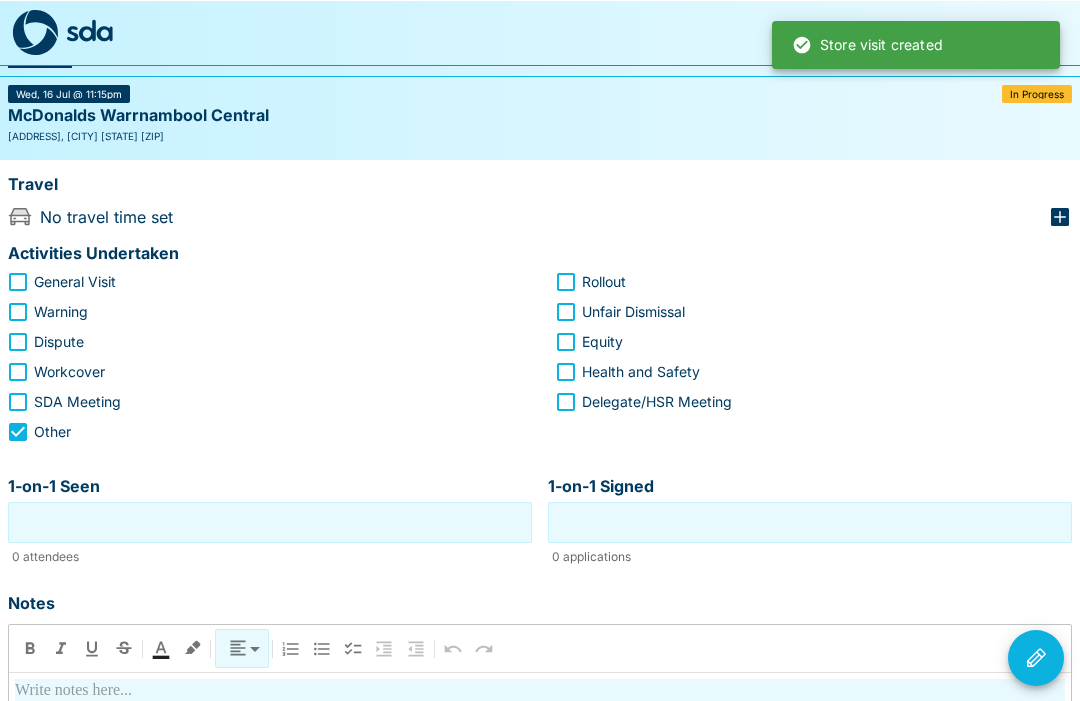 click on "1-on-1 Seen" at bounding box center (270, 521) 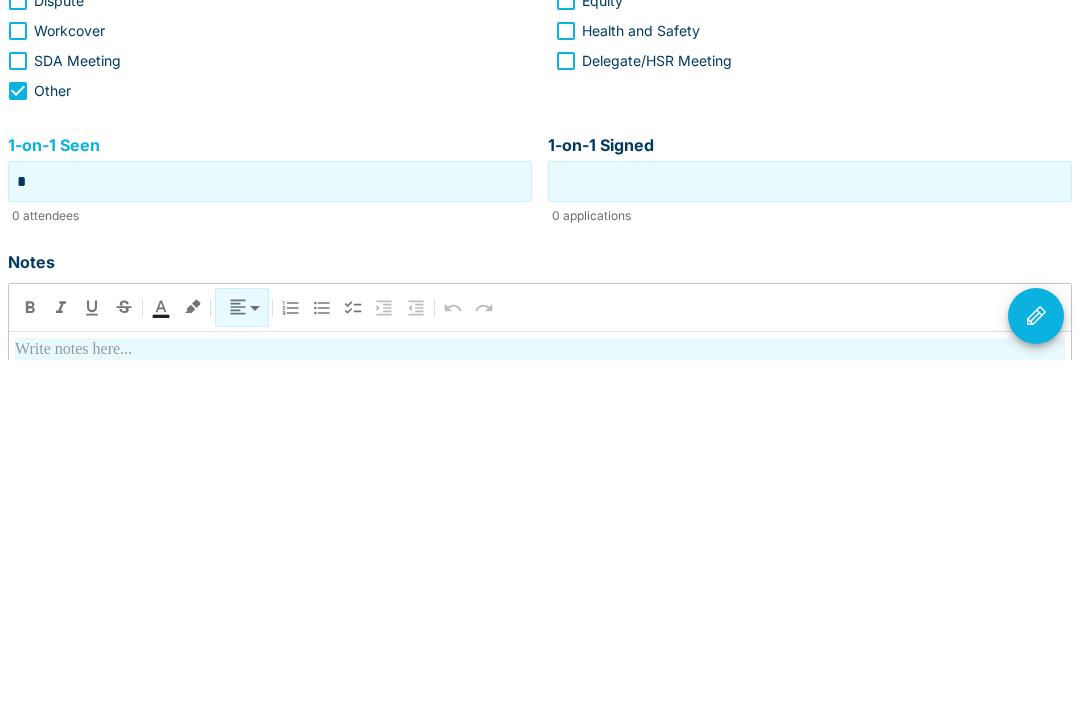 type on "*" 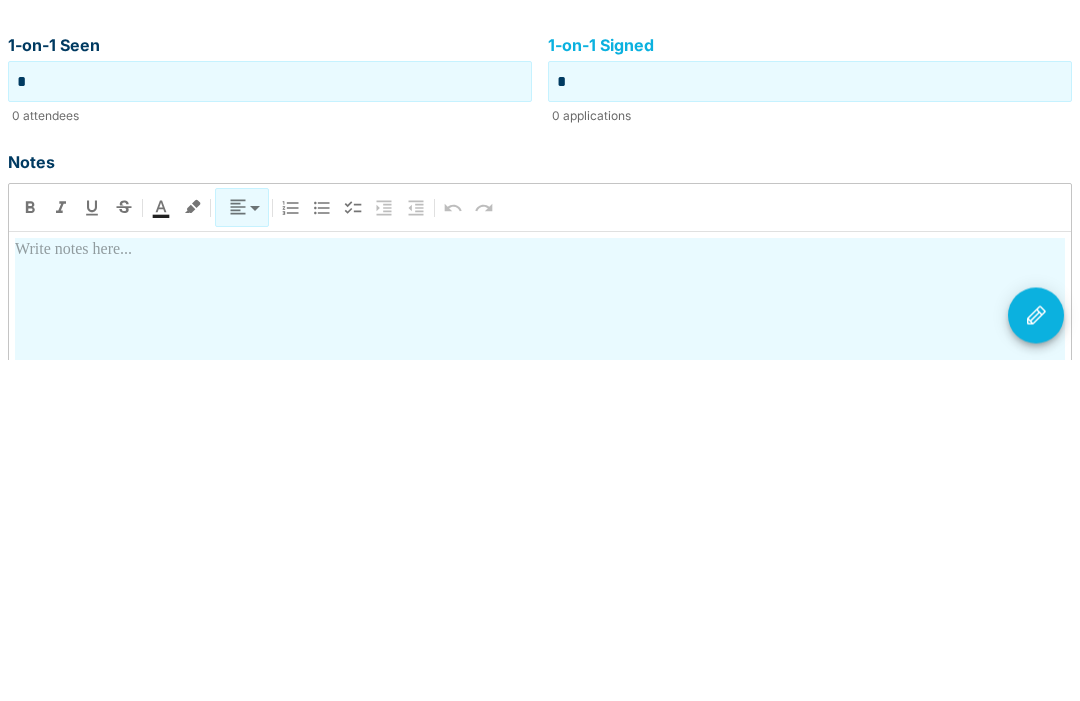 scroll, scrollTop: 198, scrollLeft: 0, axis: vertical 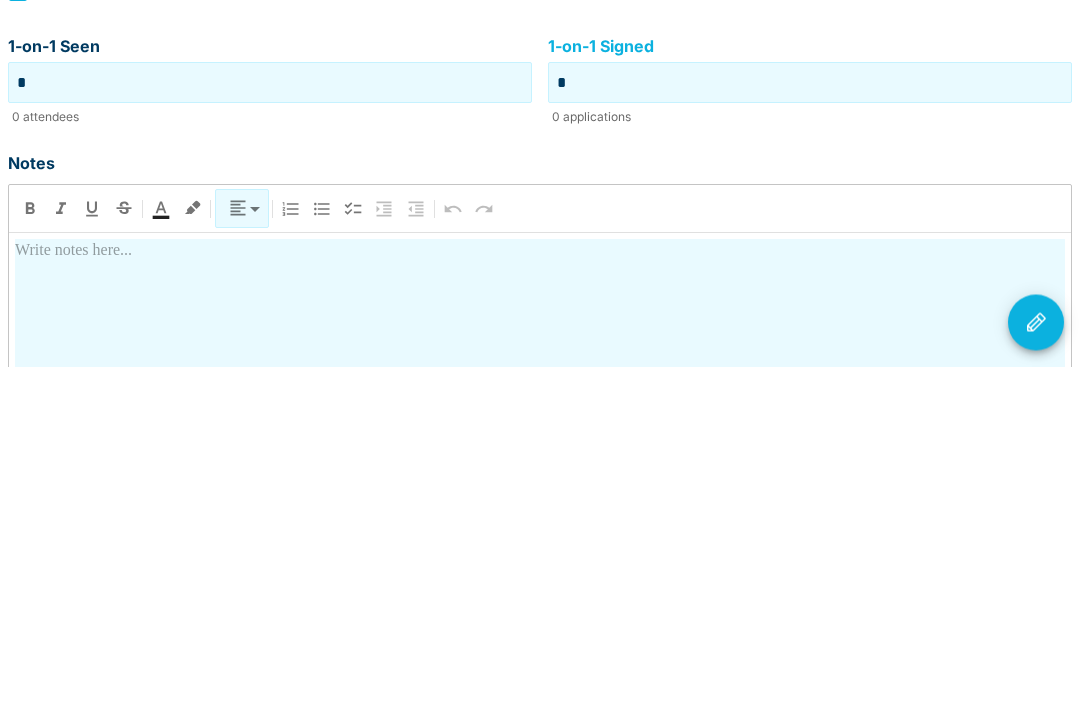 type on "*" 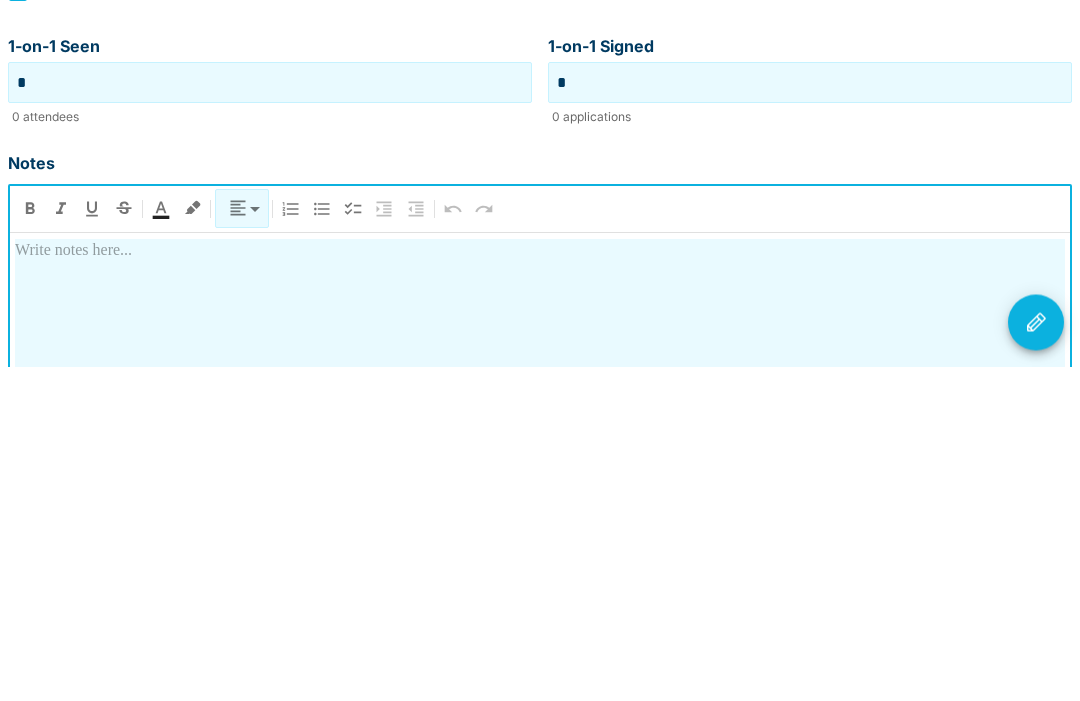 type 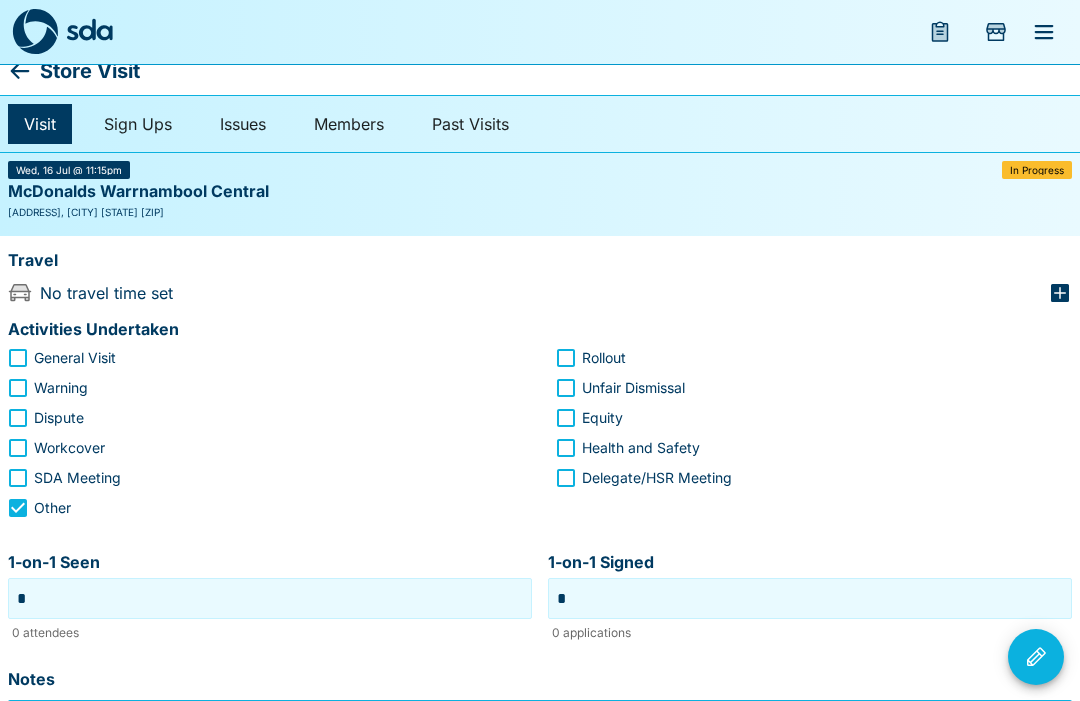 scroll, scrollTop: 0, scrollLeft: 0, axis: both 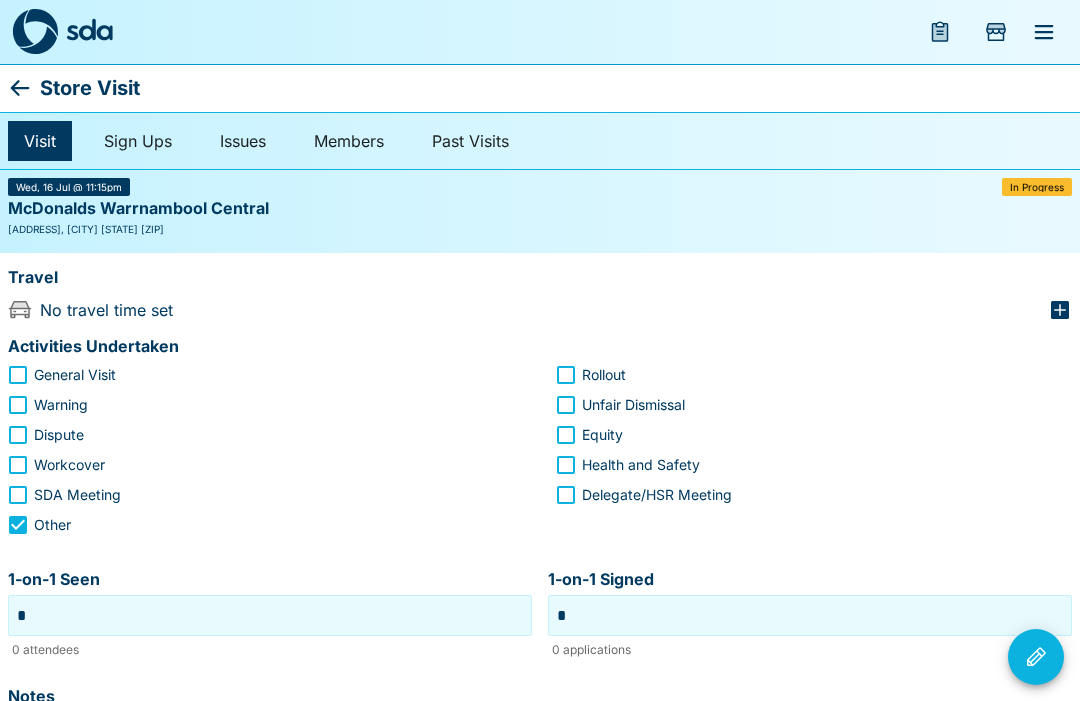 click 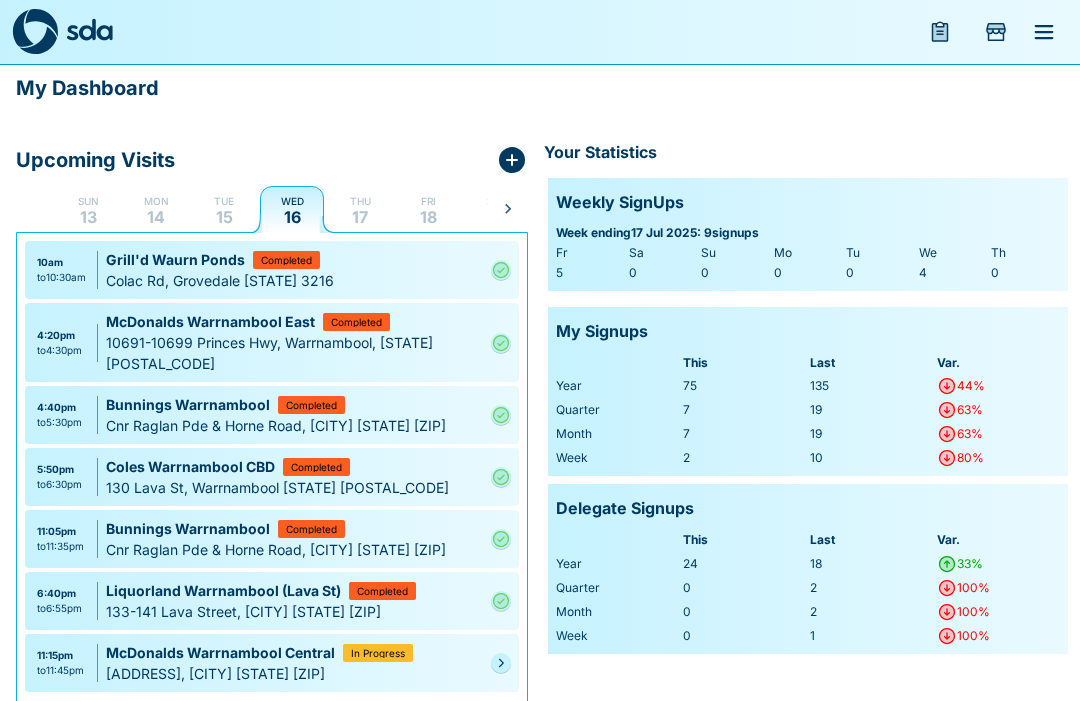 click at bounding box center (501, 663) 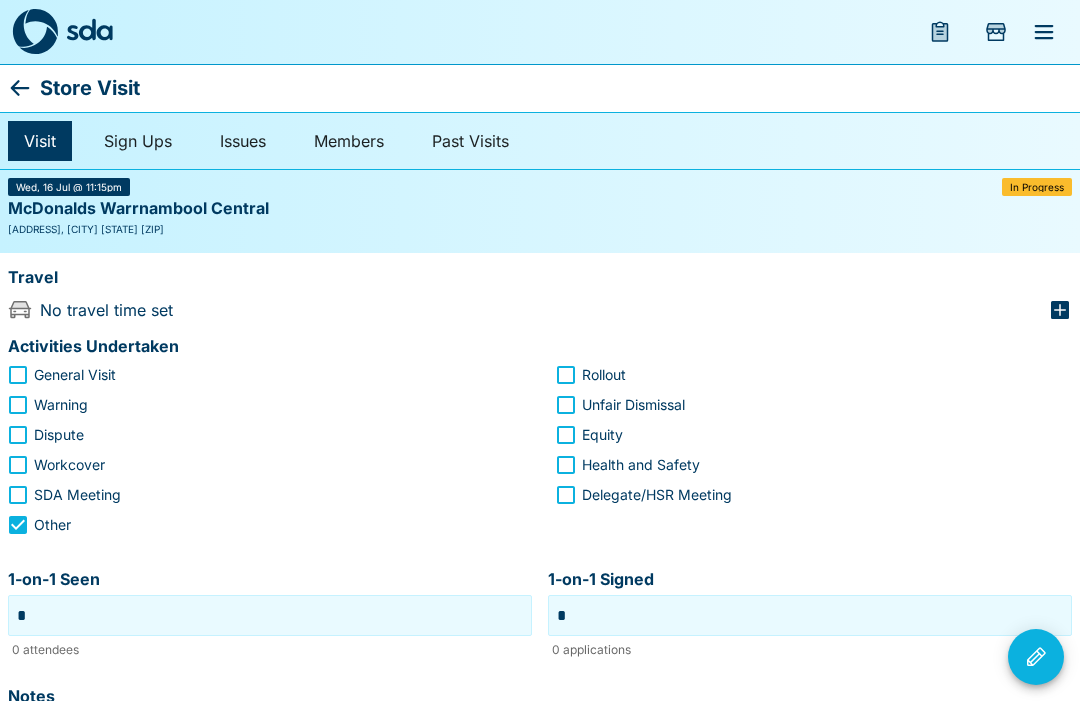 click 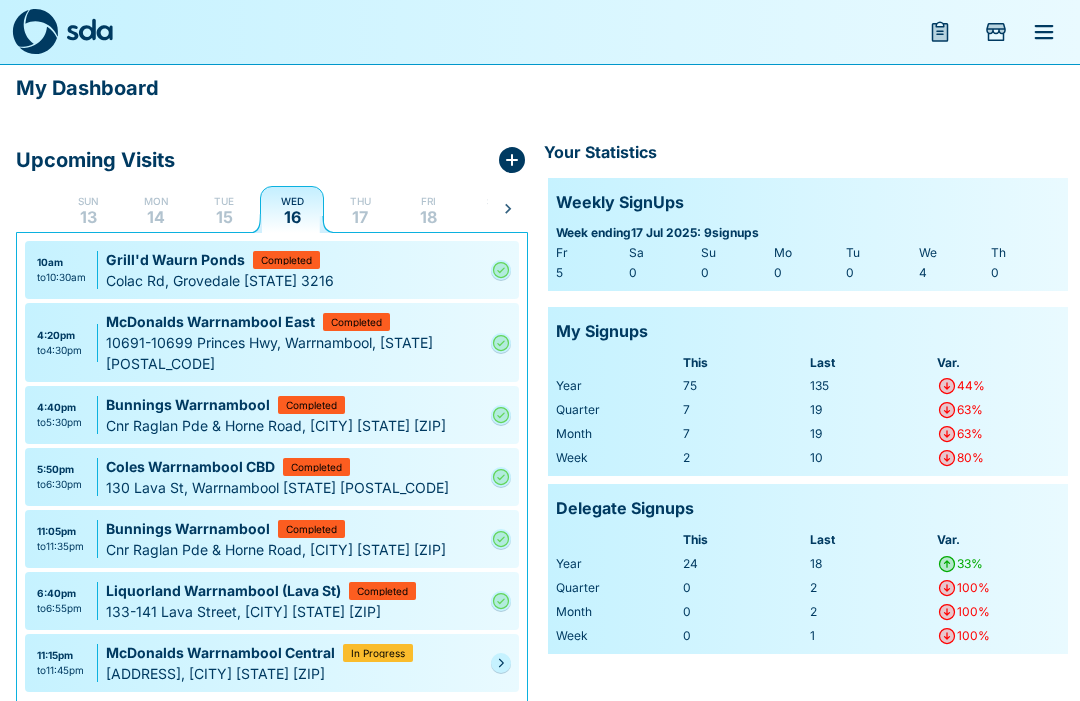 click 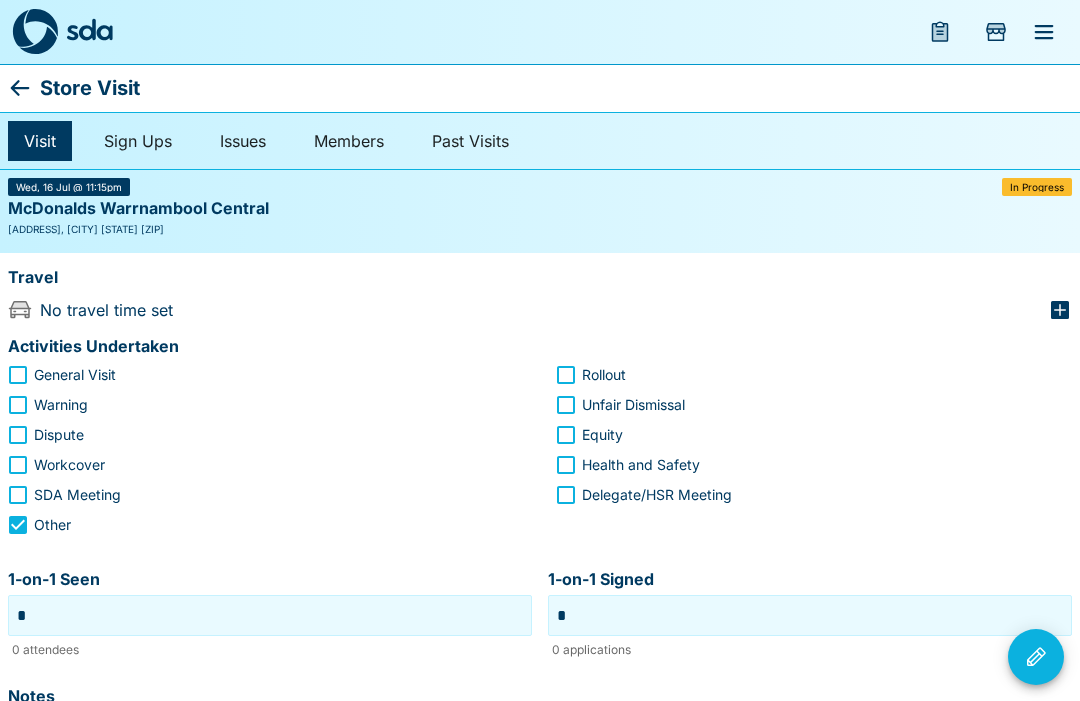 click 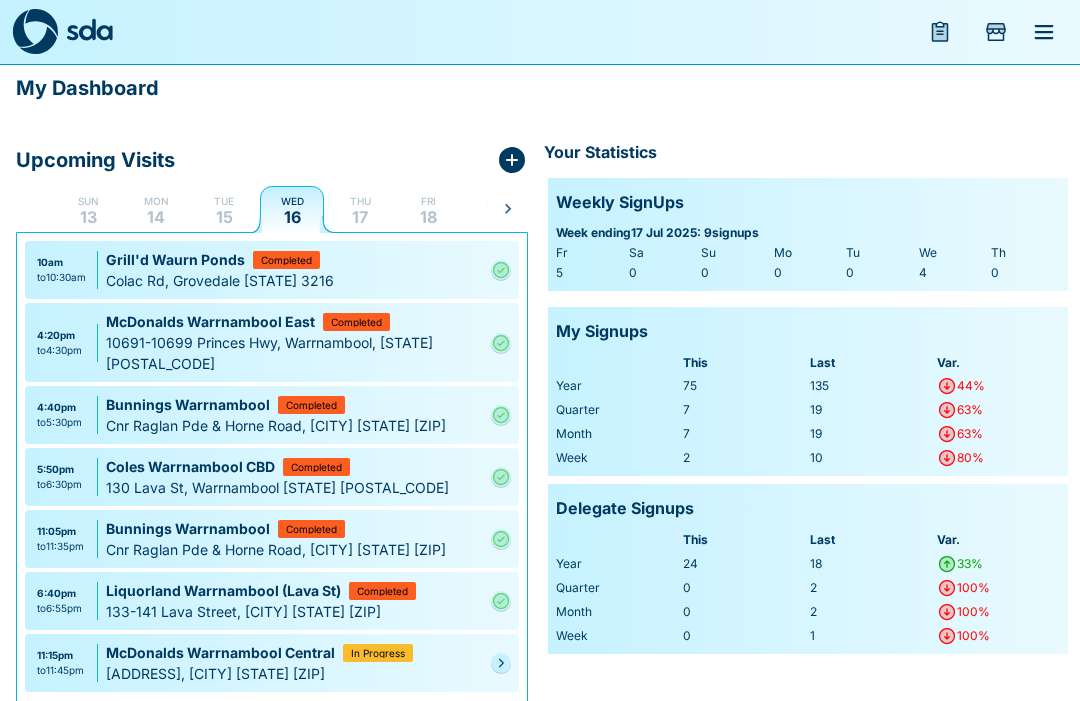 click at bounding box center [501, 663] 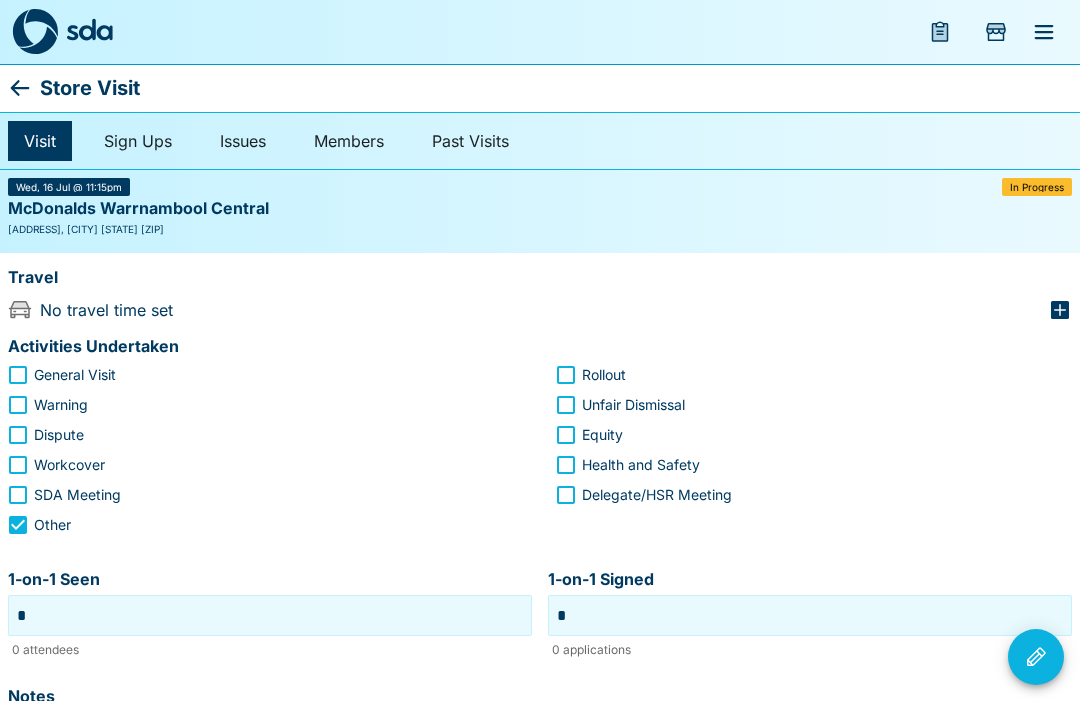 click on "Store Visit" at bounding box center [90, 88] 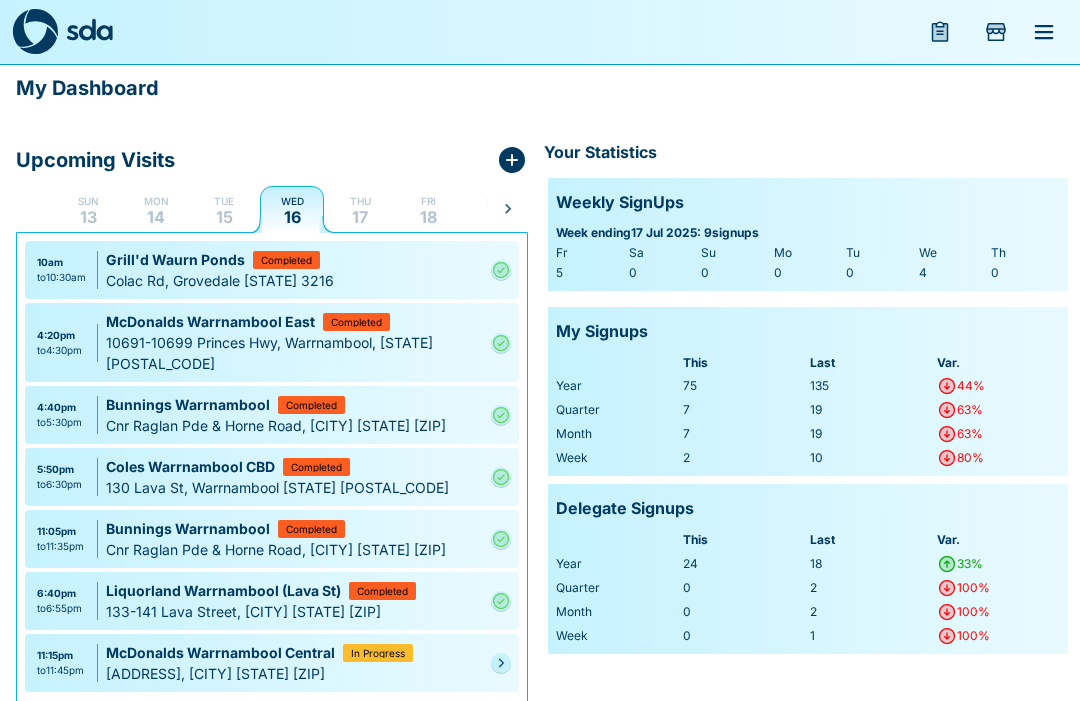 click at bounding box center (501, 663) 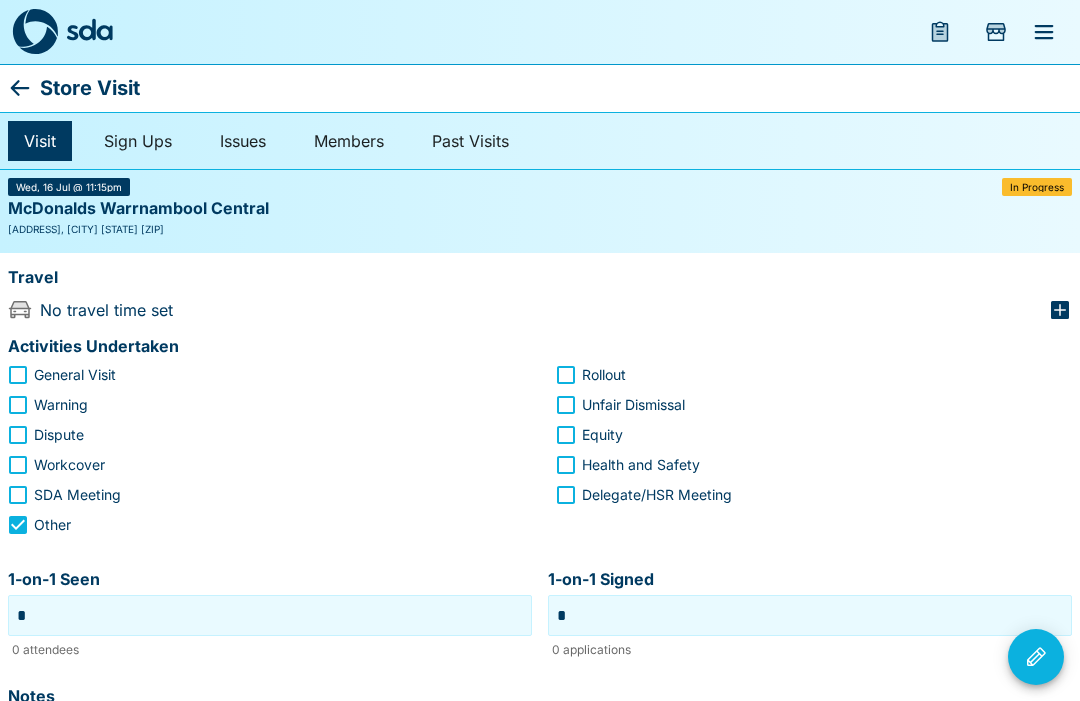 click 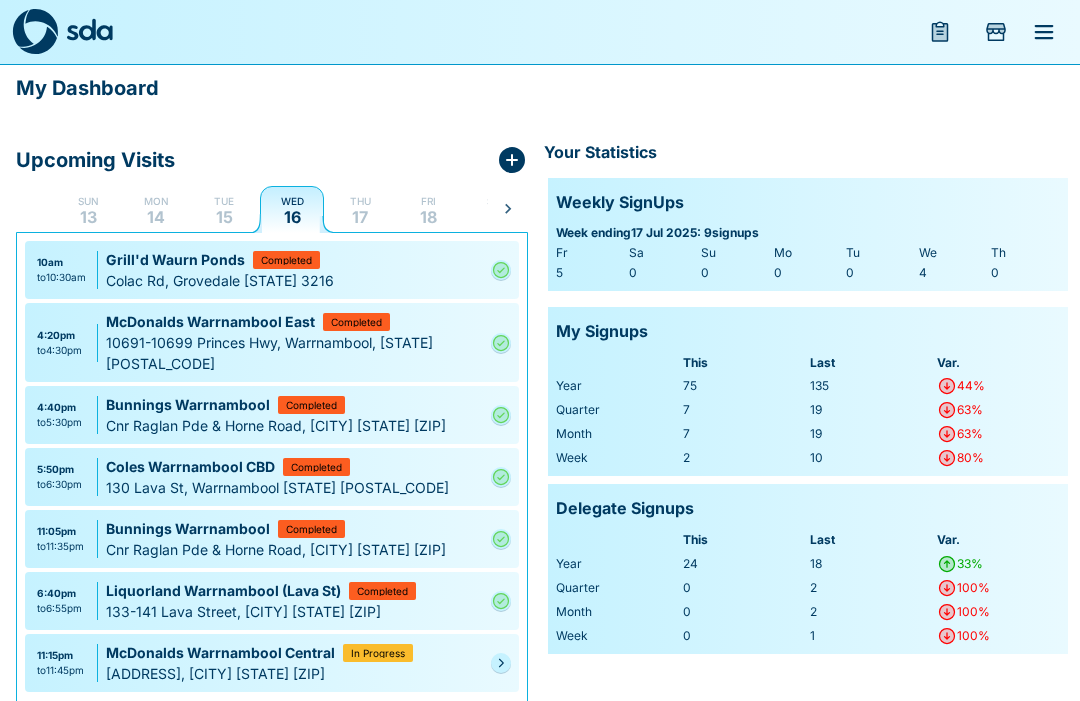 click on "11:15pm to  11:45pm McDonalds Warrnambool Central In Progress 569 Raglan Parade, [CITY] [STATE] [ZIP]" at bounding box center (272, 663) 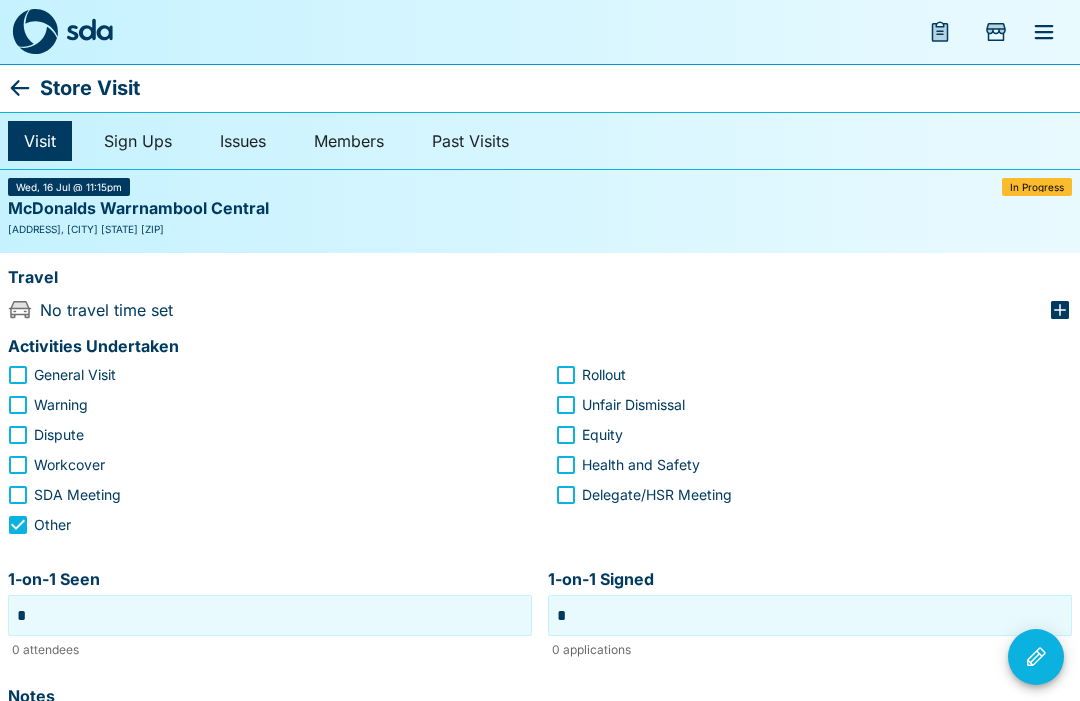click on "Store Visit" at bounding box center (90, 88) 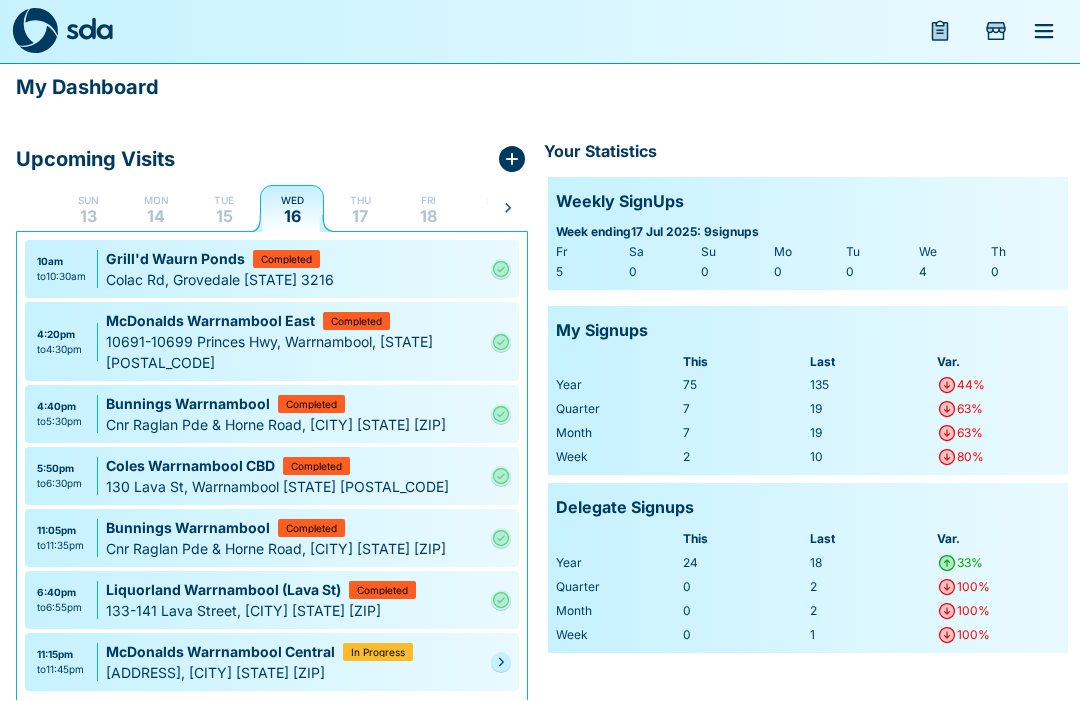 click at bounding box center (501, 663) 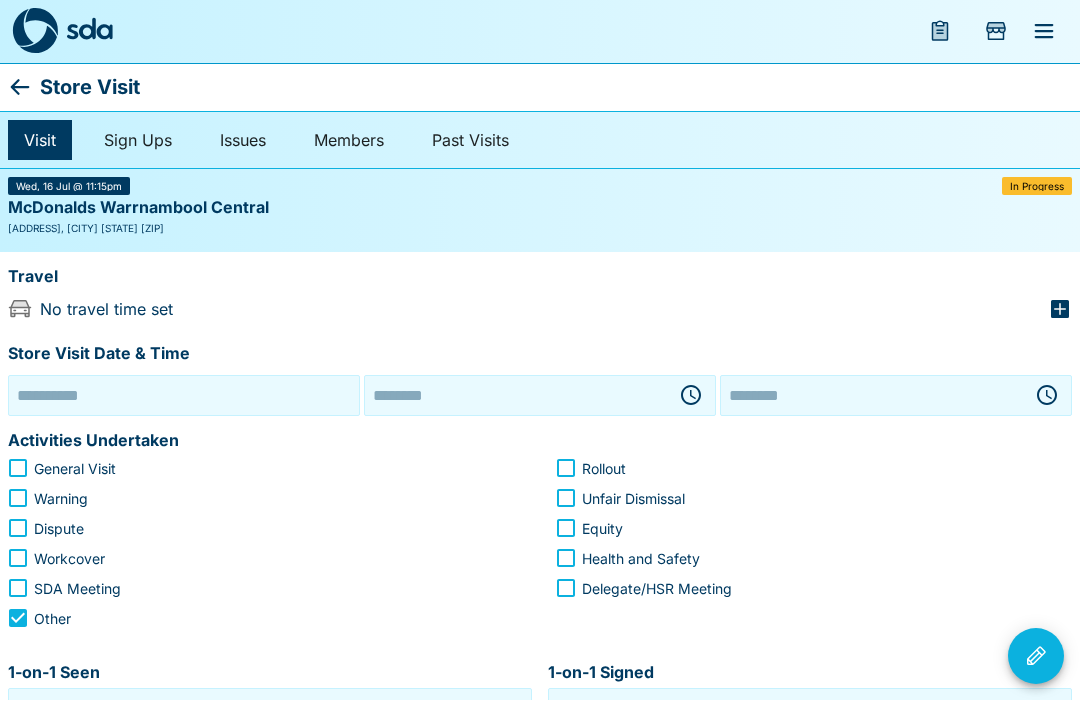 type on "**********" 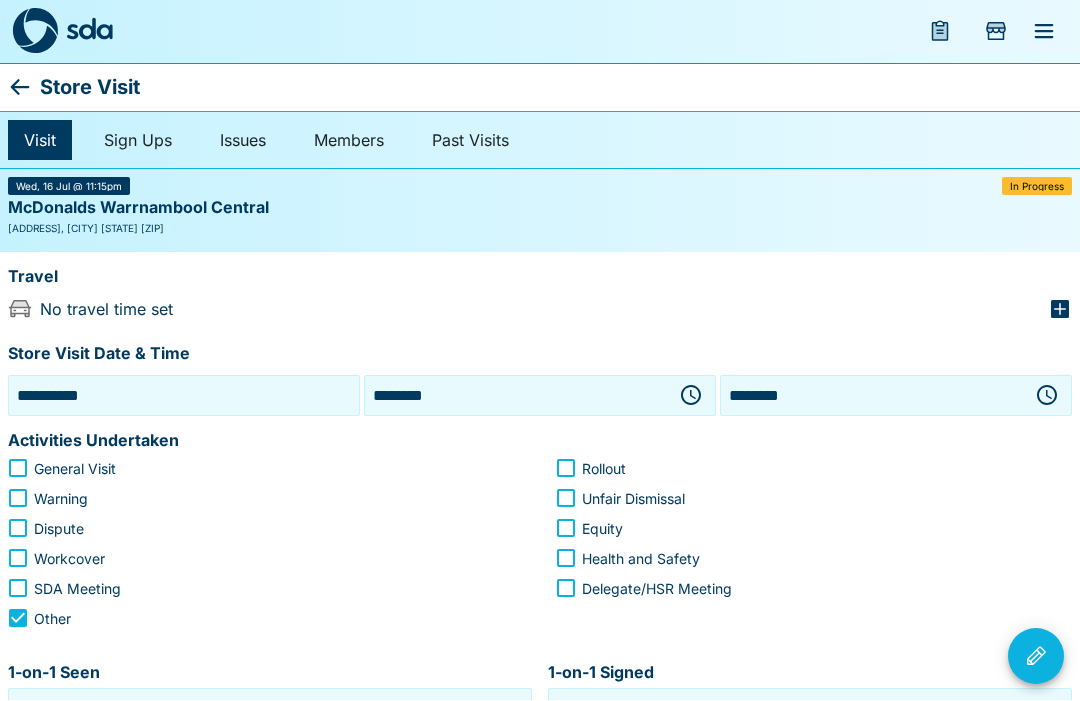 scroll, scrollTop: 1, scrollLeft: 0, axis: vertical 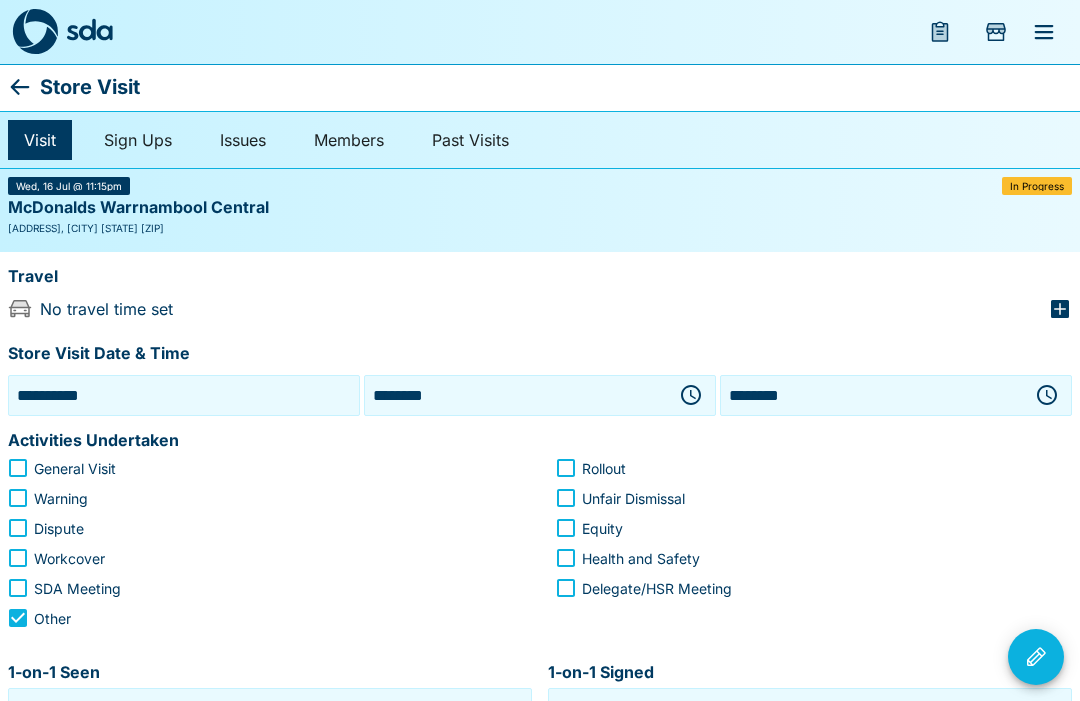 click 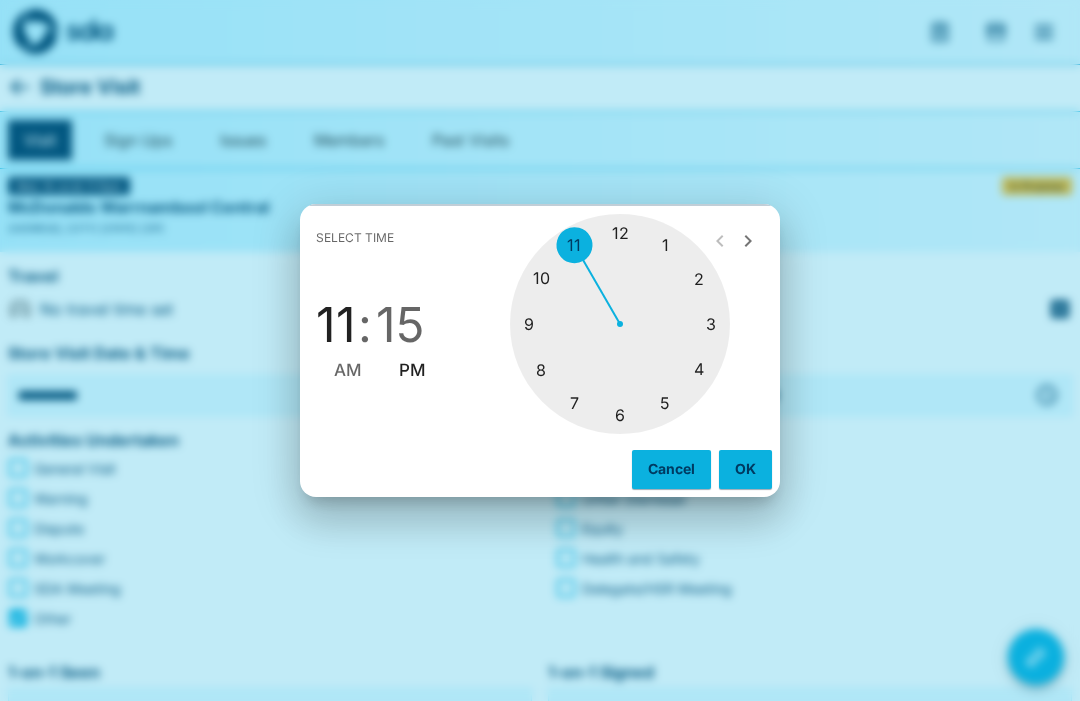 click at bounding box center [620, 324] 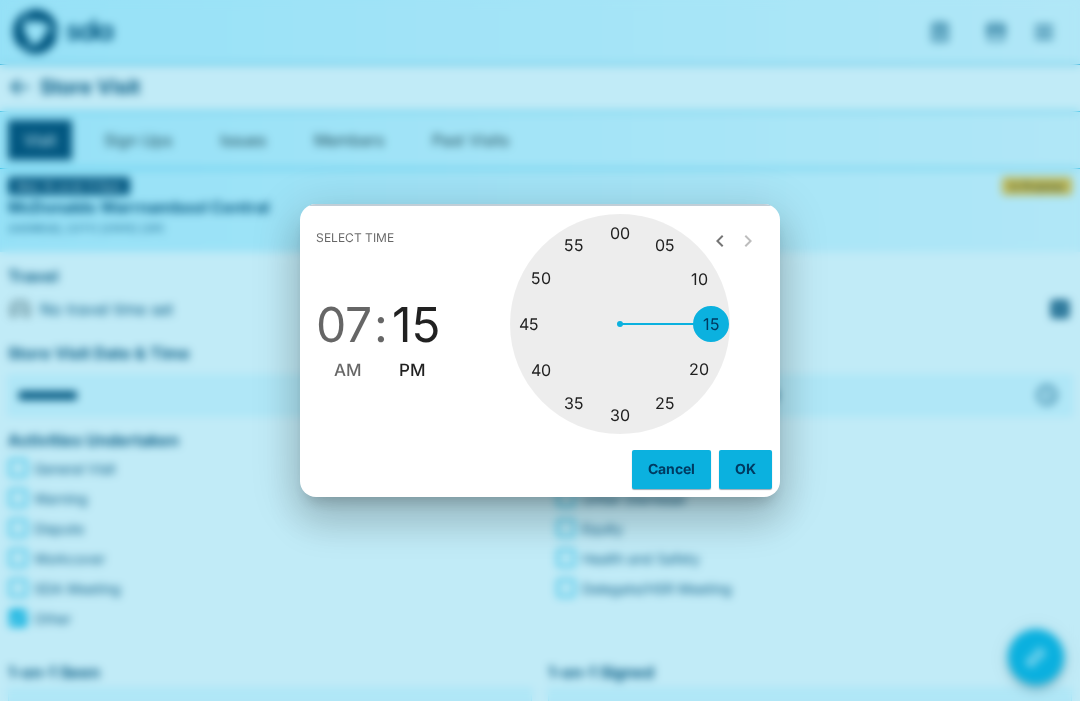 click at bounding box center [620, 324] 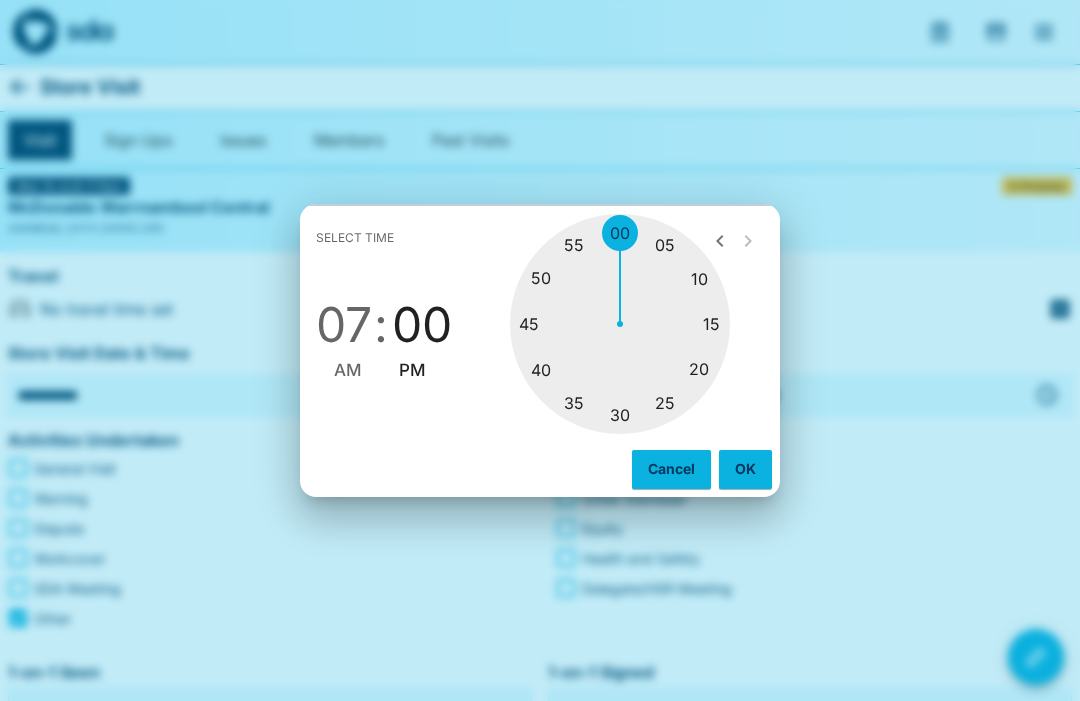click on "OK" at bounding box center (745, 469) 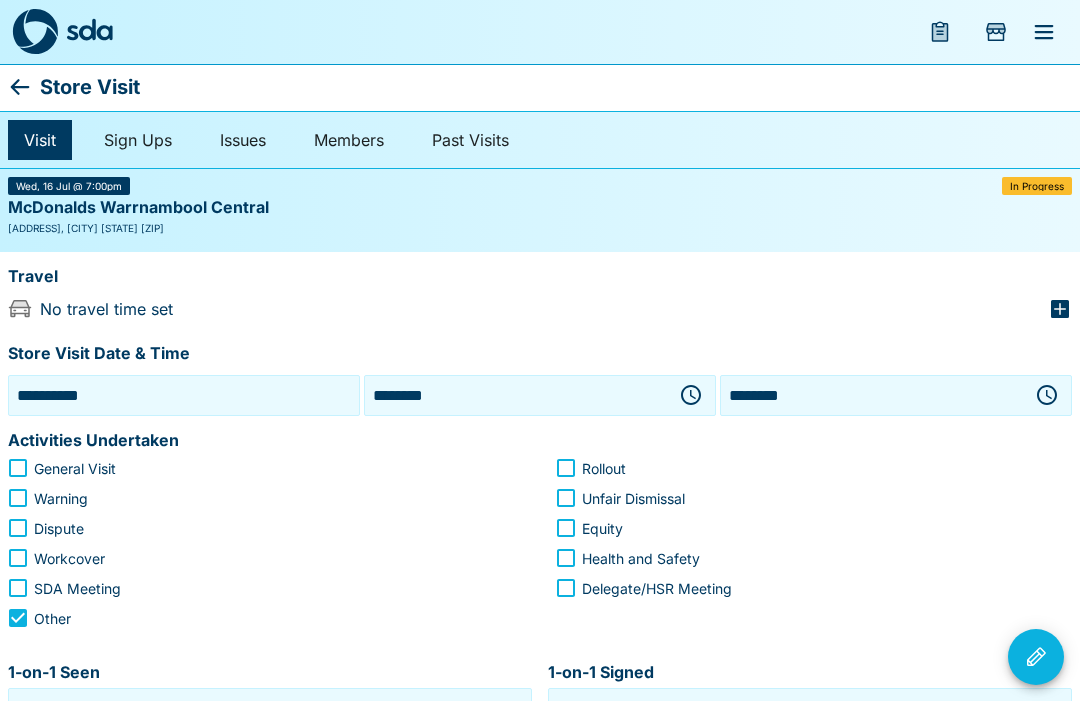 click 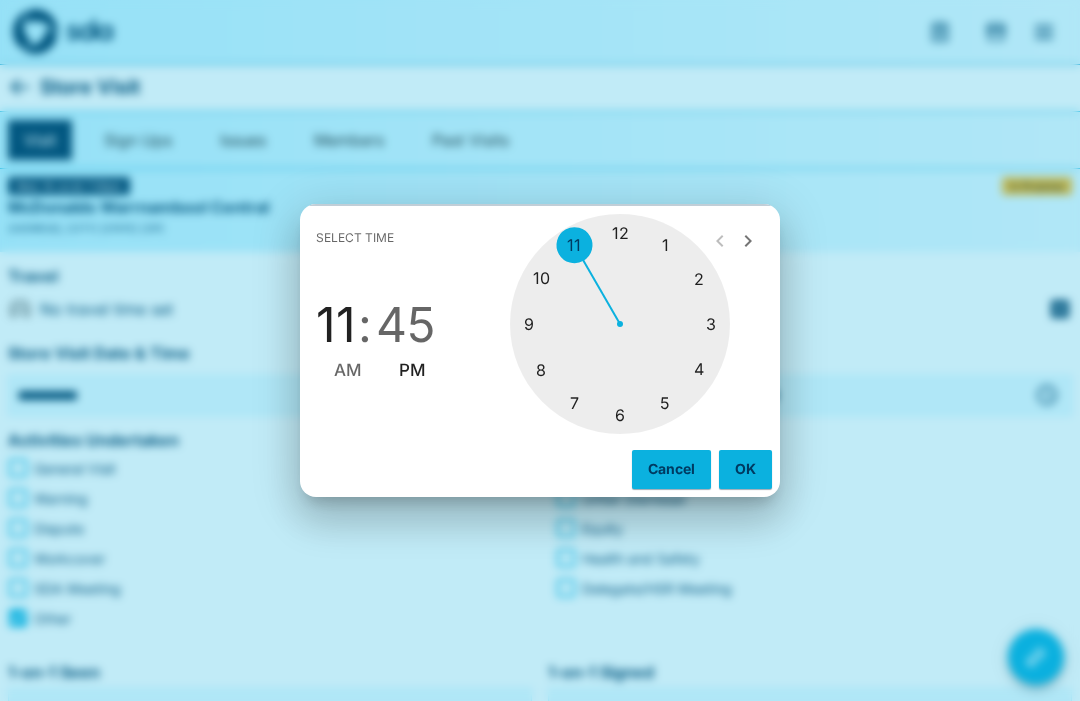 click at bounding box center [620, 324] 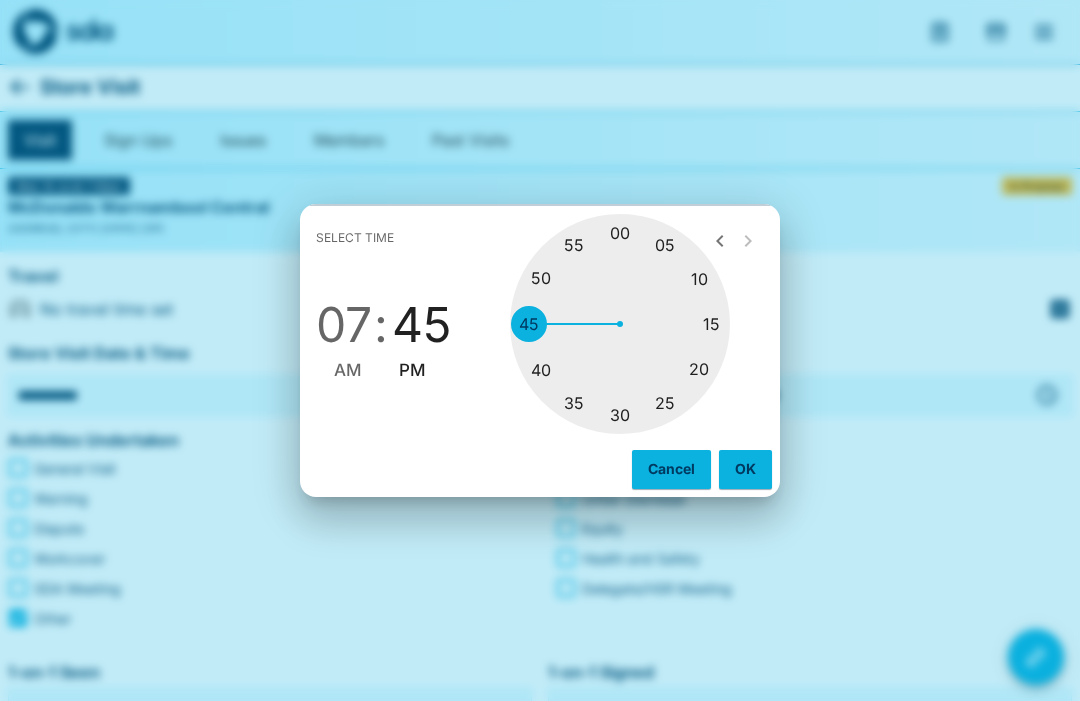 click at bounding box center (620, 324) 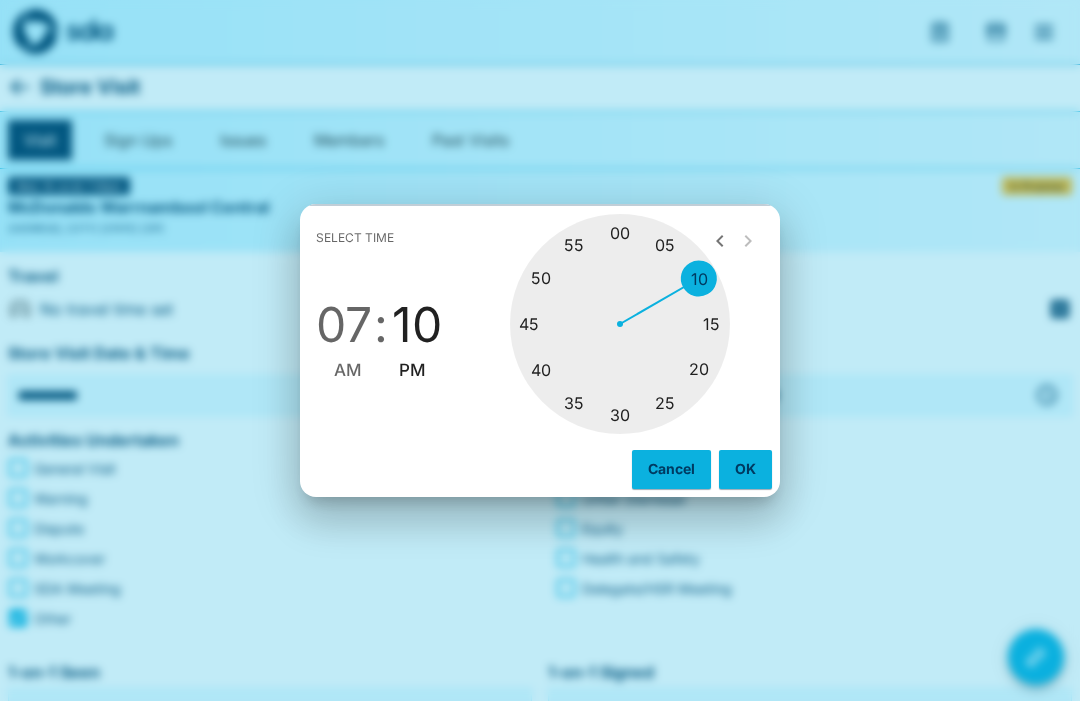 click on "OK" at bounding box center (745, 469) 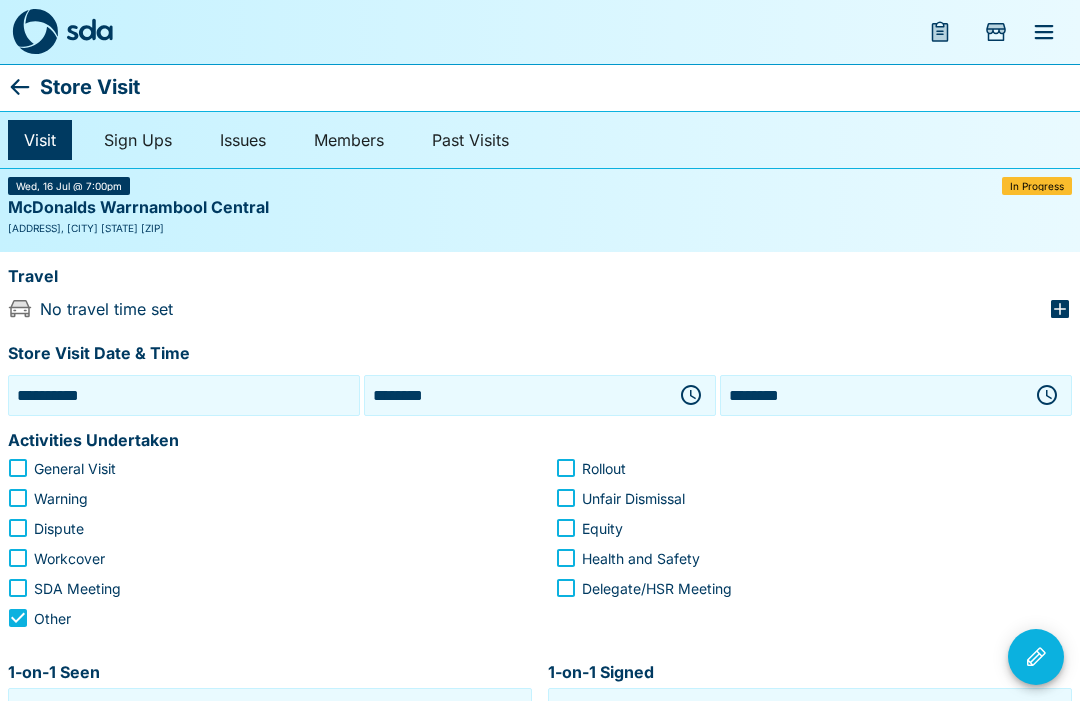 click 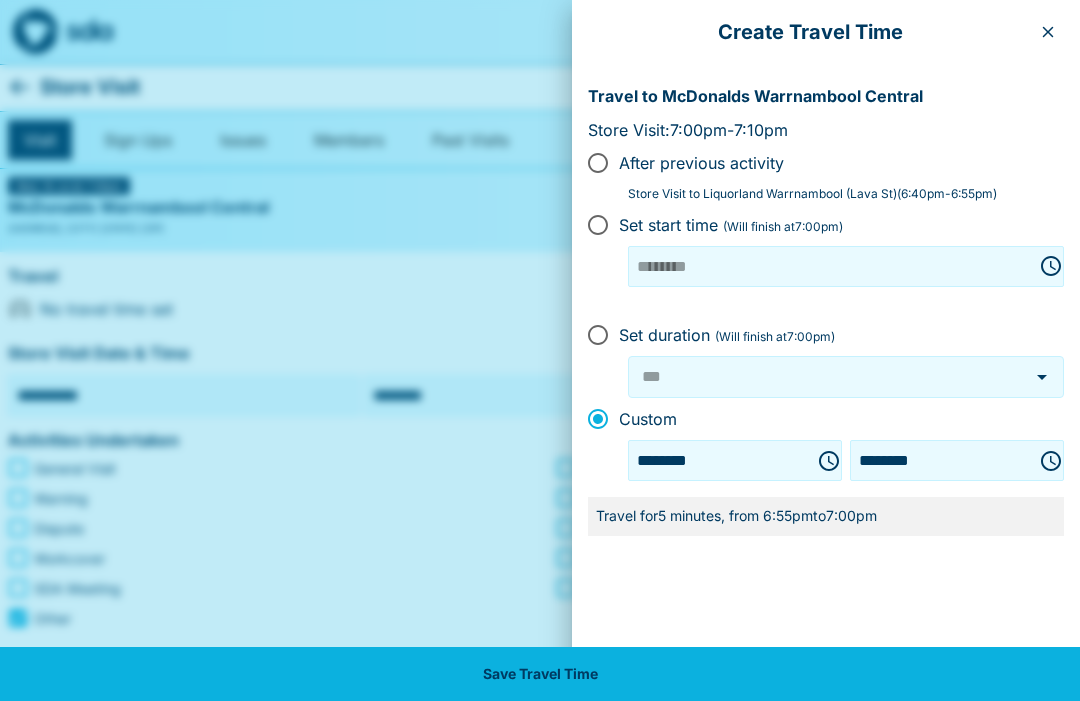 click on "Save Travel Time" at bounding box center (540, 674) 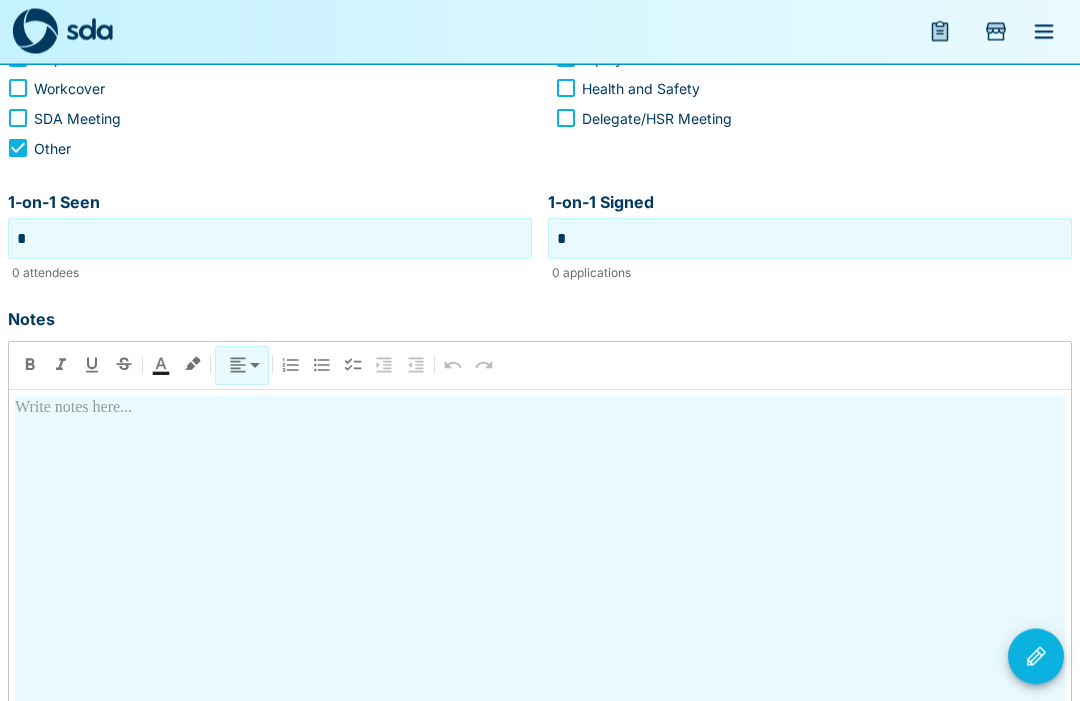 scroll, scrollTop: 475, scrollLeft: 0, axis: vertical 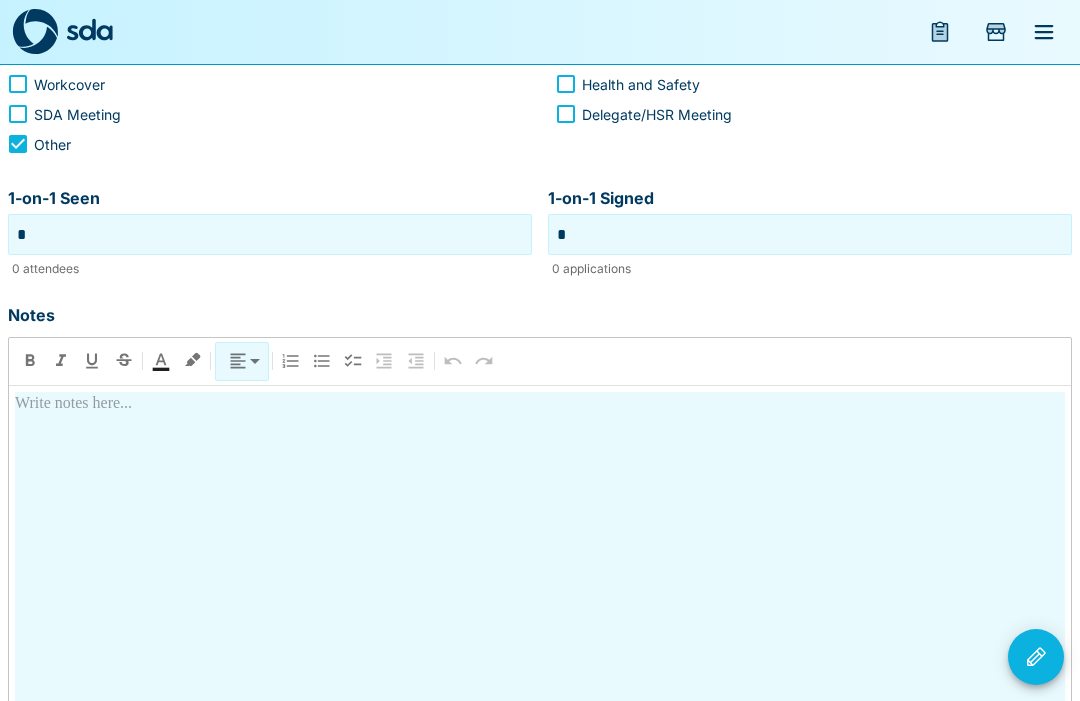 click at bounding box center (540, 567) 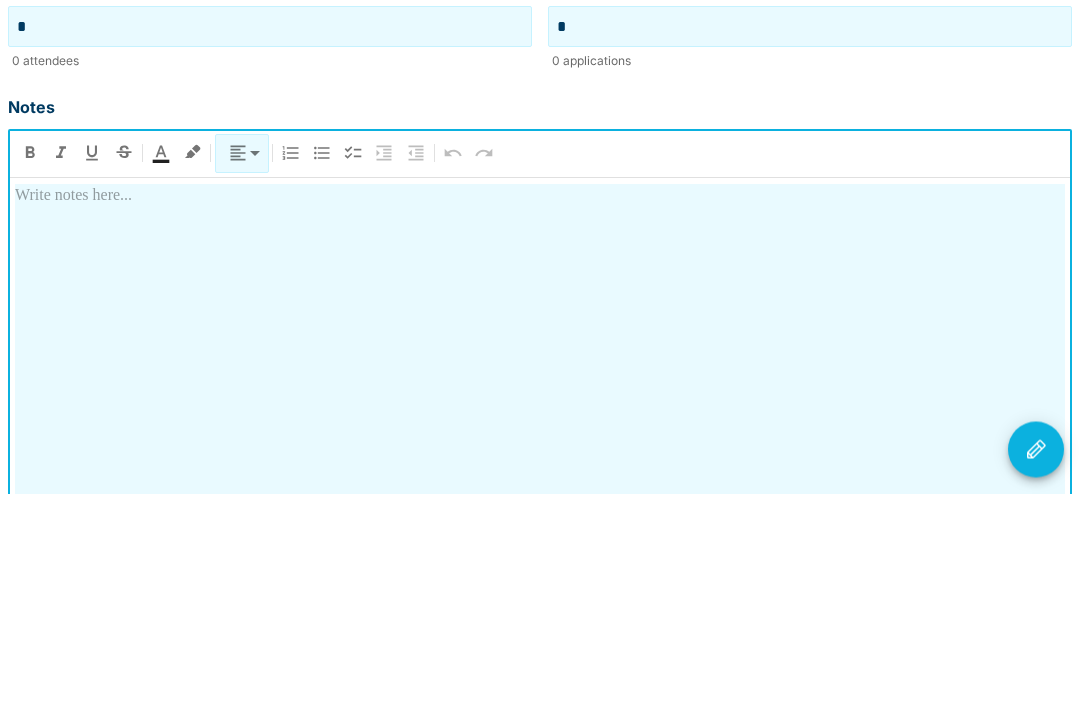 type 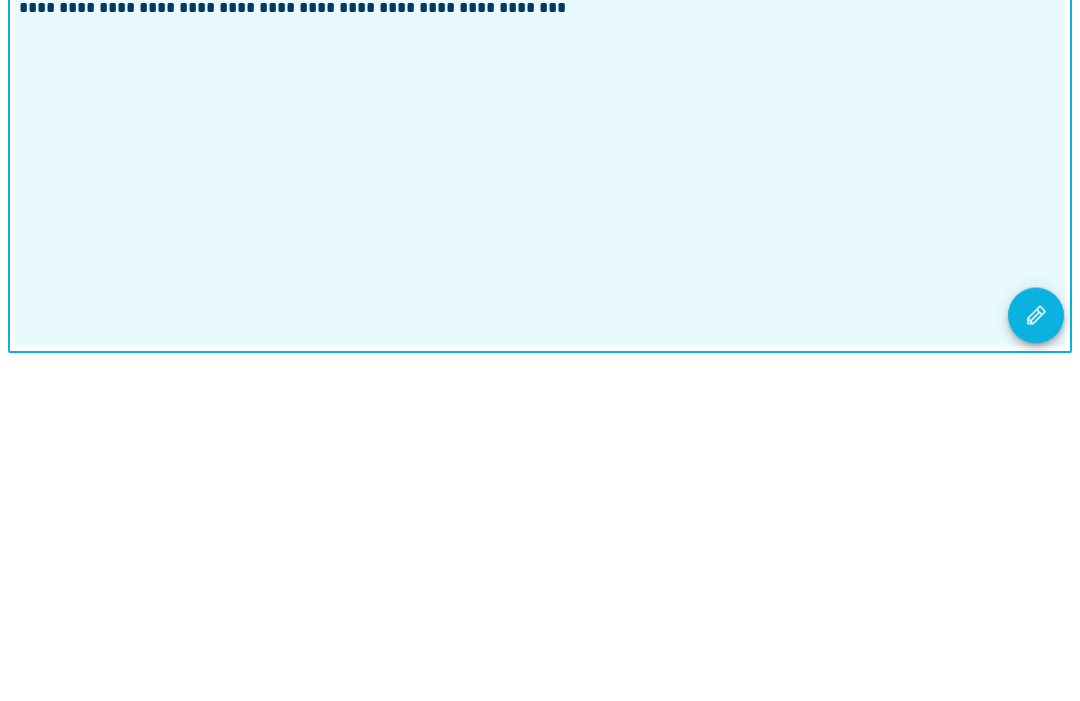 scroll, scrollTop: 568, scrollLeft: 0, axis: vertical 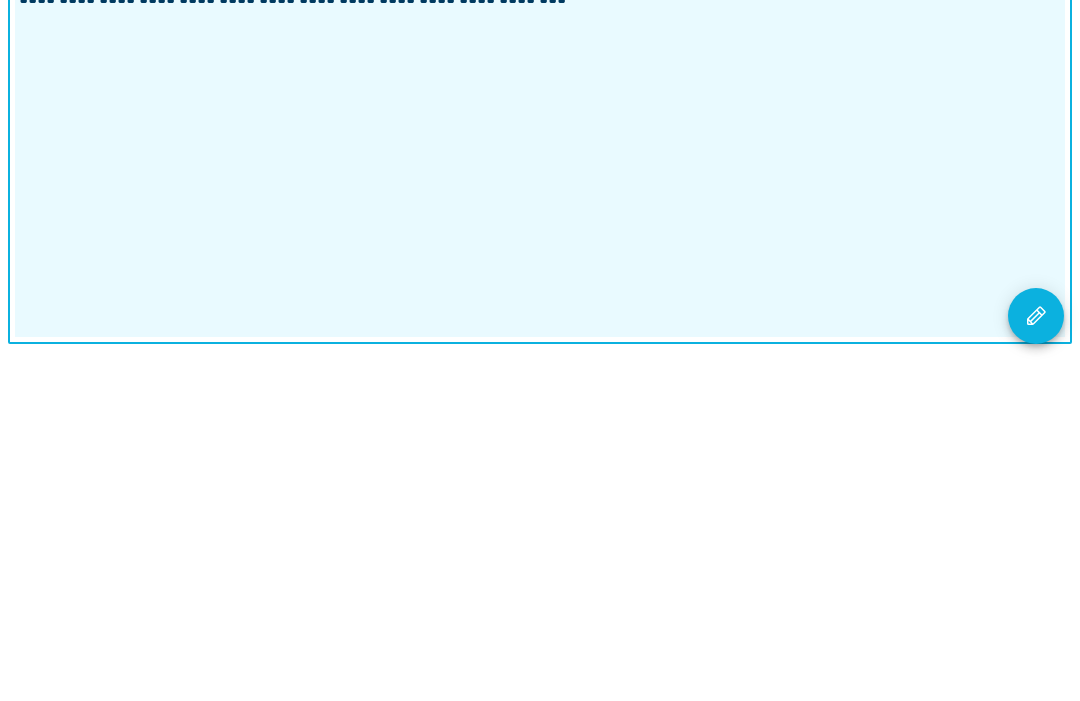 click 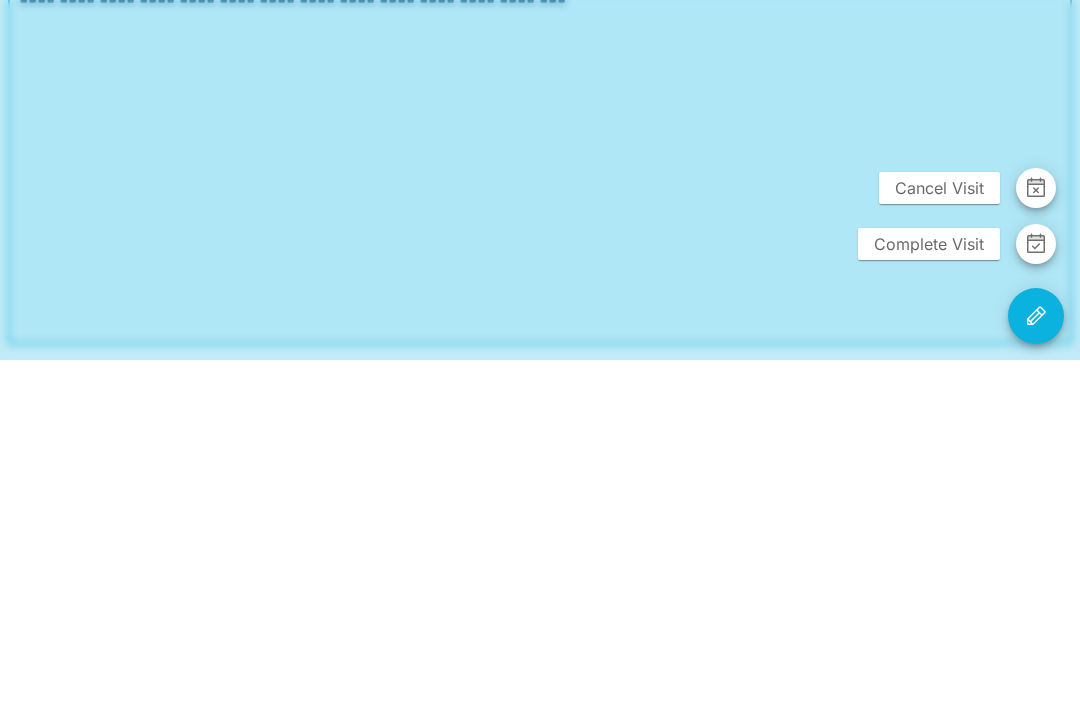 scroll, scrollTop: 501, scrollLeft: 0, axis: vertical 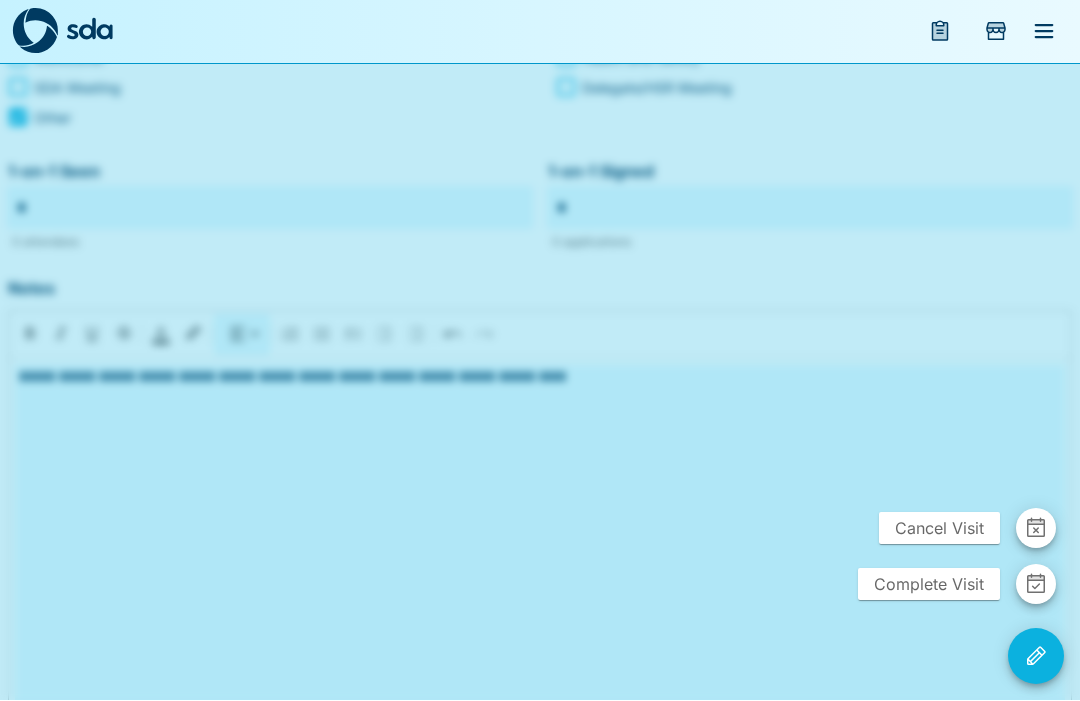click on "Complete Visit" at bounding box center [929, 585] 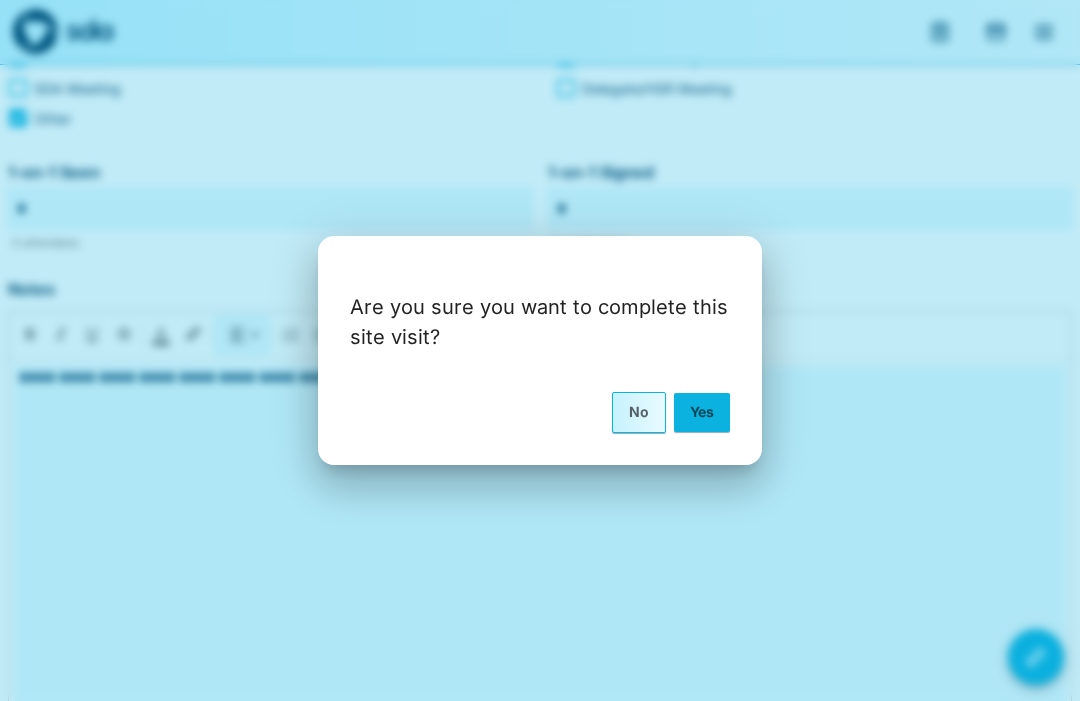 click on "Yes" at bounding box center [702, 412] 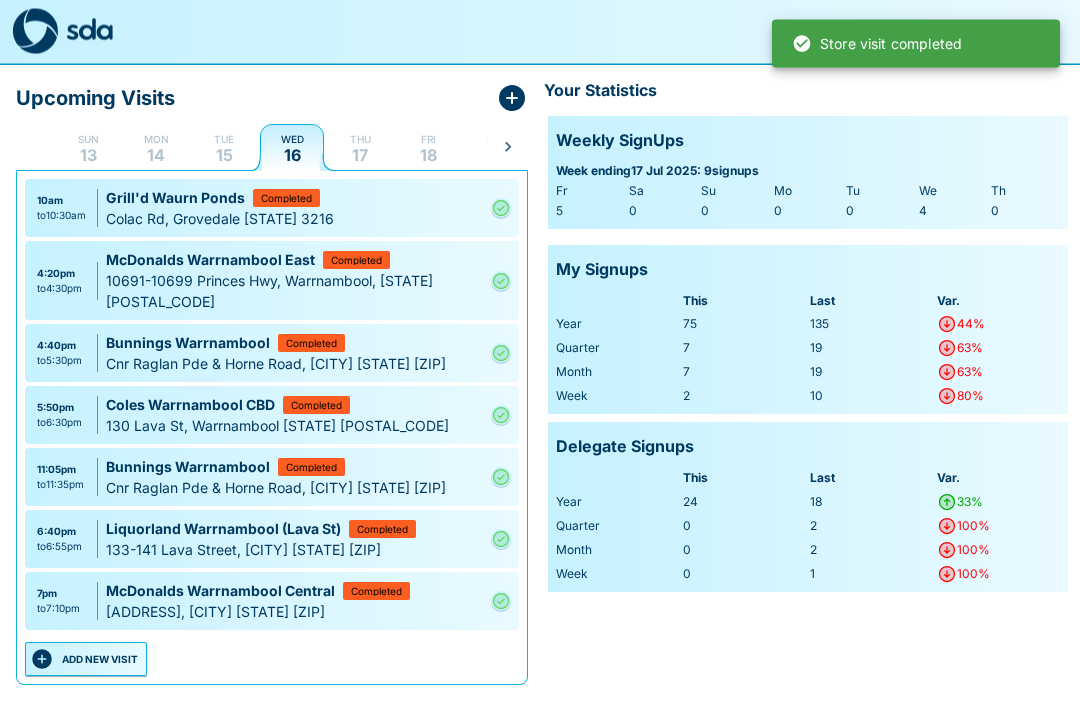 scroll, scrollTop: 0, scrollLeft: 0, axis: both 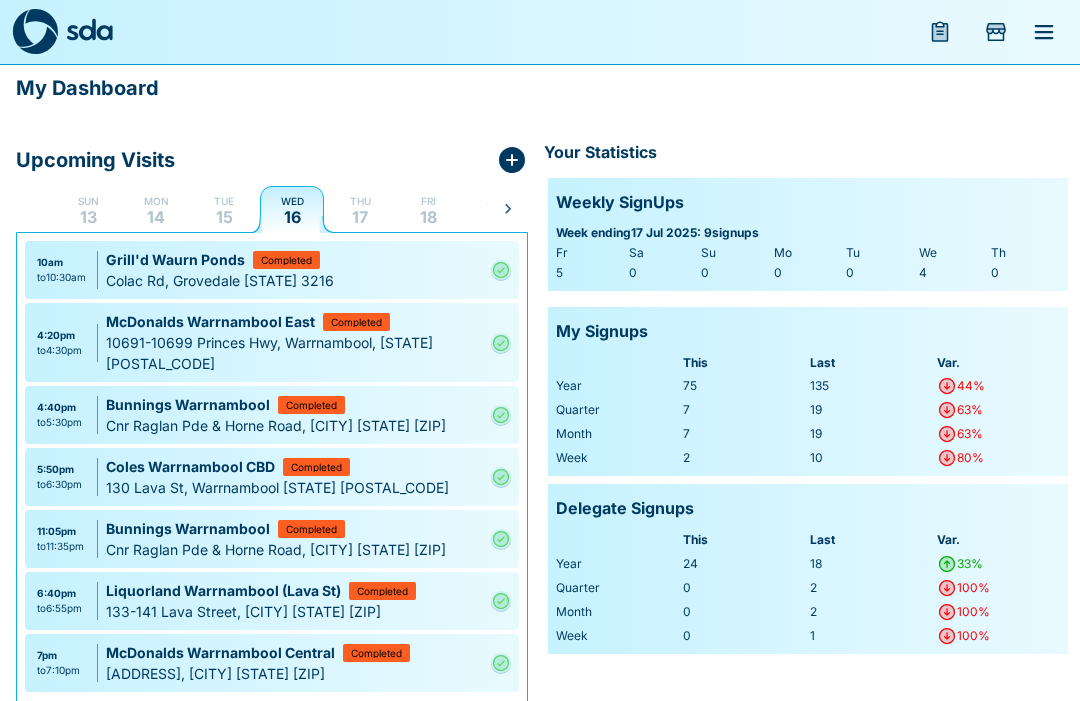 click 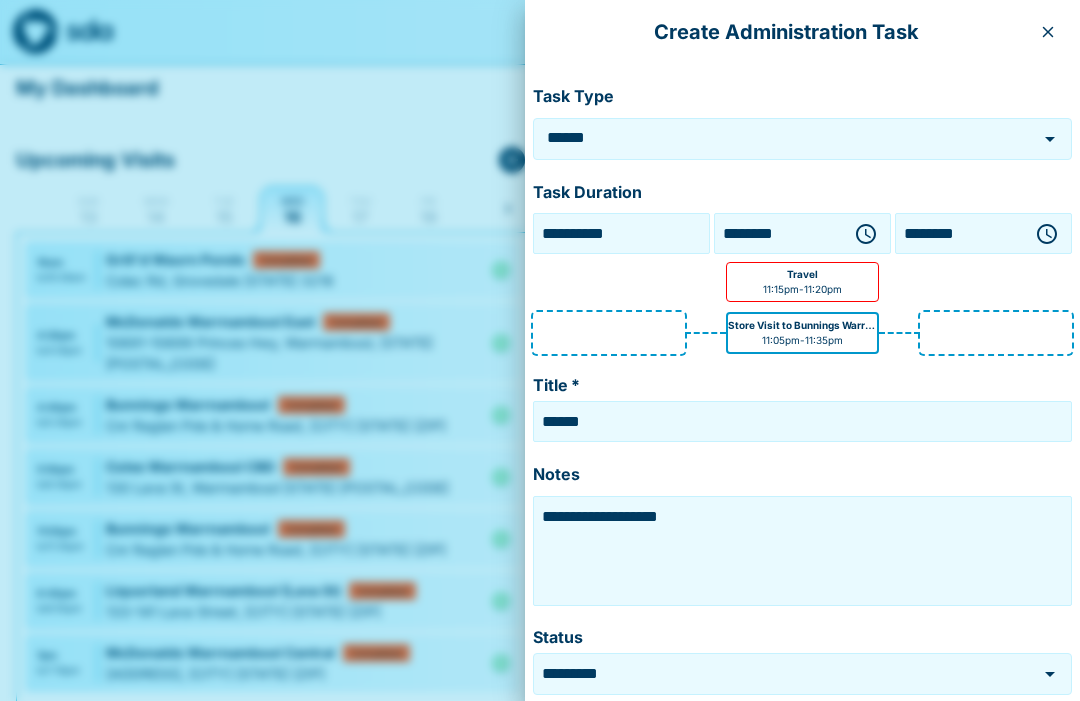 click 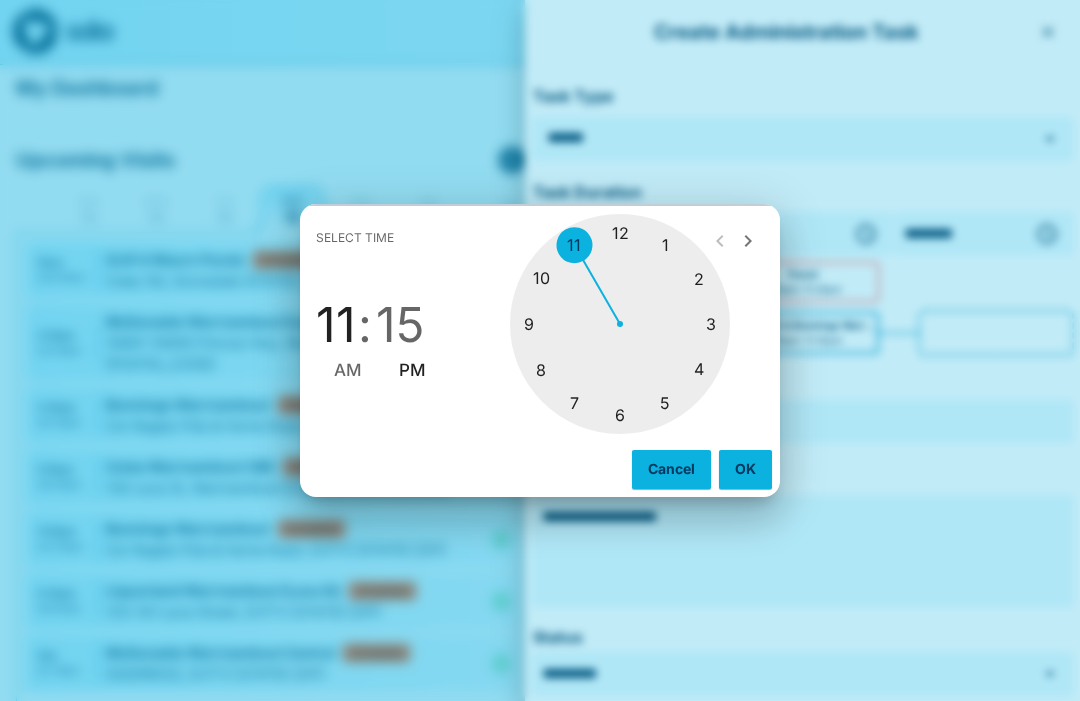 click at bounding box center [620, 324] 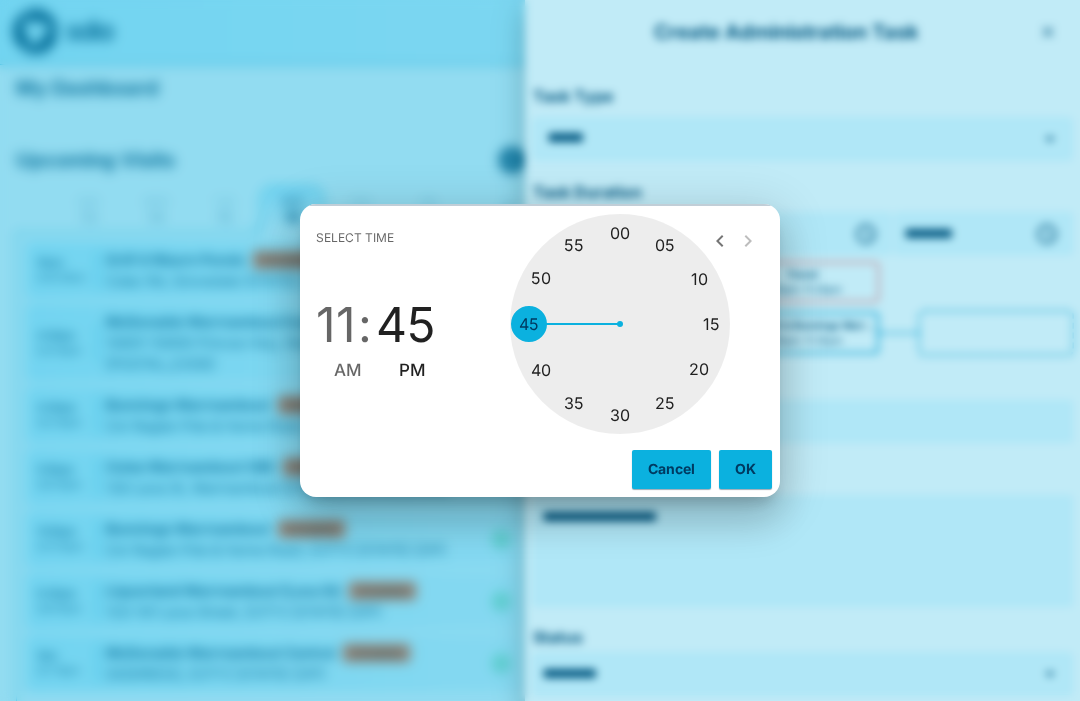 click at bounding box center (620, 324) 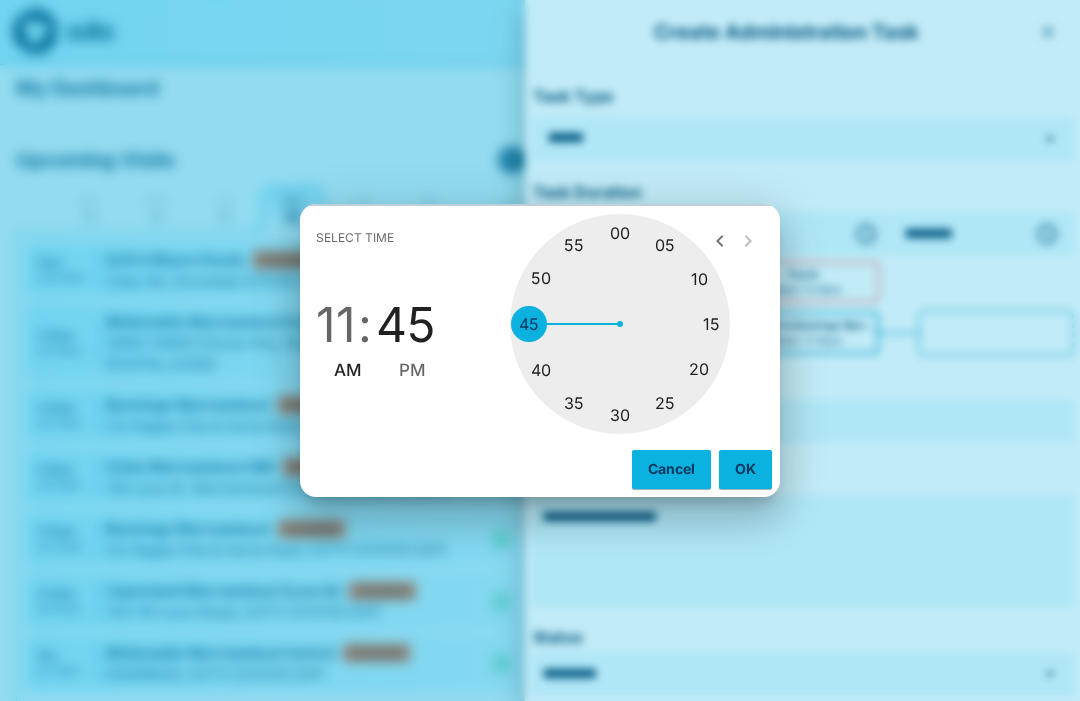 click on "OK" at bounding box center (745, 469) 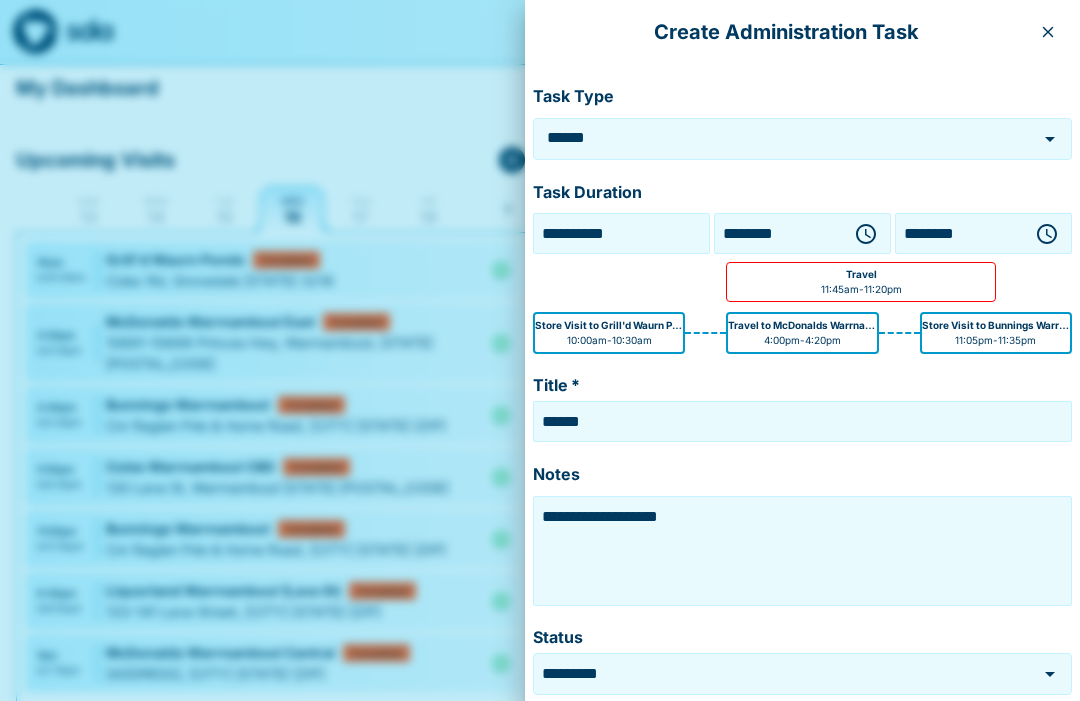 click 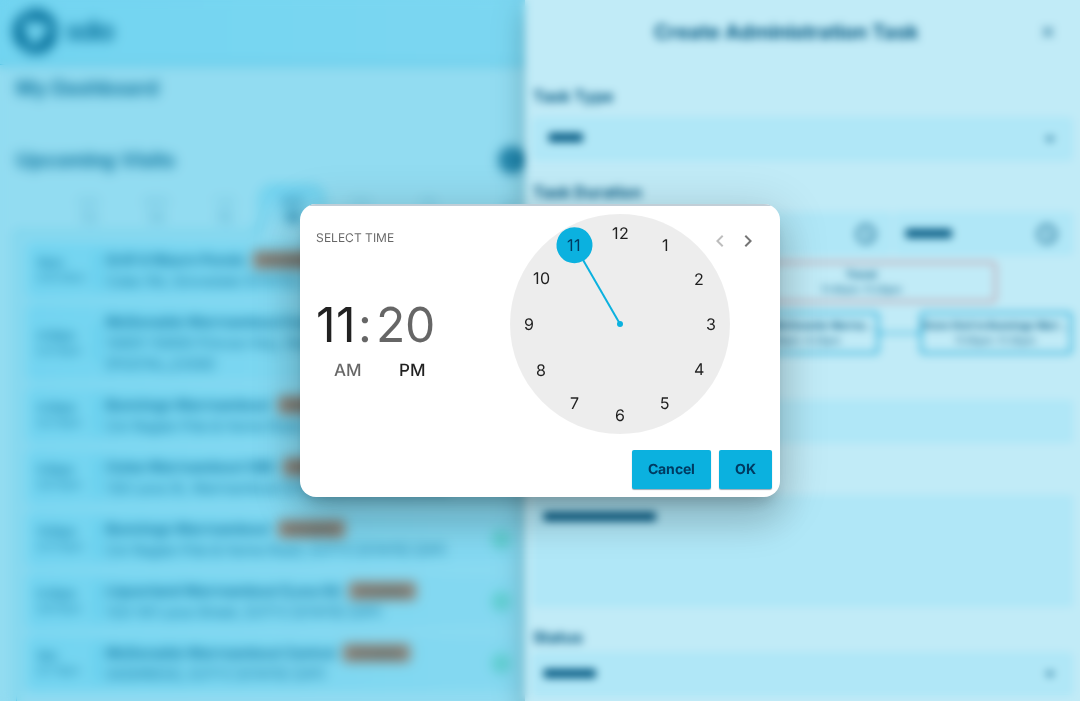 click at bounding box center (620, 324) 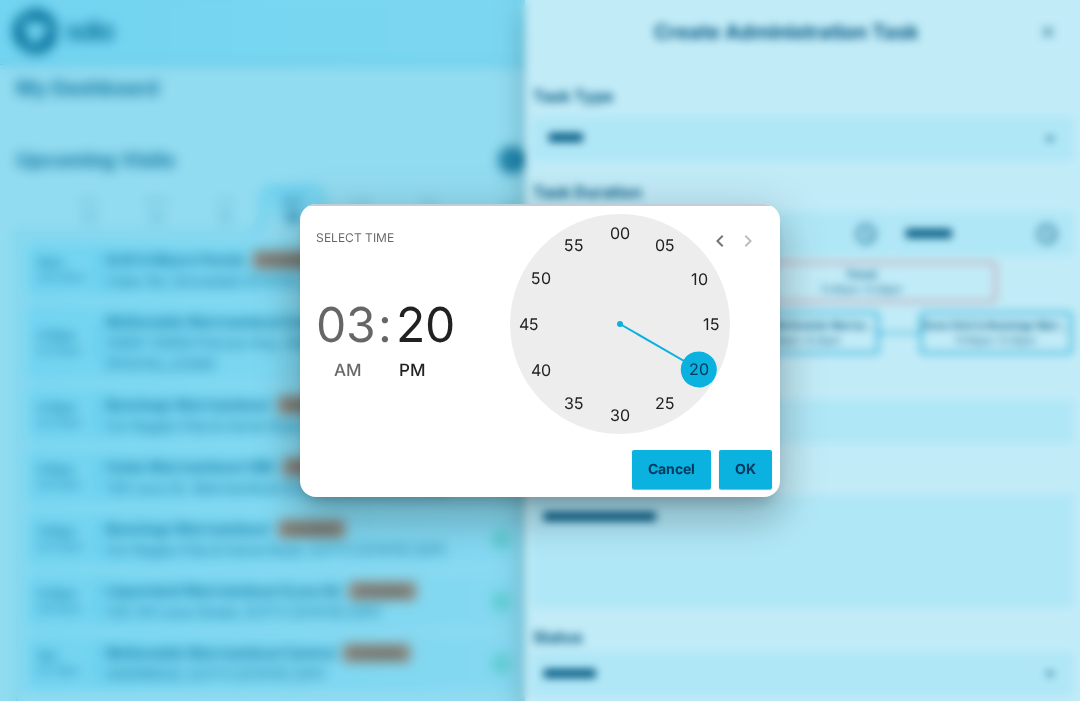 click at bounding box center (620, 324) 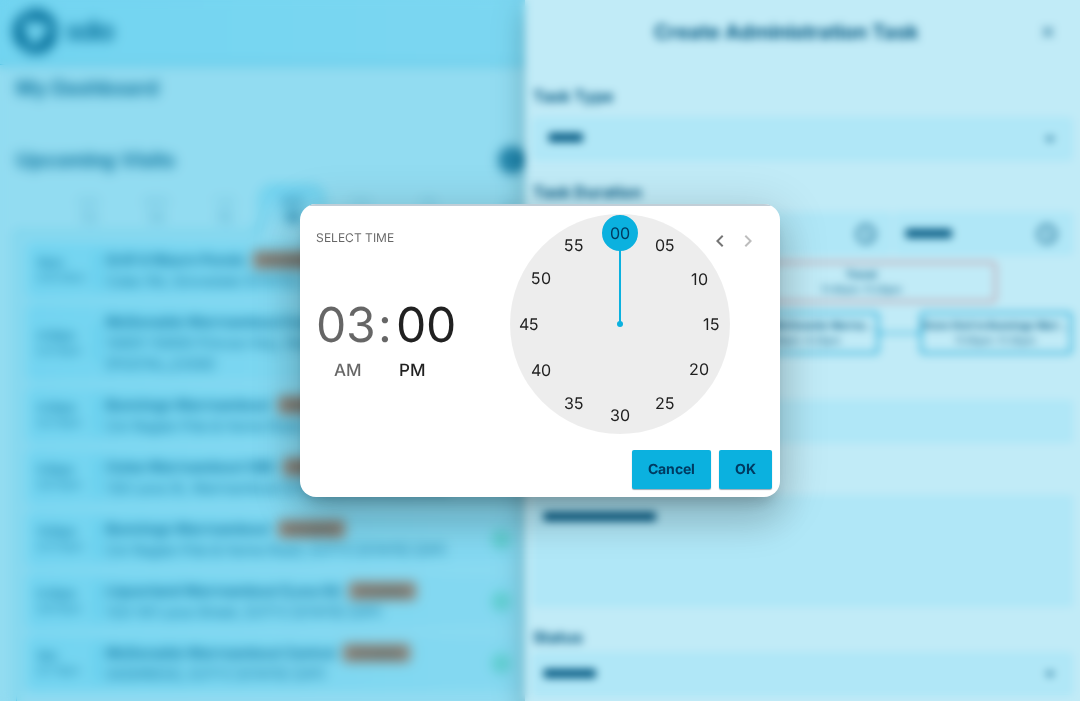 type on "********" 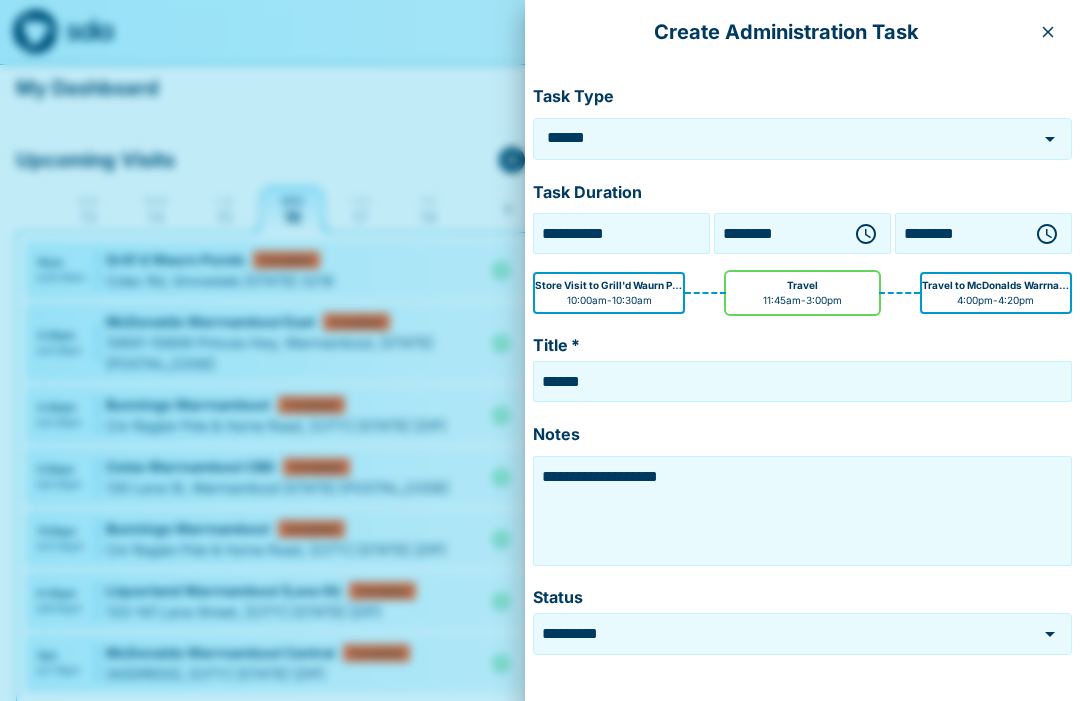 click on "**********" at bounding box center (802, 511) 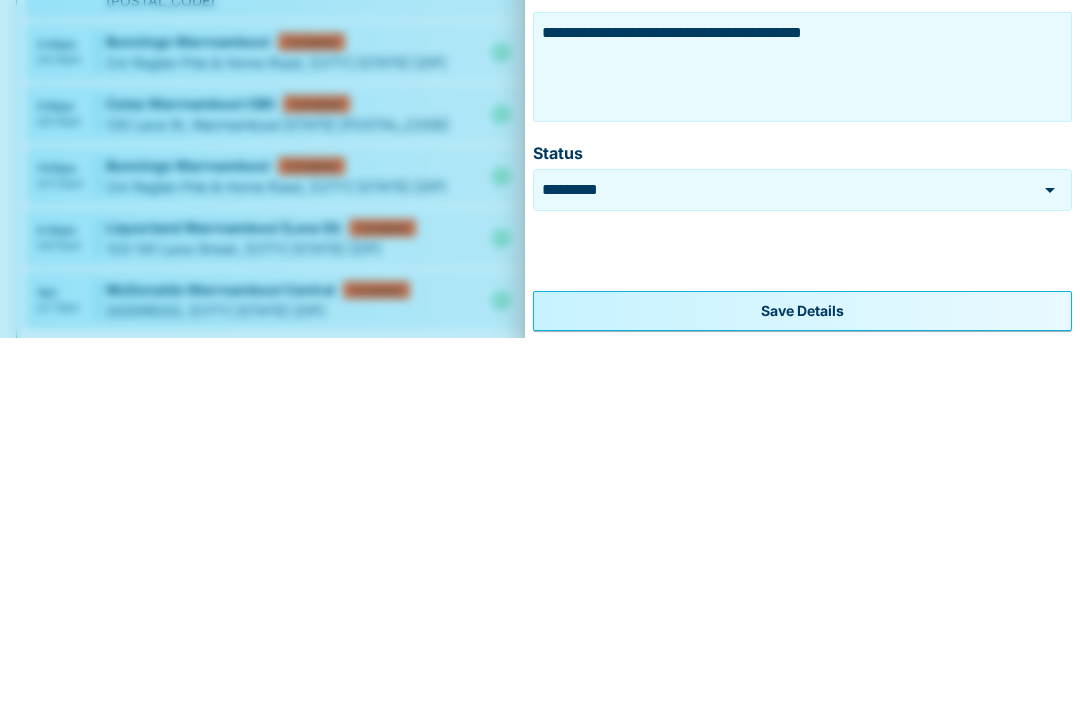 scroll, scrollTop: 80, scrollLeft: 0, axis: vertical 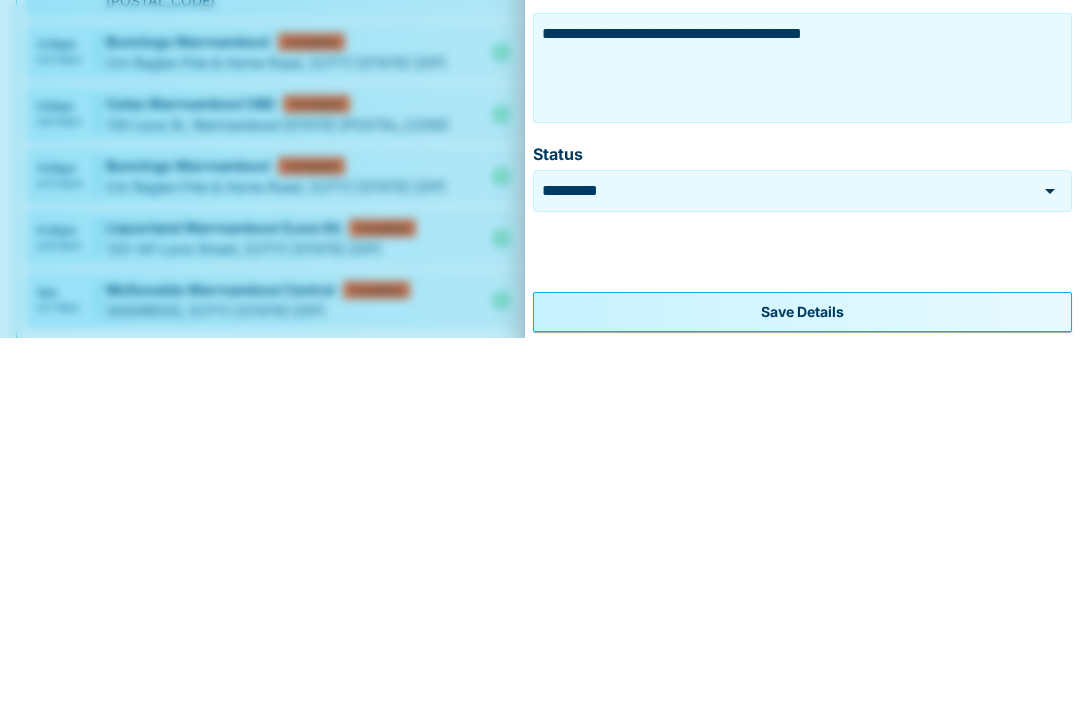 type on "**********" 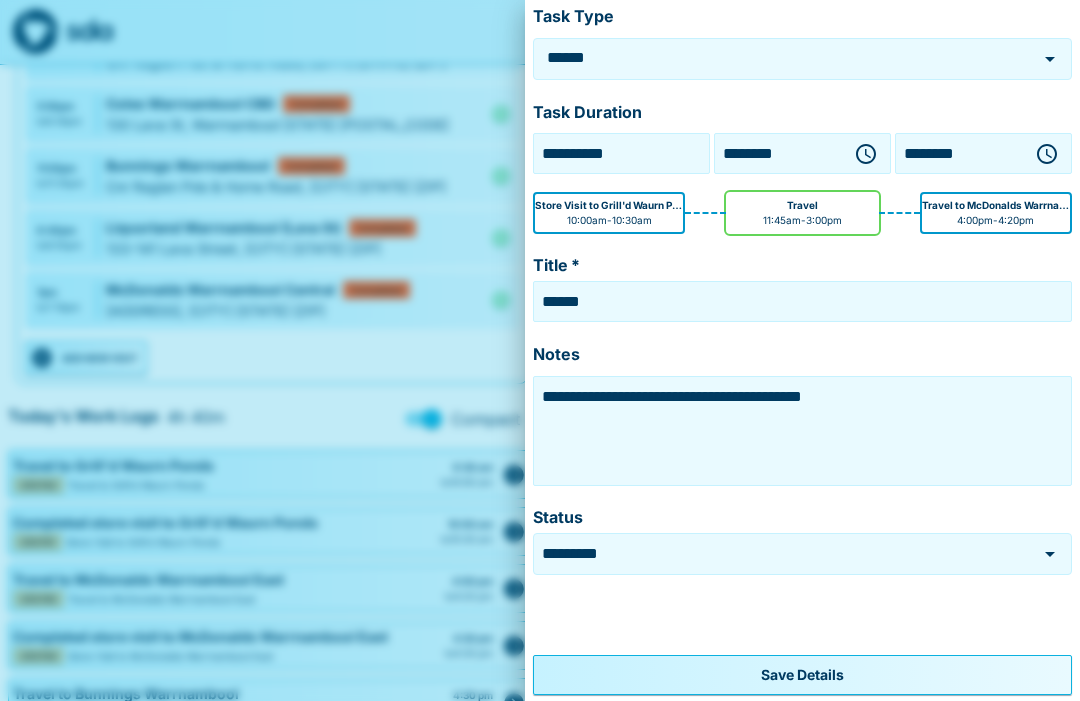 scroll, scrollTop: 80, scrollLeft: 0, axis: vertical 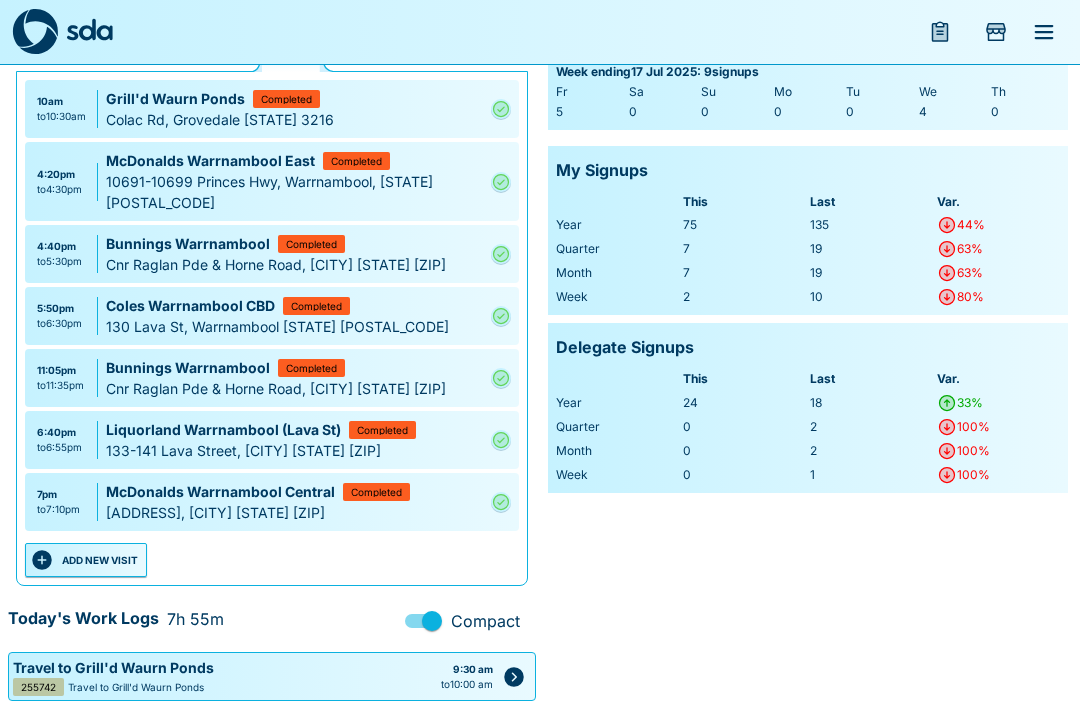 click 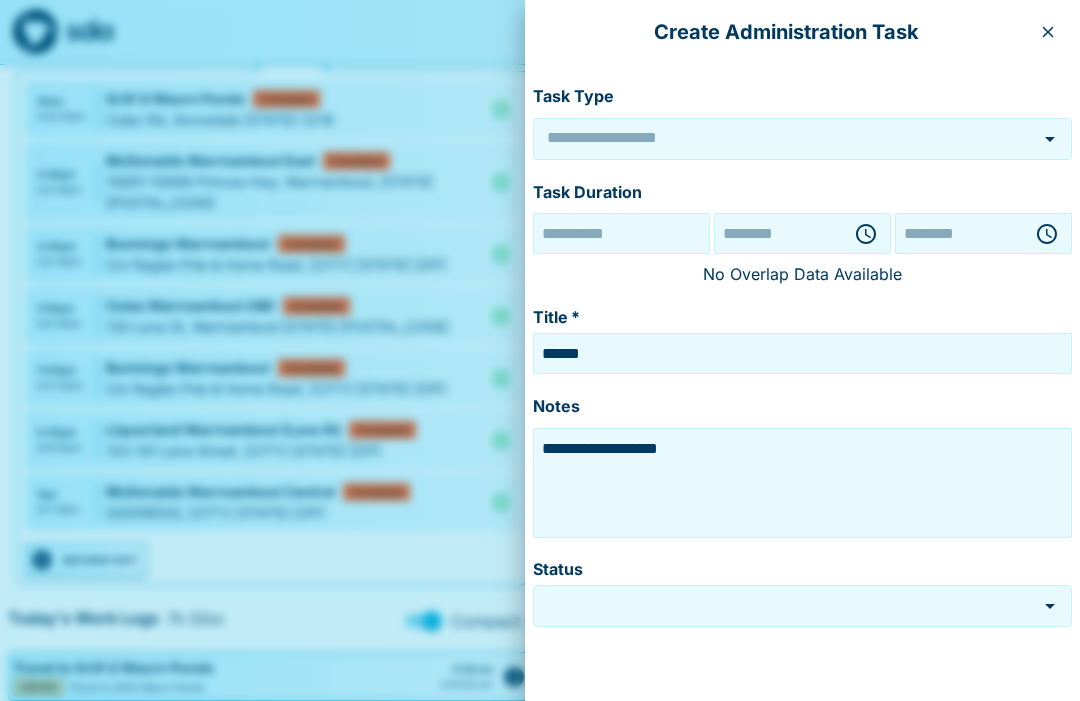 type on "******" 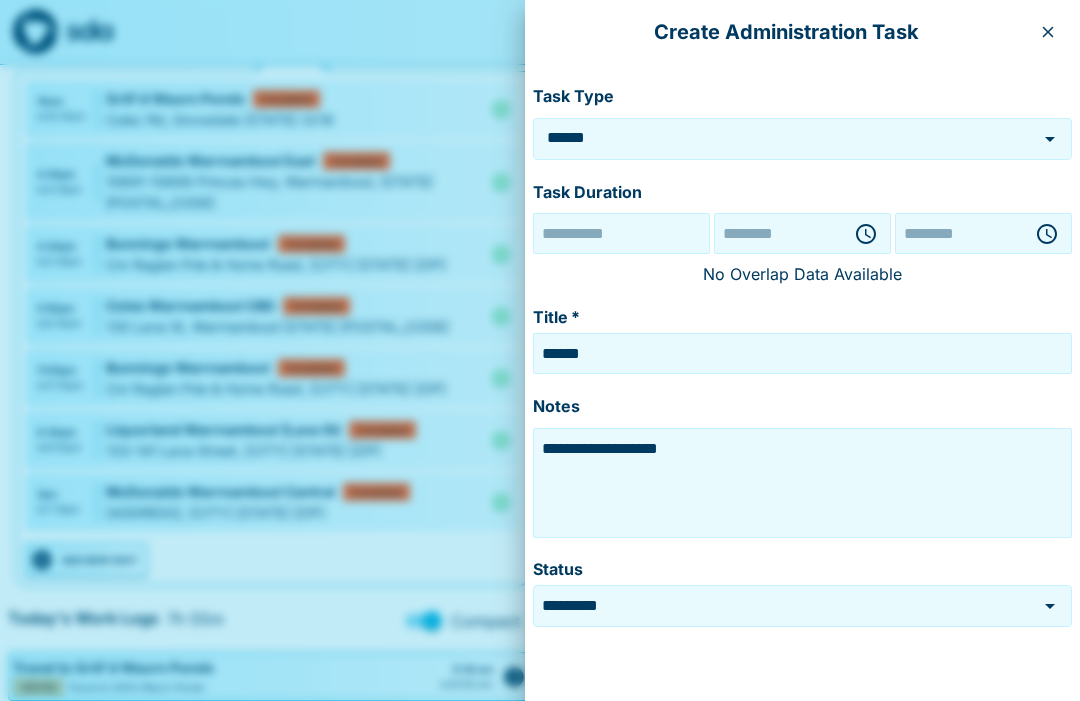 type on "**********" 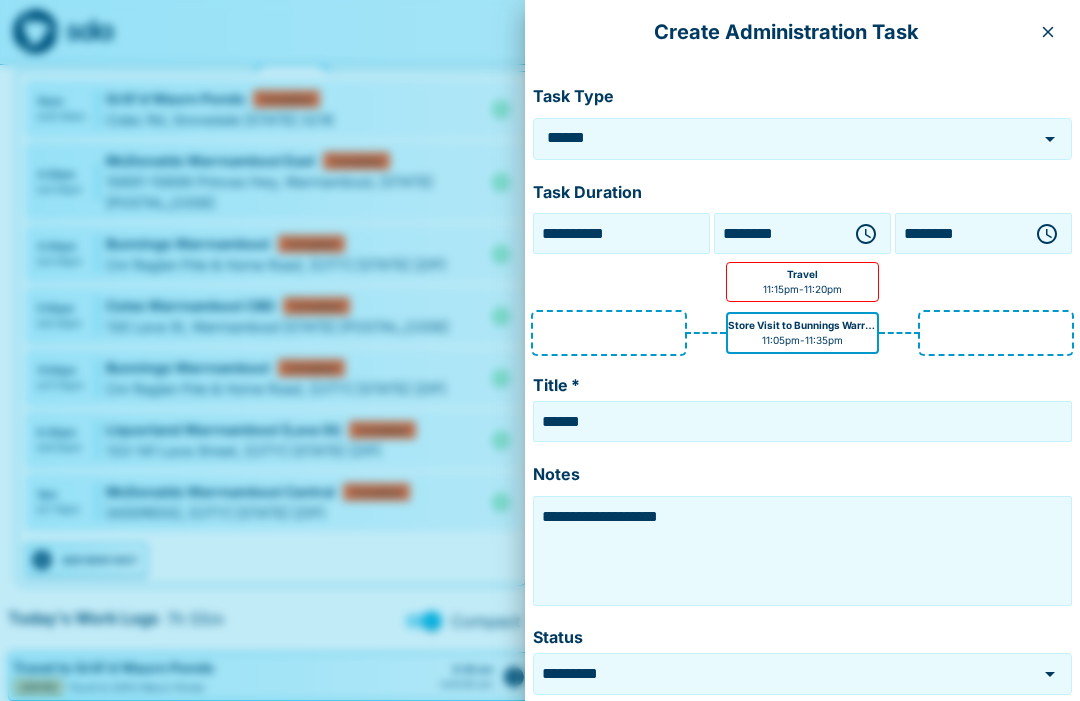 click 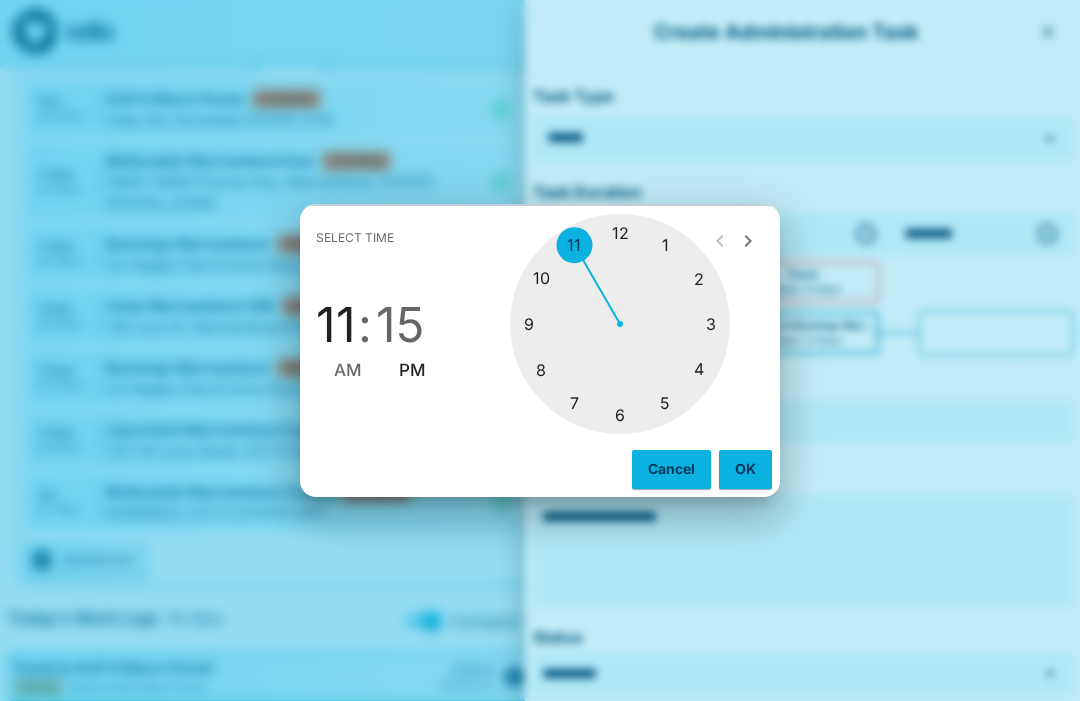 click at bounding box center (620, 324) 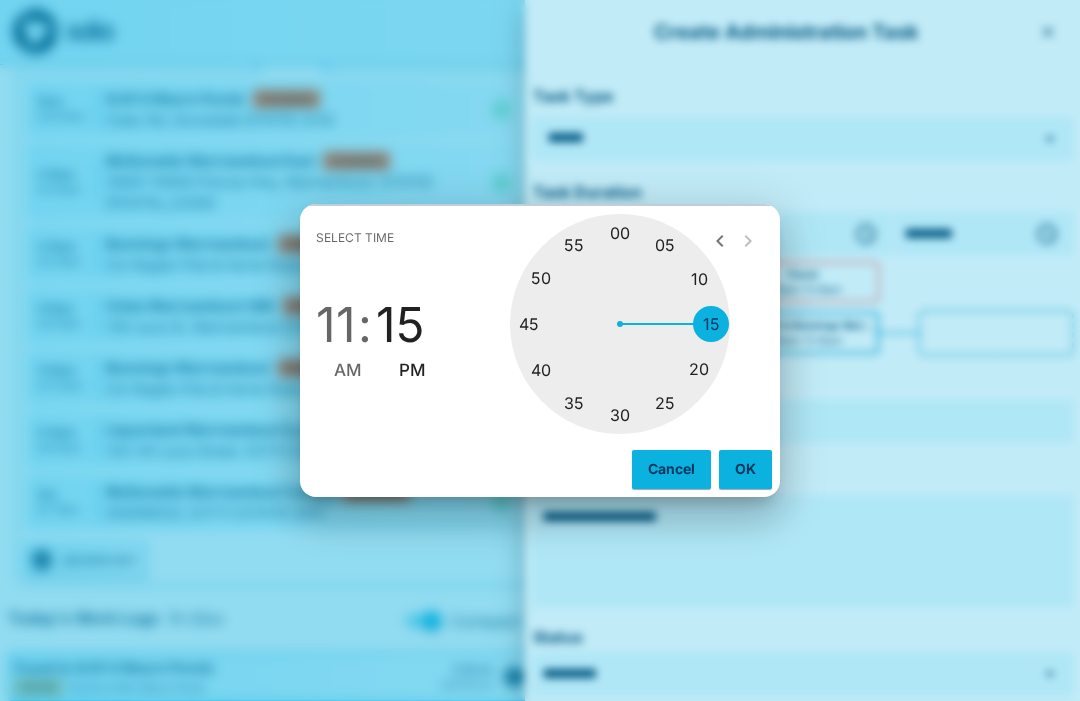 click at bounding box center [620, 324] 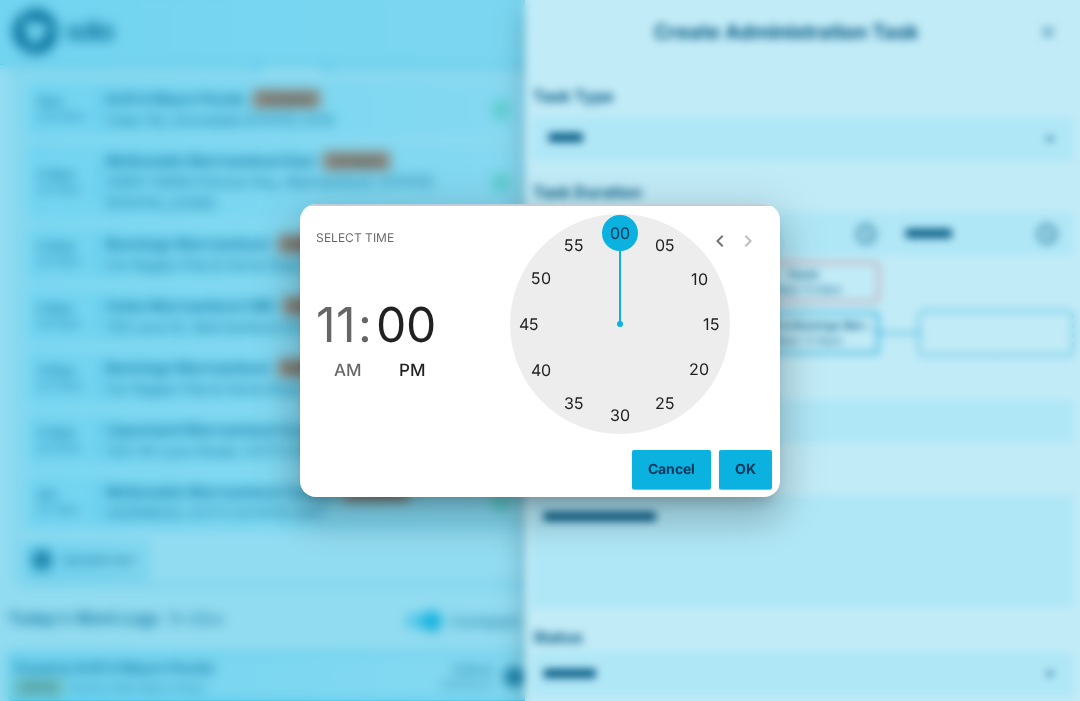 click on "Cancel" at bounding box center (671, 469) 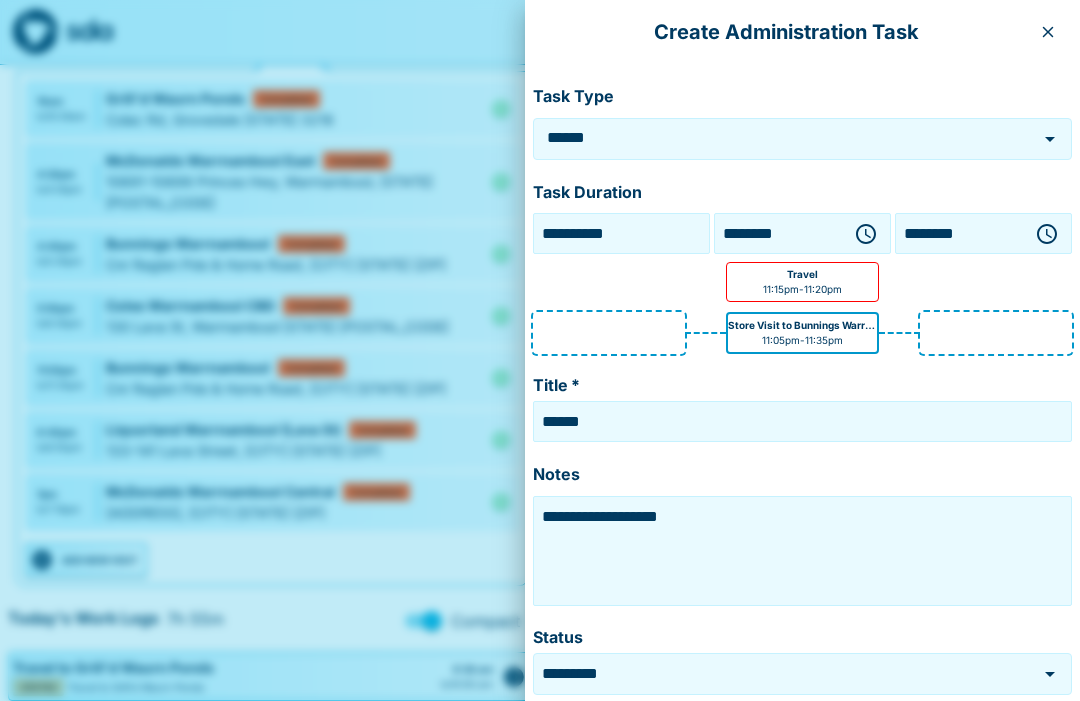 click 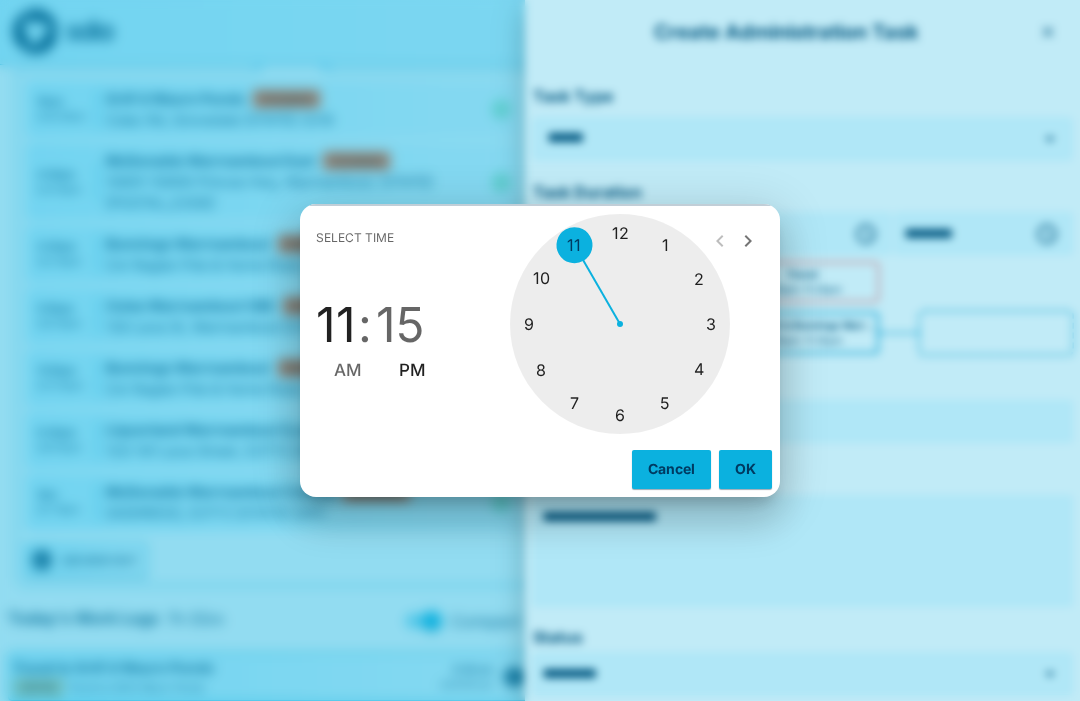 click at bounding box center (620, 324) 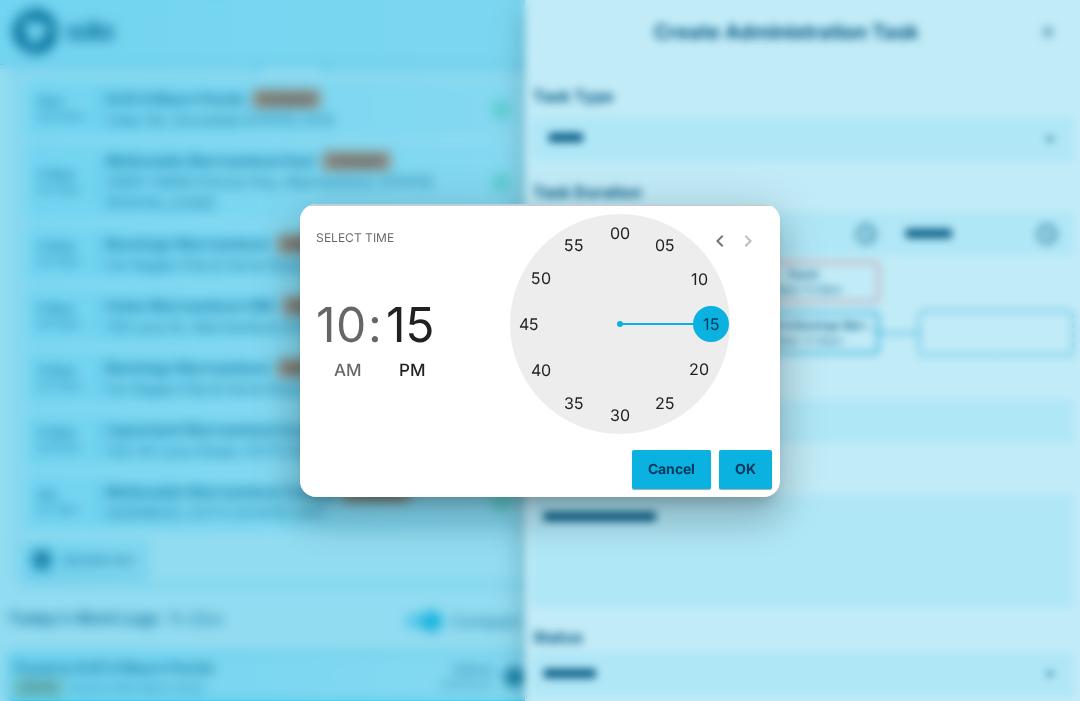 click at bounding box center (620, 324) 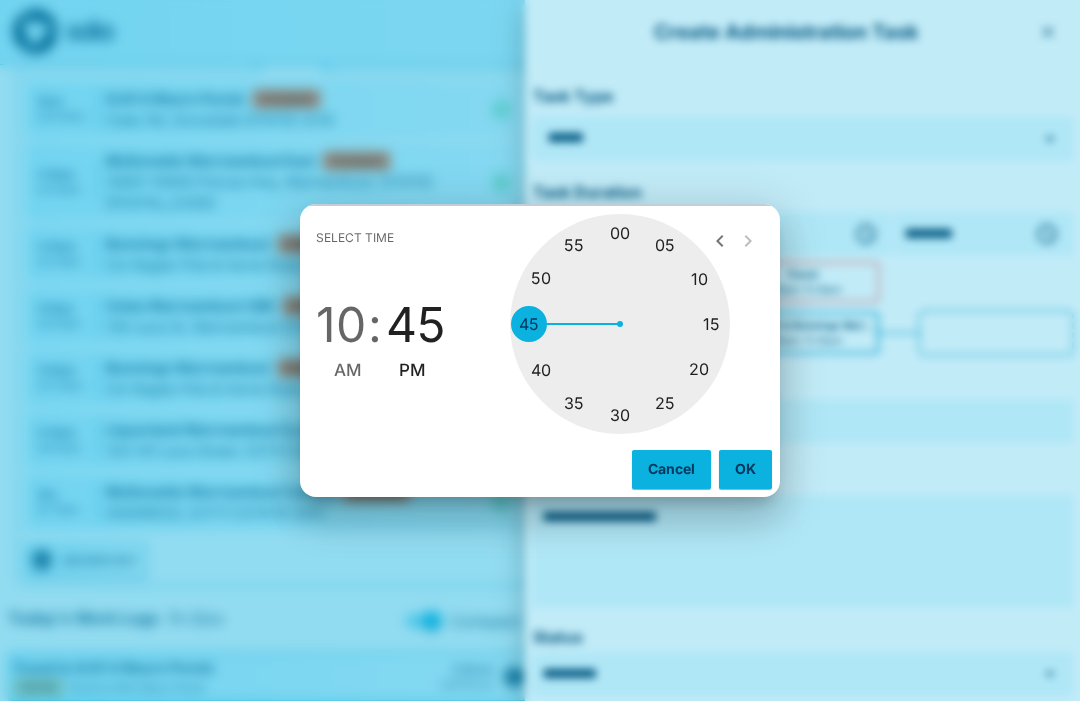 click on "AM" at bounding box center [348, 370] 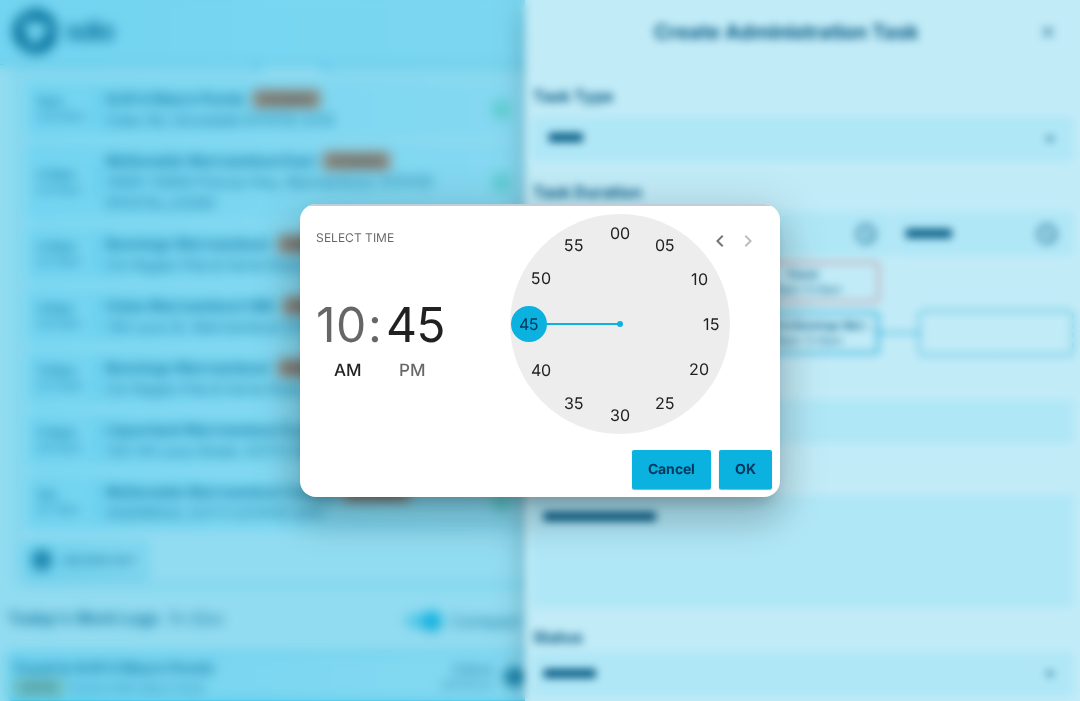 click on "OK" at bounding box center [745, 469] 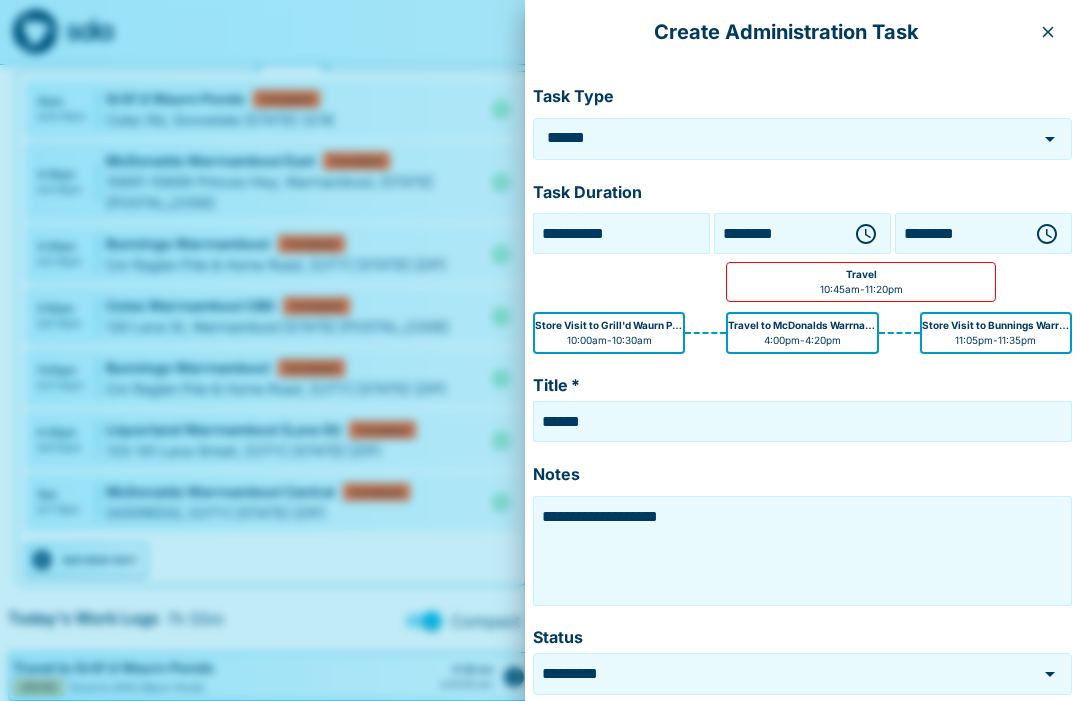 click 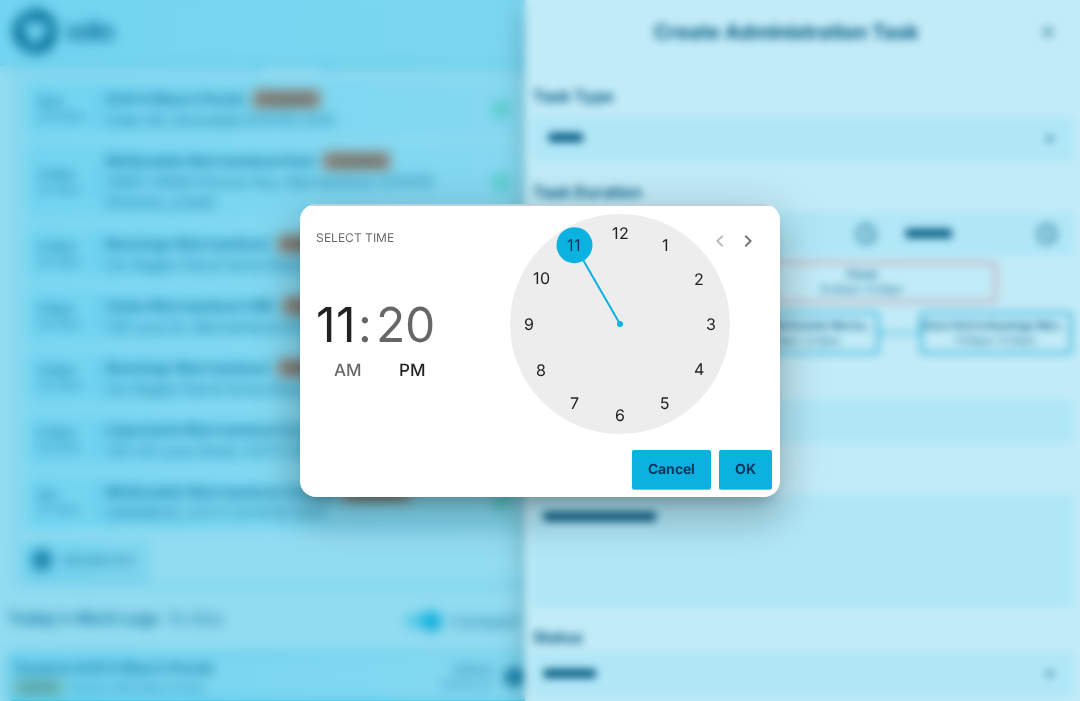 click at bounding box center (620, 324) 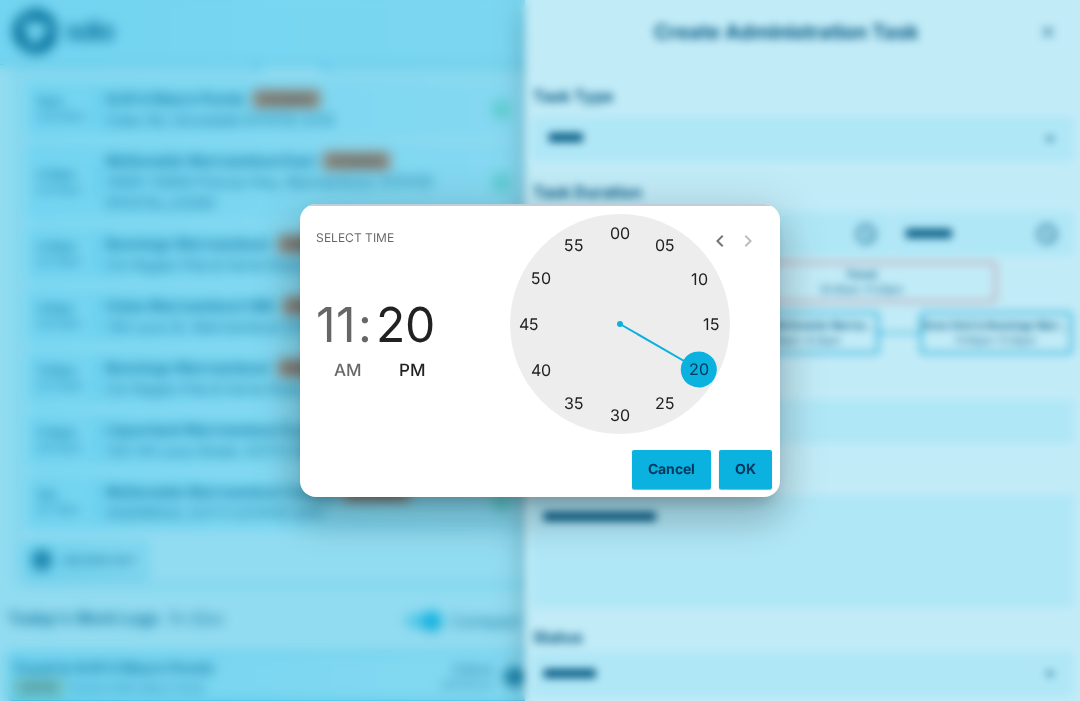 click at bounding box center [620, 324] 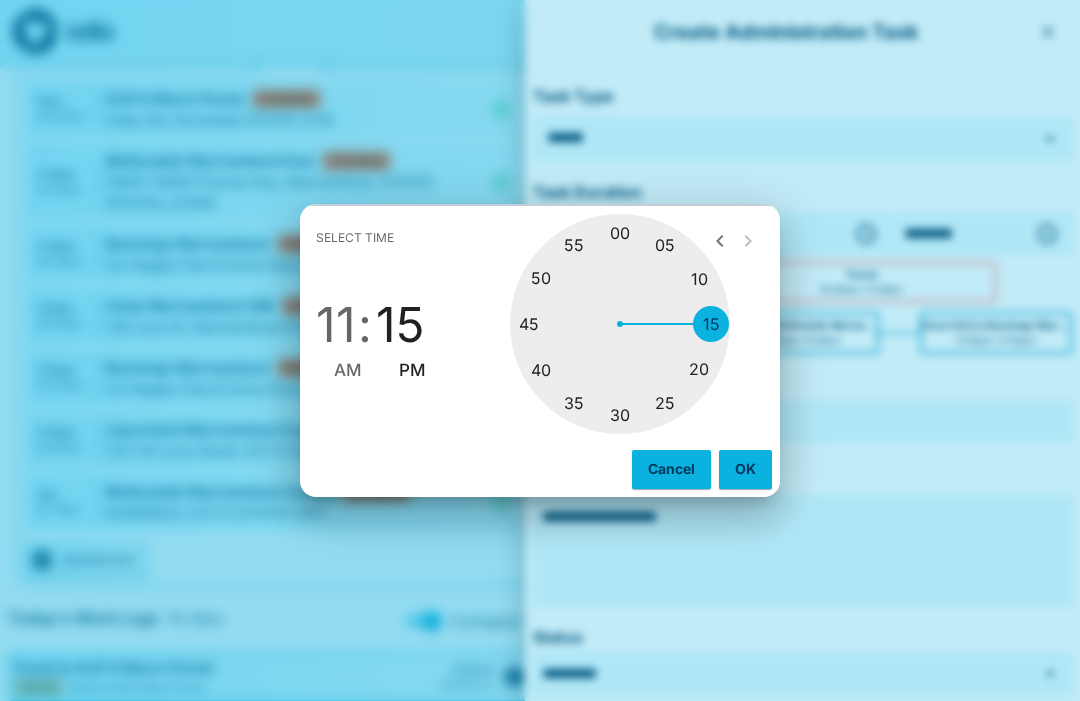 click on "AM" at bounding box center (348, 370) 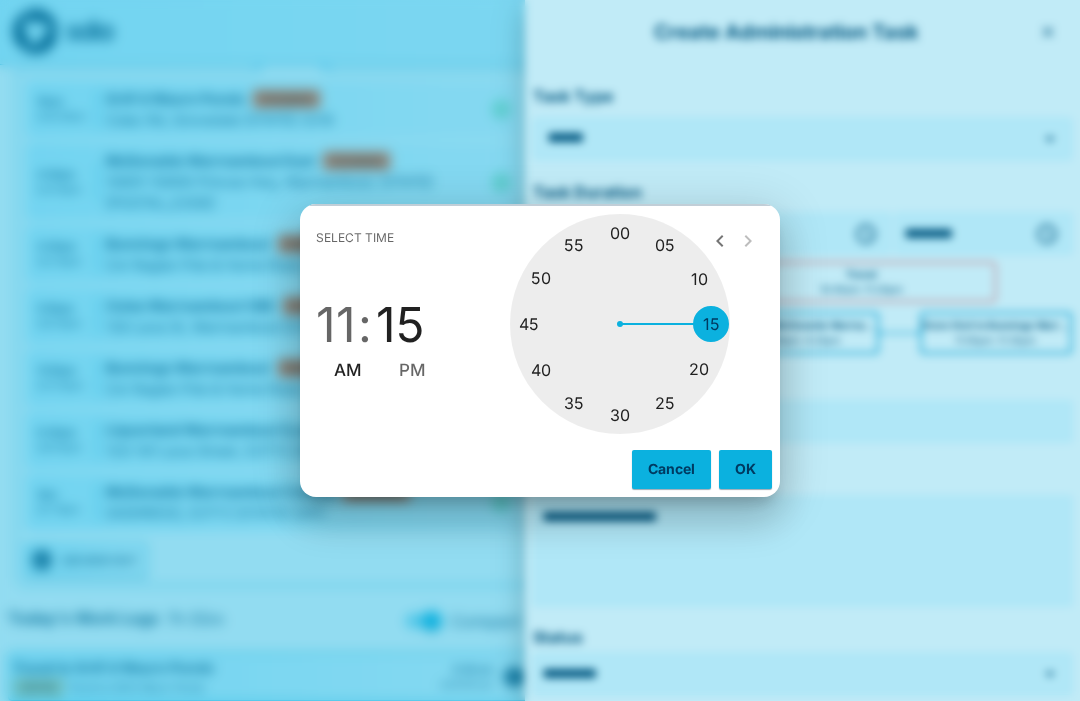 click on "OK" at bounding box center (745, 469) 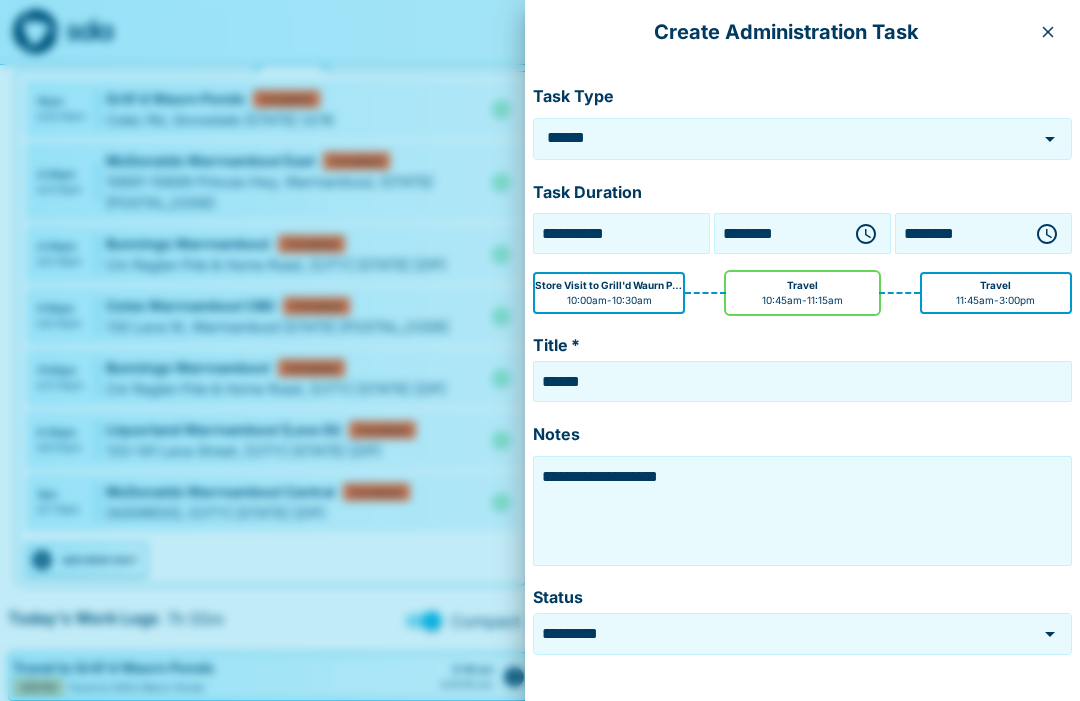 click on "**********" at bounding box center [802, 511] 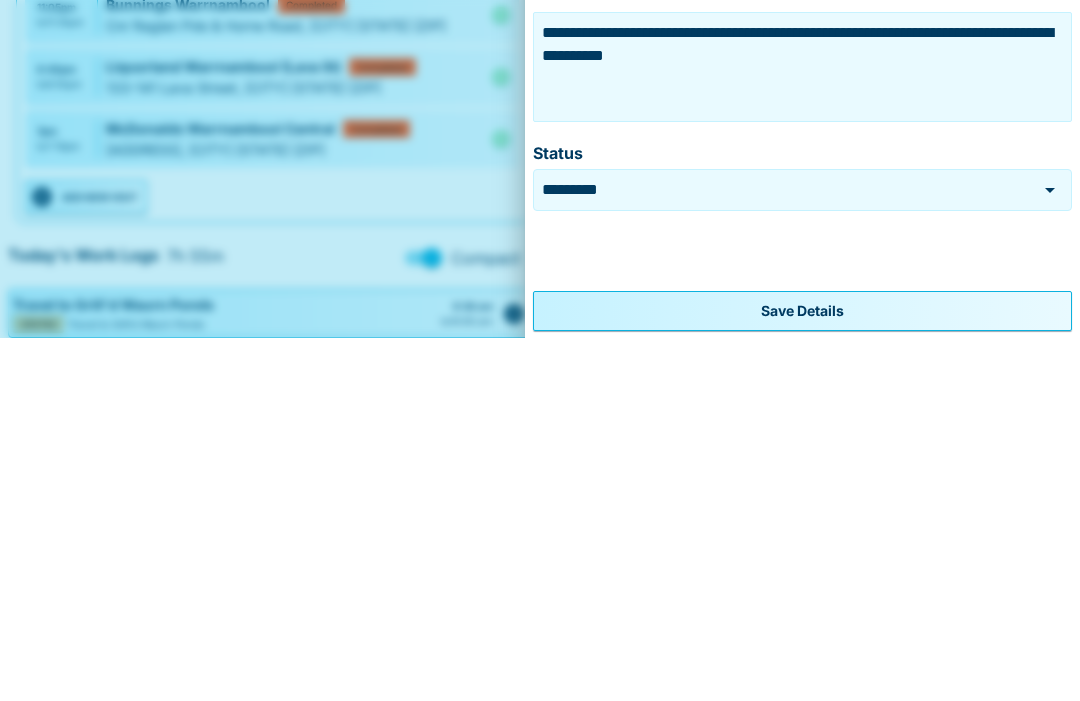 scroll, scrollTop: 80, scrollLeft: 0, axis: vertical 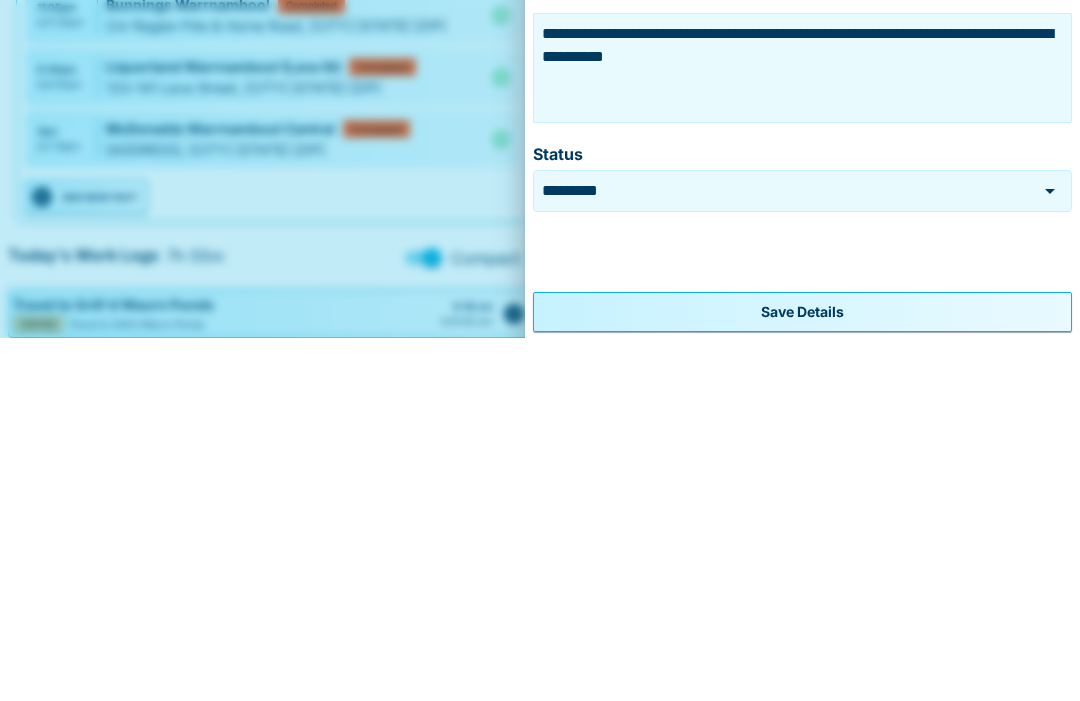 type on "**********" 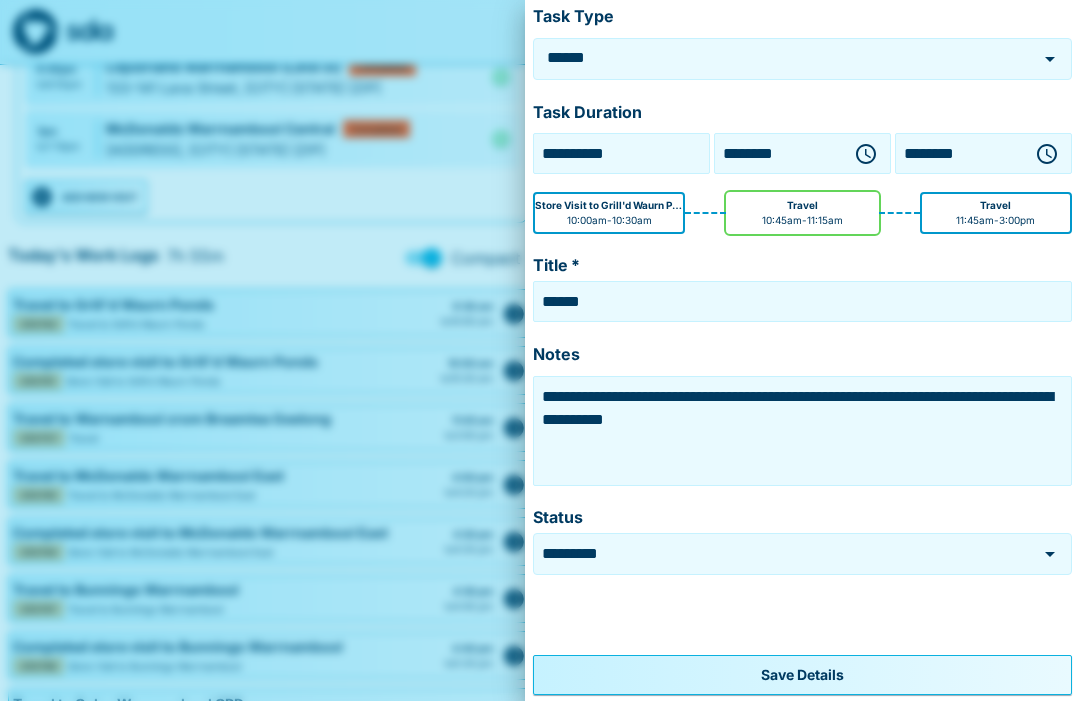 click on "Save Details" at bounding box center [802, 675] 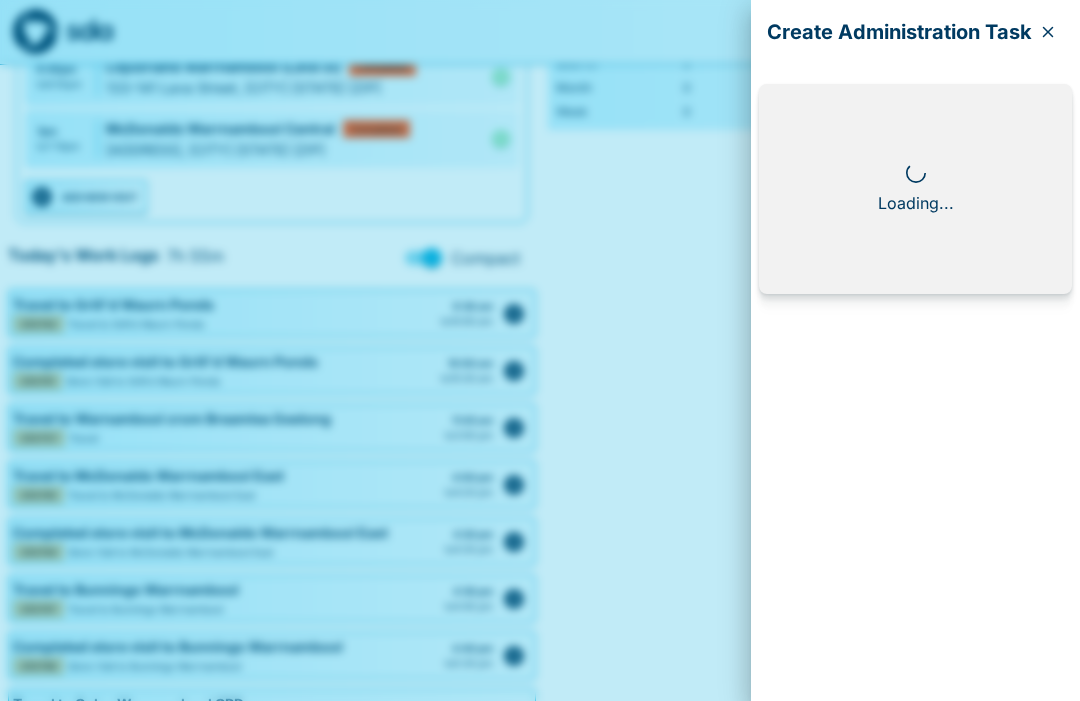 scroll, scrollTop: 0, scrollLeft: 0, axis: both 